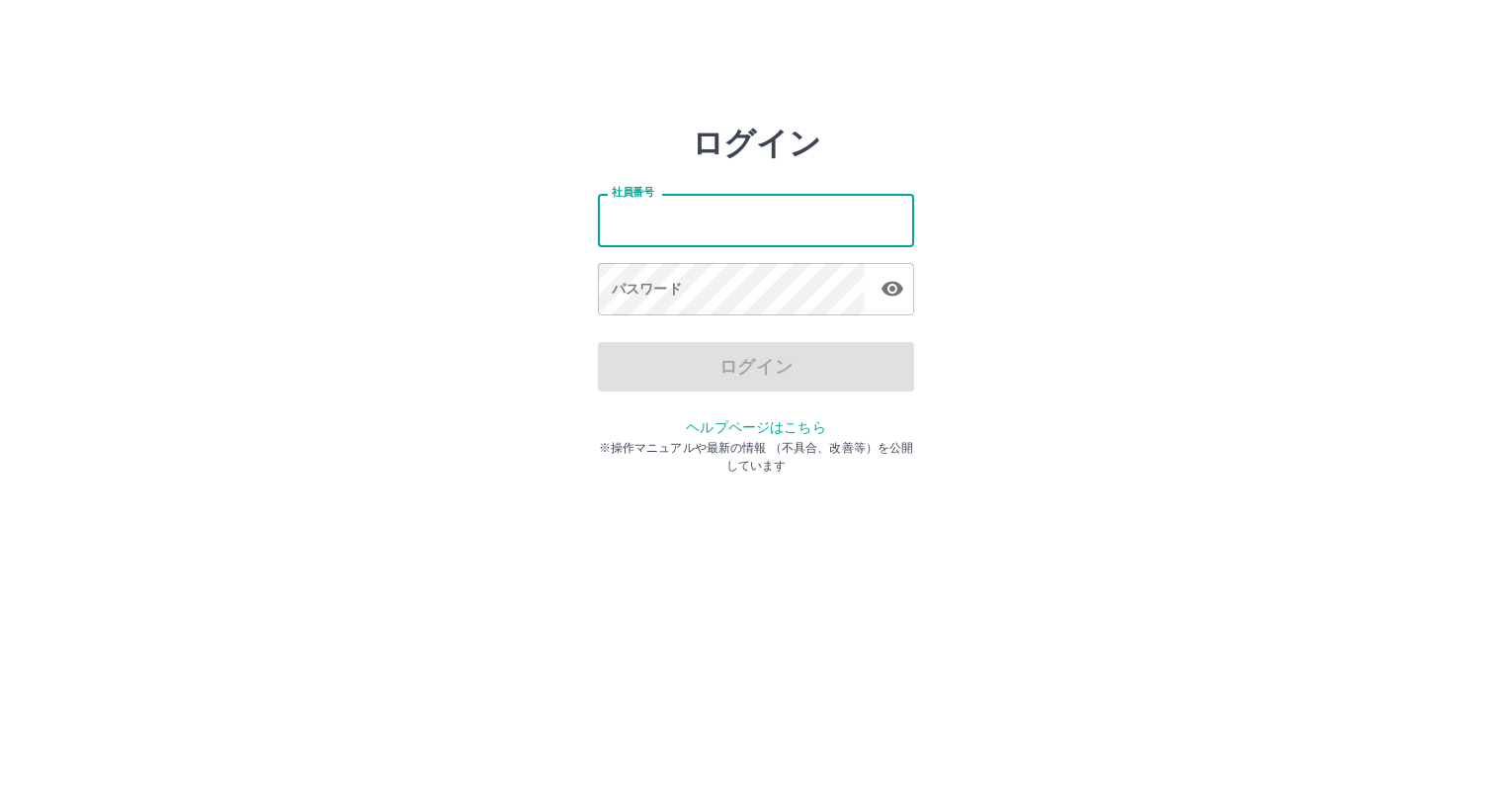 scroll, scrollTop: 0, scrollLeft: 0, axis: both 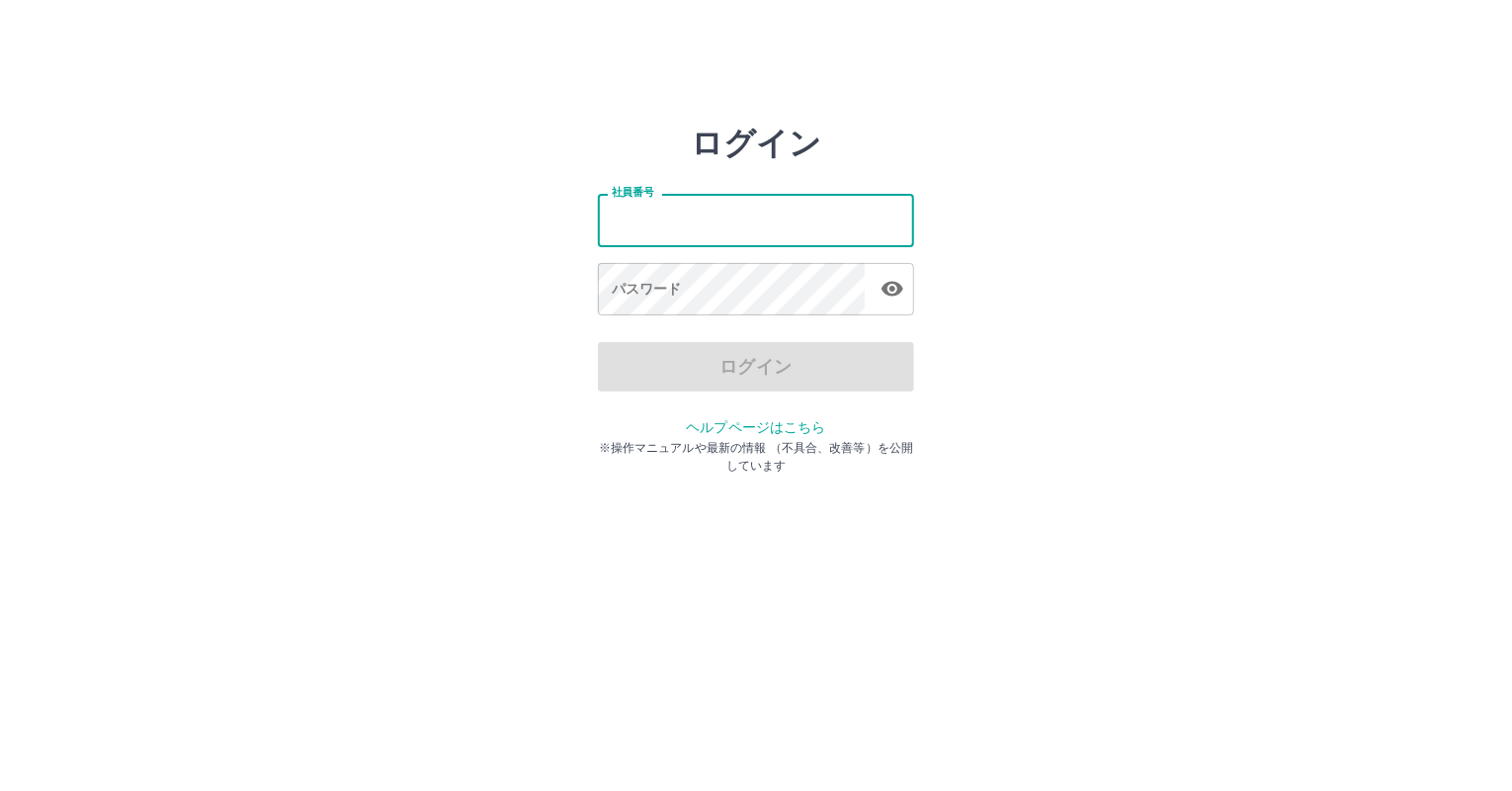 type on "*******" 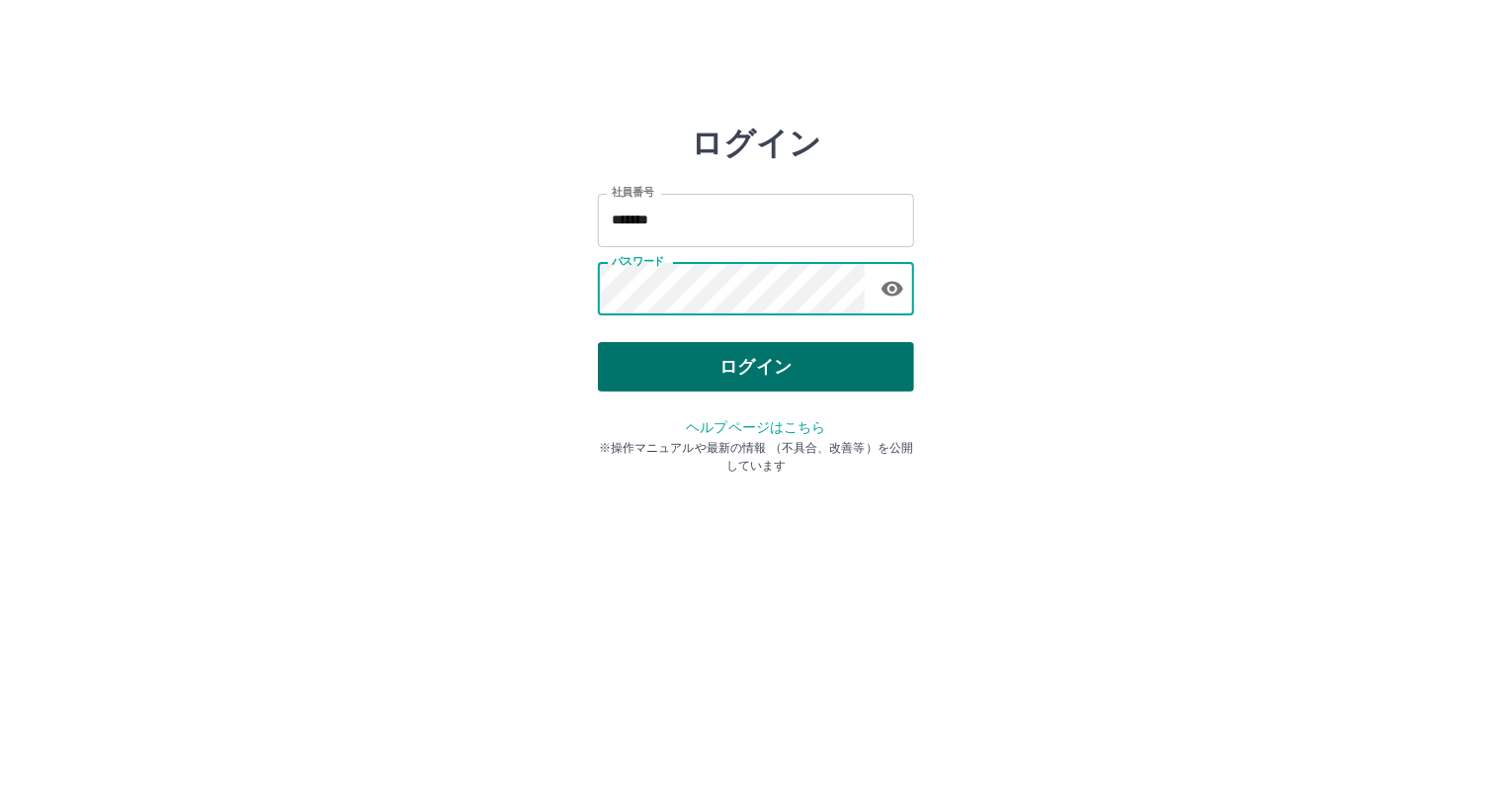 click on "ログイン" at bounding box center (756, 367) 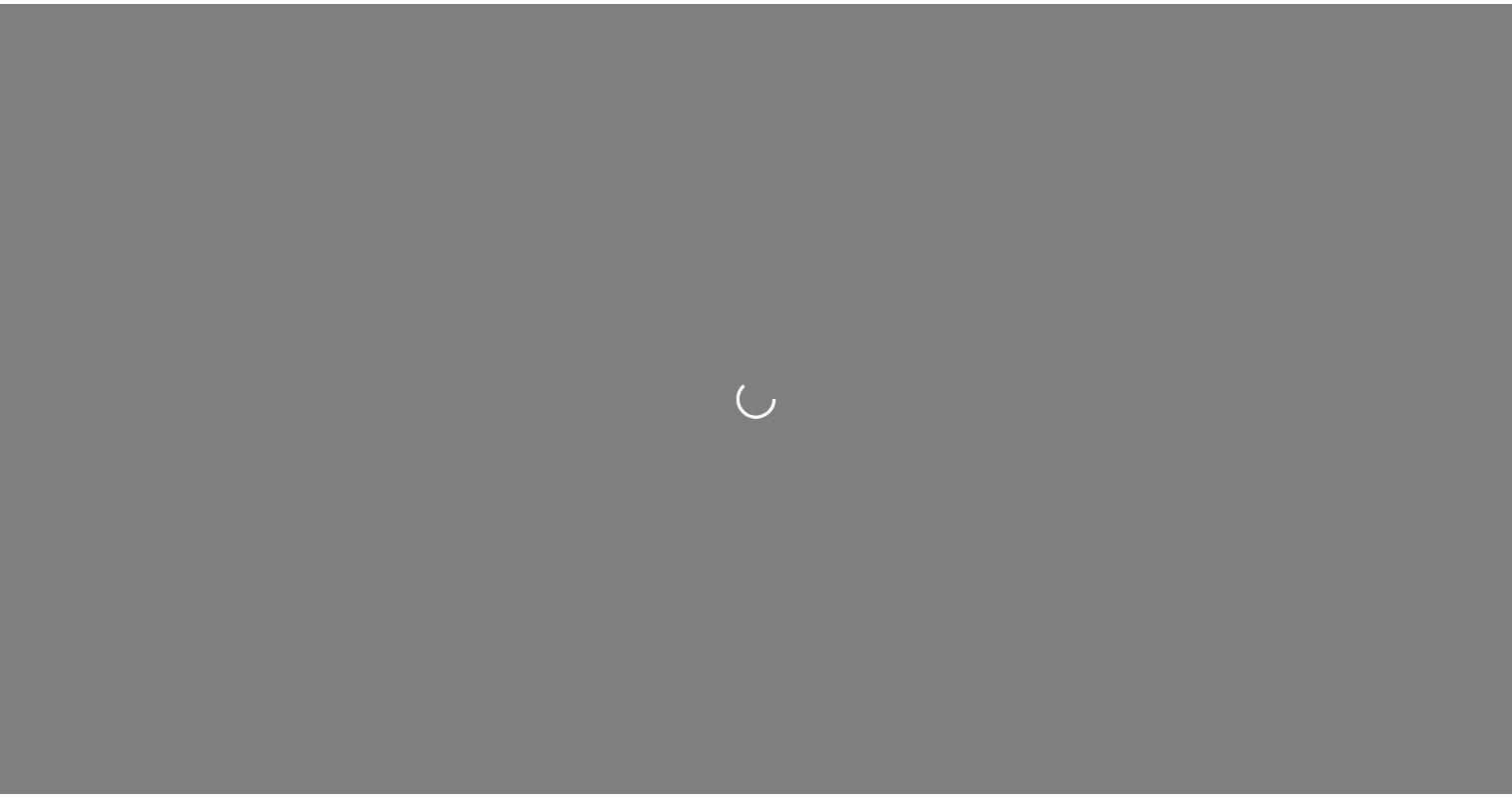 scroll, scrollTop: 0, scrollLeft: 0, axis: both 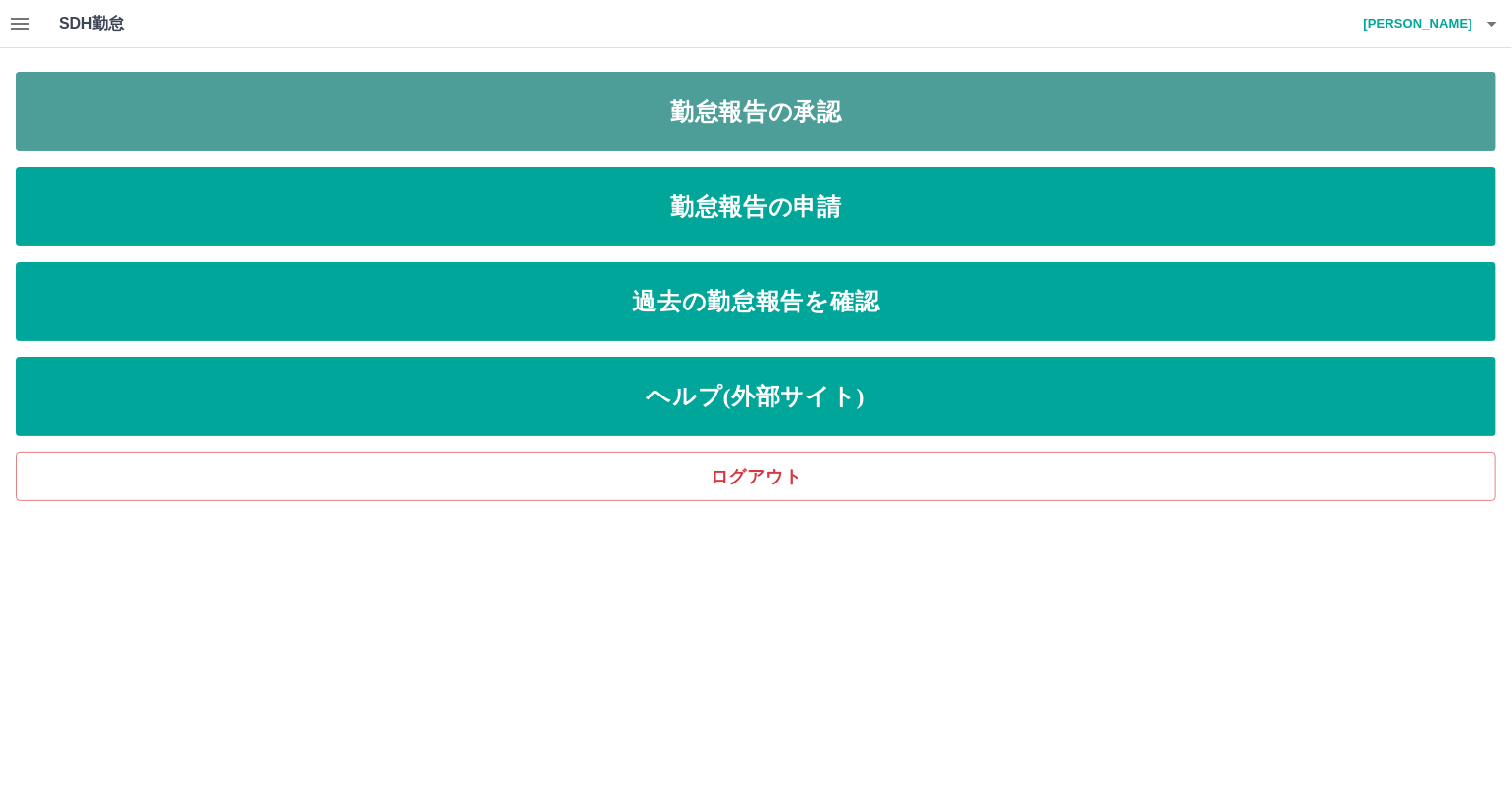 click on "勤怠報告の承認" at bounding box center [756, 112] 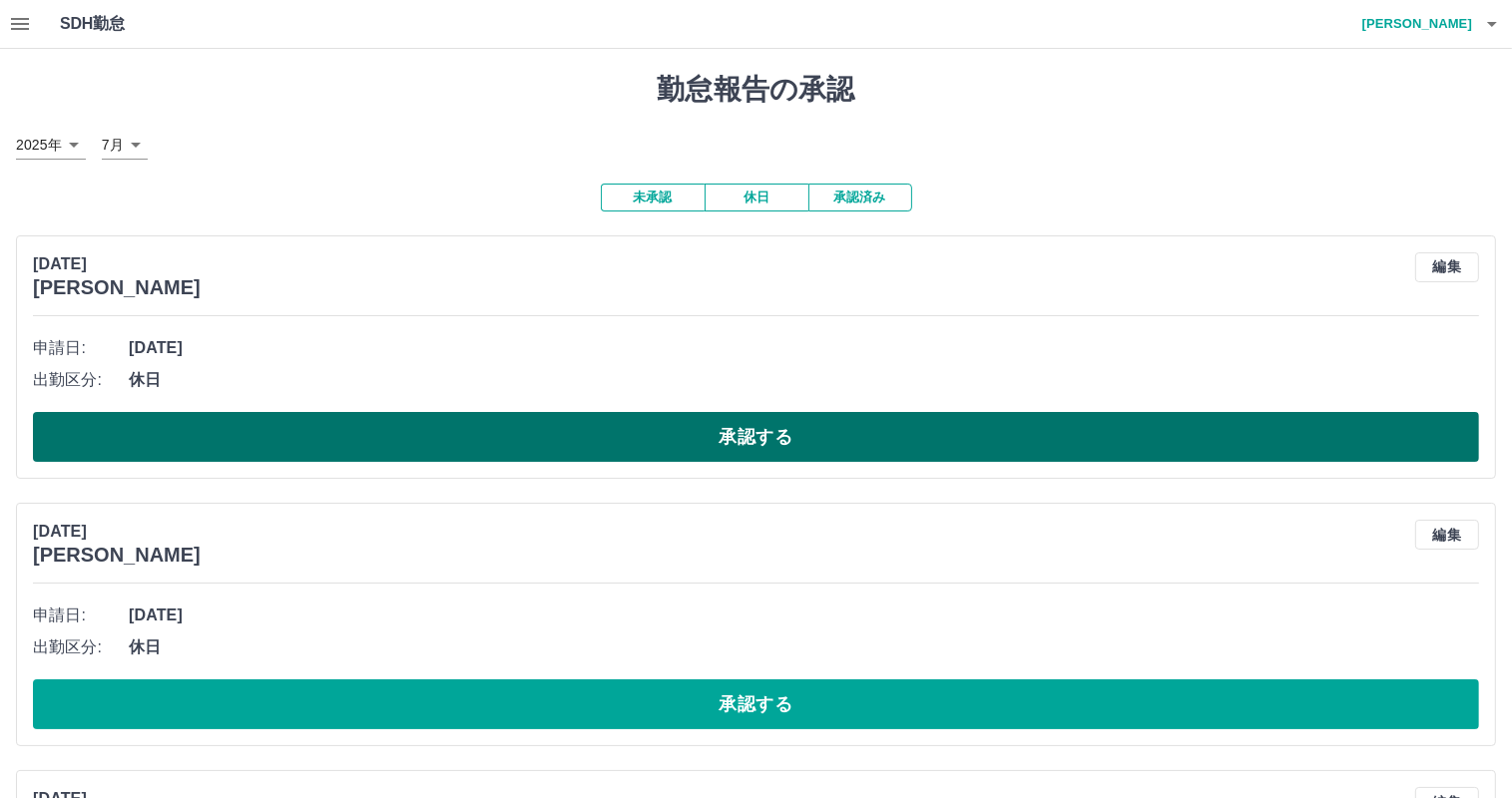 click on "承認する" at bounding box center (756, 437) 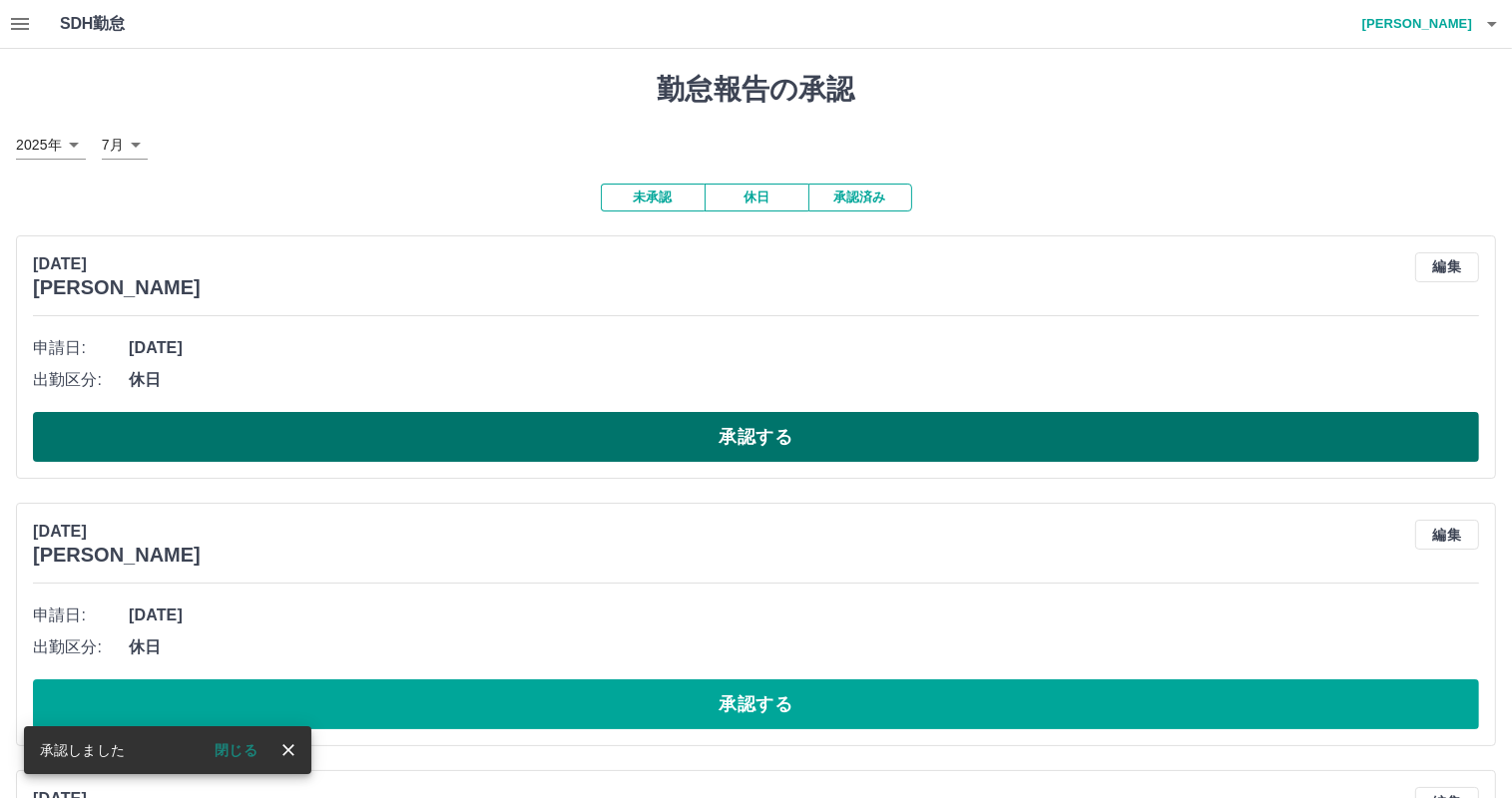 click on "承認する" at bounding box center (756, 437) 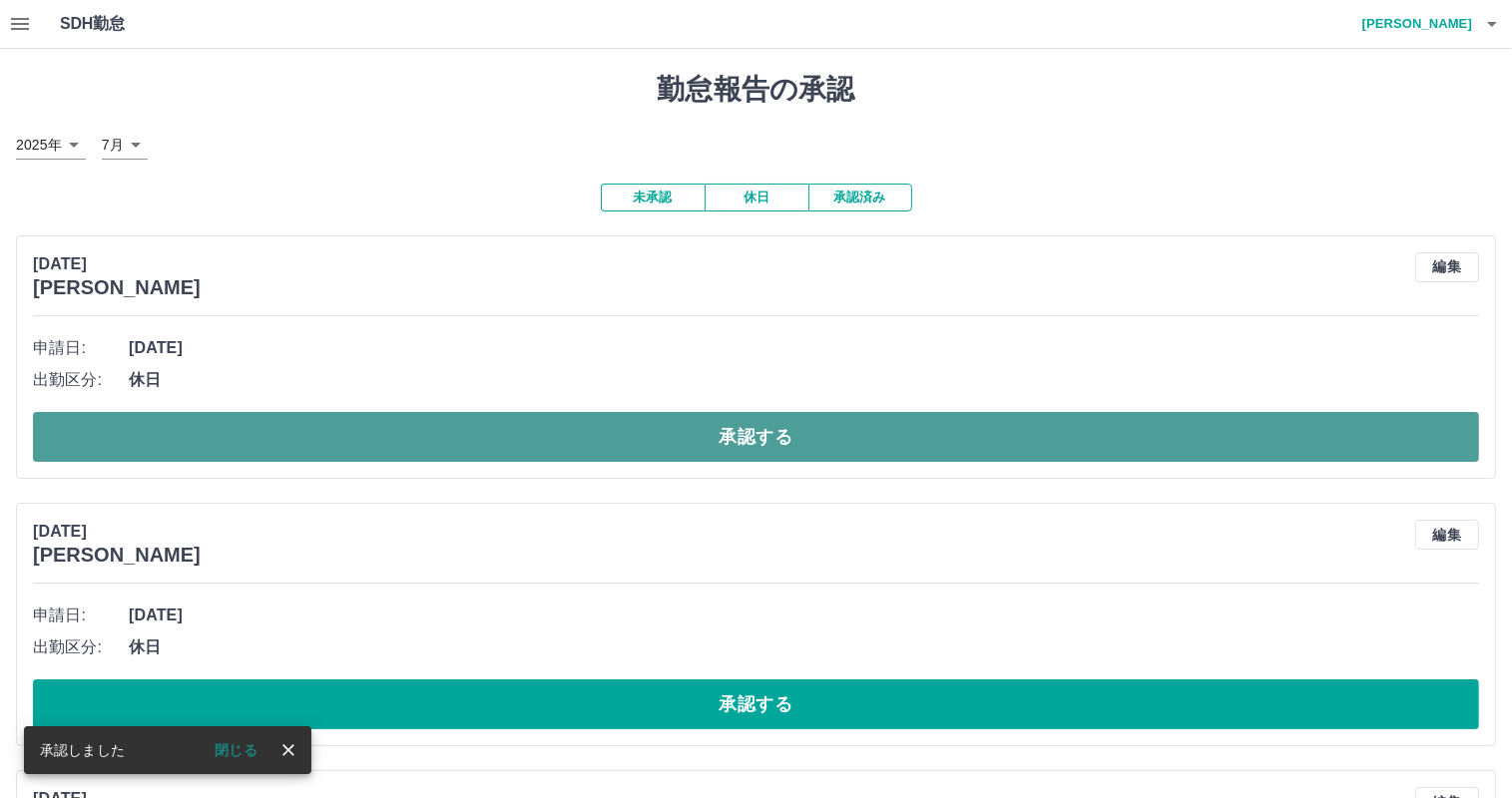 click on "承認する" at bounding box center (756, 437) 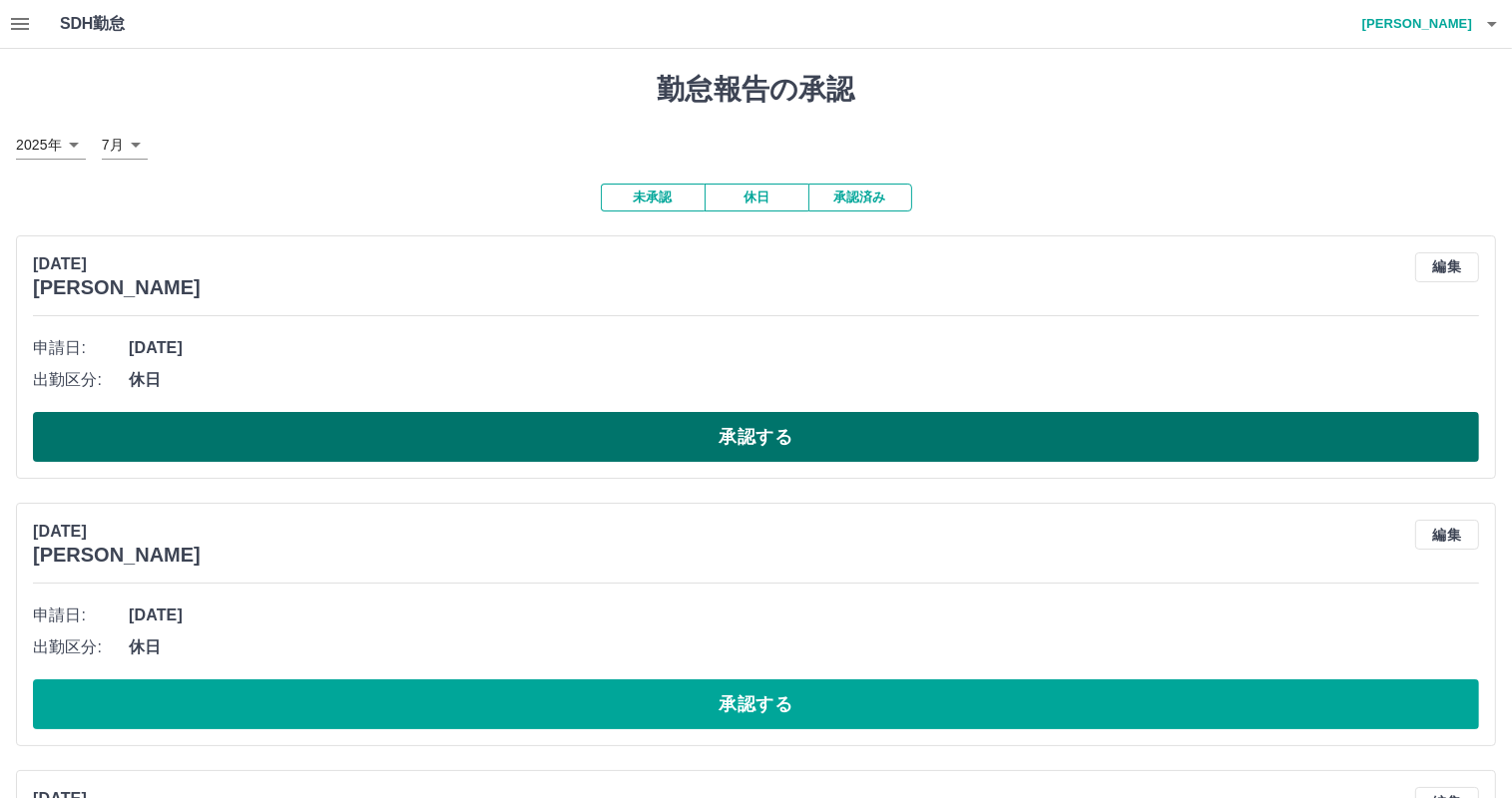 click on "承認する" at bounding box center (756, 437) 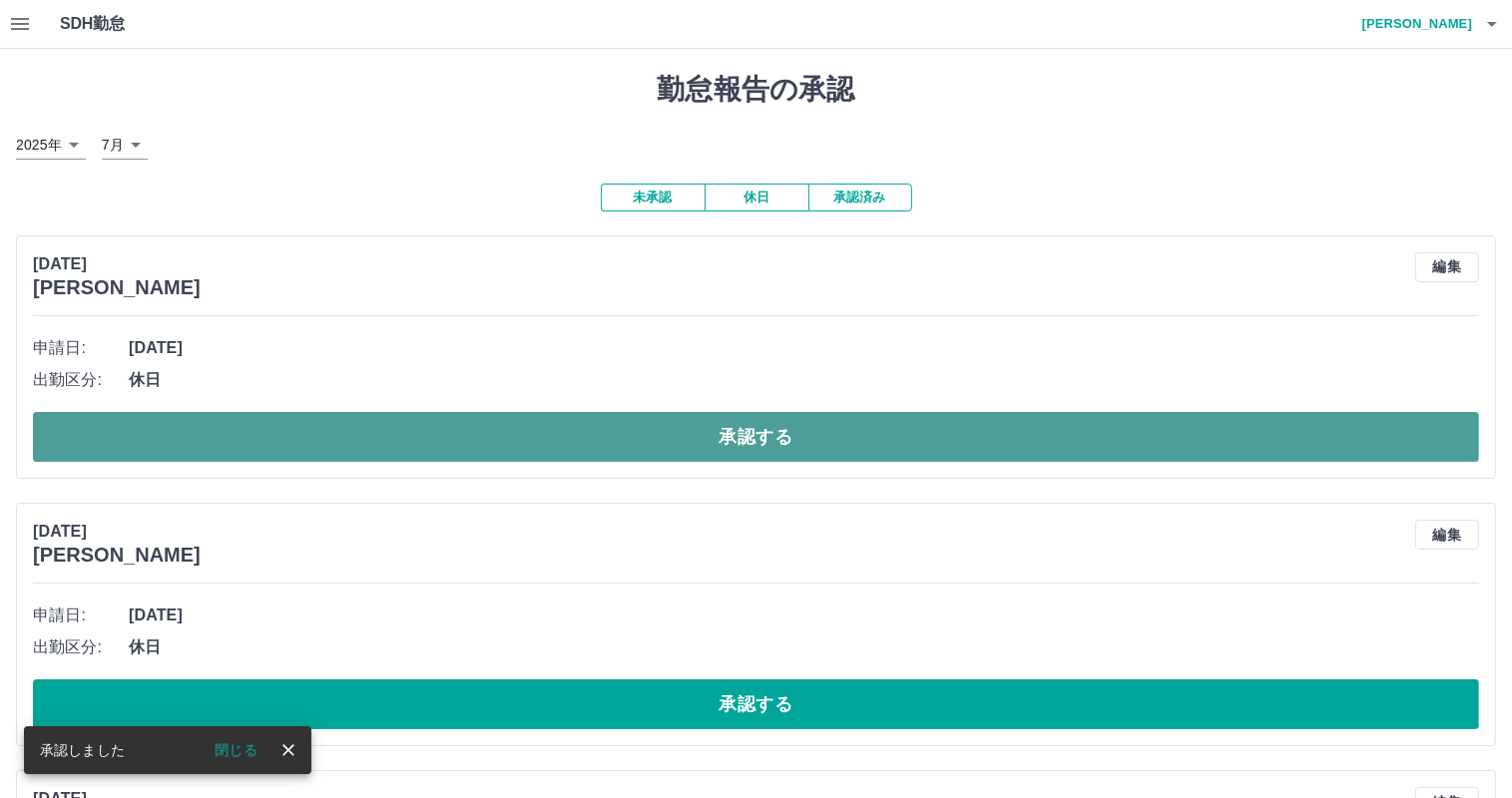 click on "承認する" at bounding box center (756, 437) 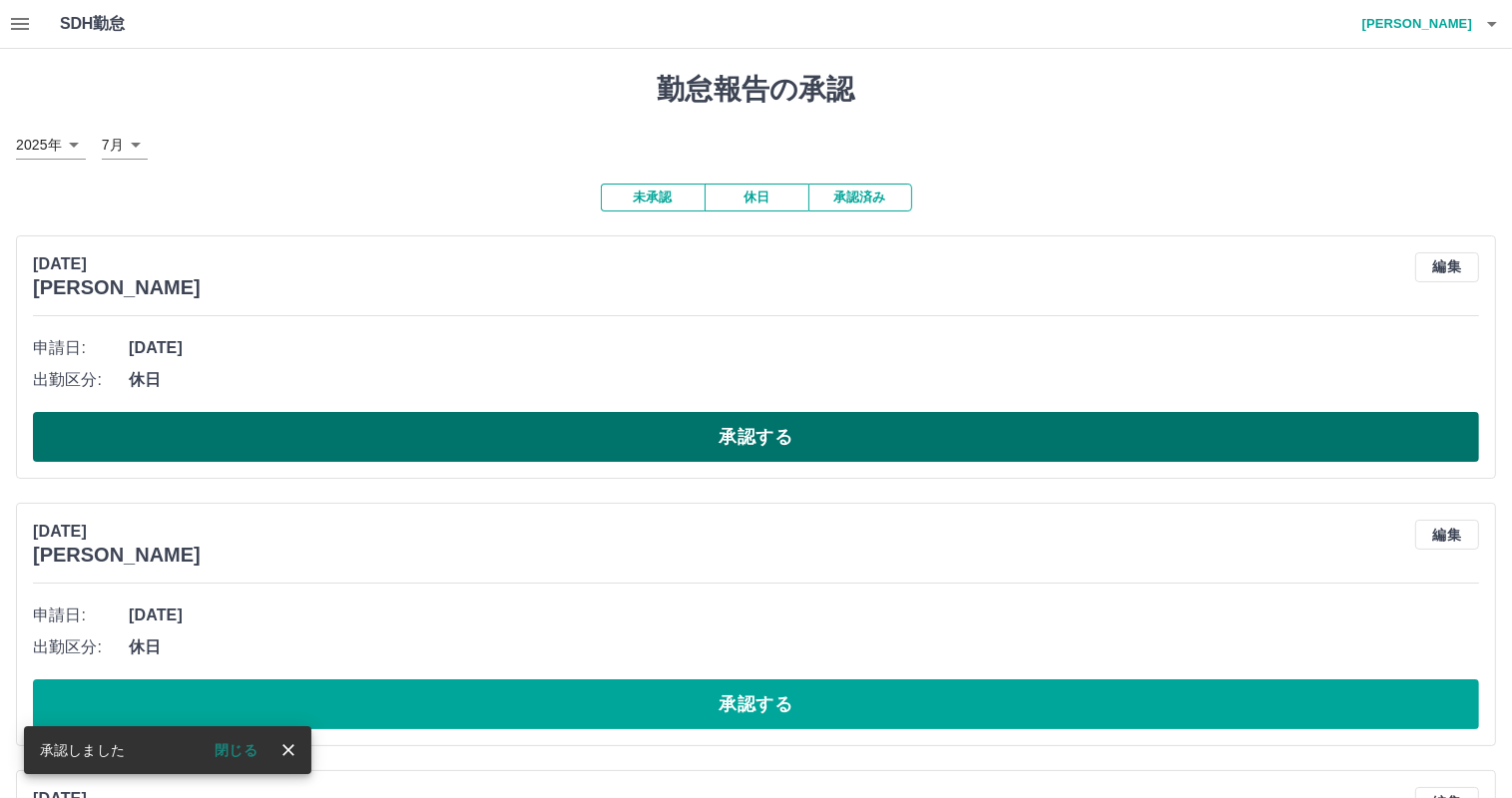 click on "承認する" at bounding box center (756, 437) 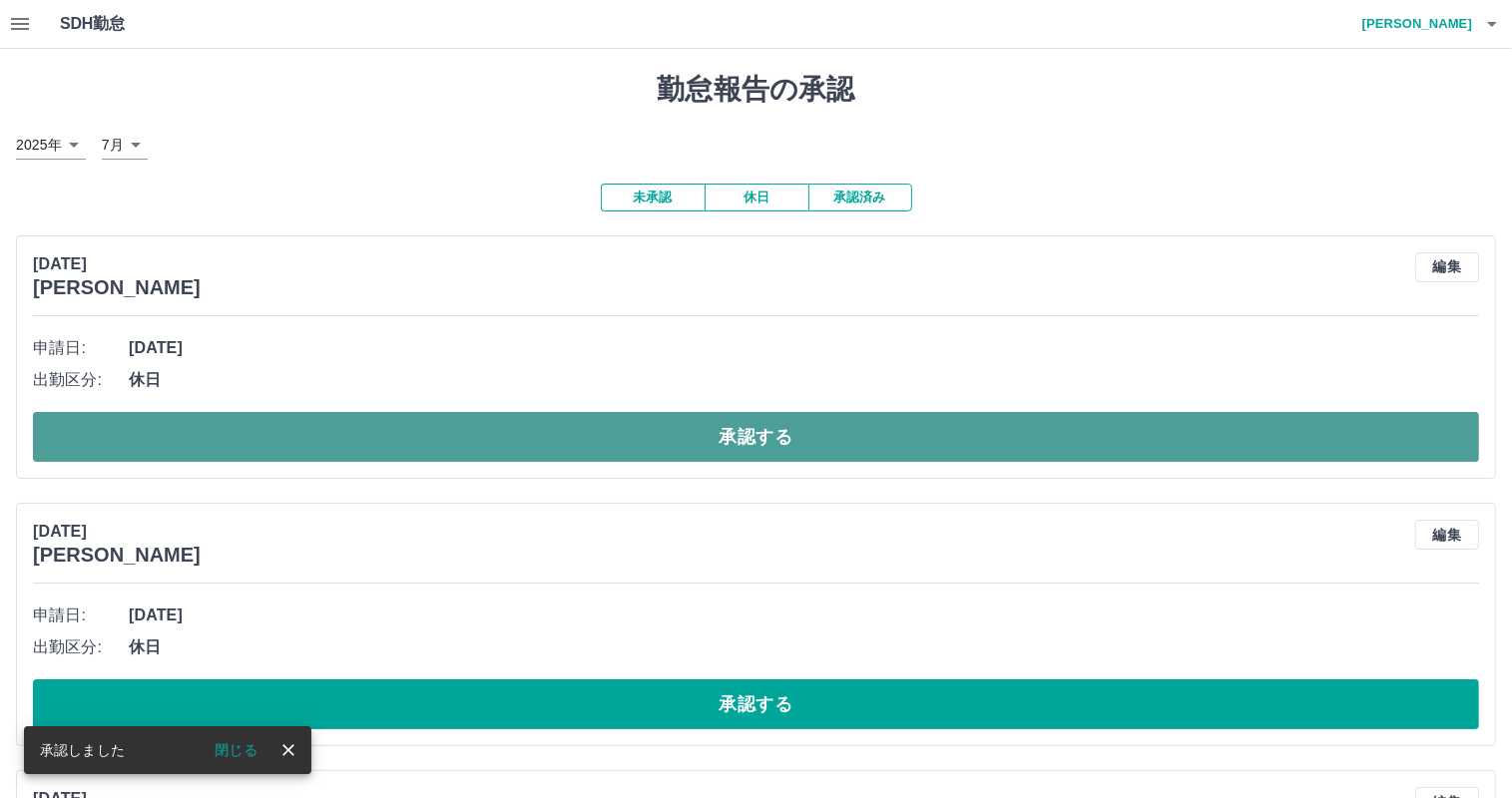 click on "承認する" at bounding box center (756, 437) 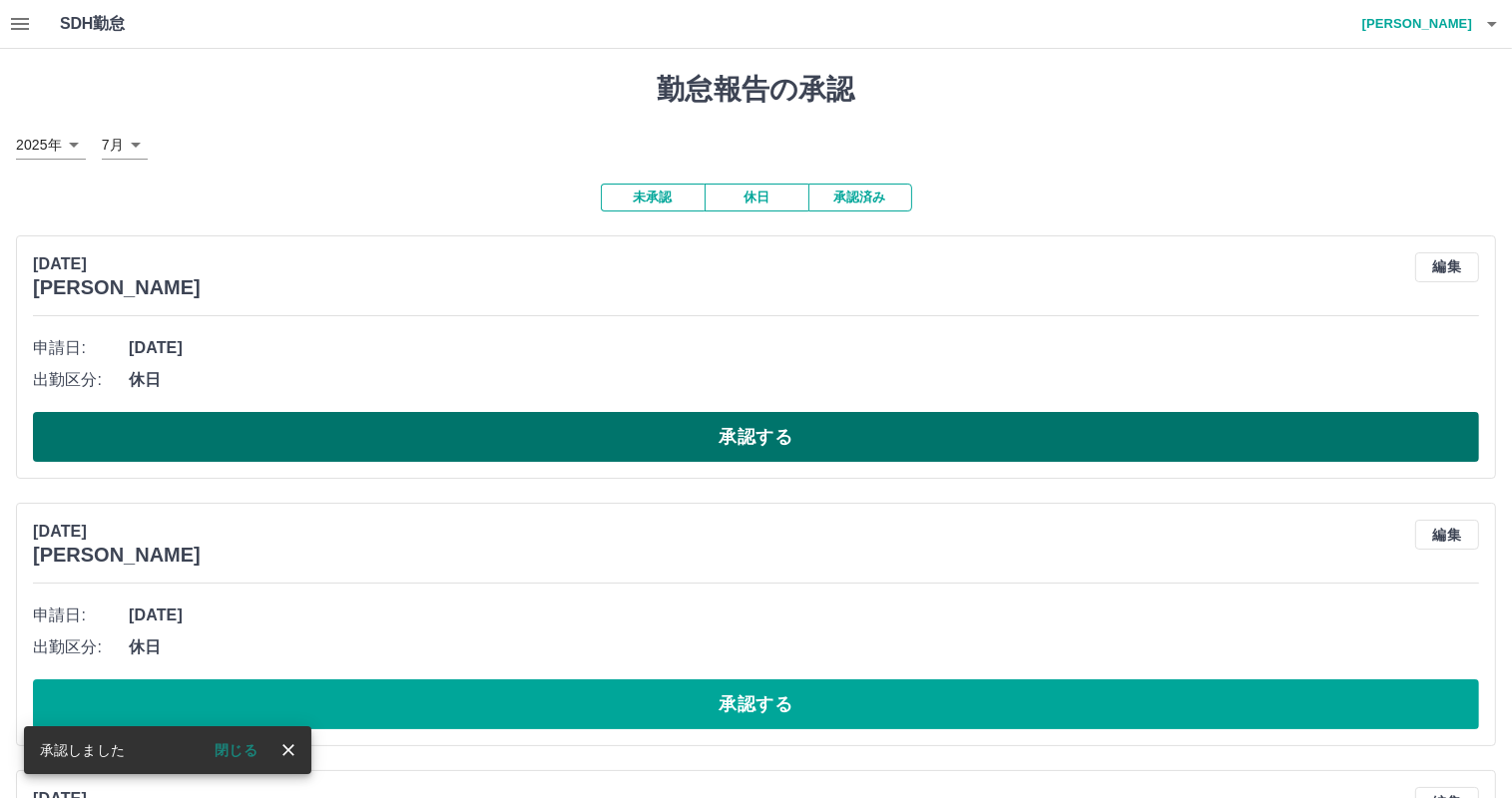 click on "承認する" at bounding box center (756, 437) 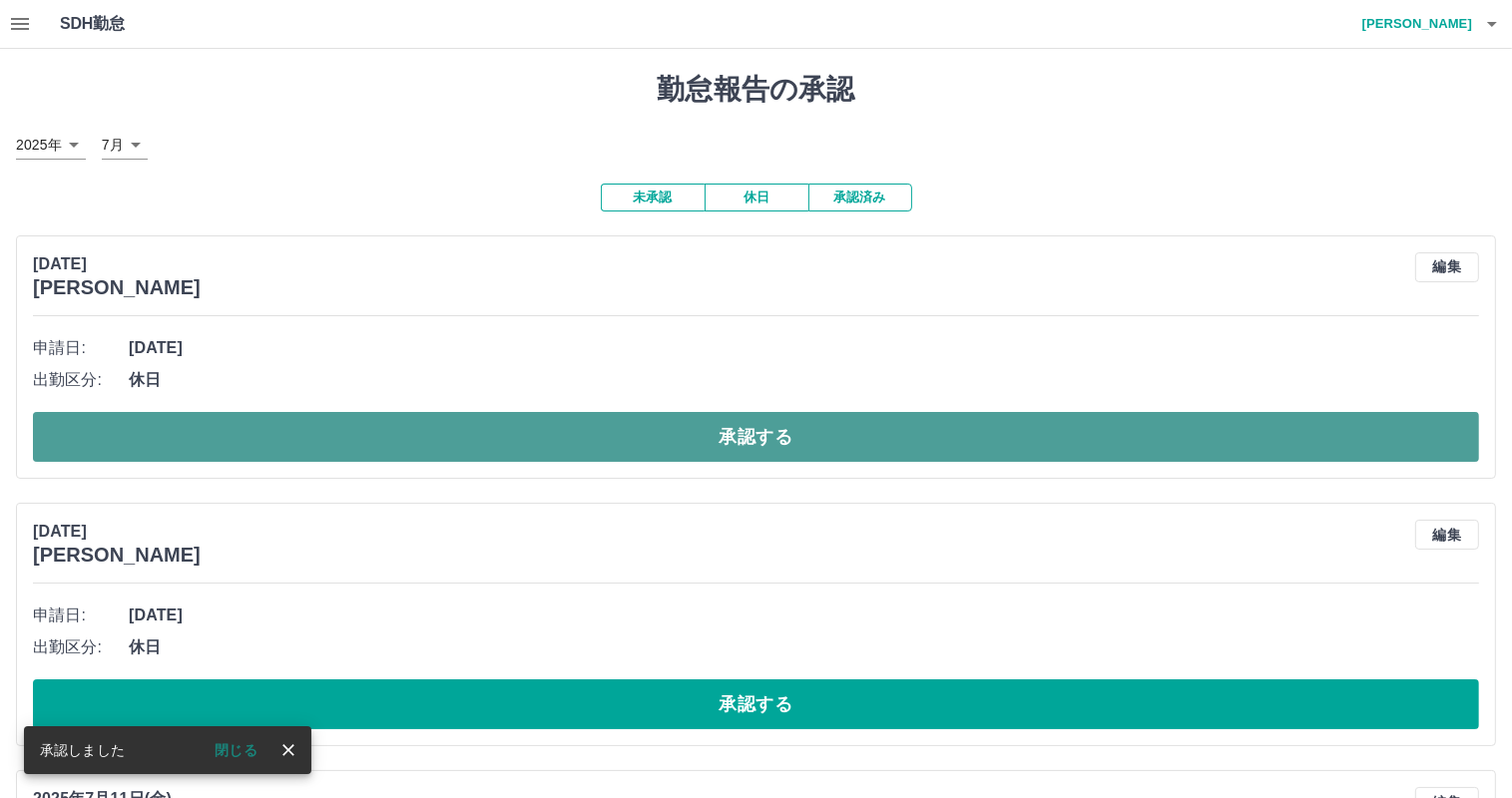 click on "承認する" at bounding box center (756, 437) 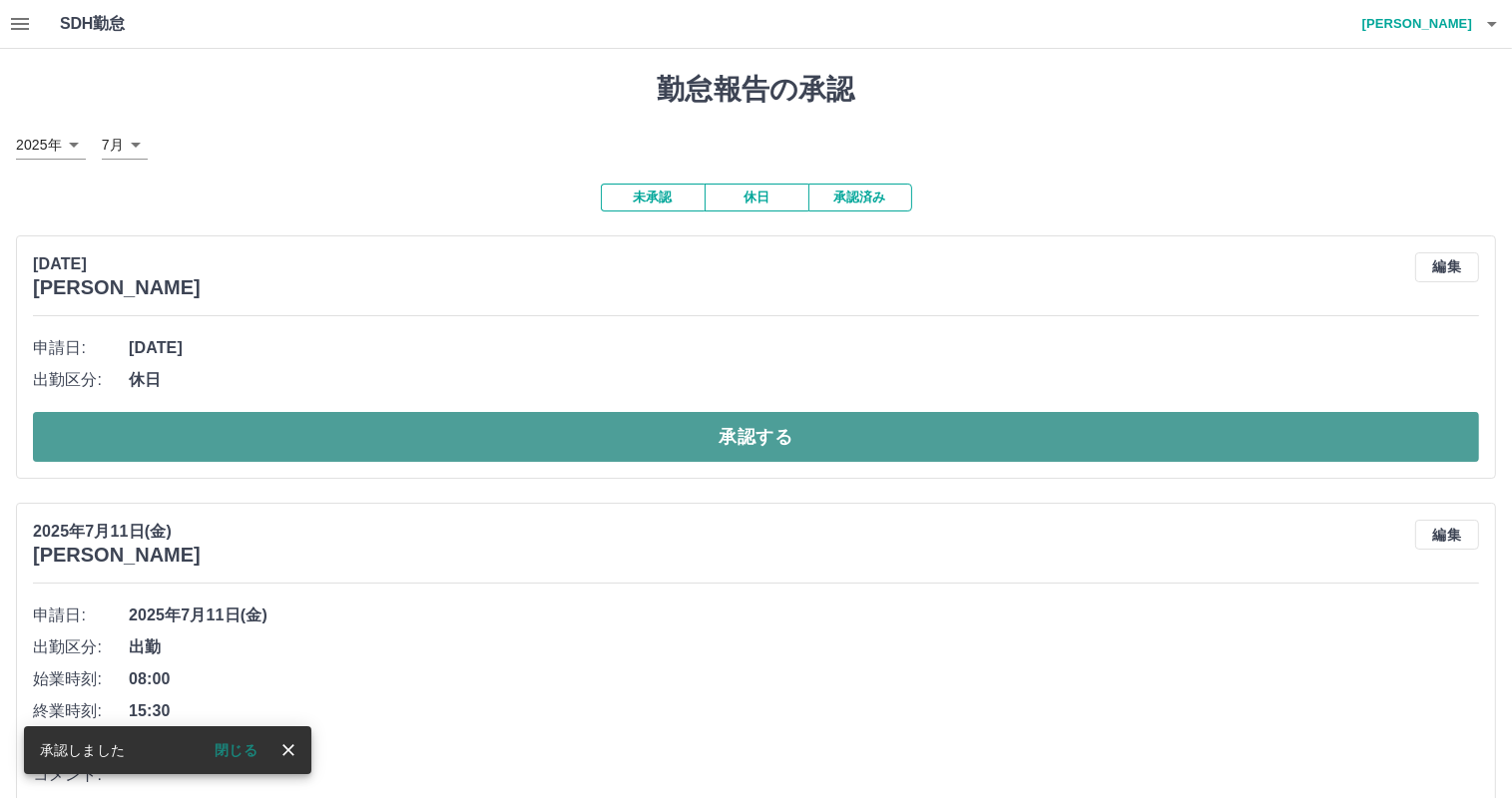 click on "承認する" at bounding box center [756, 437] 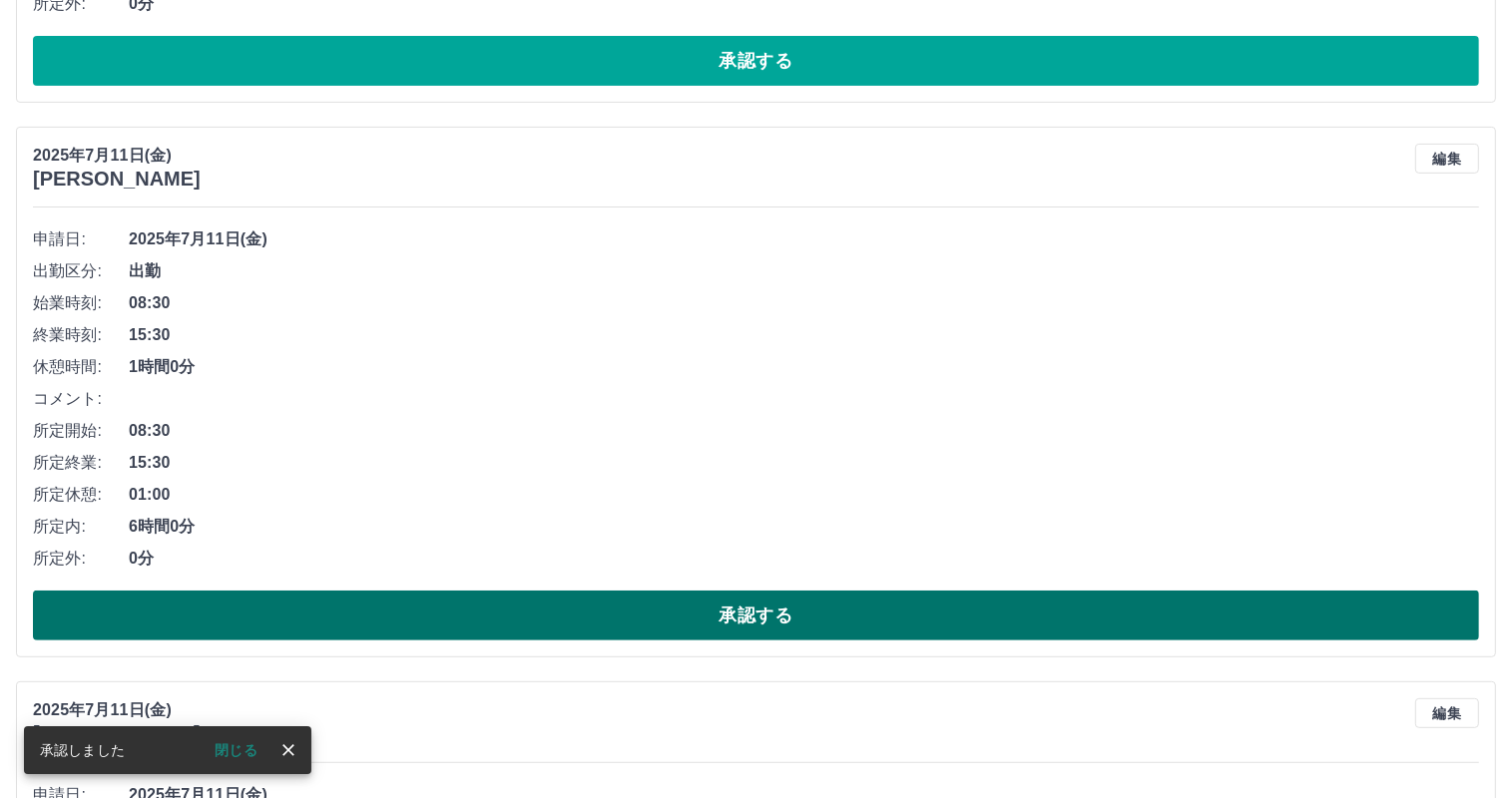 scroll, scrollTop: 698, scrollLeft: 0, axis: vertical 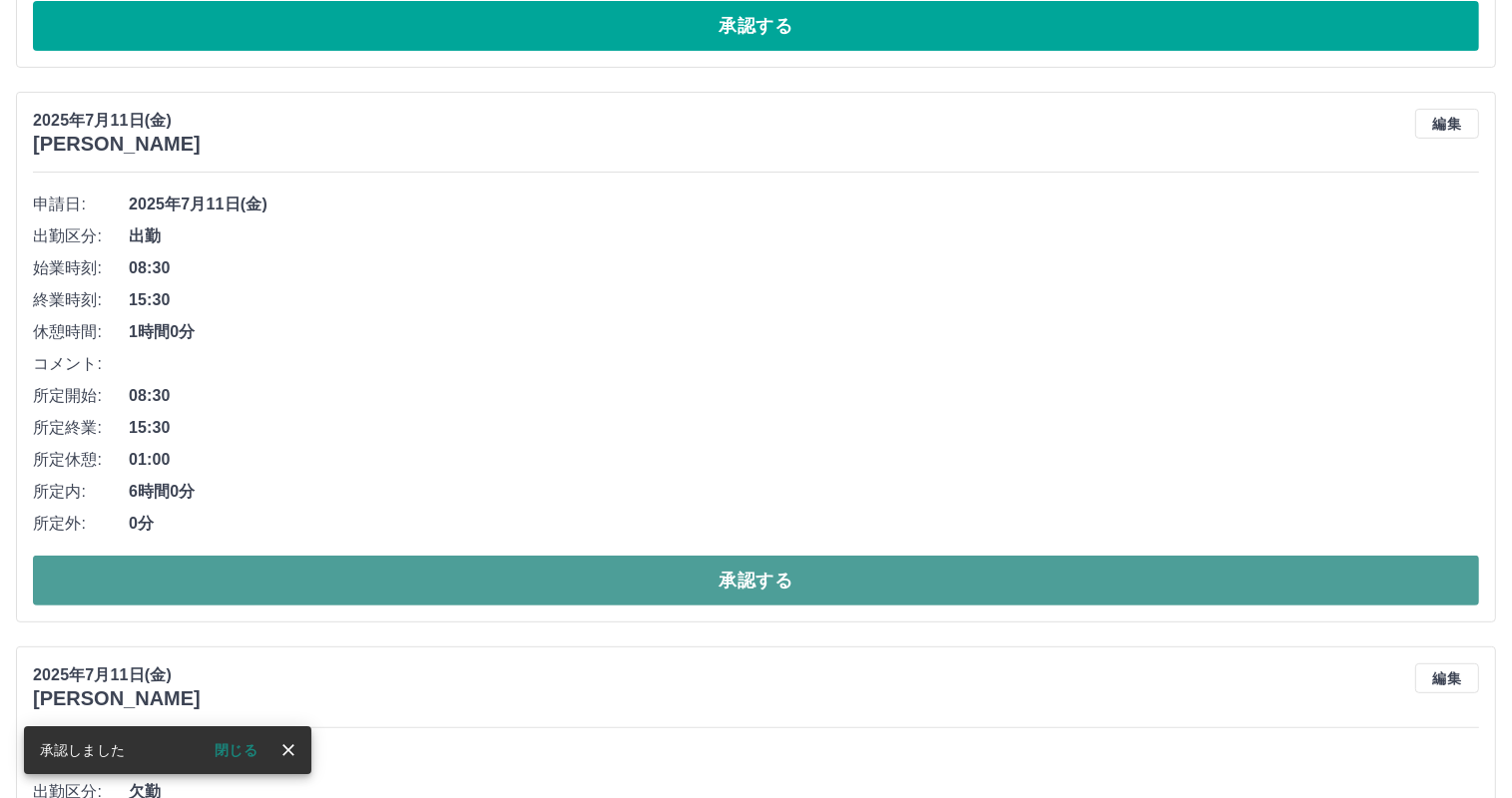 click on "承認する" at bounding box center (756, 581) 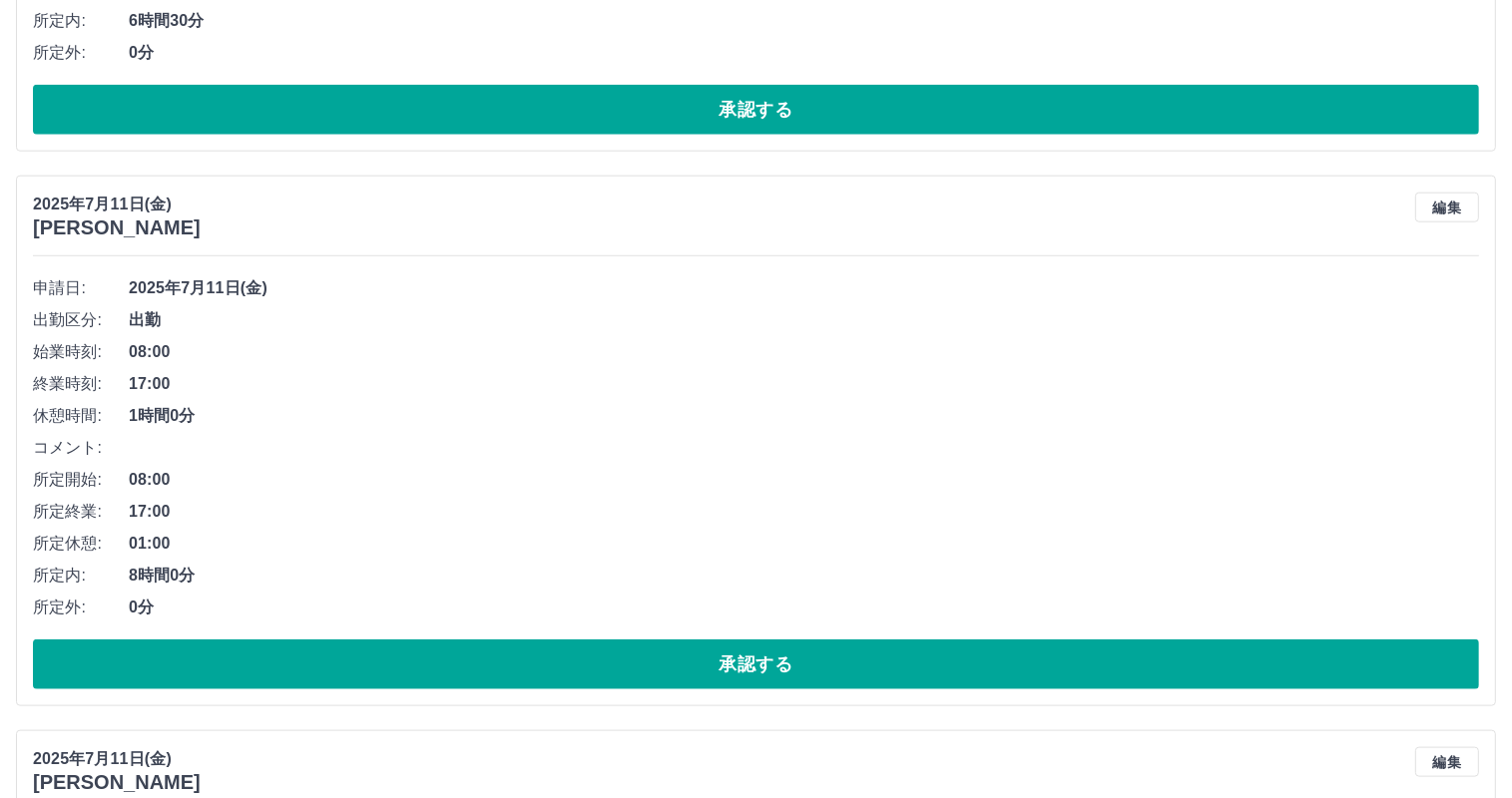 scroll, scrollTop: 2095, scrollLeft: 0, axis: vertical 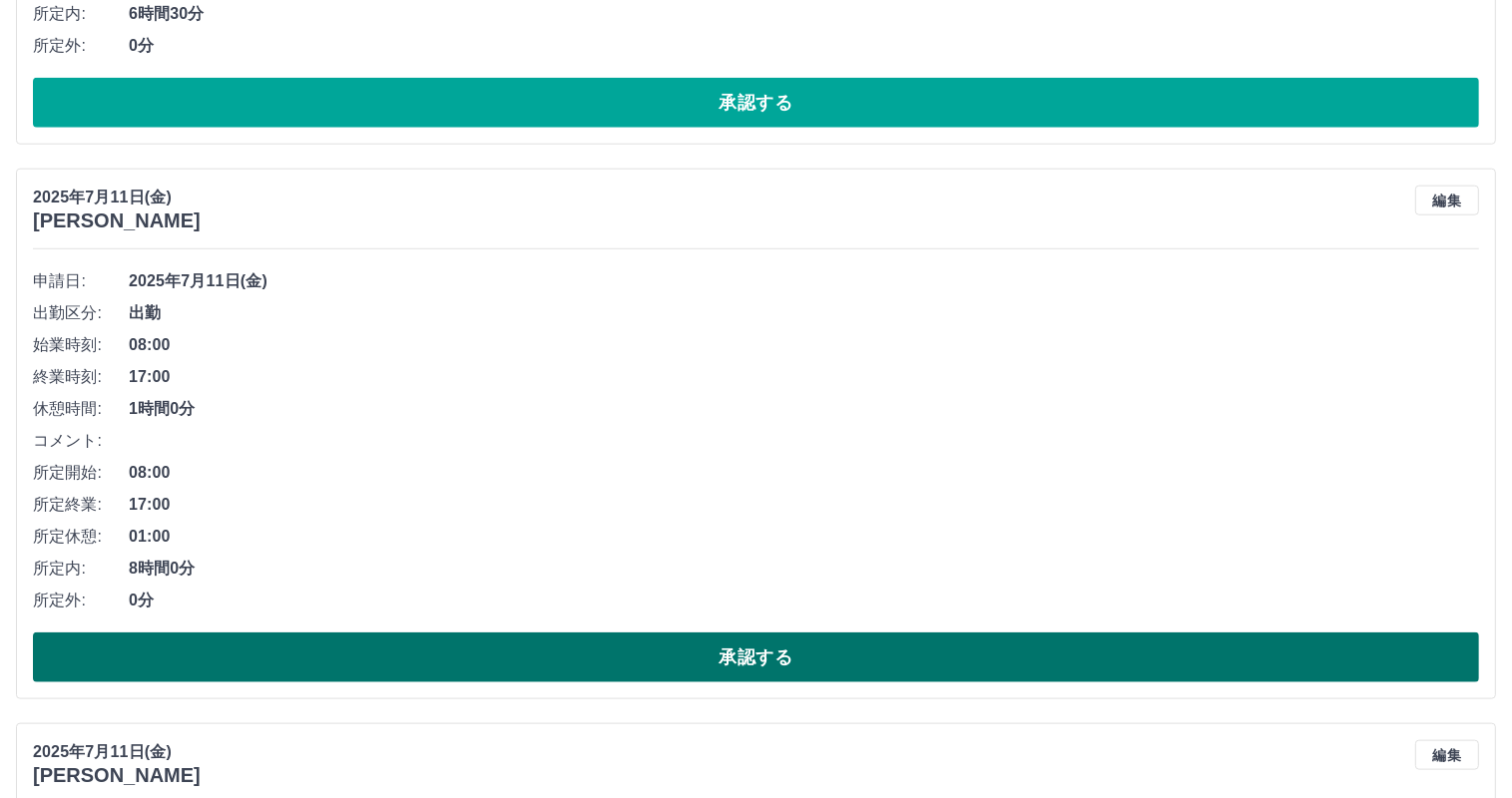 click on "承認する" at bounding box center (756, 657) 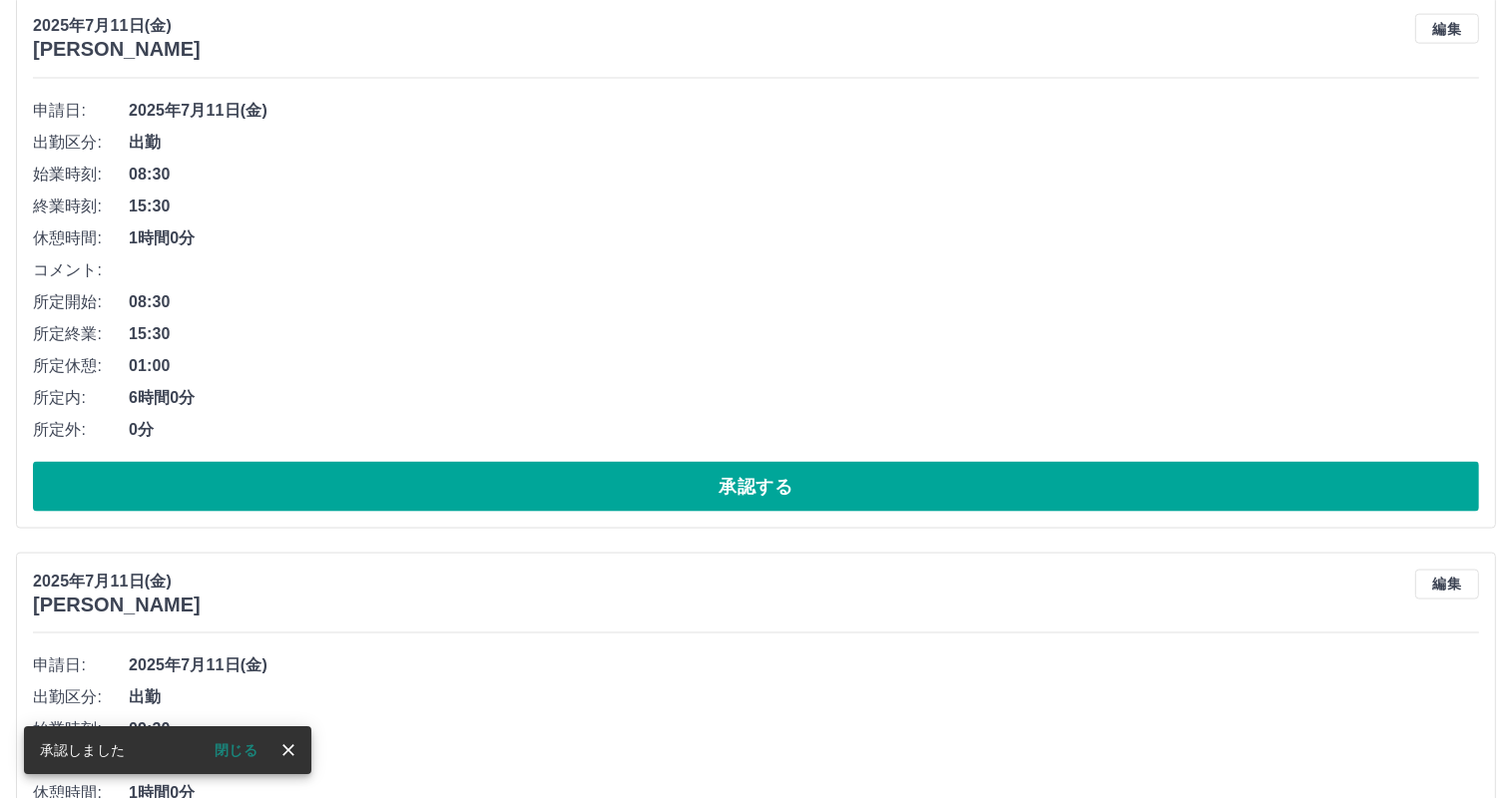 scroll, scrollTop: 2793, scrollLeft: 0, axis: vertical 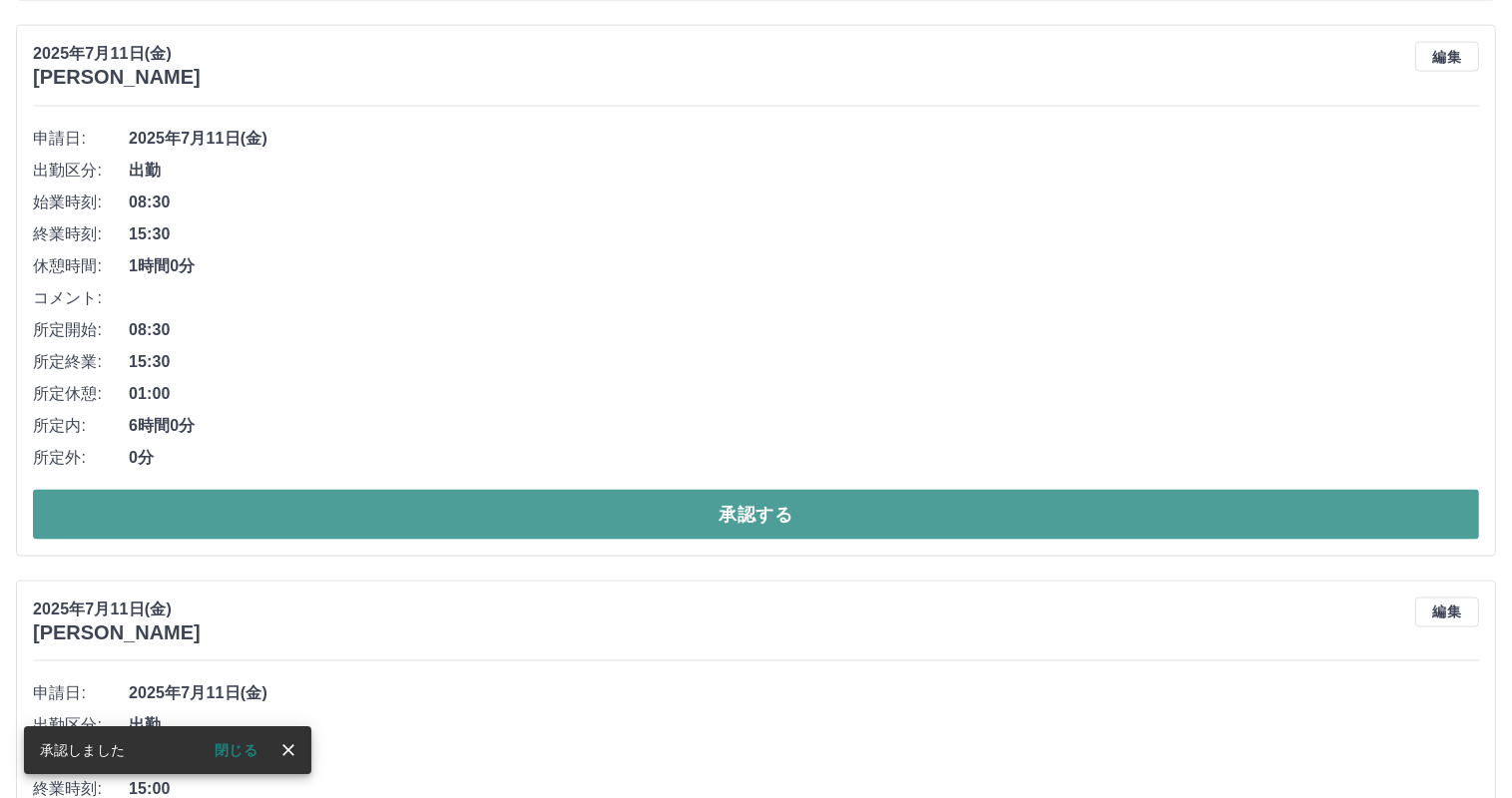 click on "承認する" at bounding box center [756, 515] 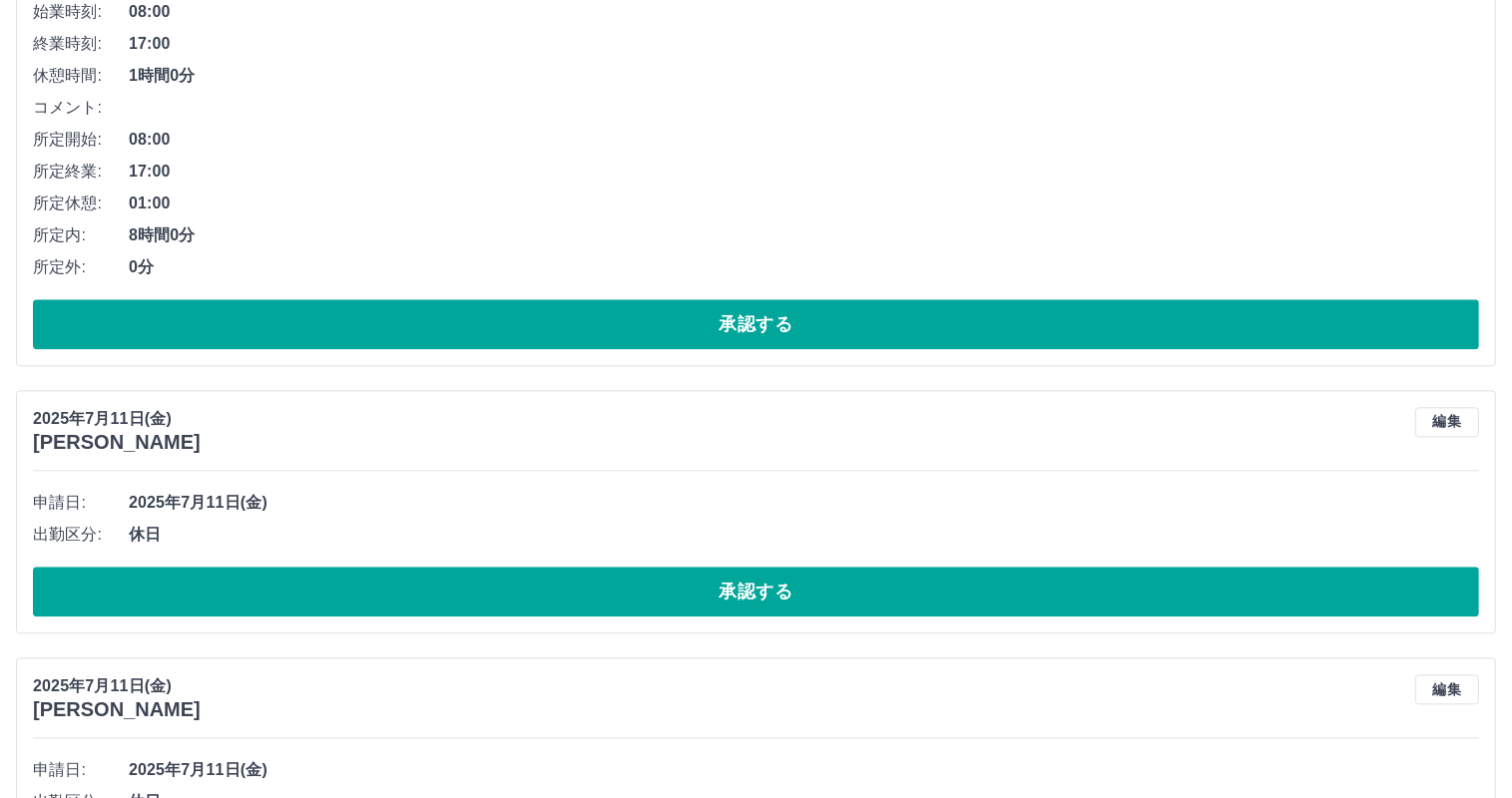 scroll, scrollTop: 4732, scrollLeft: 0, axis: vertical 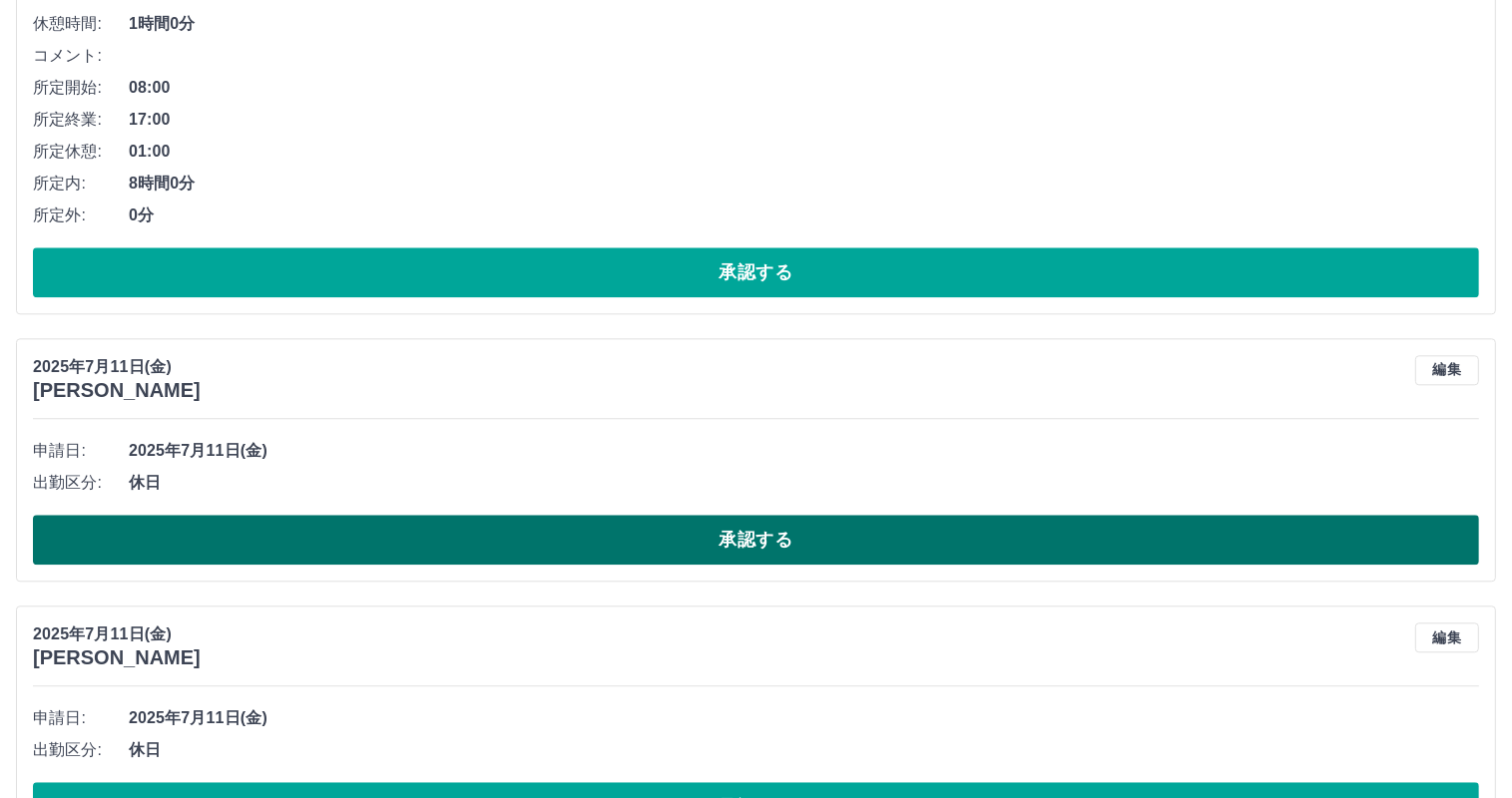 click on "承認する" at bounding box center [756, 540] 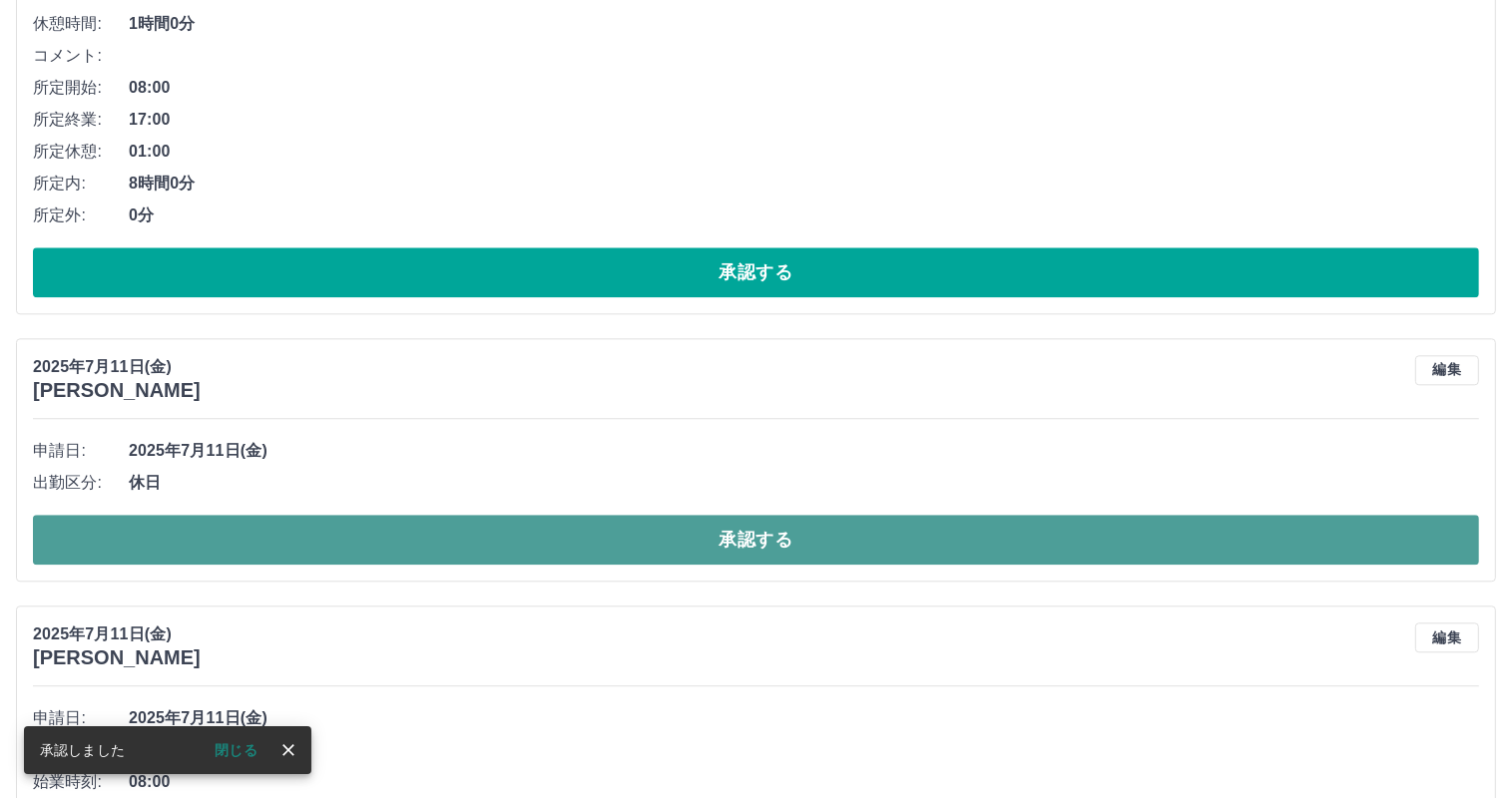 click on "承認する" at bounding box center (756, 540) 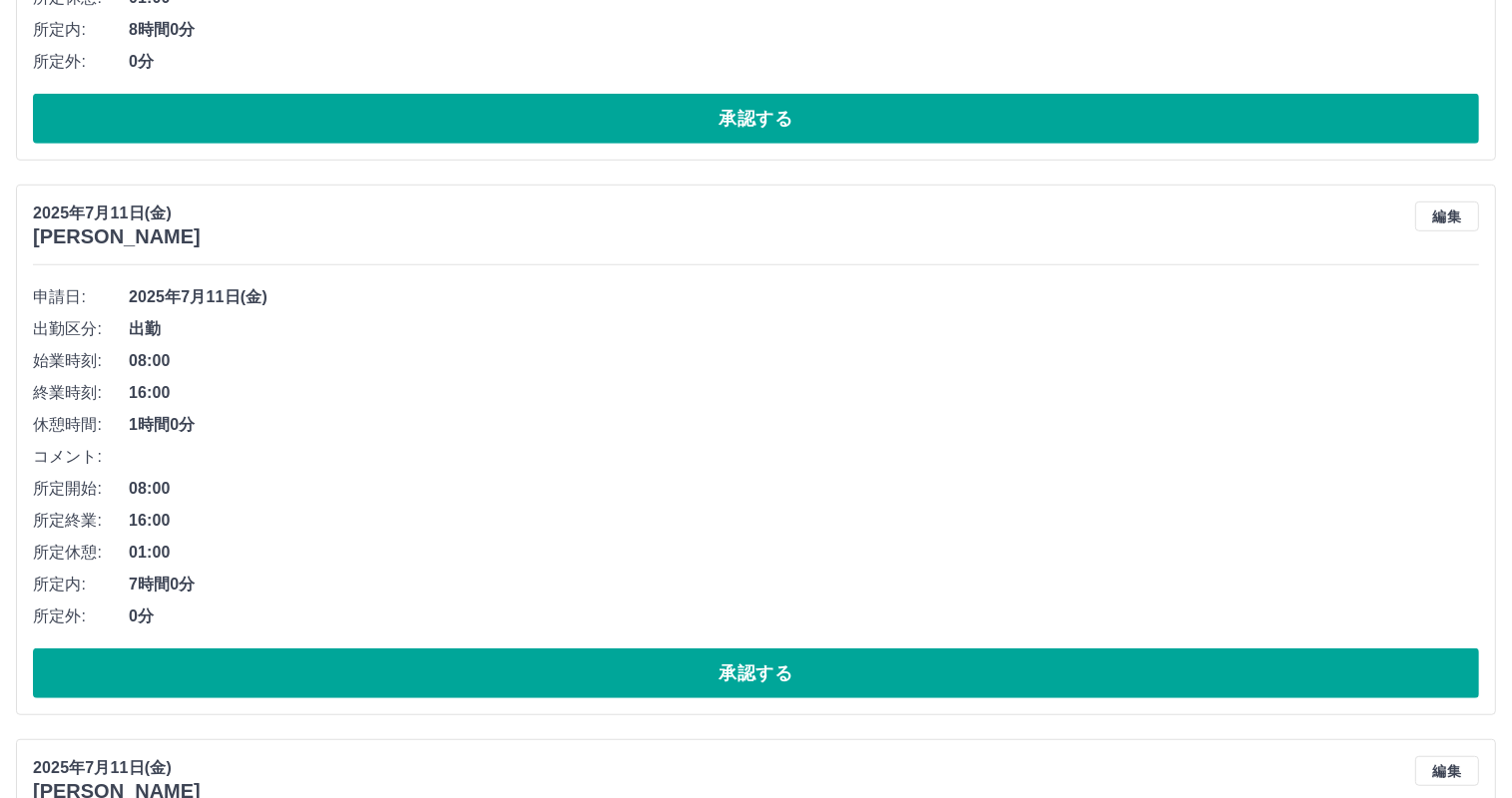 scroll, scrollTop: 8822, scrollLeft: 0, axis: vertical 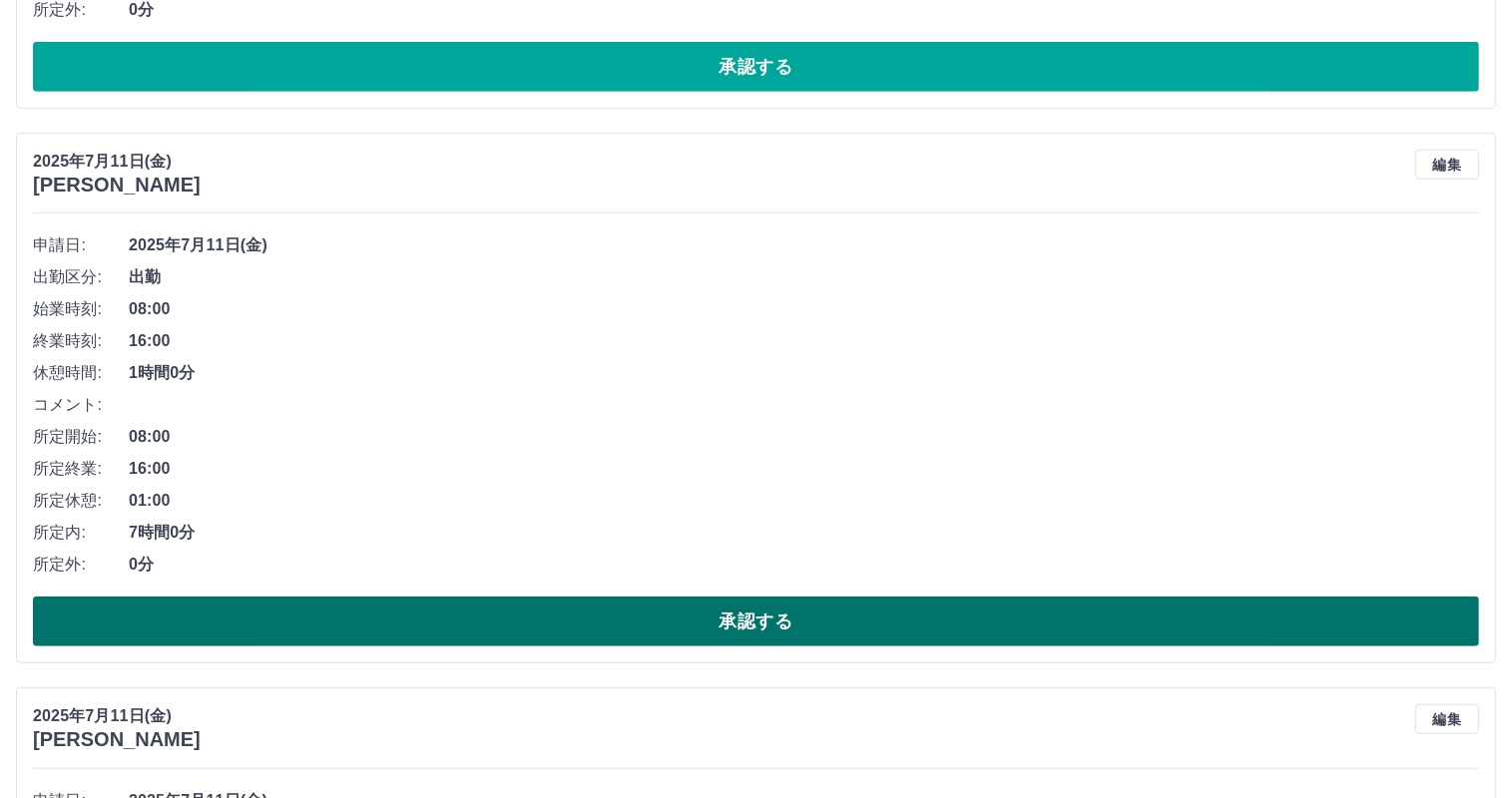 click on "承認する" at bounding box center (756, 621) 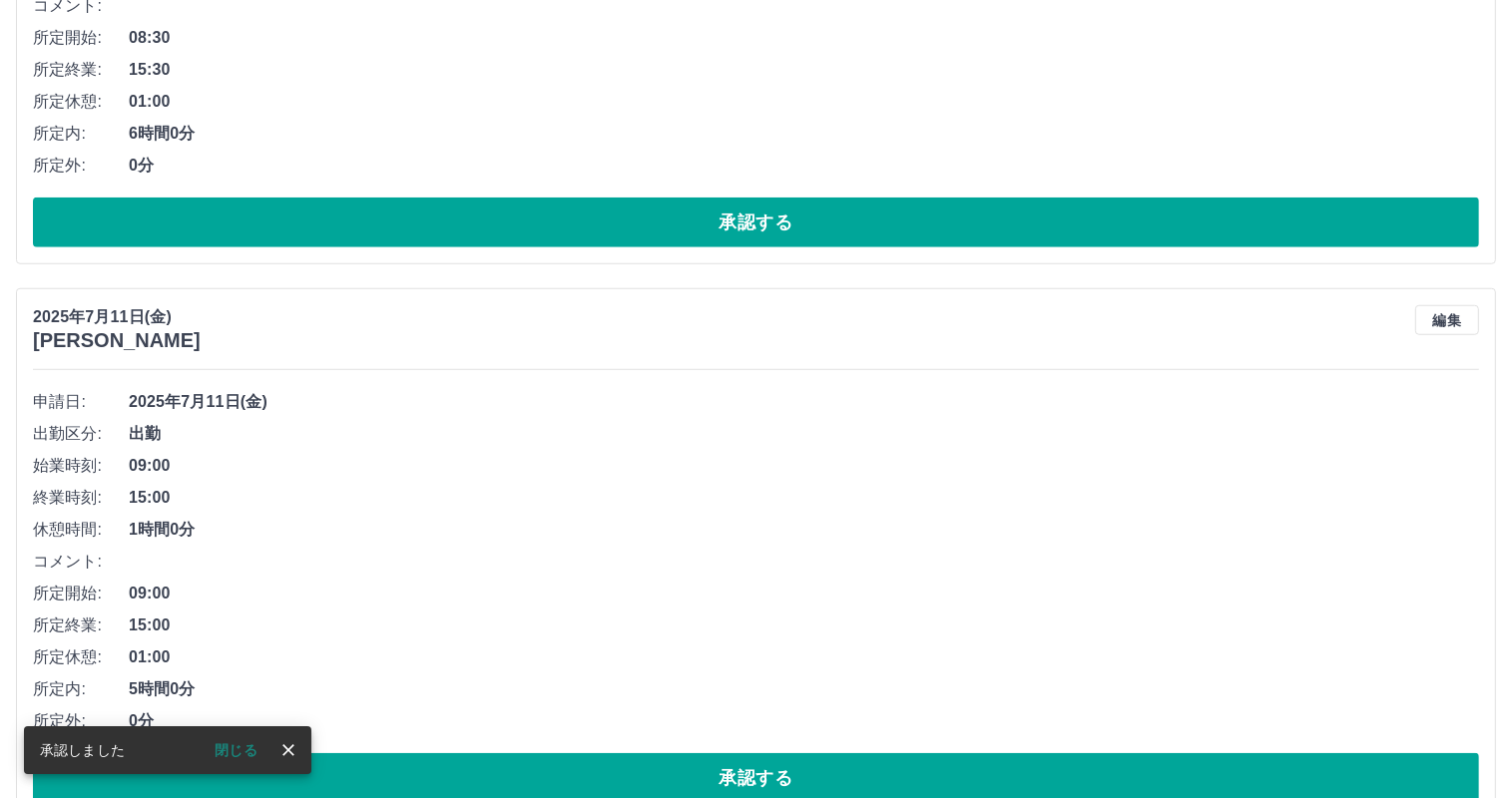 scroll, scrollTop: 9321, scrollLeft: 0, axis: vertical 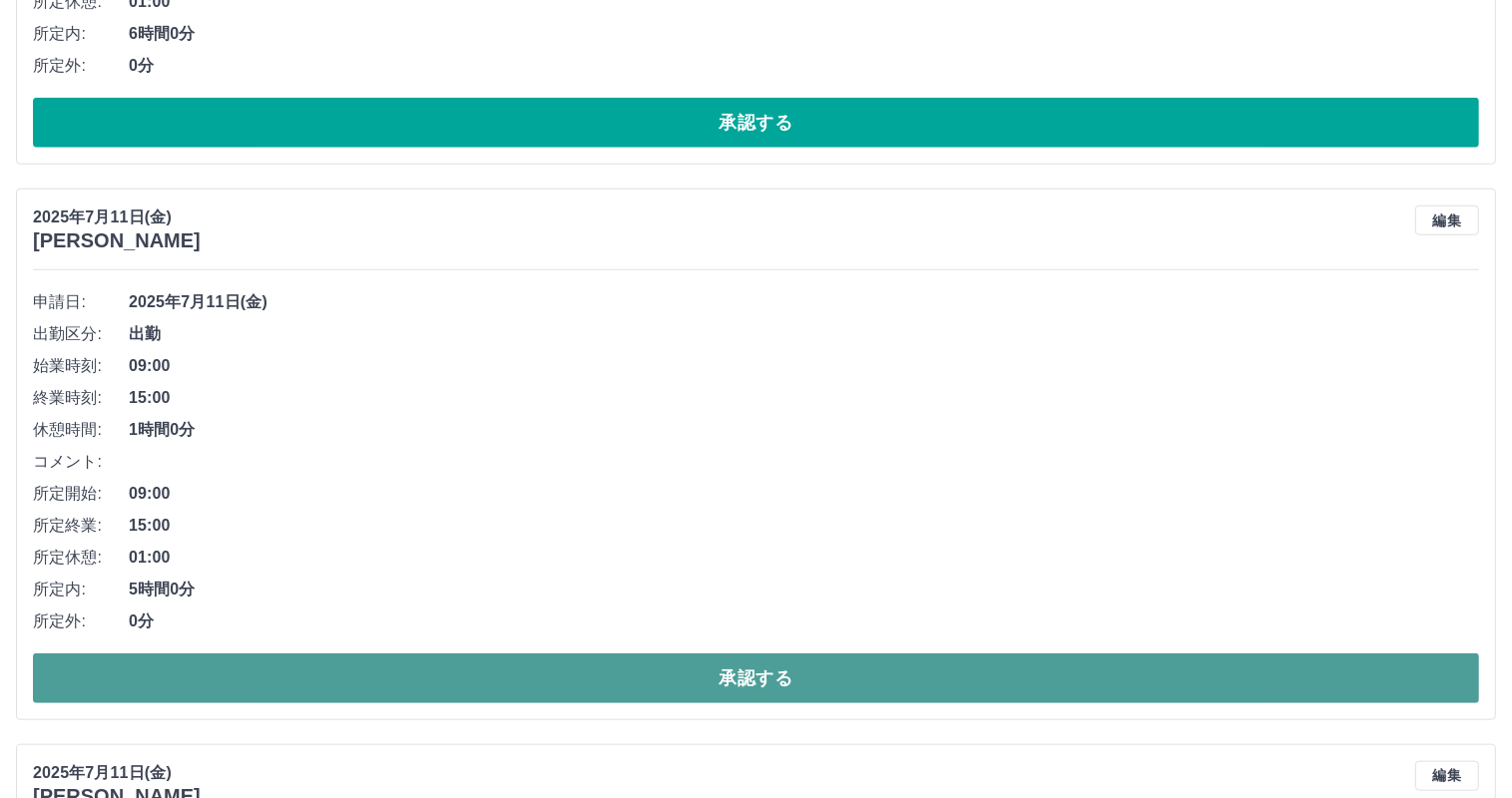 click on "承認する" at bounding box center (756, 678) 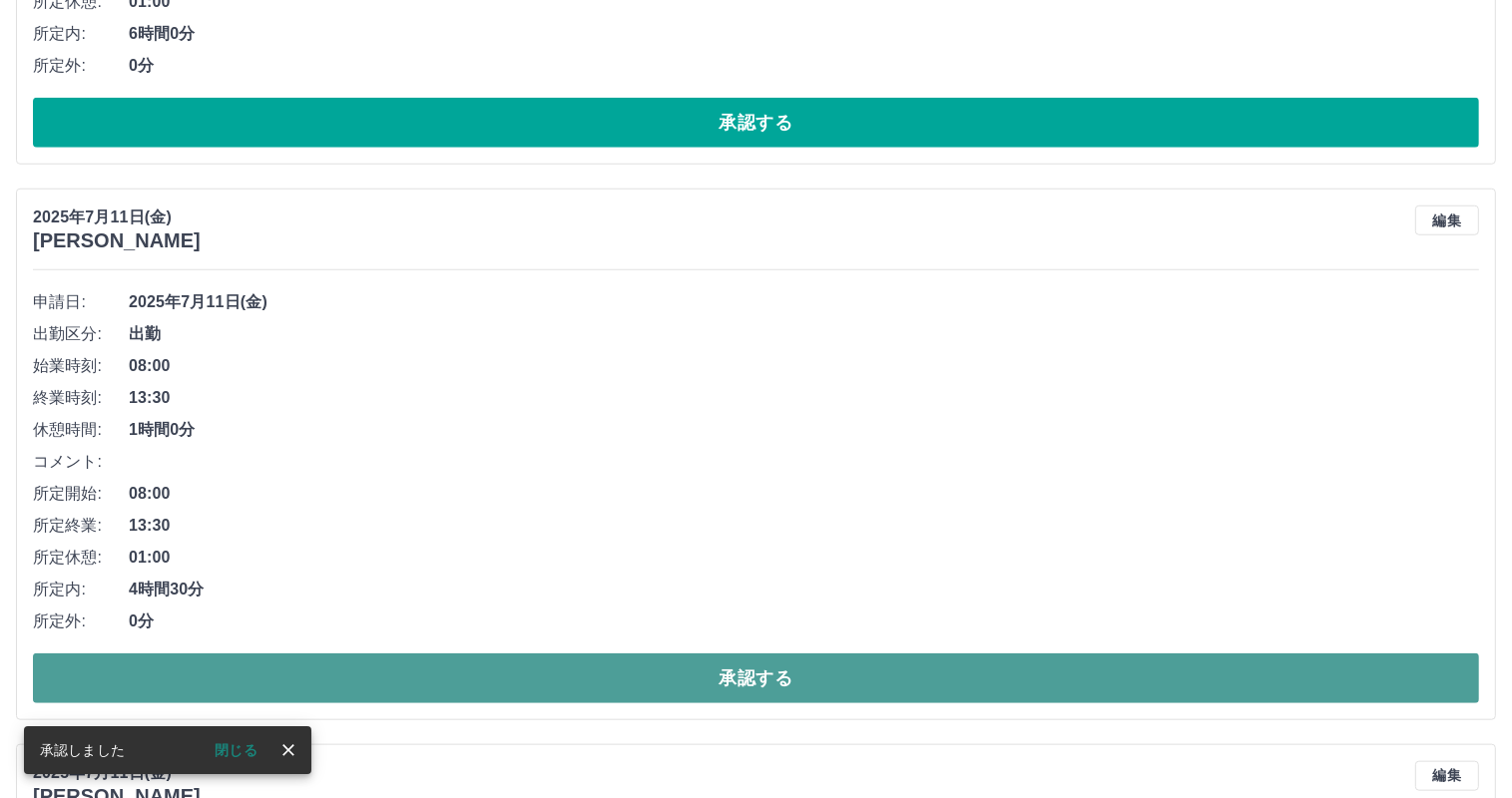 click on "承認する" at bounding box center (756, 678) 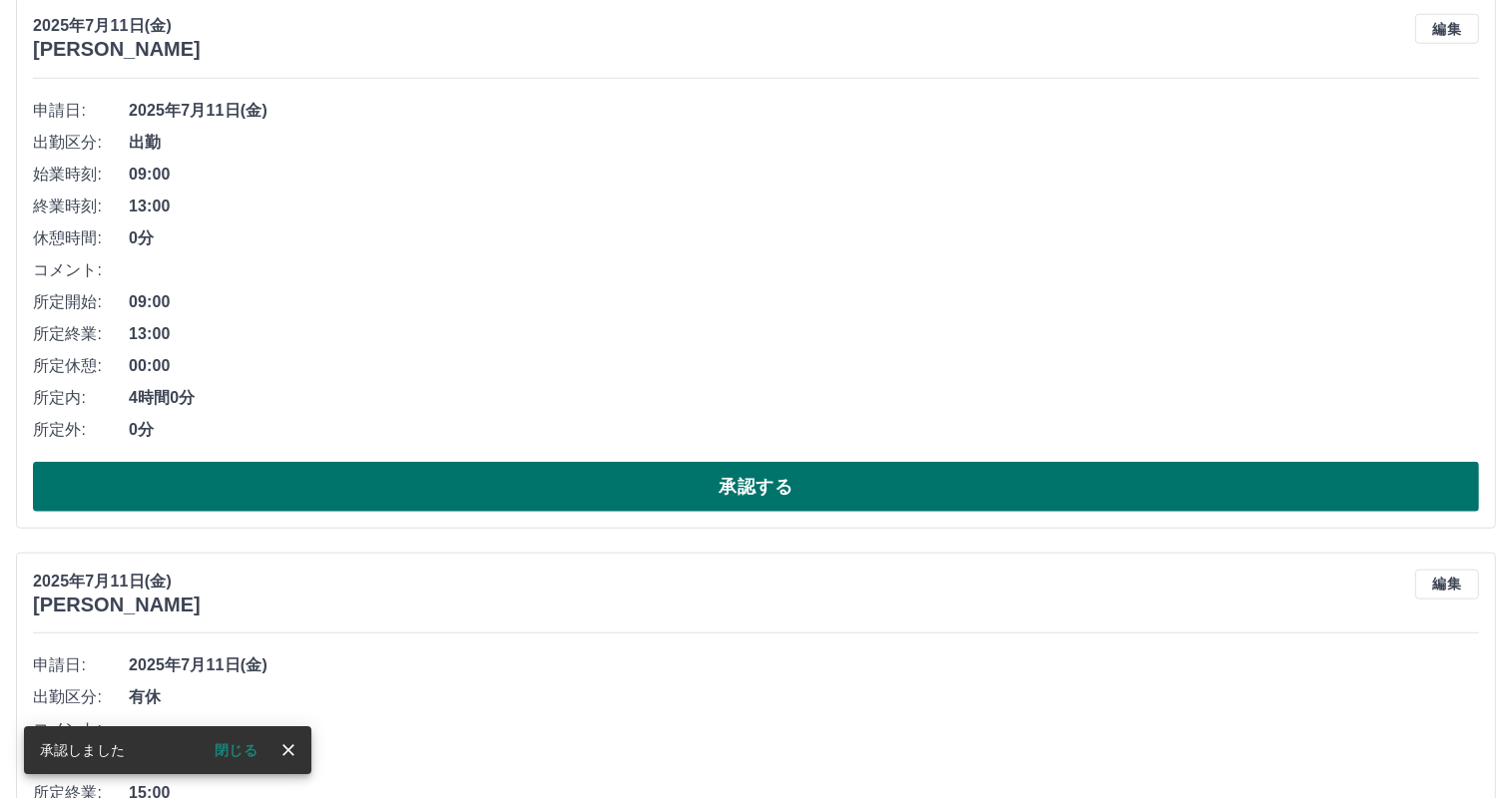 scroll, scrollTop: 9520, scrollLeft: 0, axis: vertical 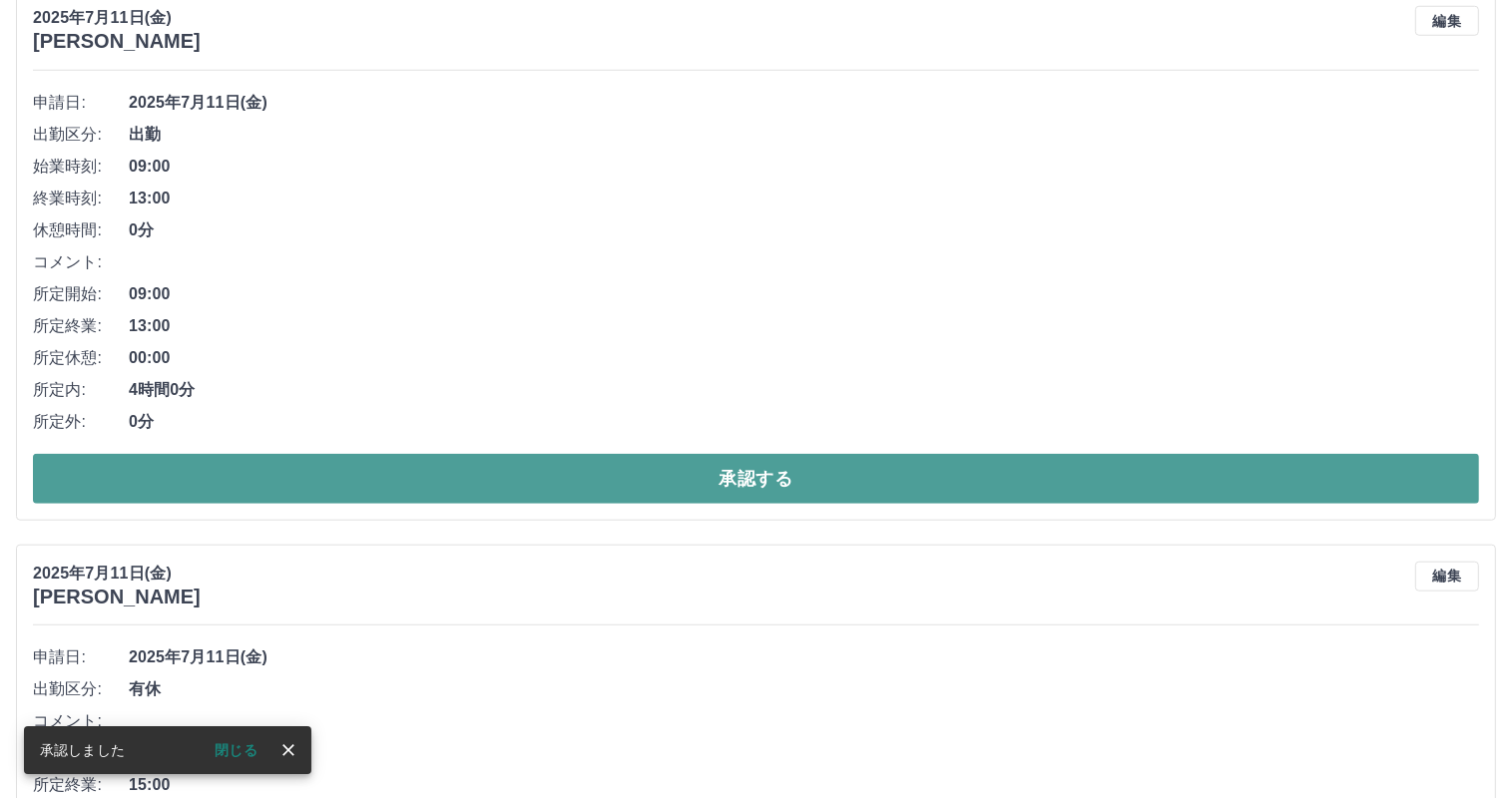 click on "承認する" at bounding box center [756, 479] 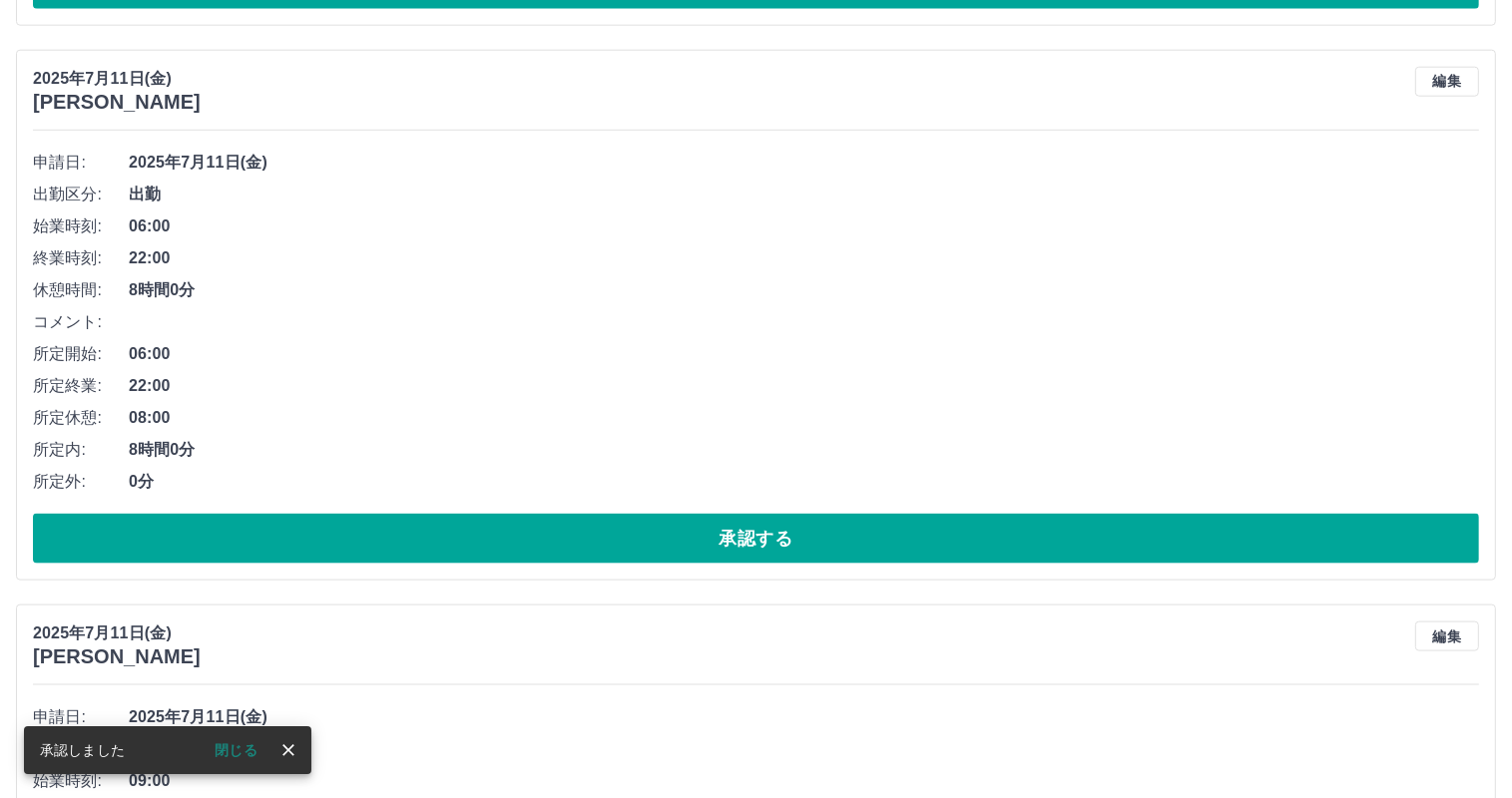 scroll, scrollTop: 9365, scrollLeft: 0, axis: vertical 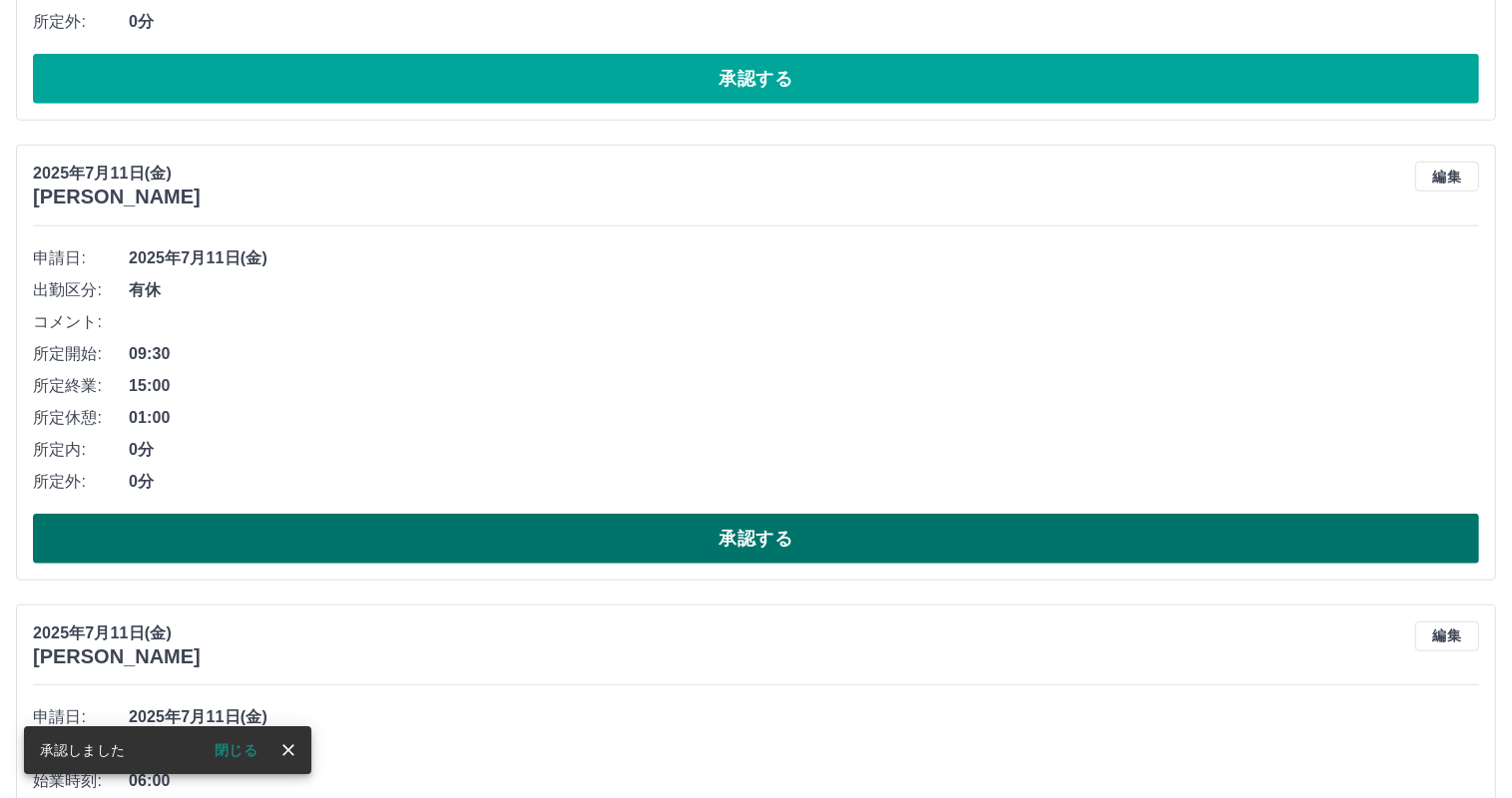 click on "承認する" at bounding box center [756, 539] 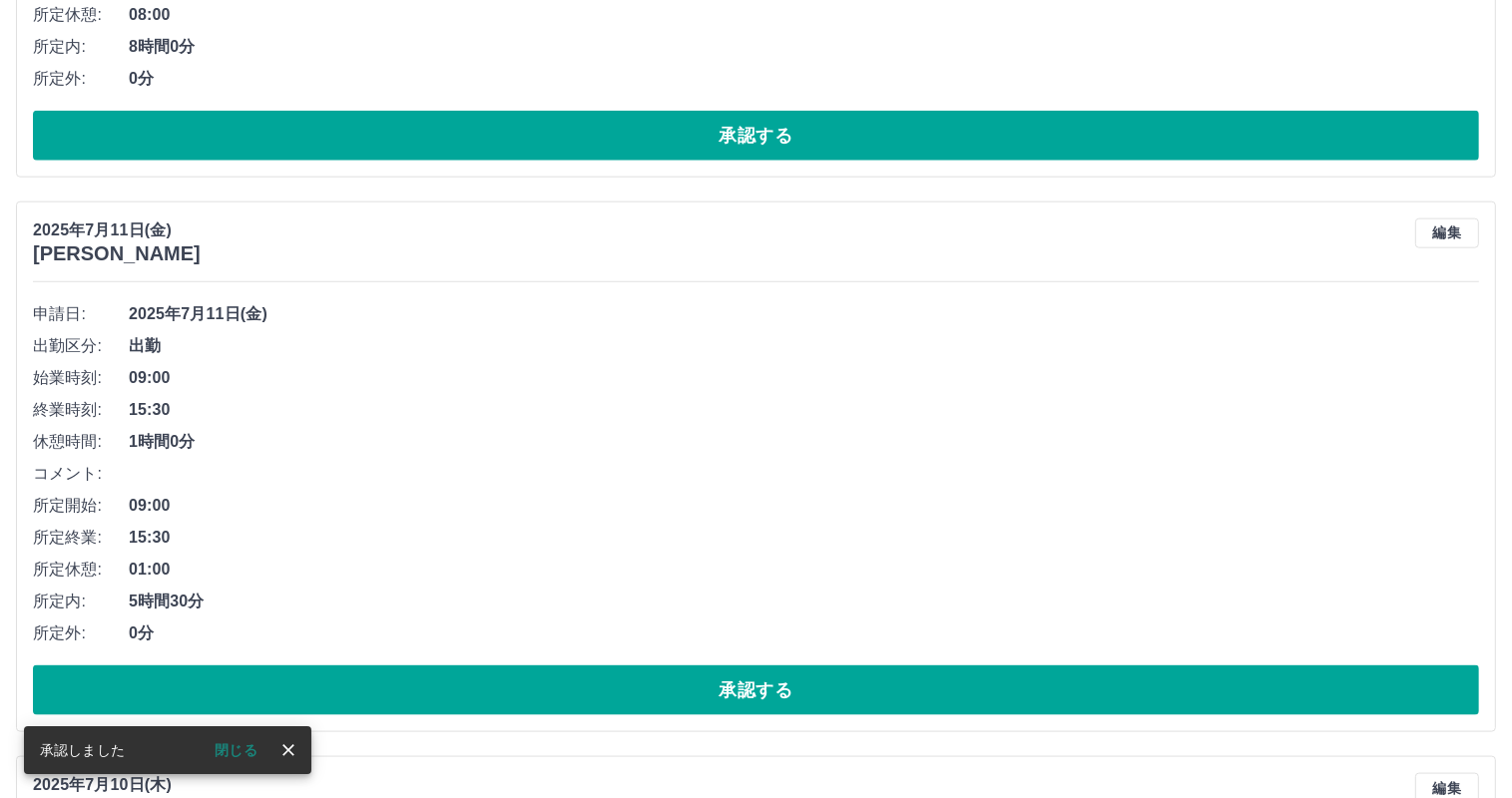 scroll, scrollTop: 9404, scrollLeft: 0, axis: vertical 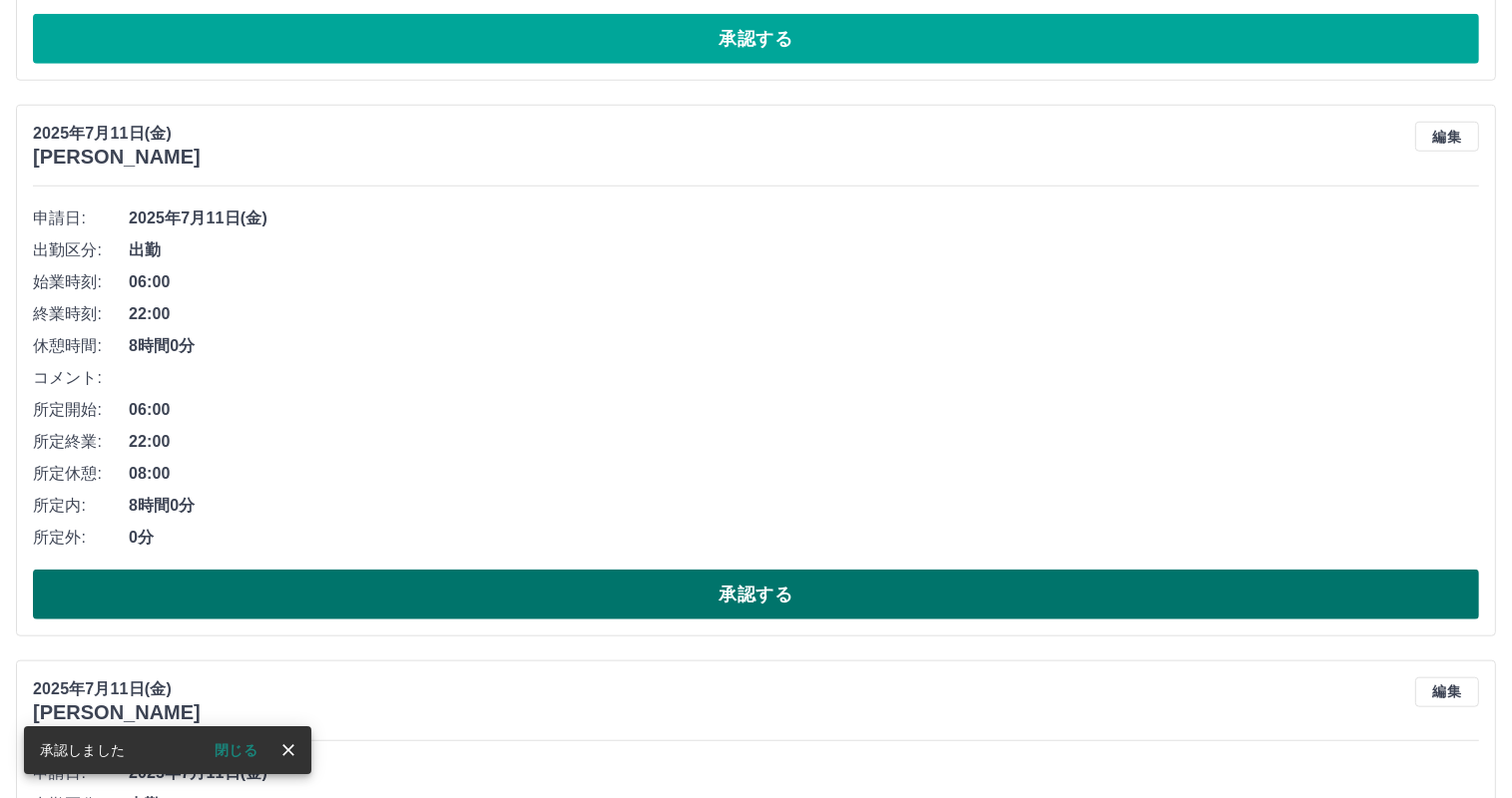 click on "承認する" at bounding box center [756, 595] 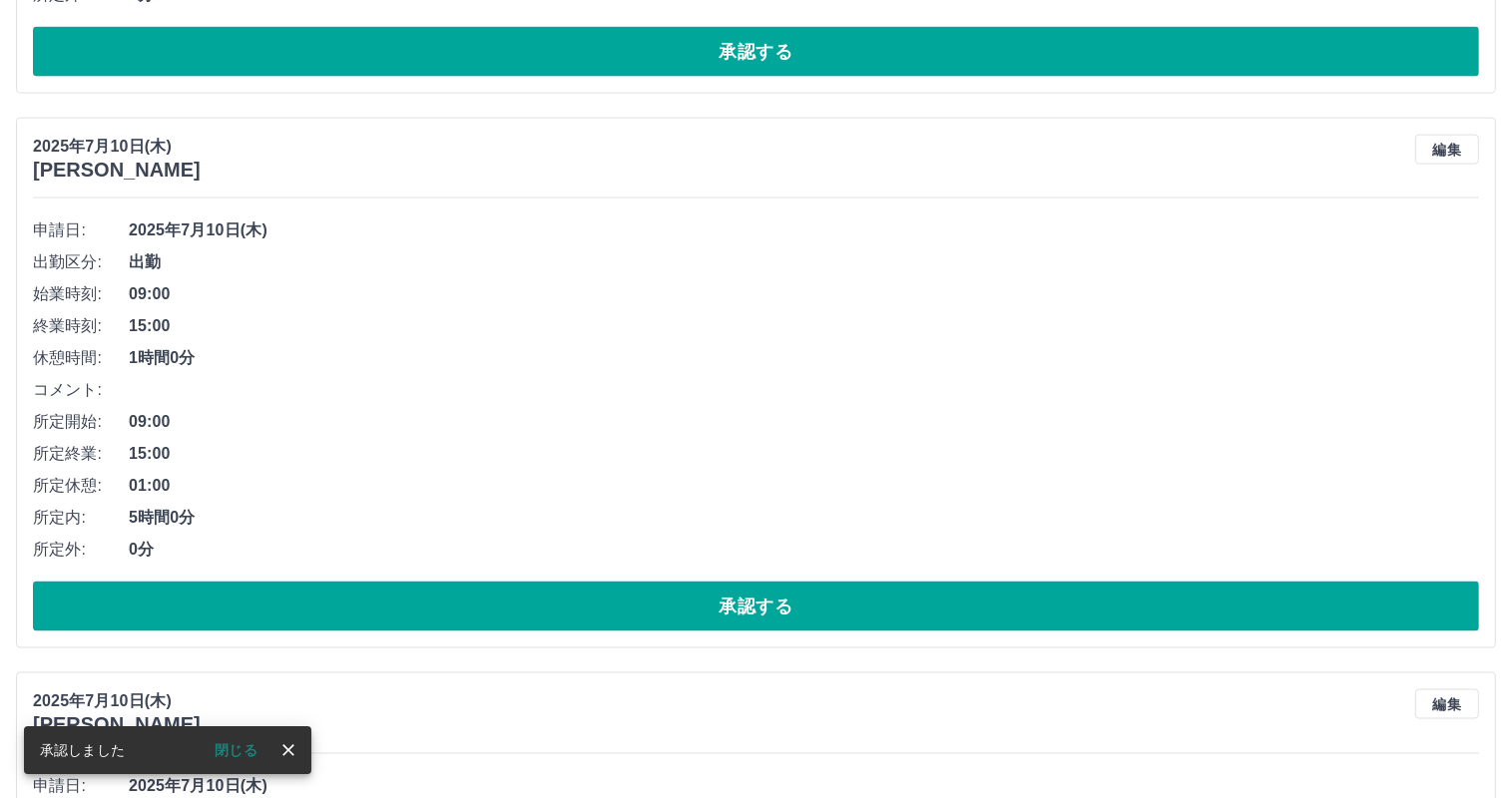 scroll, scrollTop: 9947, scrollLeft: 0, axis: vertical 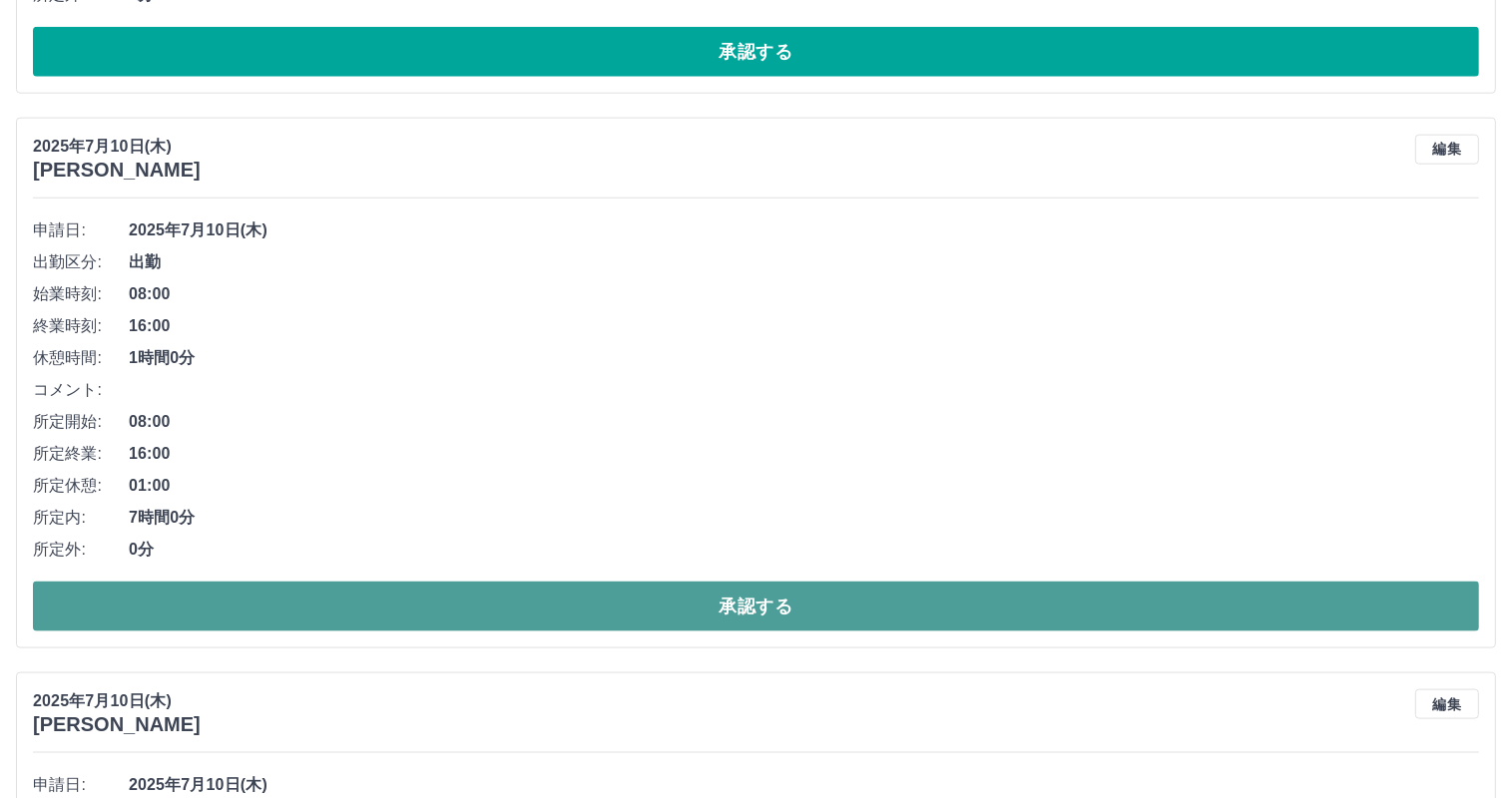 click on "承認する" at bounding box center [756, 606] 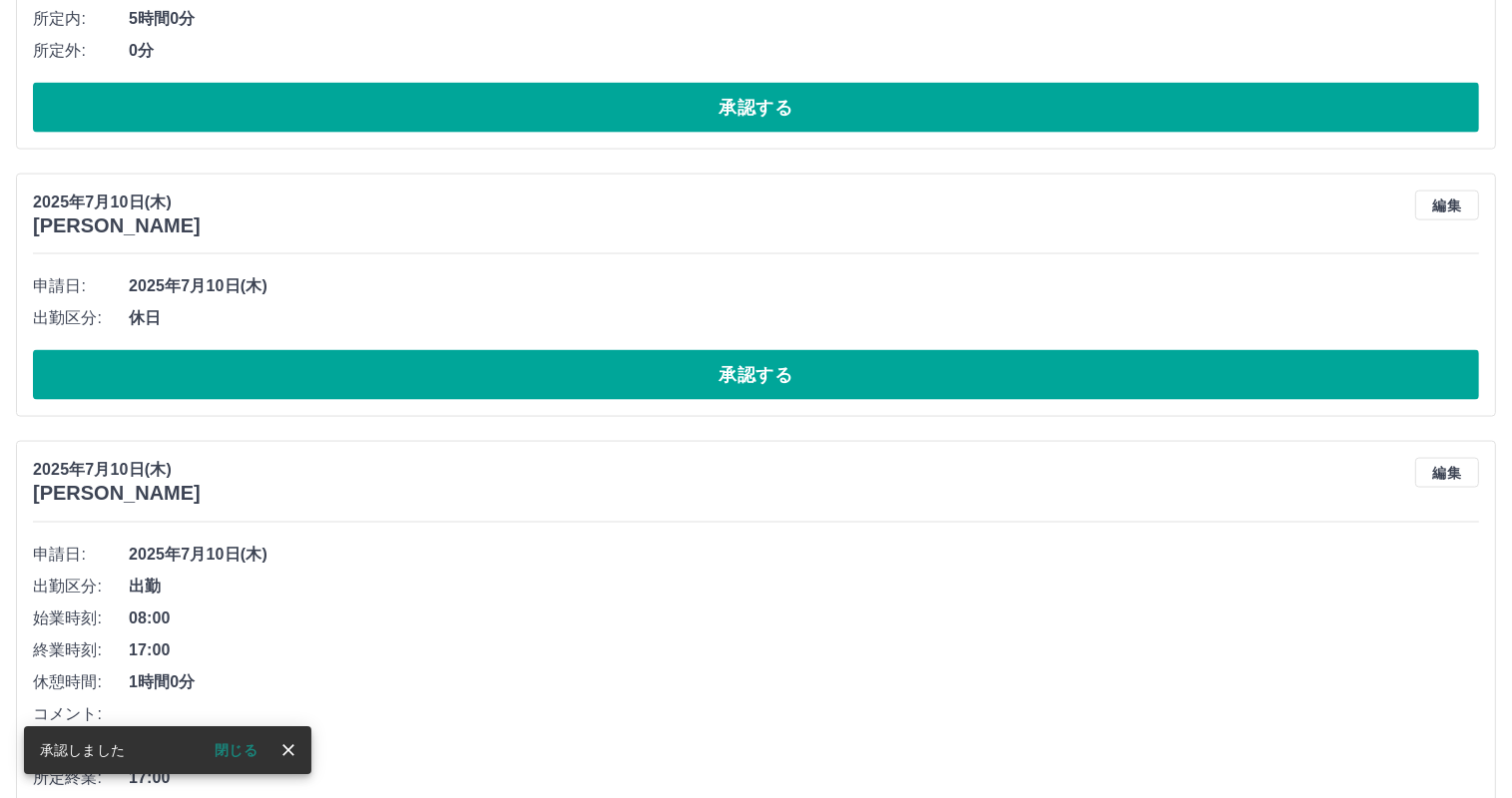 scroll, scrollTop: 9892, scrollLeft: 0, axis: vertical 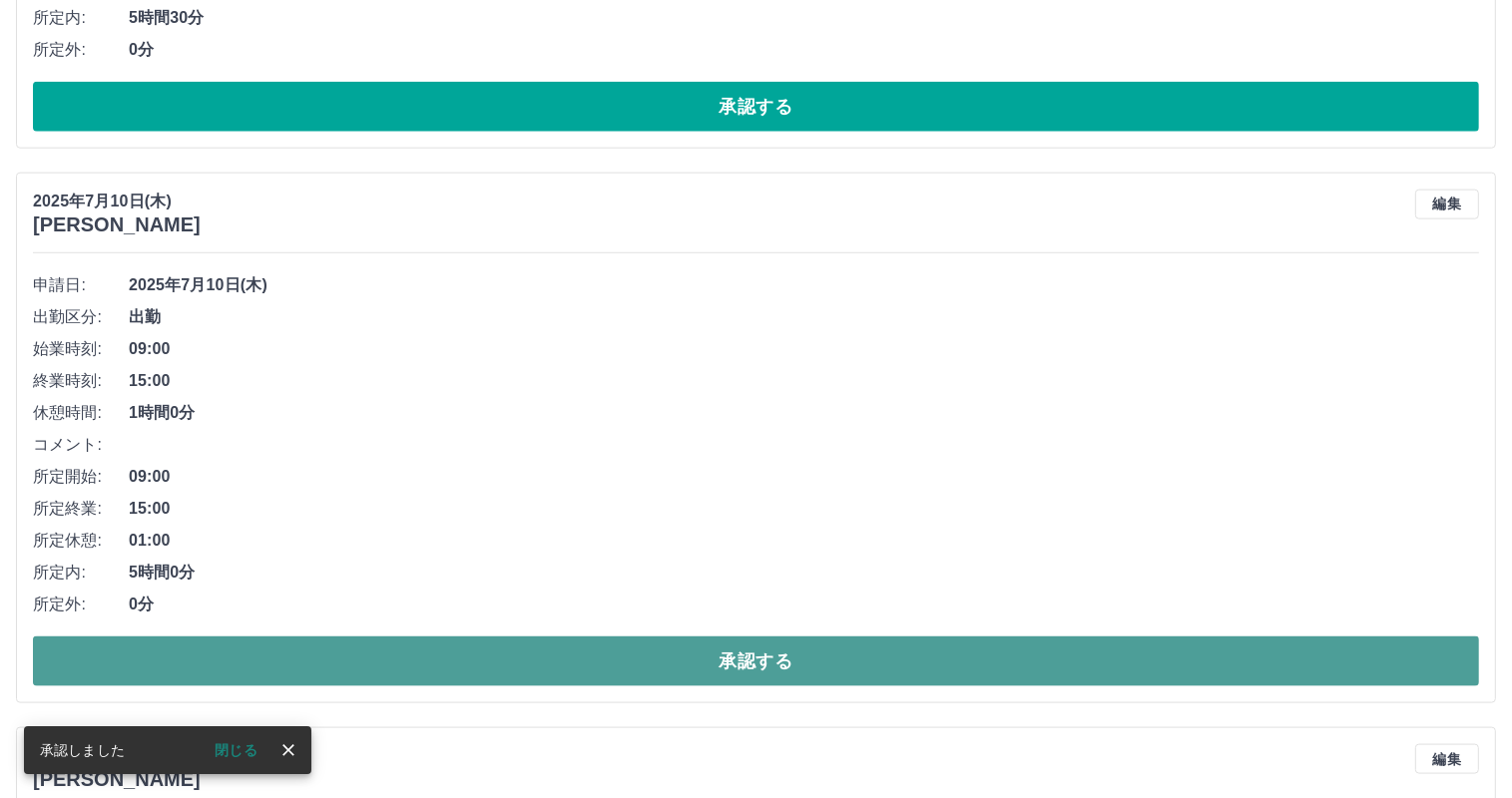 click on "承認する" at bounding box center (756, 661) 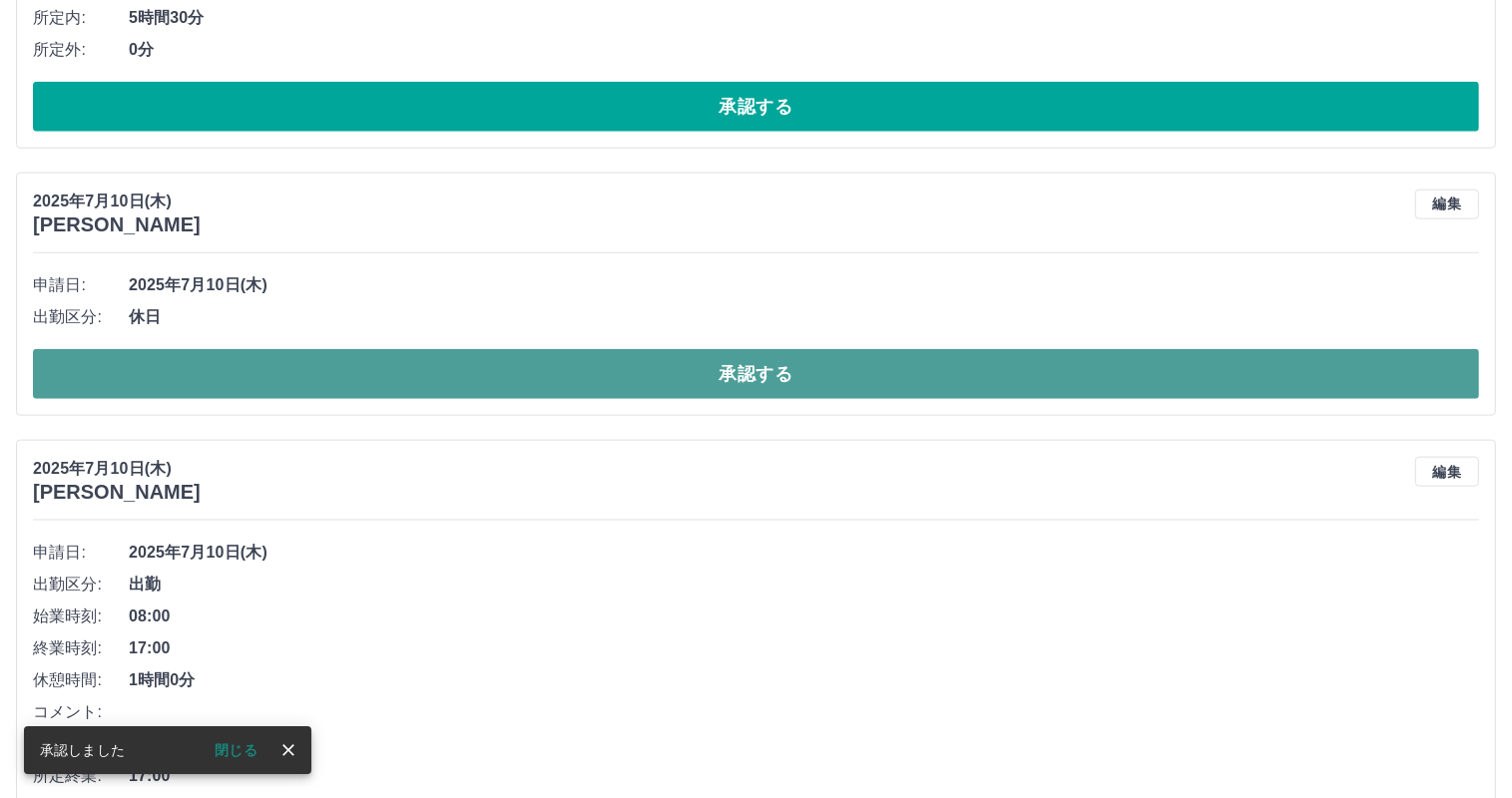 click on "承認する" at bounding box center [756, 374] 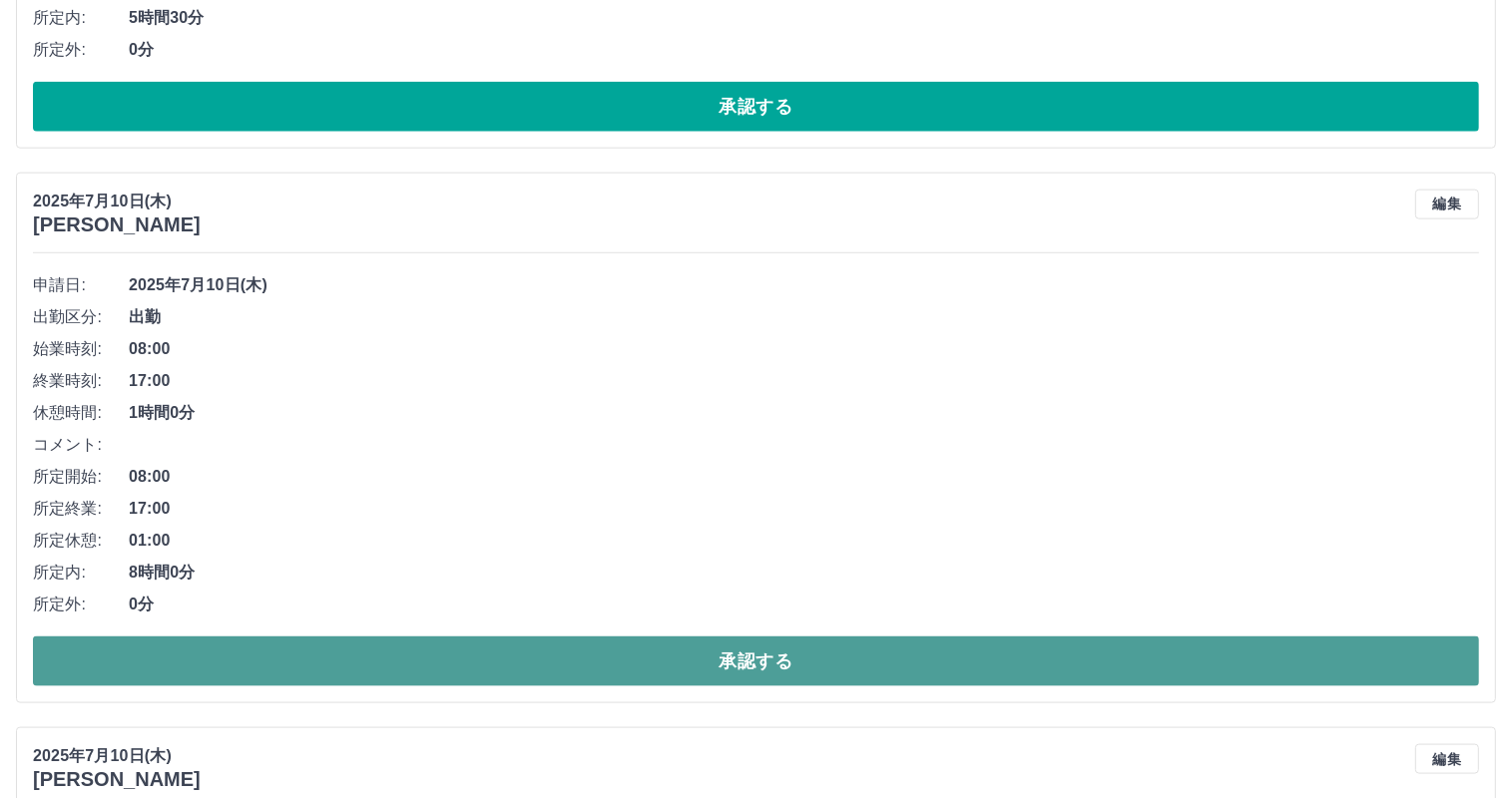 click on "承認する" at bounding box center [756, 661] 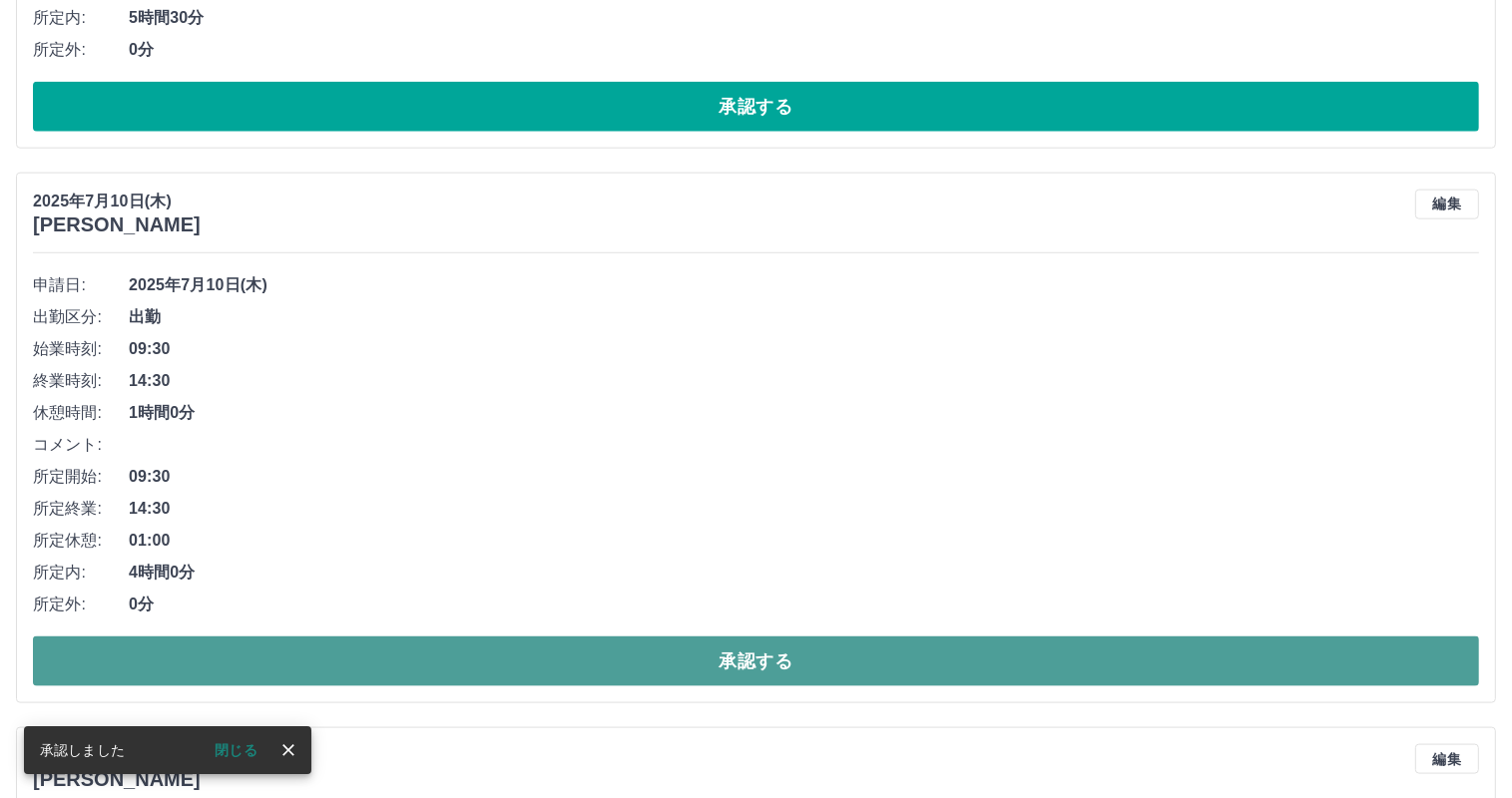 click on "承認する" at bounding box center (756, 661) 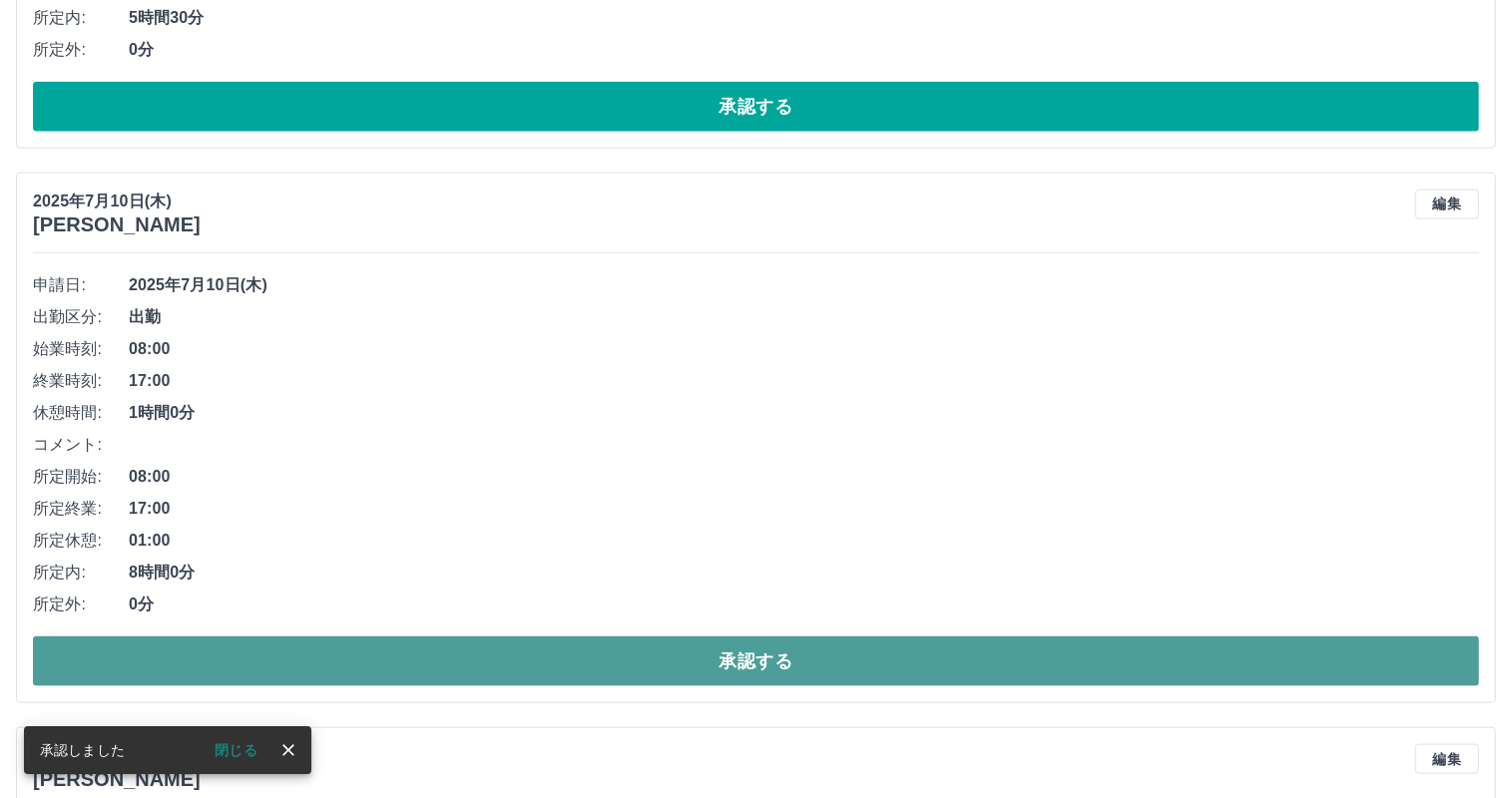 click on "承認する" at bounding box center [756, 661] 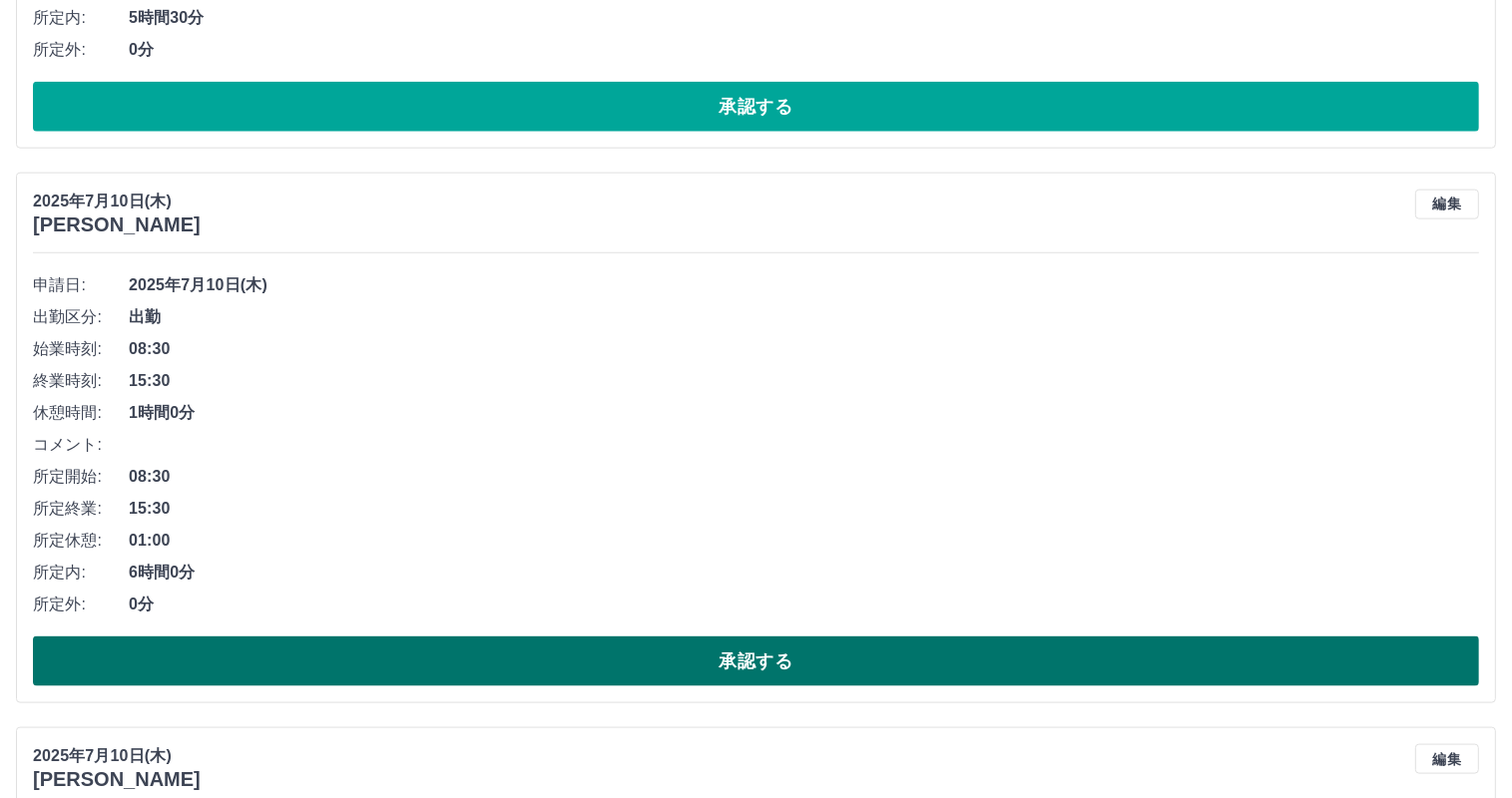 click on "承認する" at bounding box center (756, 661) 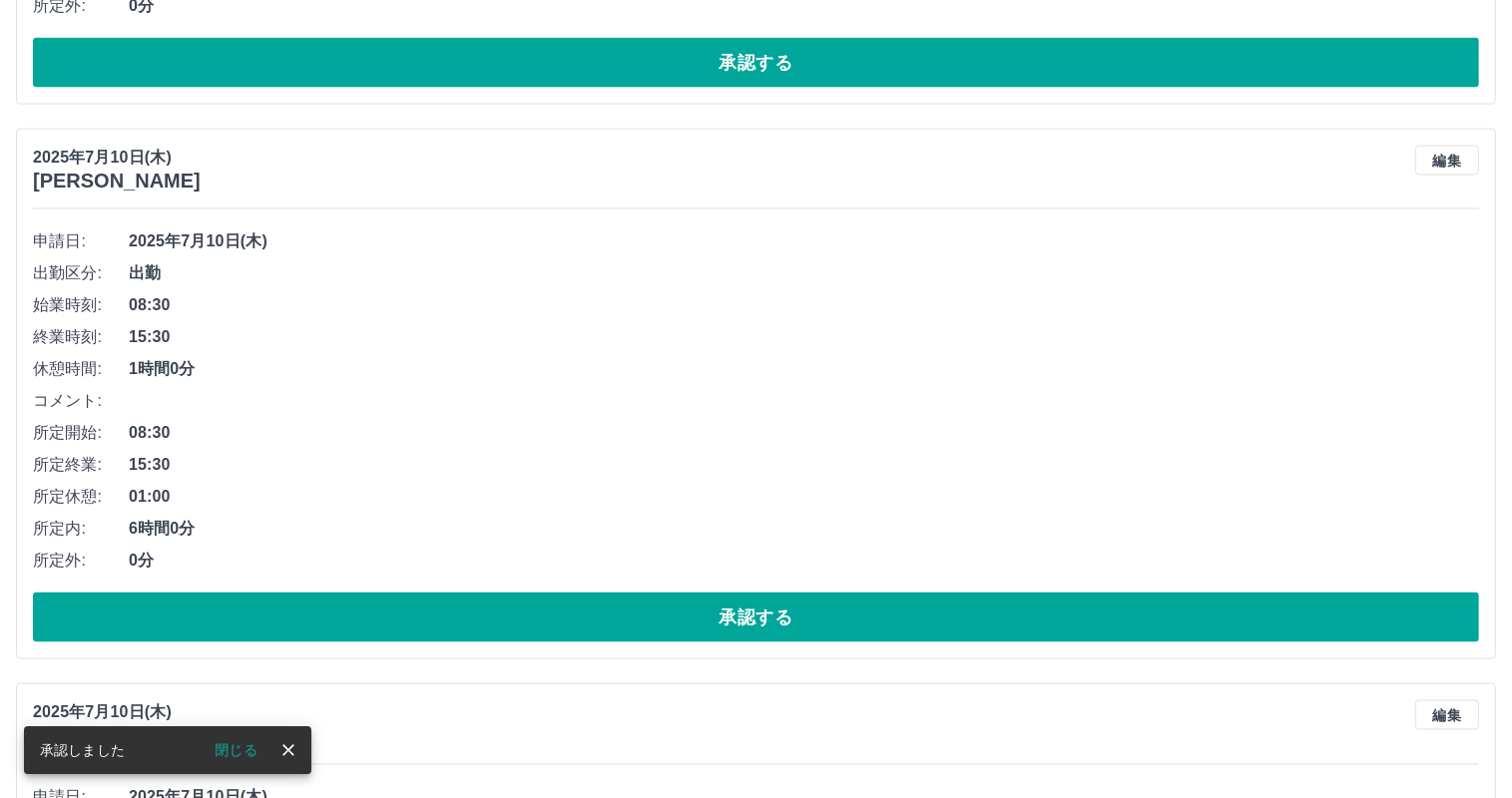scroll, scrollTop: 9937, scrollLeft: 0, axis: vertical 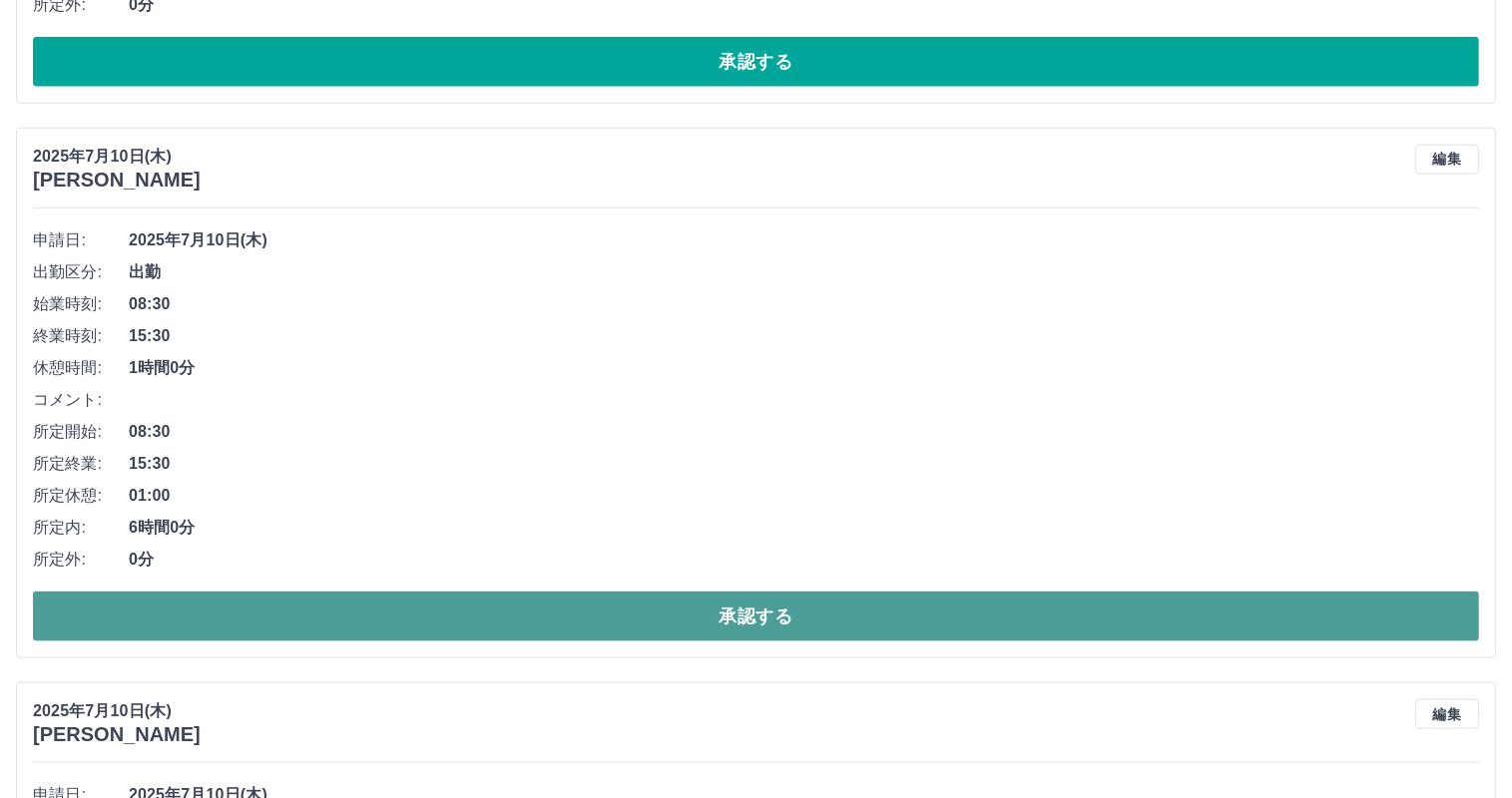 click on "承認する" at bounding box center [756, 616] 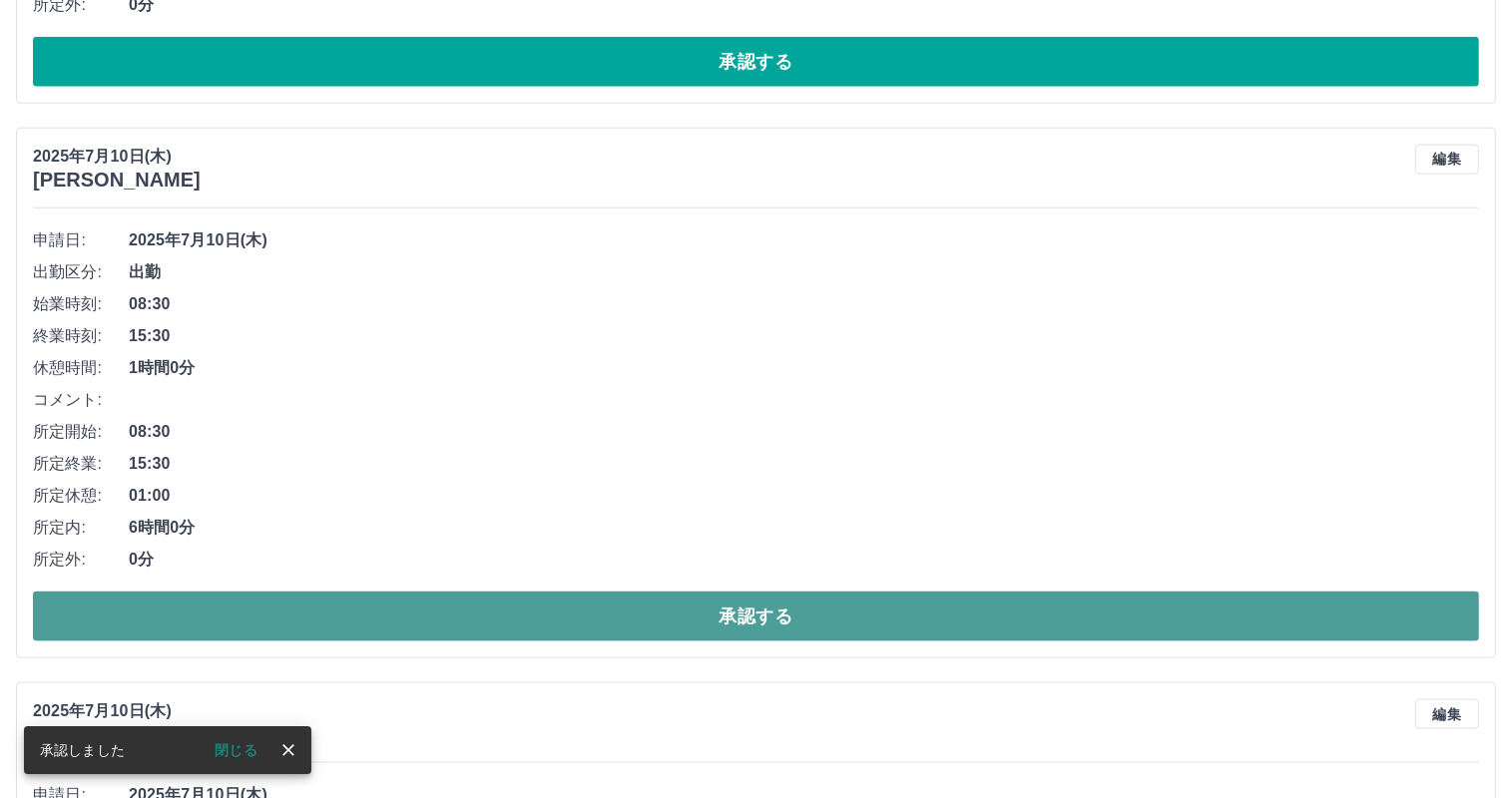 click on "承認する" at bounding box center (756, 616) 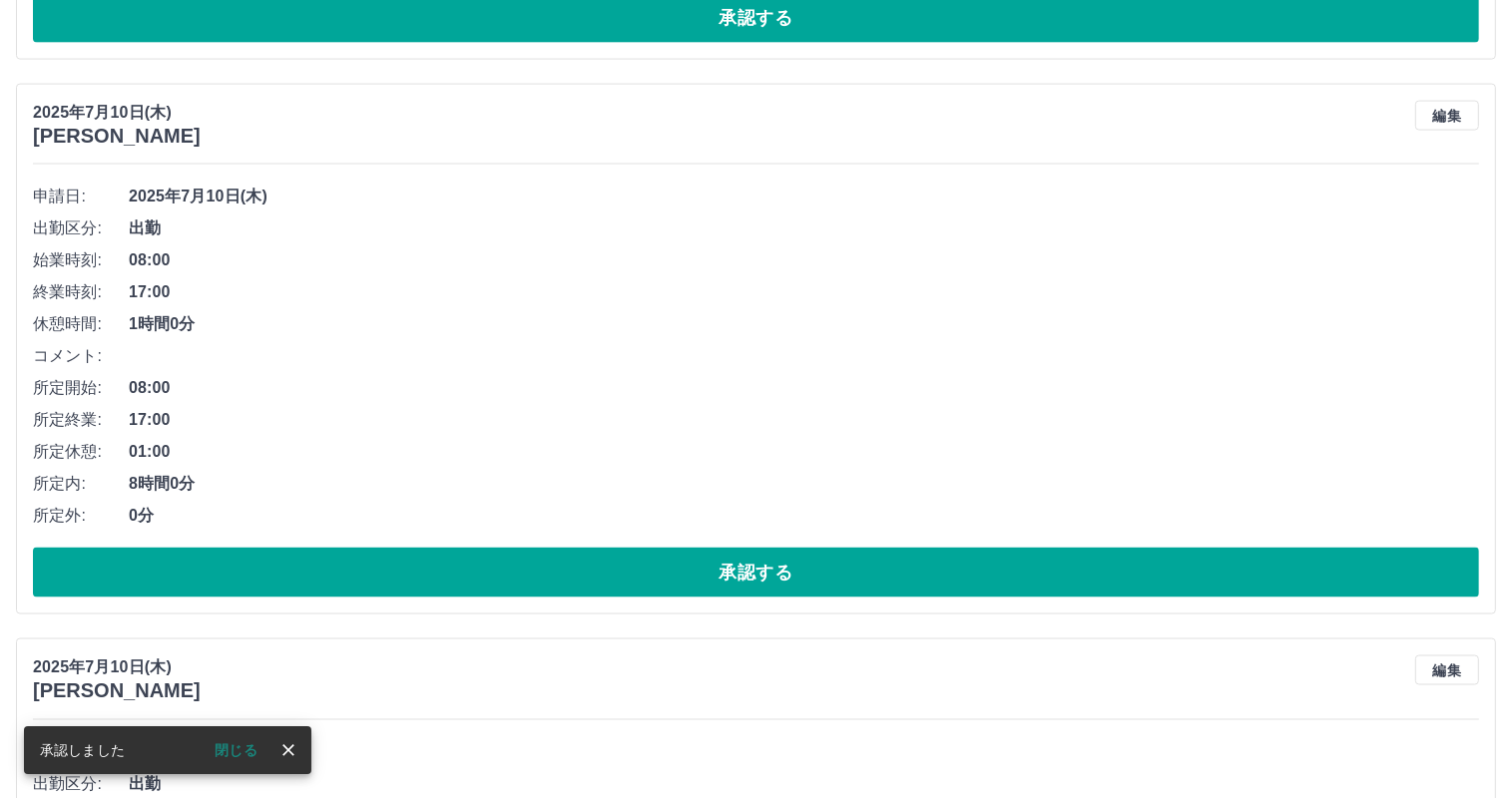 scroll, scrollTop: 9982, scrollLeft: 0, axis: vertical 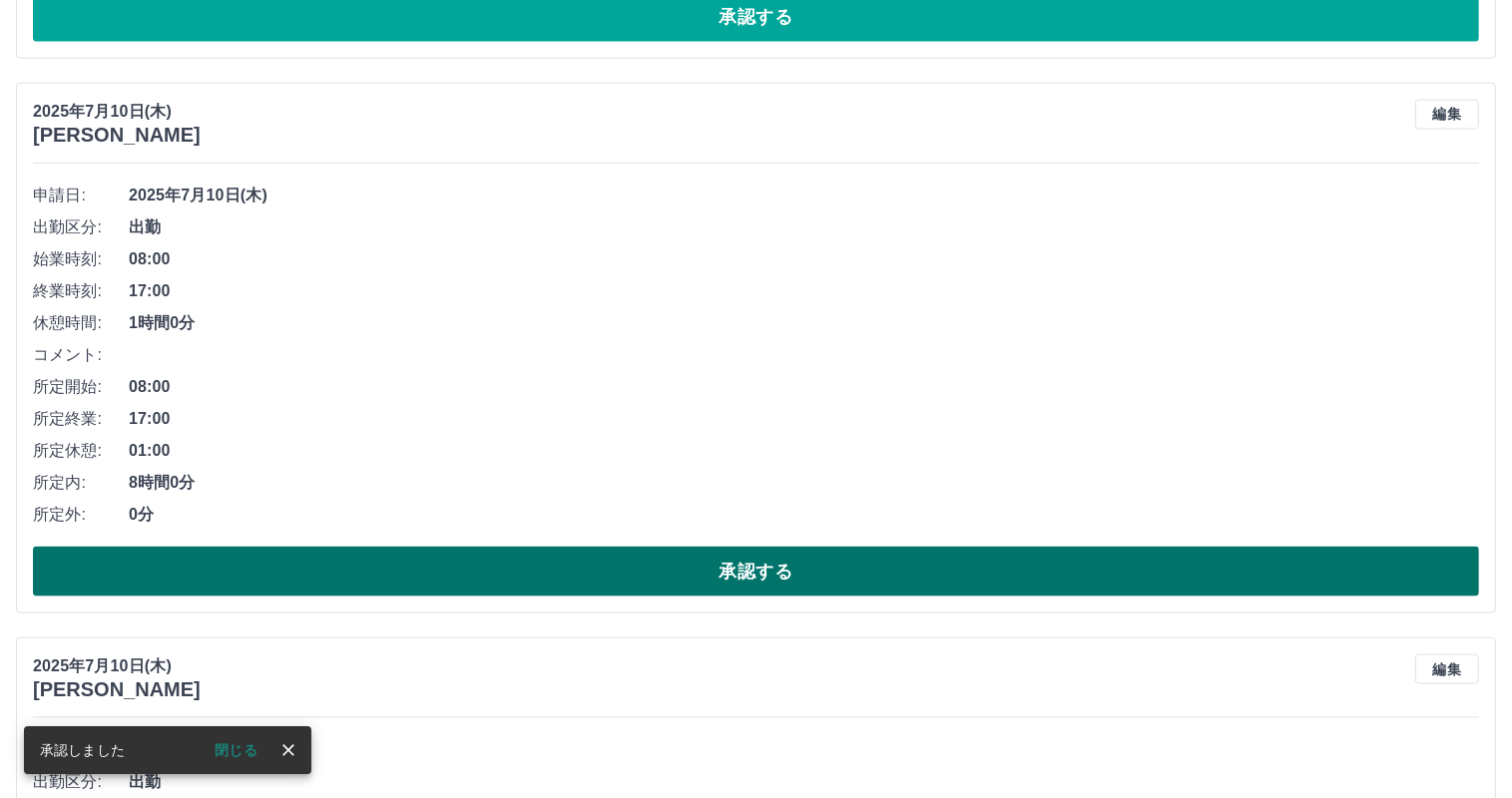 click on "承認する" at bounding box center (756, 572) 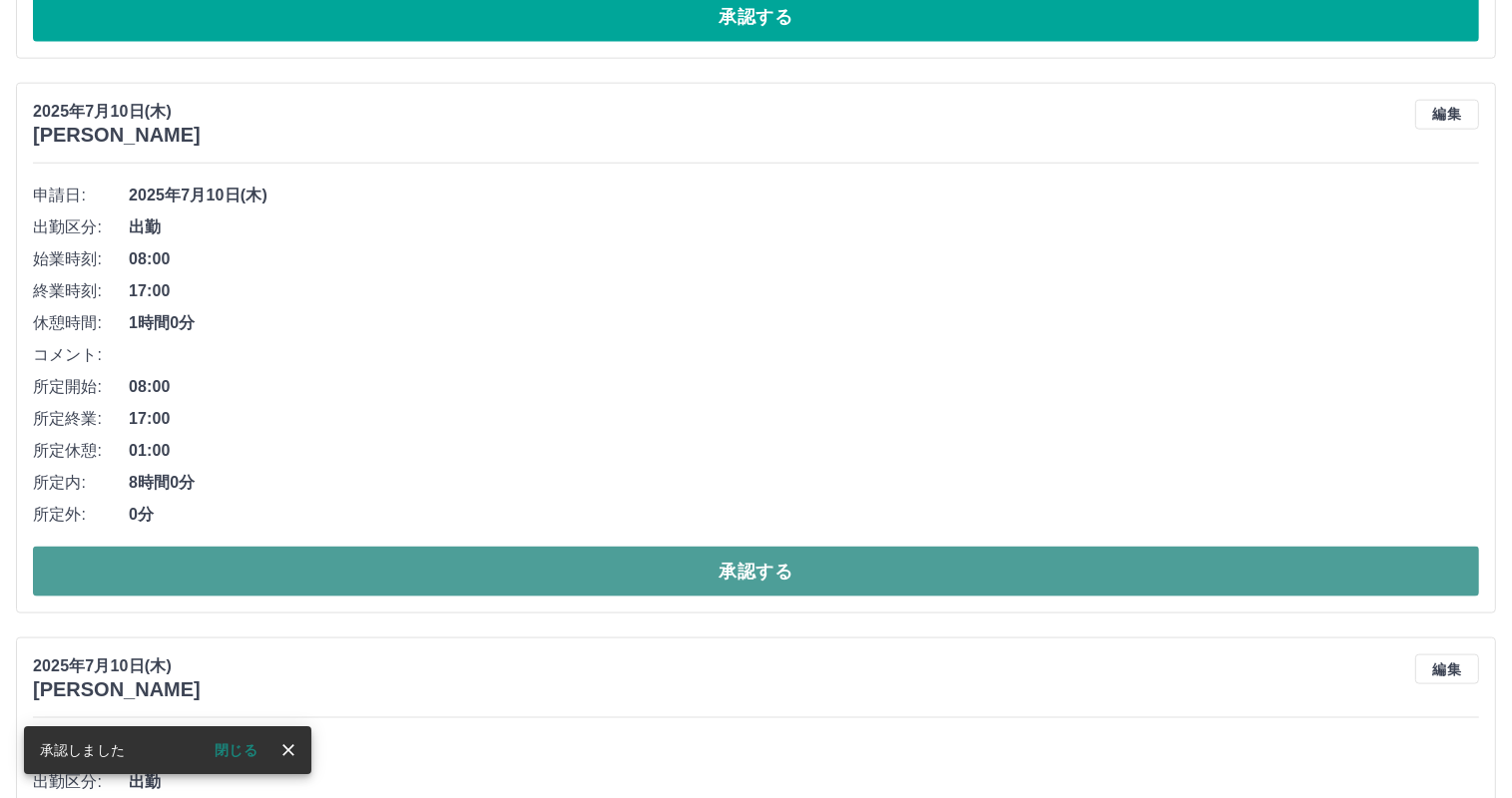 click on "承認する" at bounding box center (756, 572) 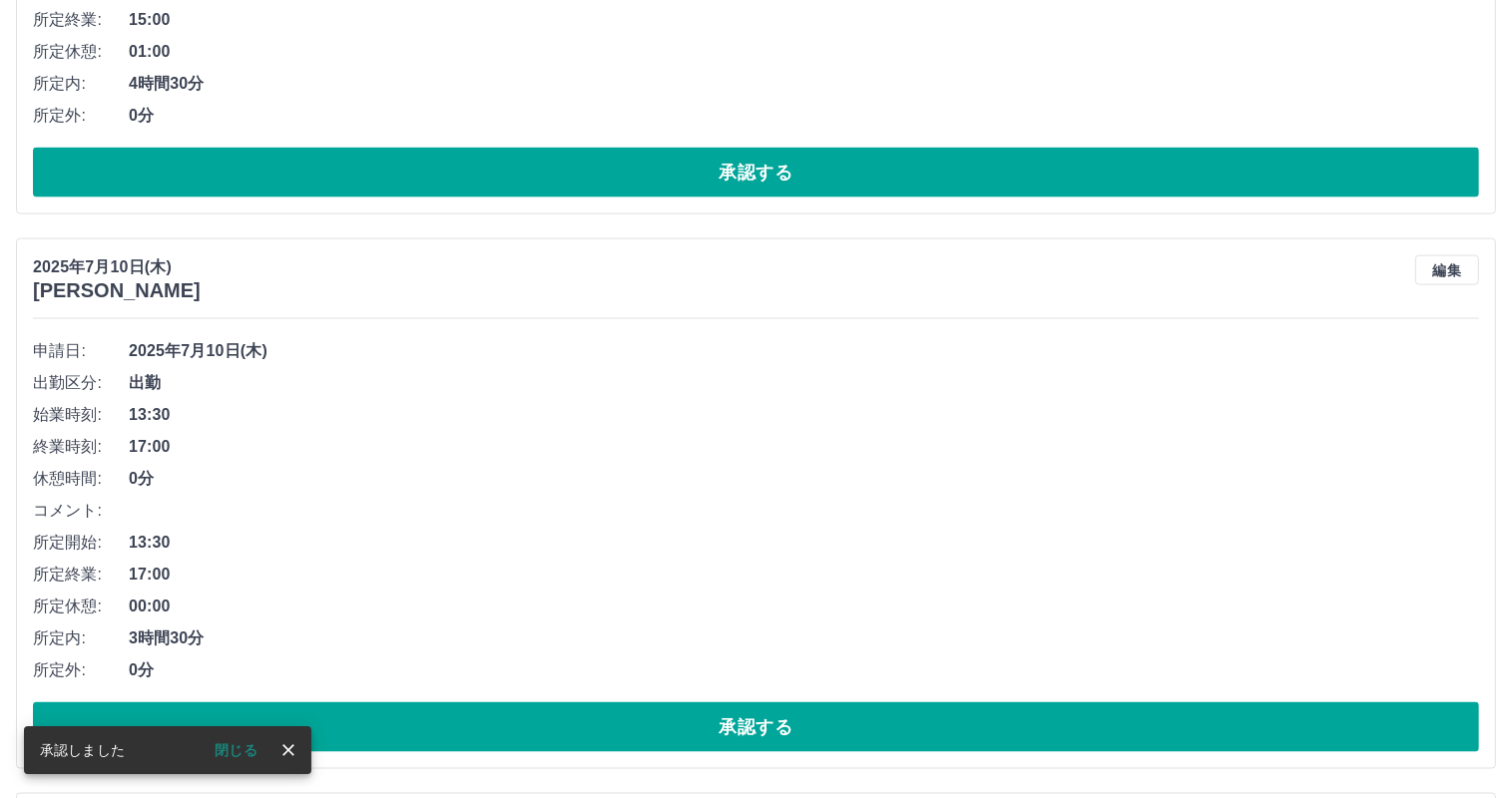 scroll, scrollTop: 9827, scrollLeft: 0, axis: vertical 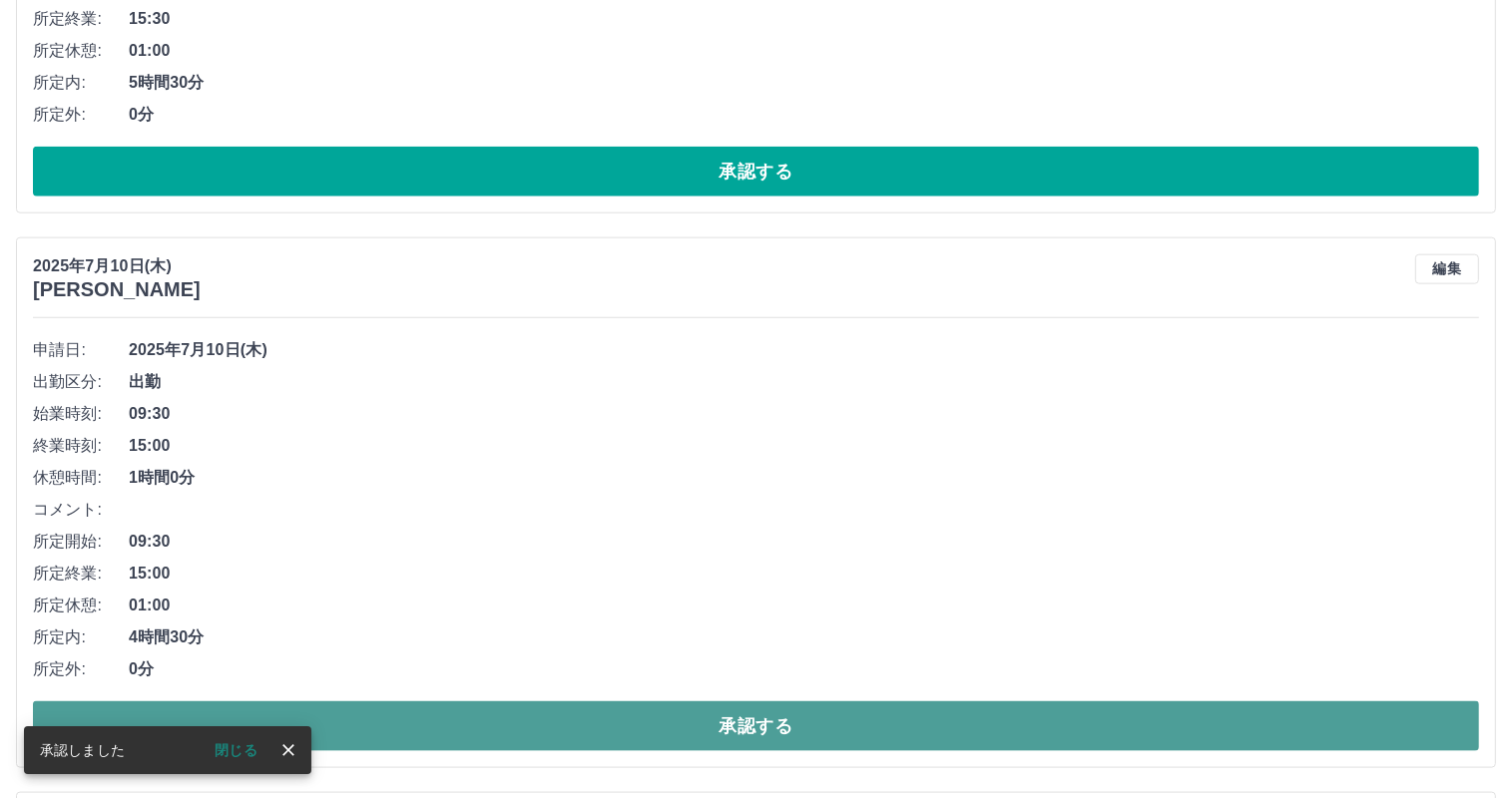 click on "承認する" at bounding box center [756, 726] 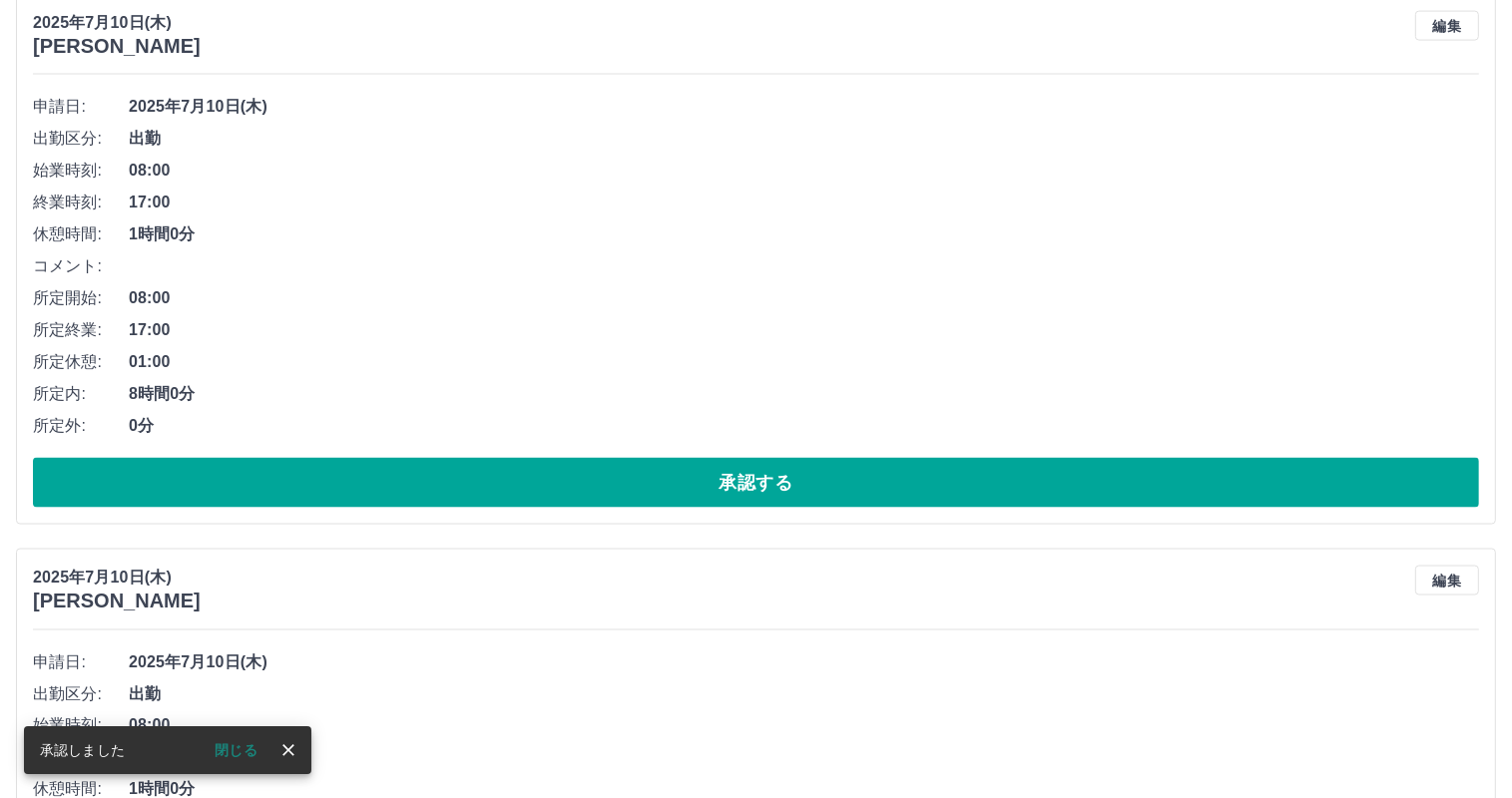scroll, scrollTop: 10071, scrollLeft: 0, axis: vertical 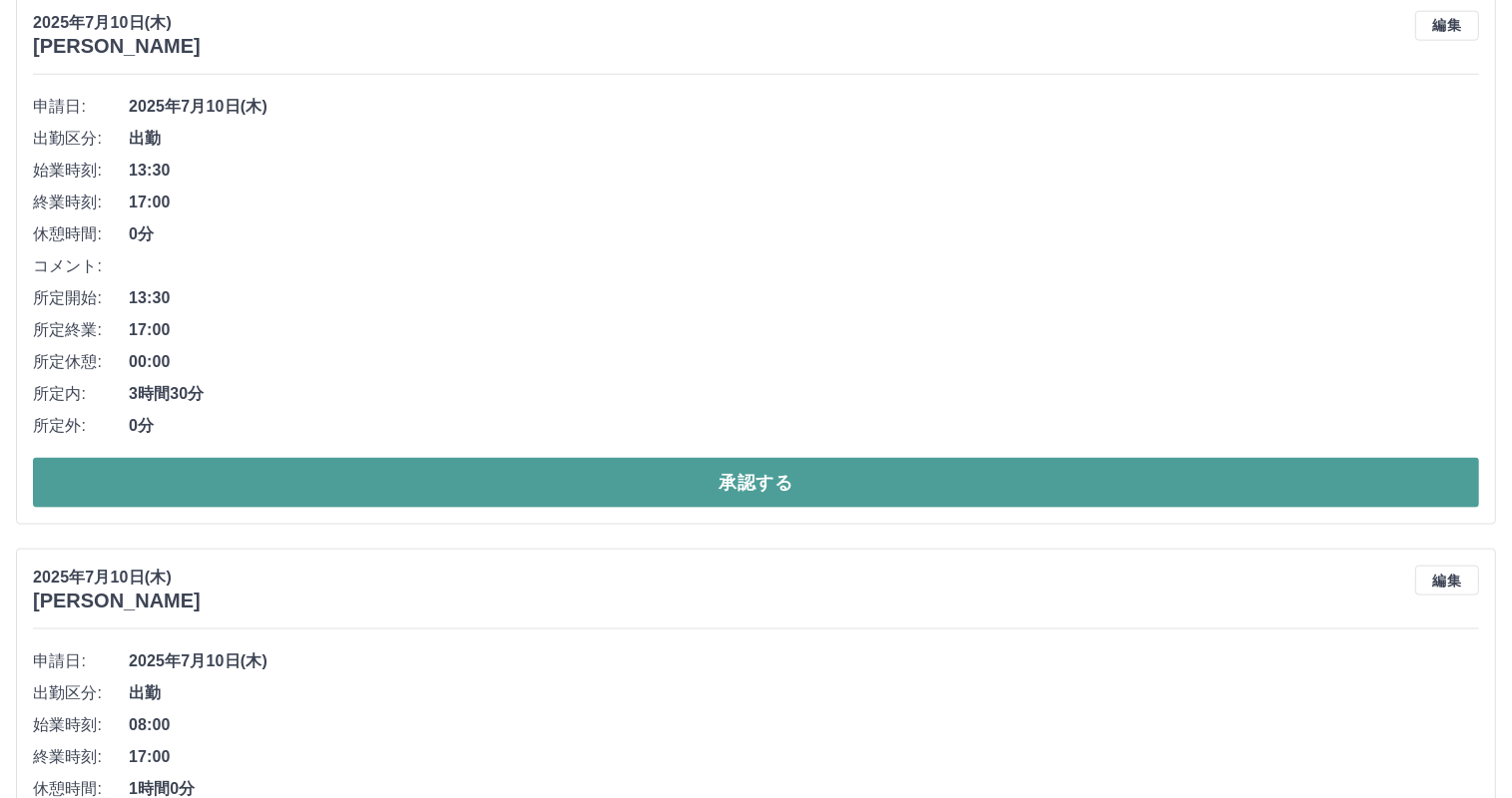 click on "承認する" at bounding box center (756, 483) 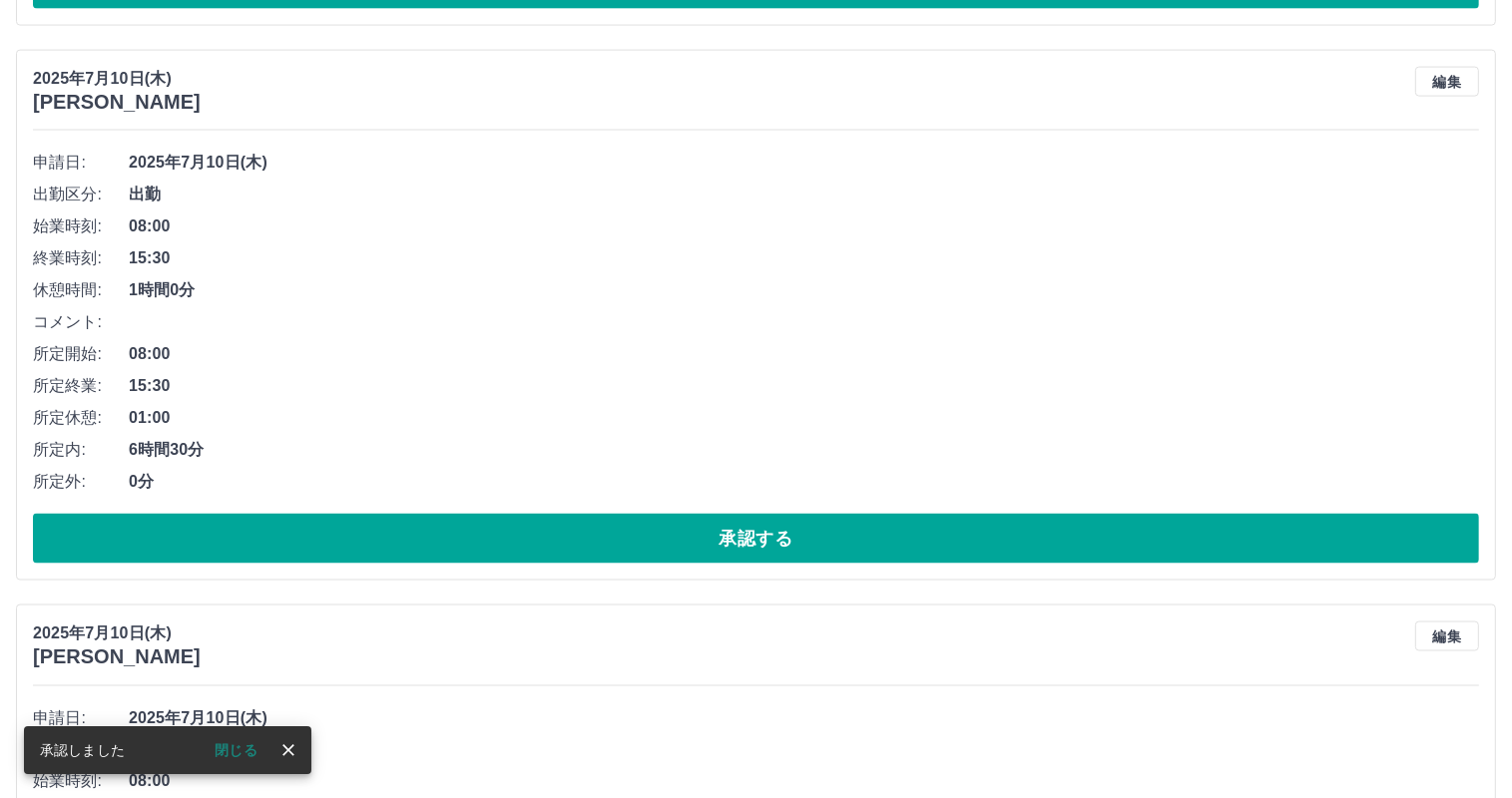 scroll, scrollTop: 10016, scrollLeft: 0, axis: vertical 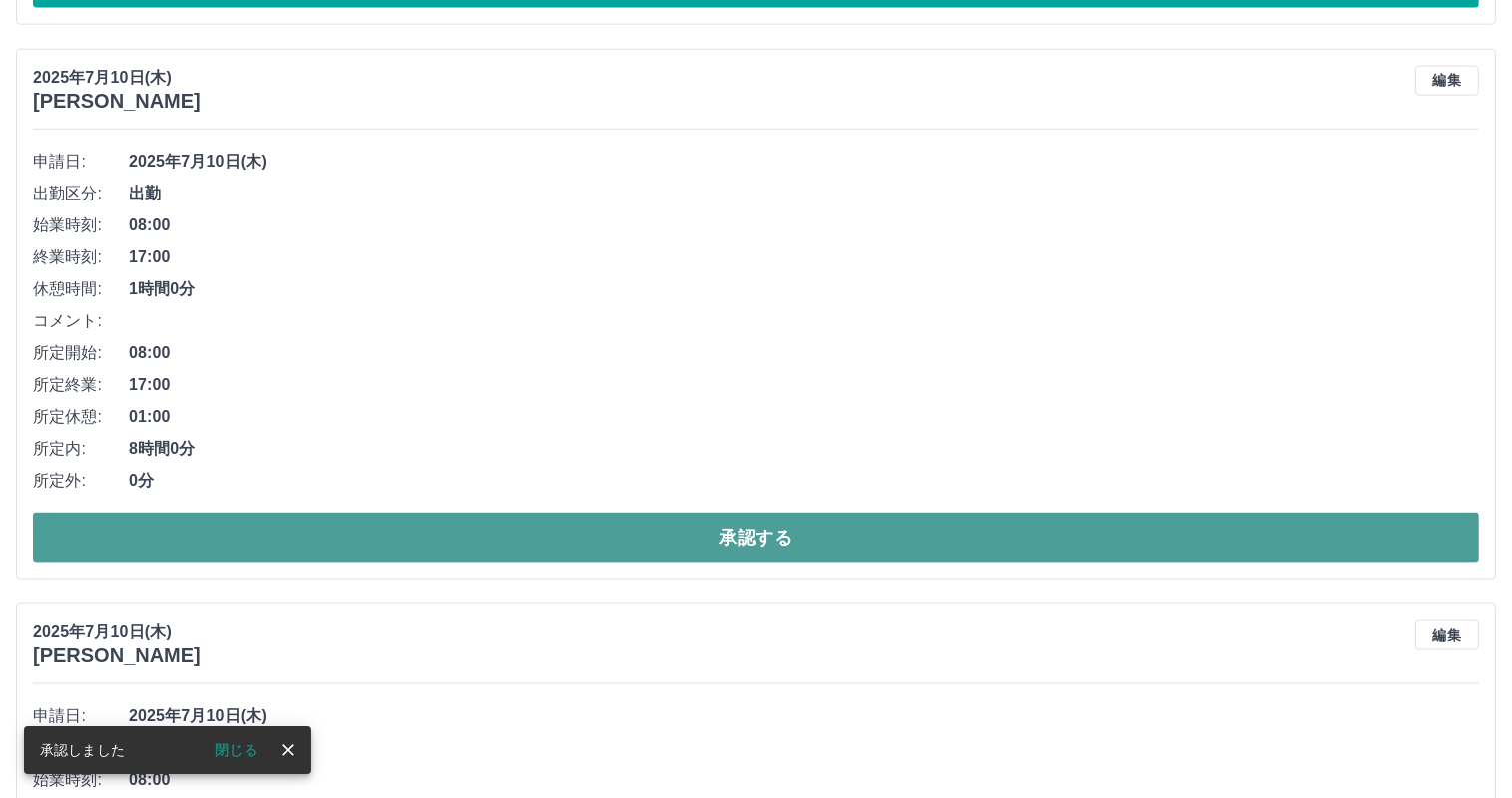 click on "承認する" at bounding box center [756, 538] 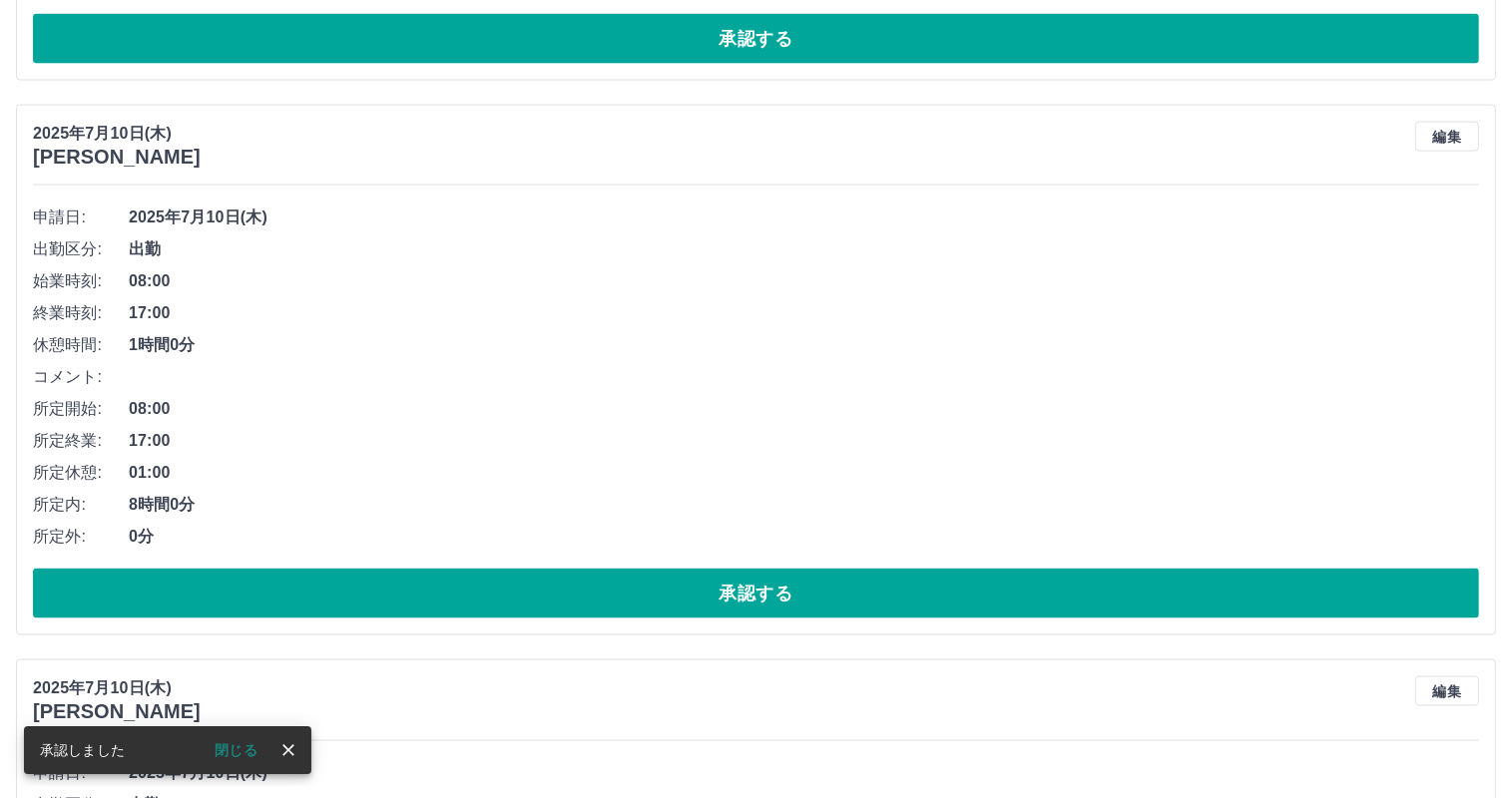 scroll, scrollTop: 9961, scrollLeft: 0, axis: vertical 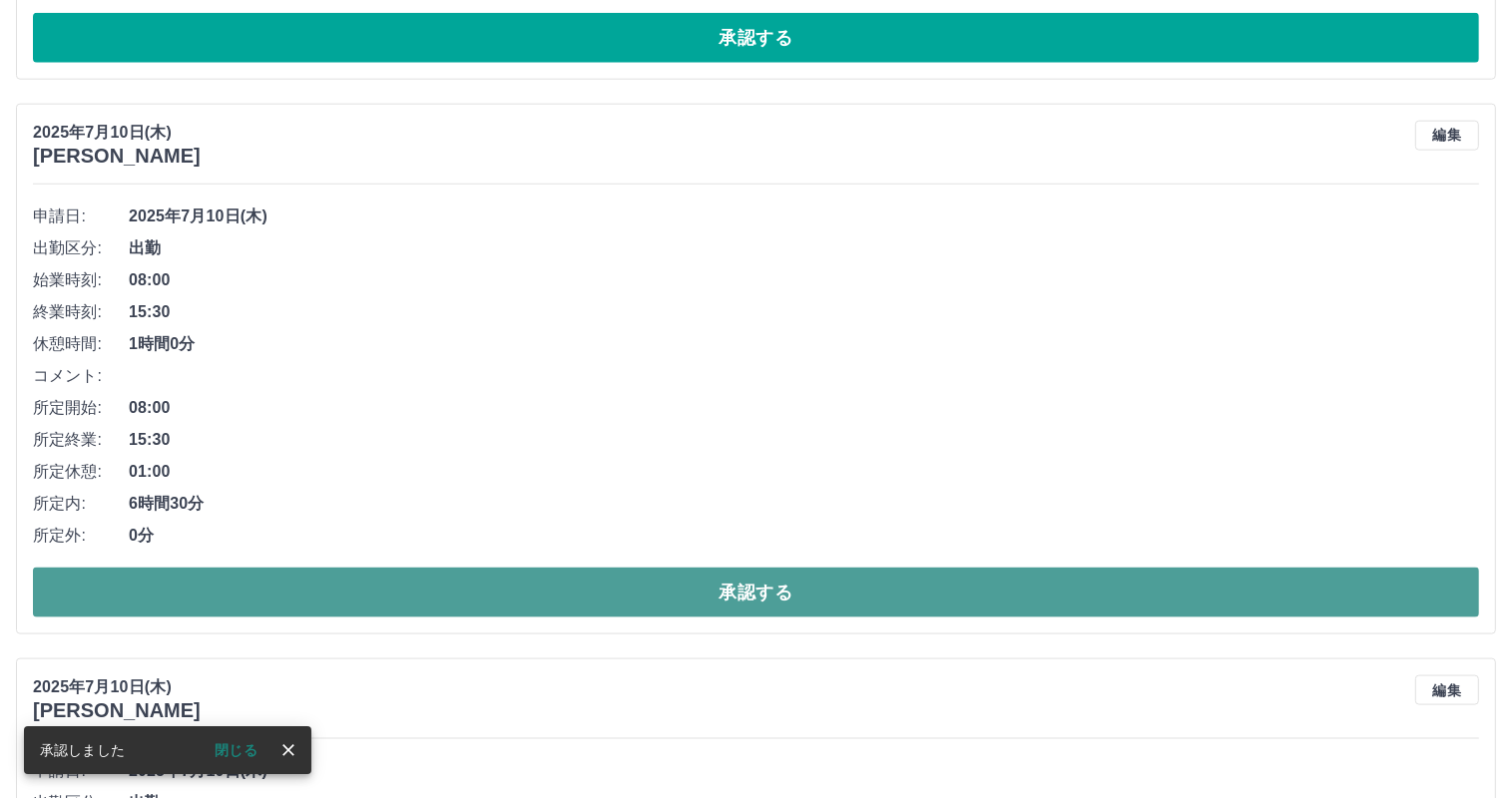 click on "承認する" at bounding box center [756, 593] 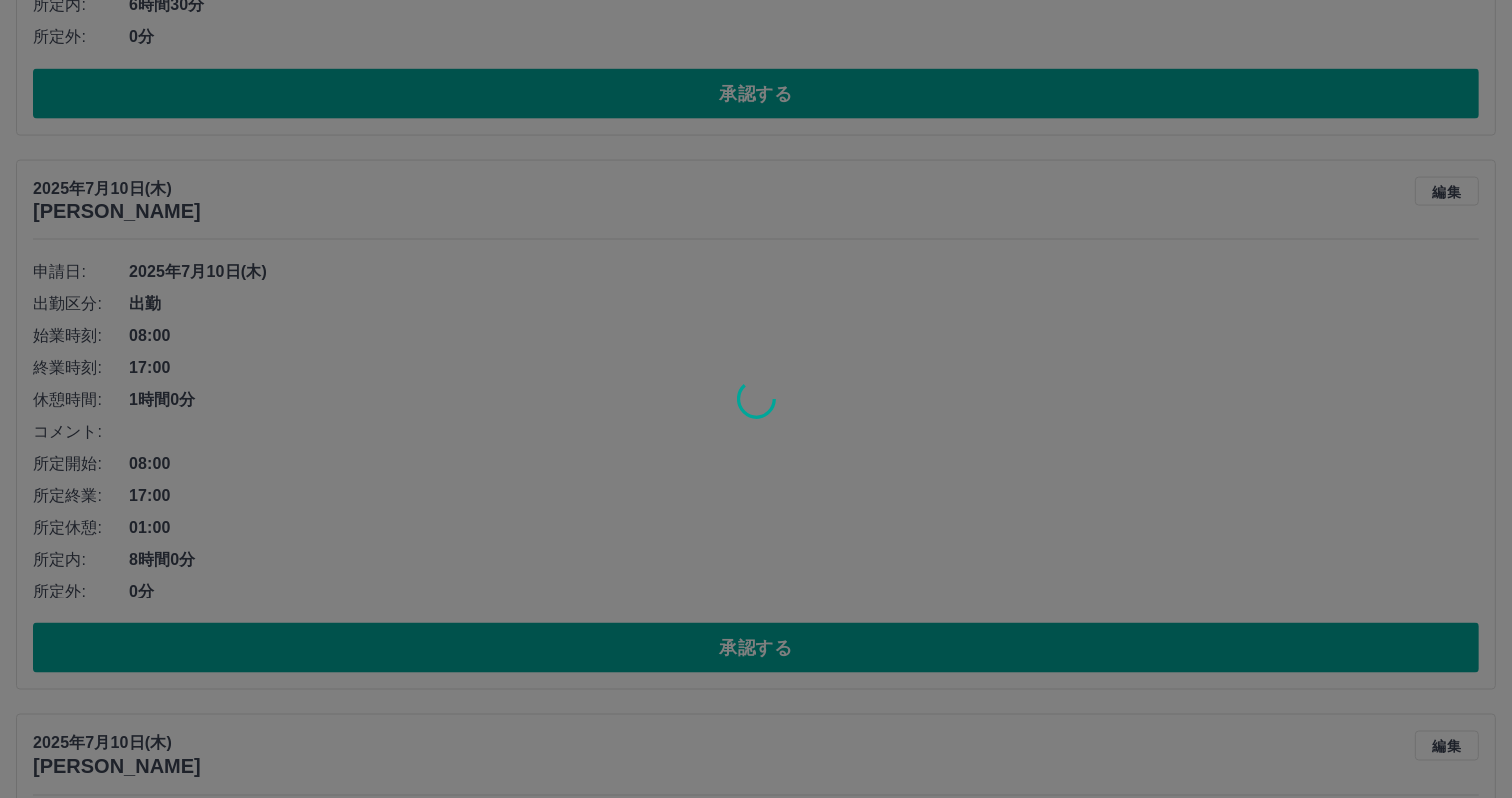 scroll, scrollTop: 9906, scrollLeft: 0, axis: vertical 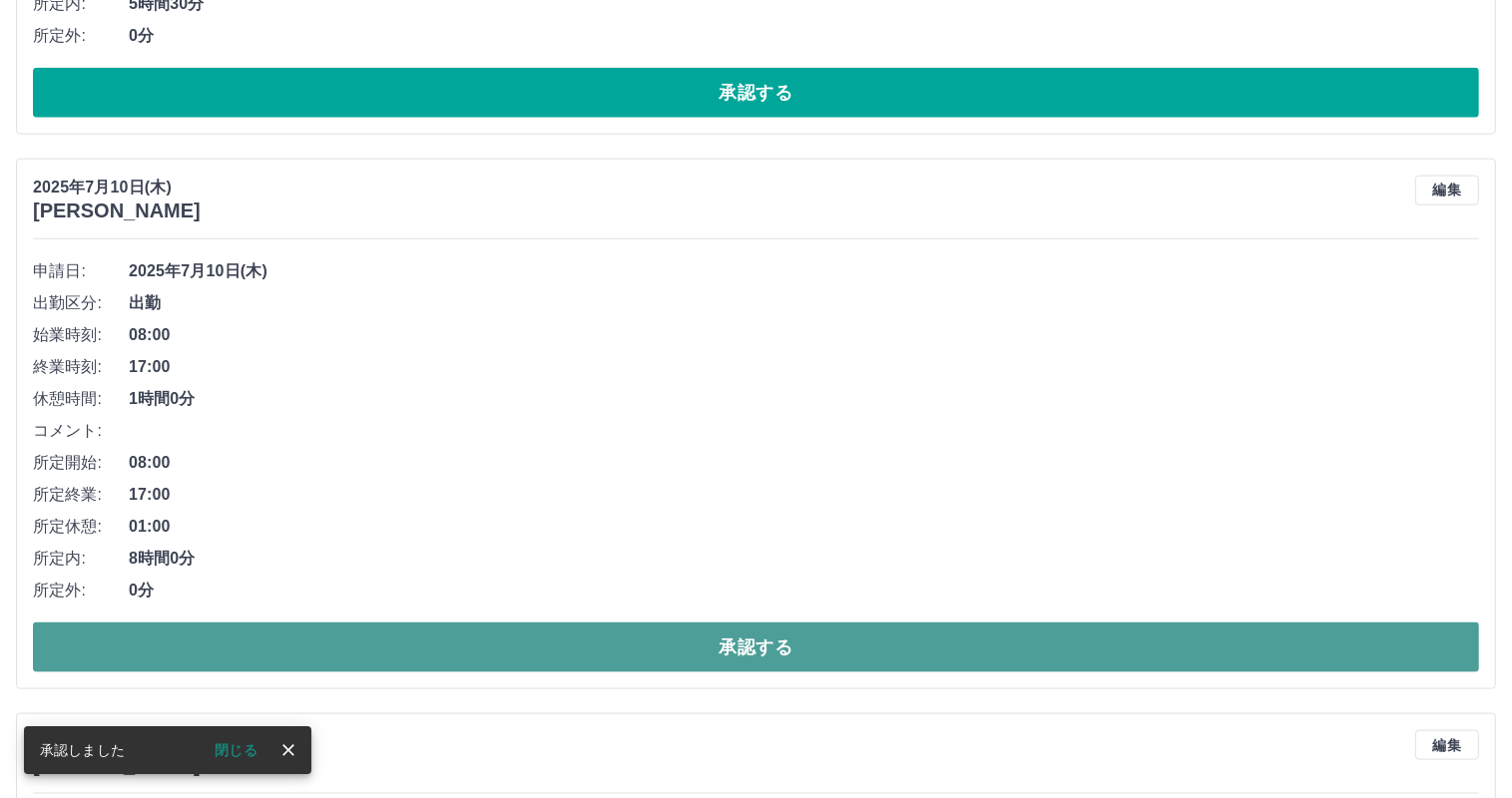 click on "承認する" at bounding box center [756, 647] 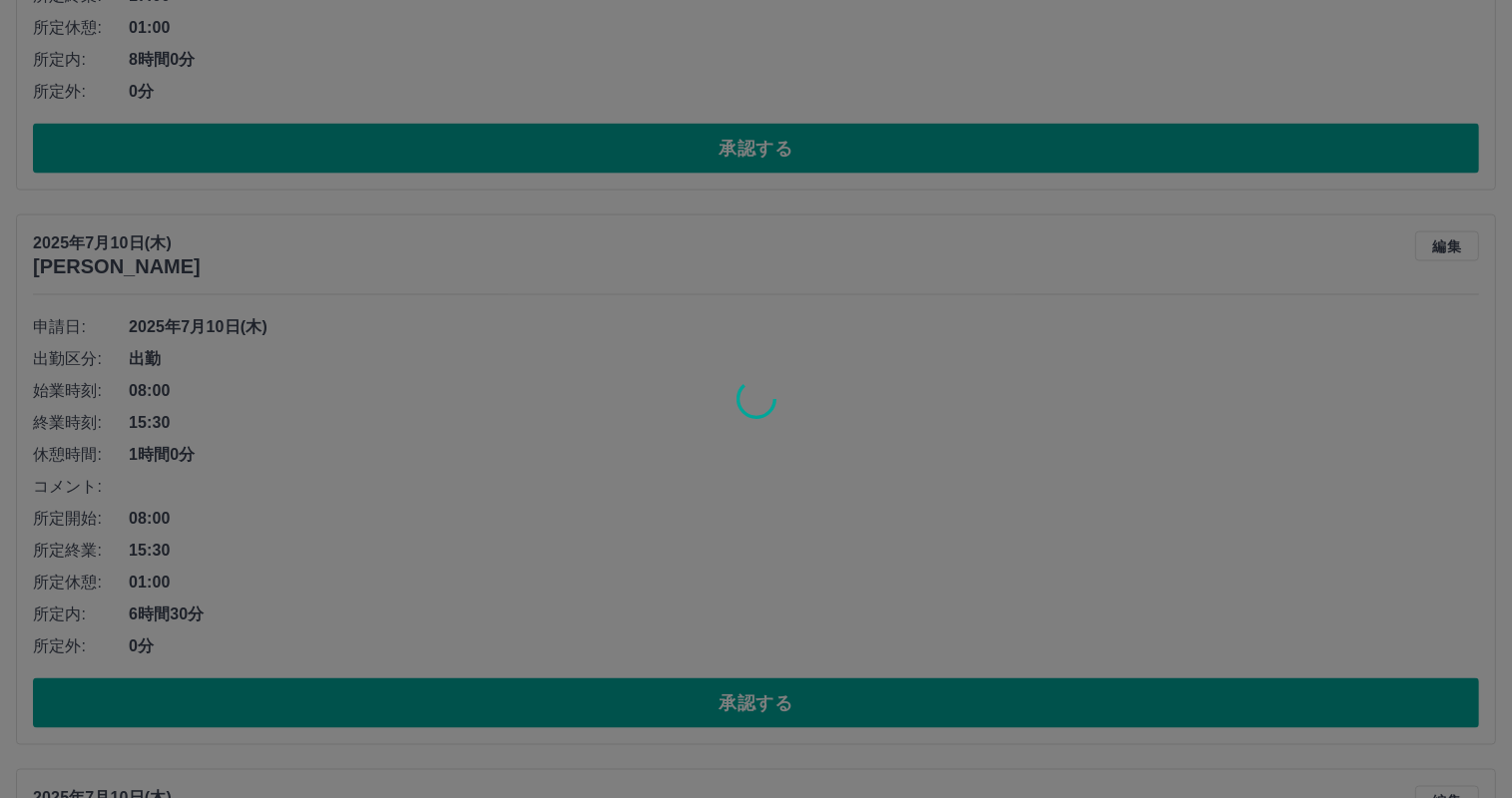 scroll, scrollTop: 9851, scrollLeft: 0, axis: vertical 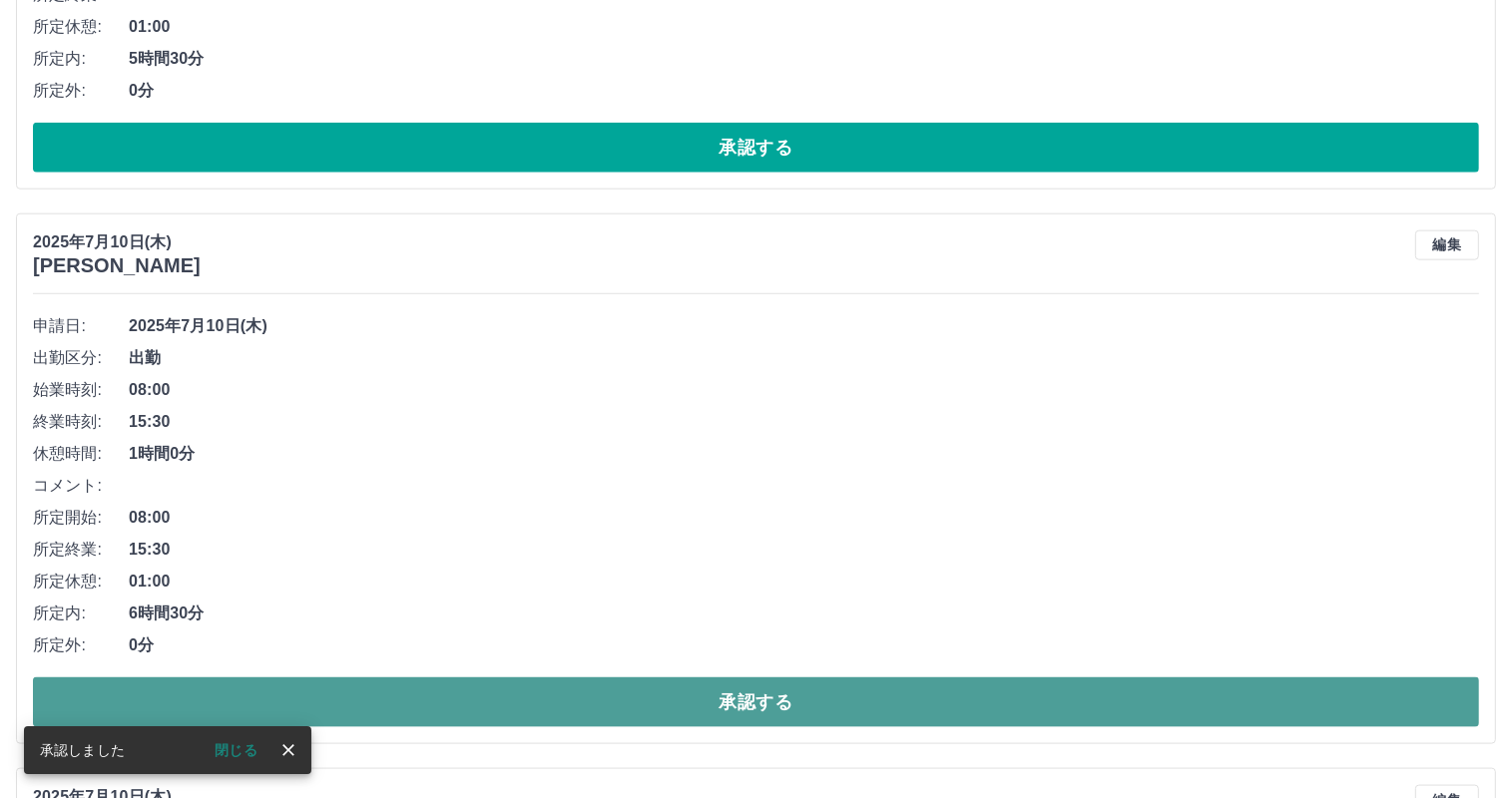 click on "承認する" at bounding box center [756, 702] 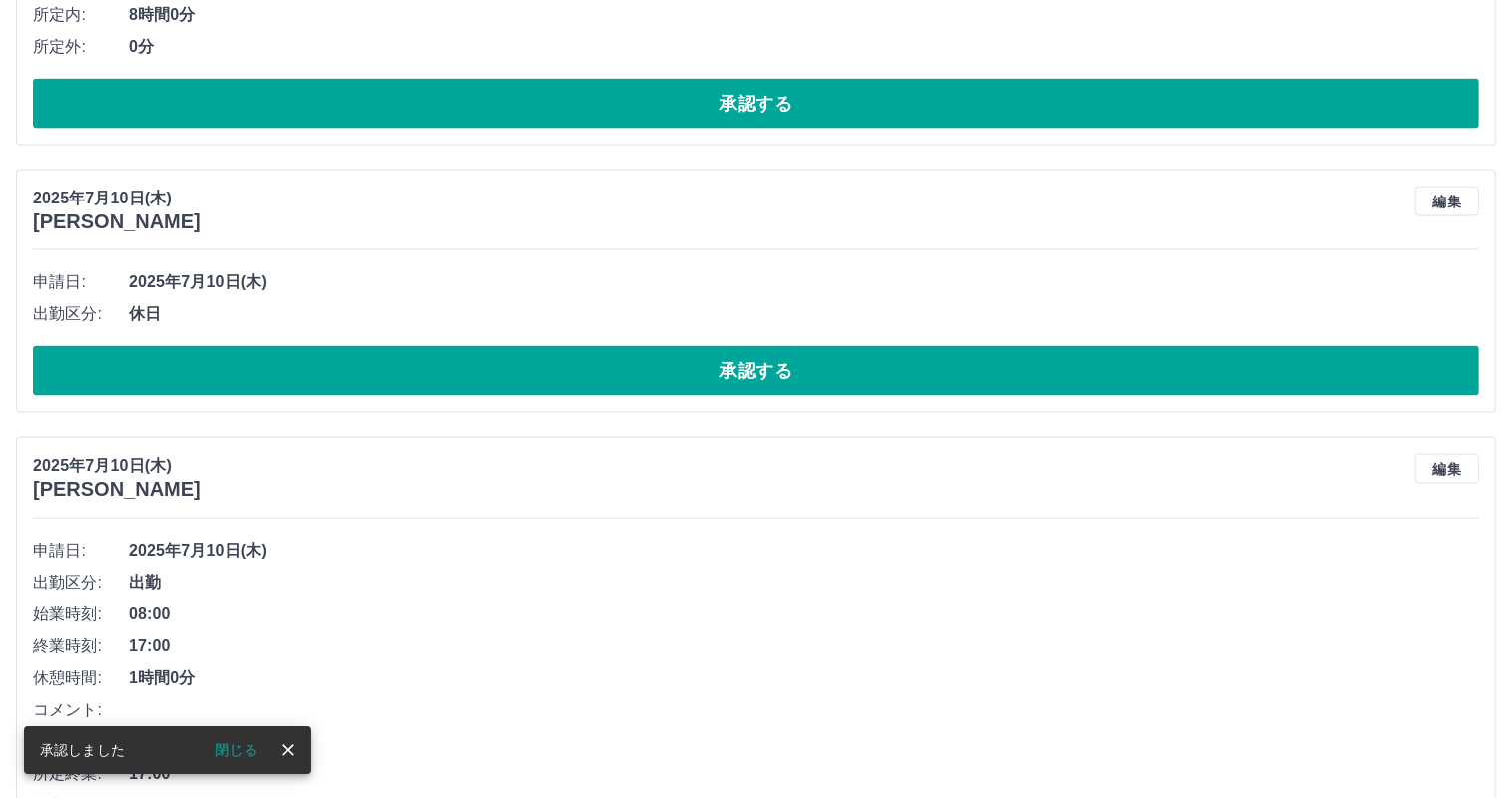 scroll, scrollTop: 9895, scrollLeft: 0, axis: vertical 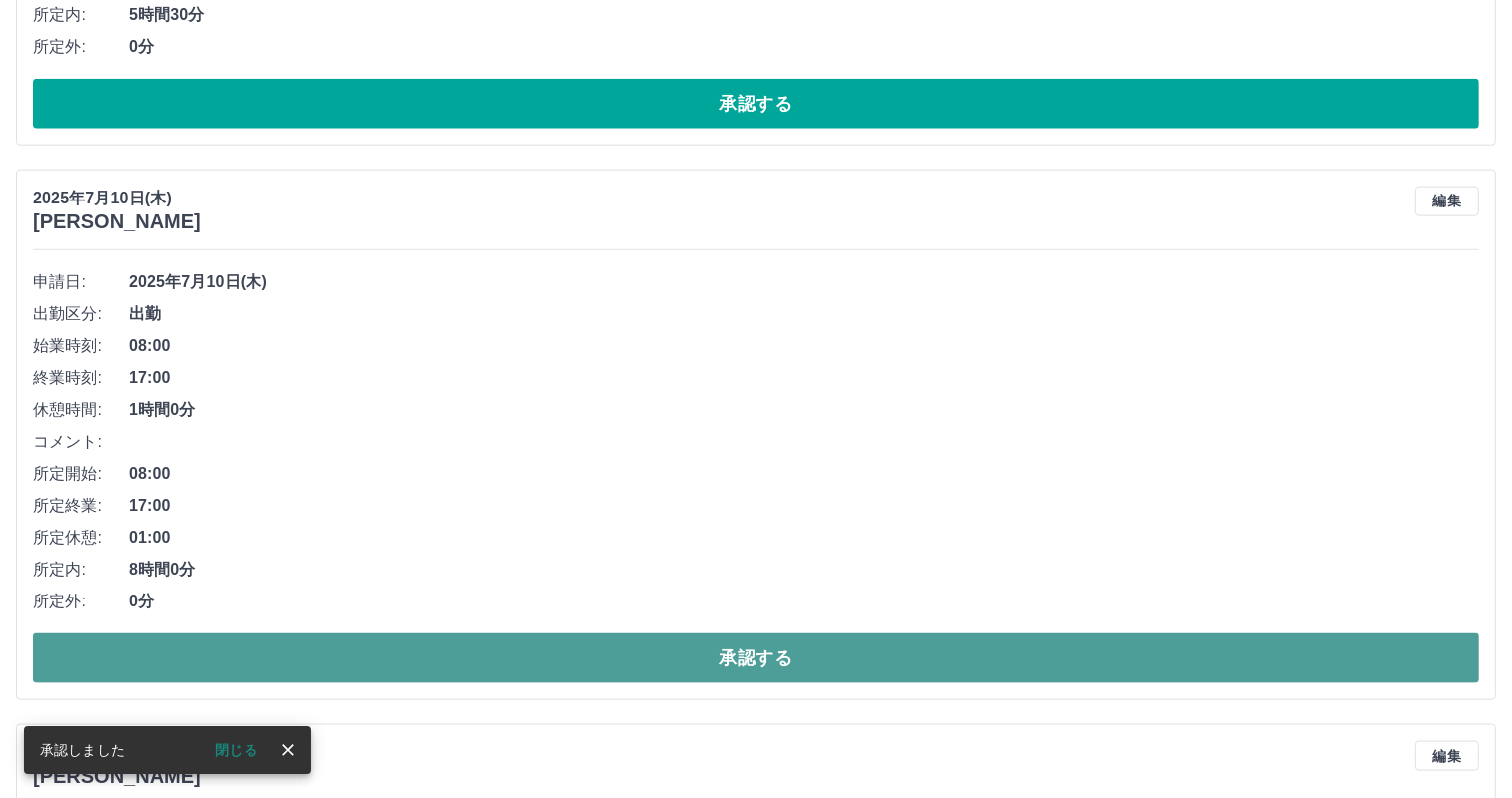 click on "承認する" at bounding box center (756, 658) 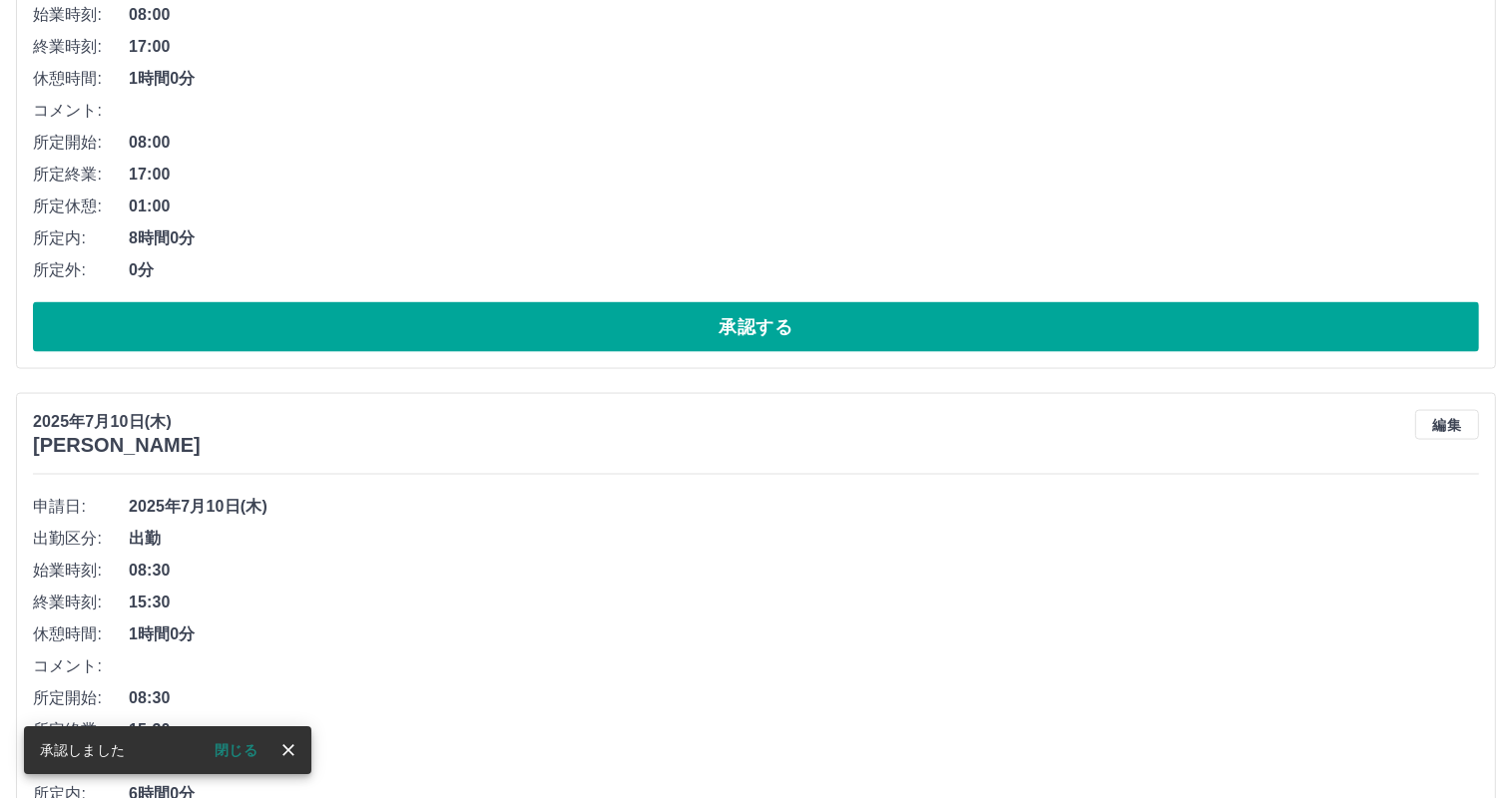 scroll, scrollTop: 9940, scrollLeft: 0, axis: vertical 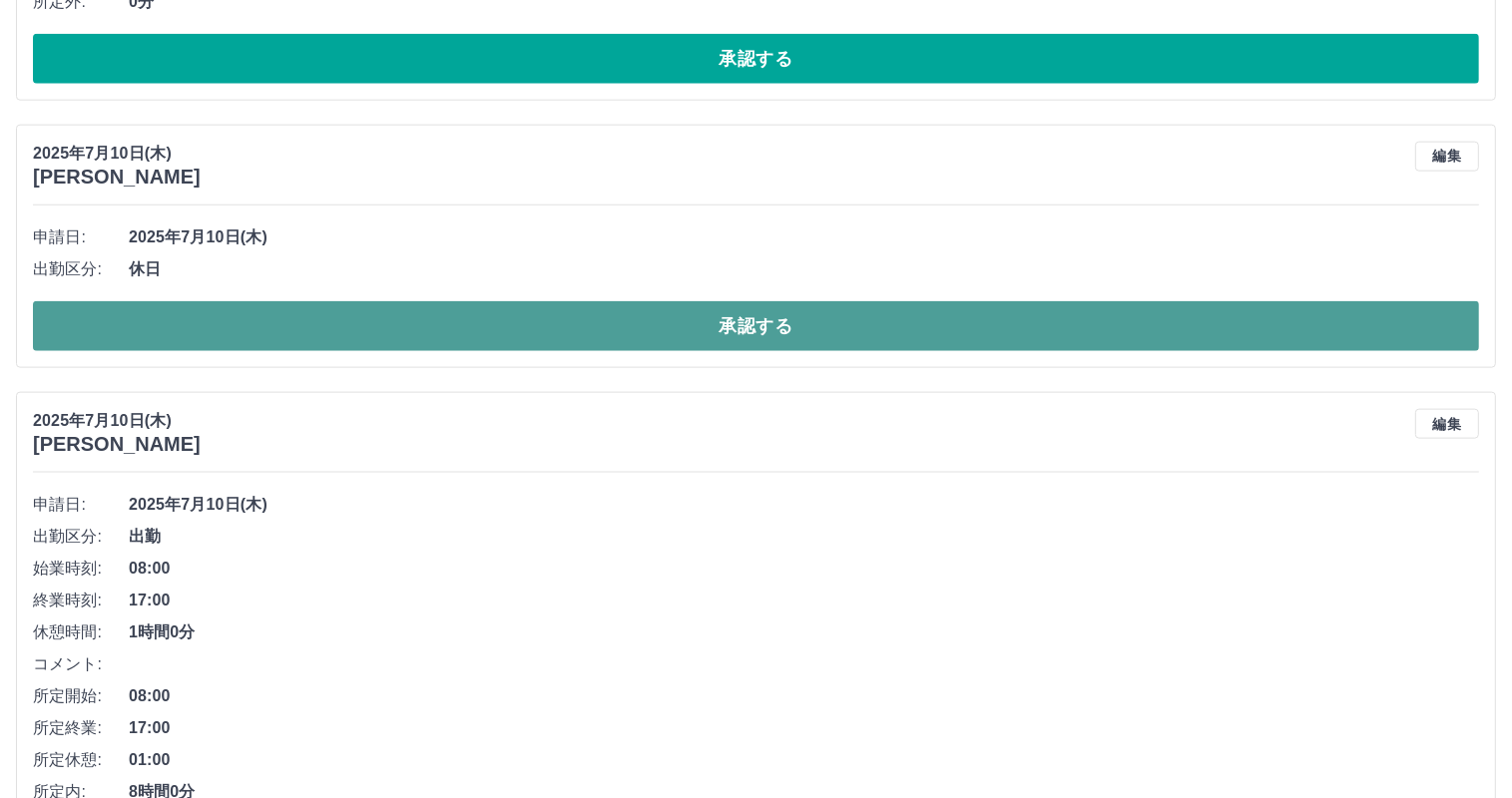click on "承認する" at bounding box center [756, 326] 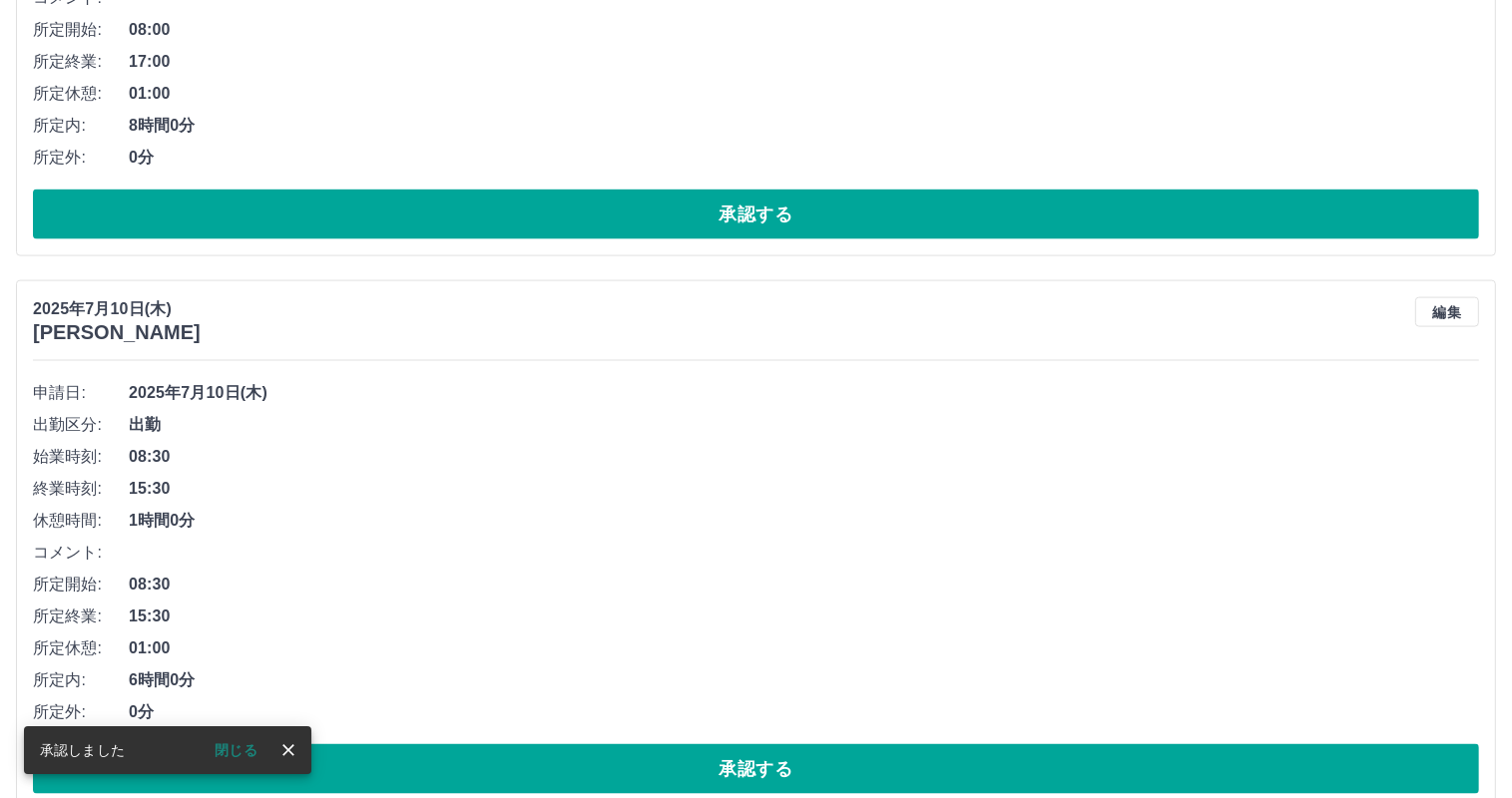 scroll, scrollTop: 10073, scrollLeft: 0, axis: vertical 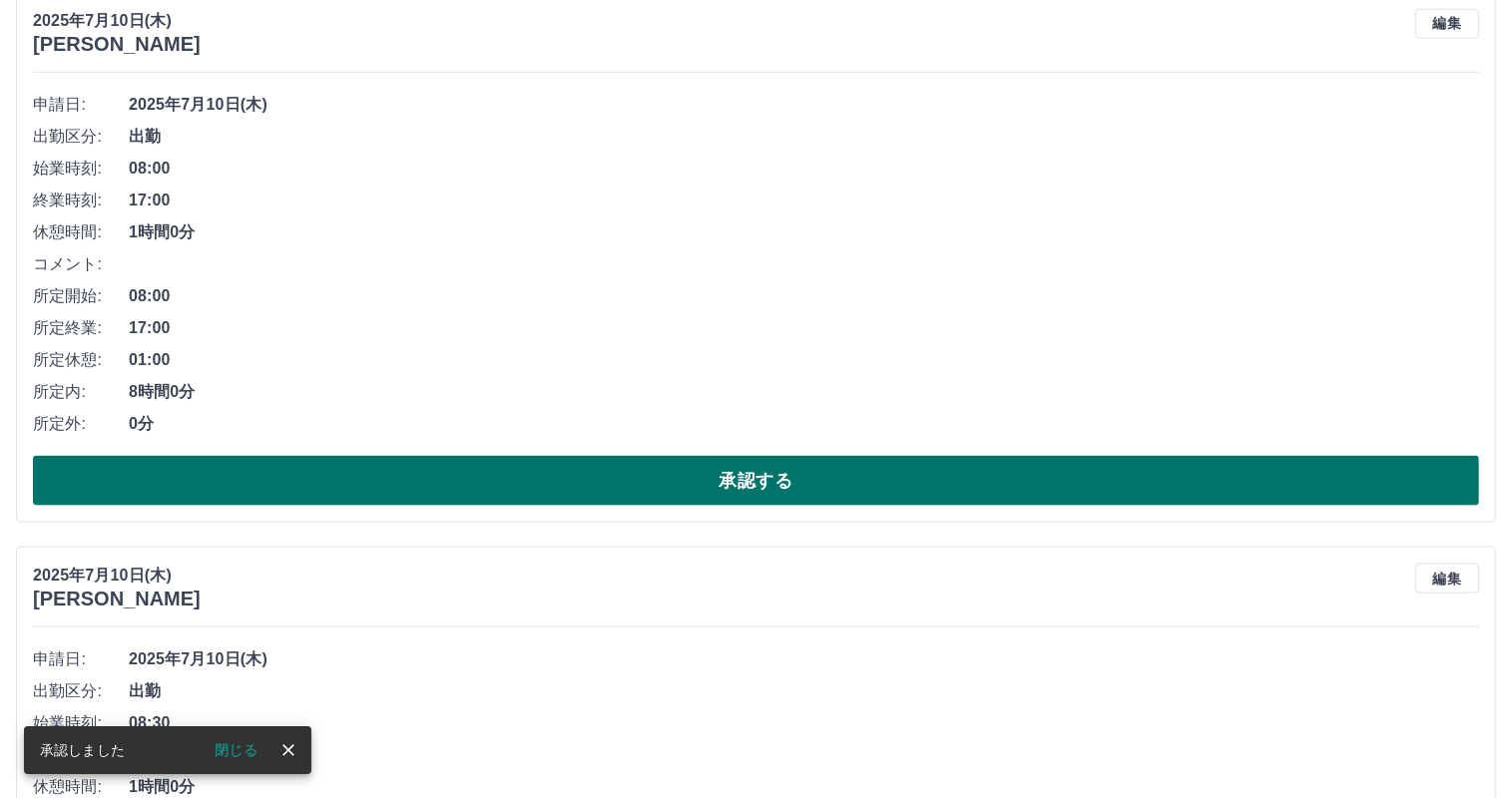 click on "承認する" at bounding box center (756, 481) 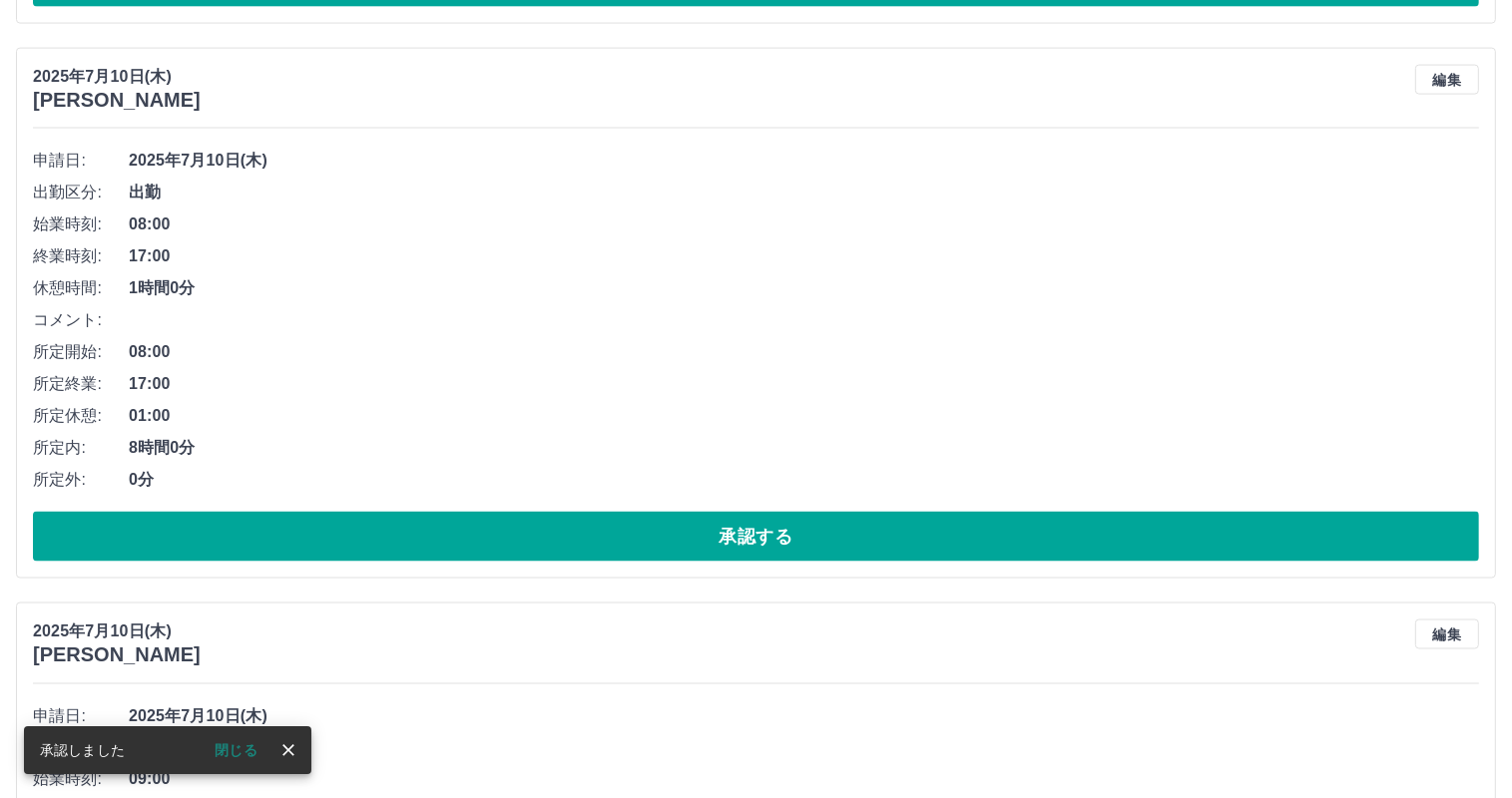 scroll, scrollTop: 10018, scrollLeft: 0, axis: vertical 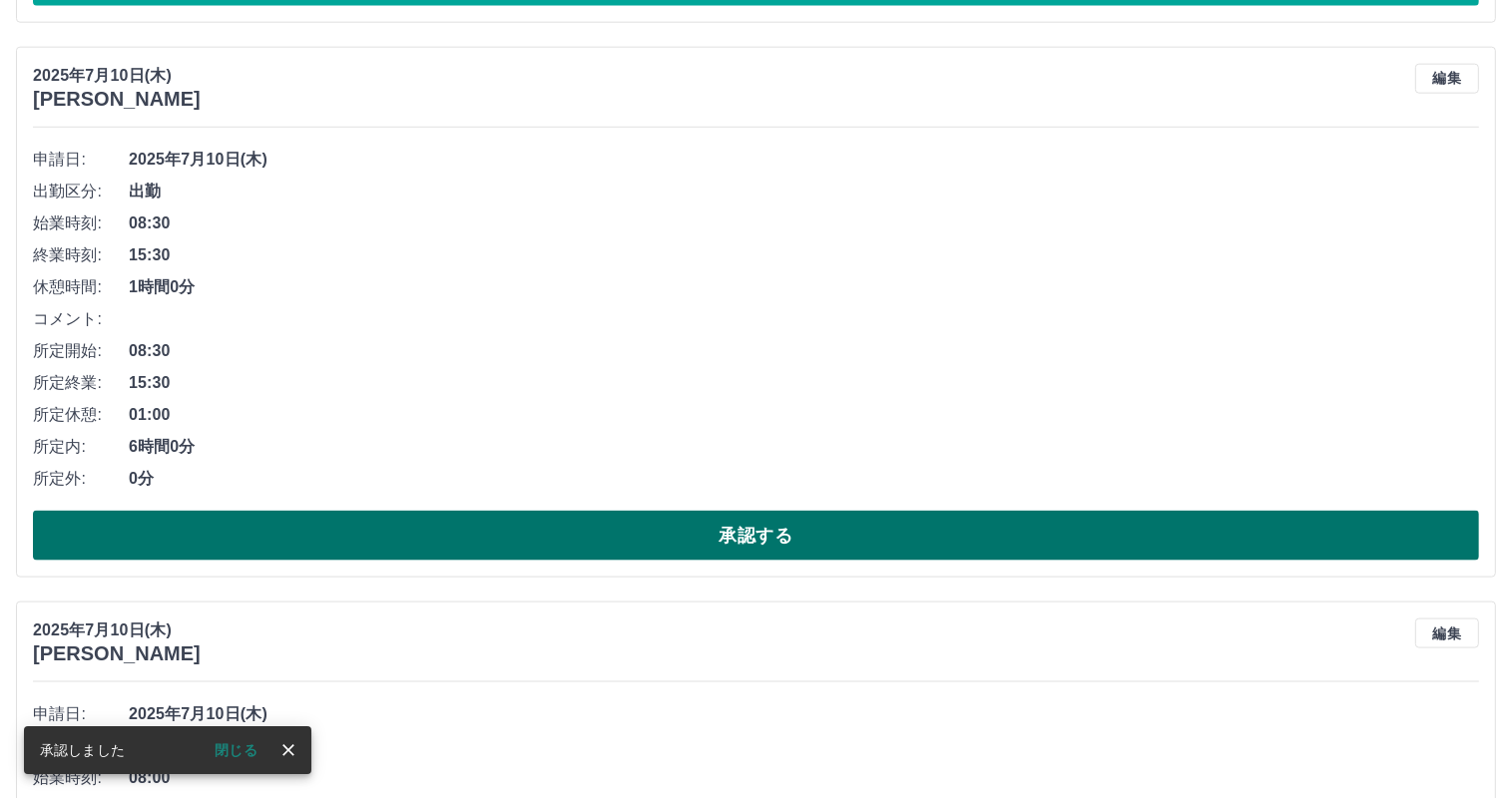 click on "承認する" at bounding box center [756, 536] 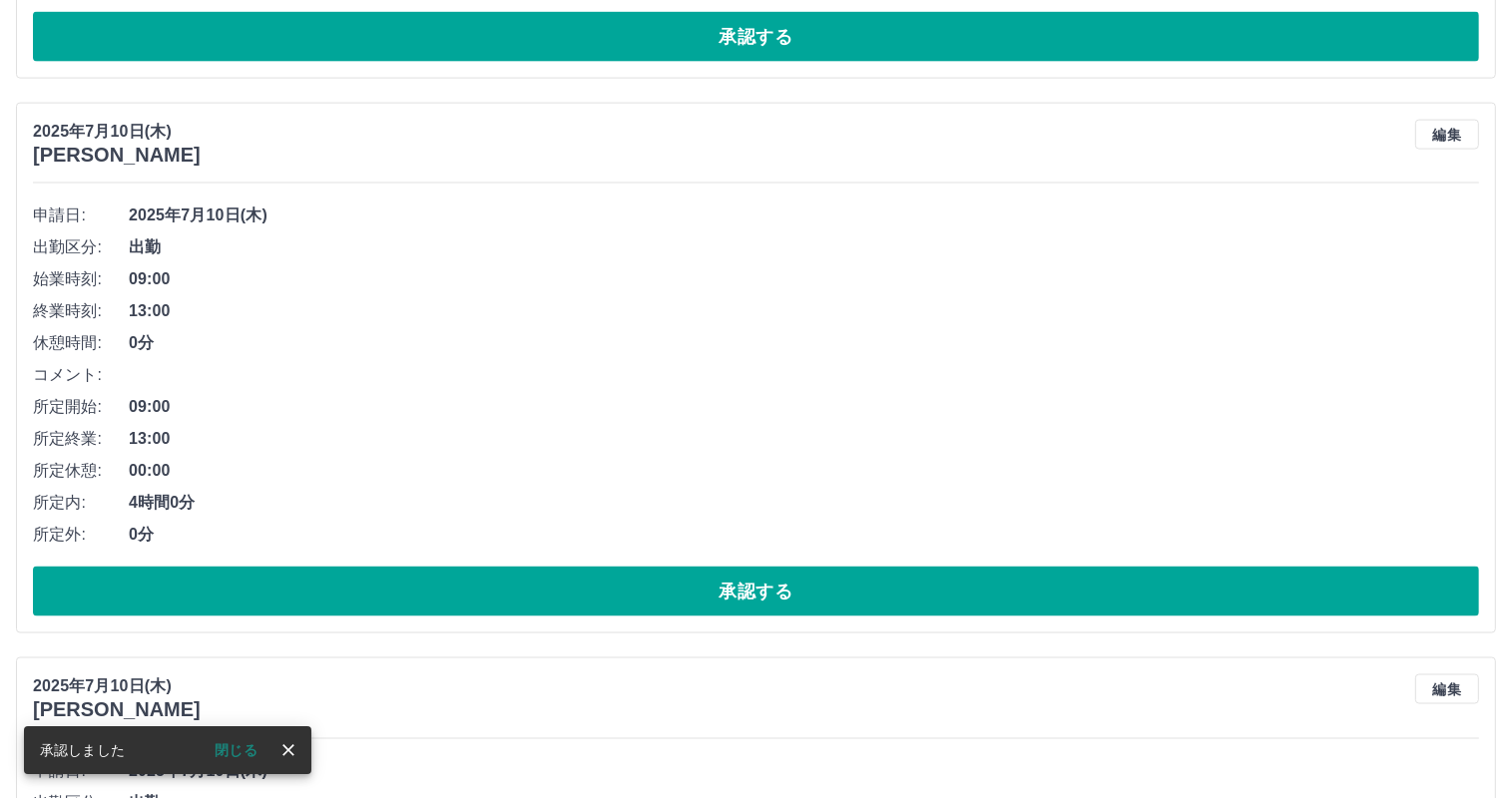 scroll, scrollTop: 9963, scrollLeft: 0, axis: vertical 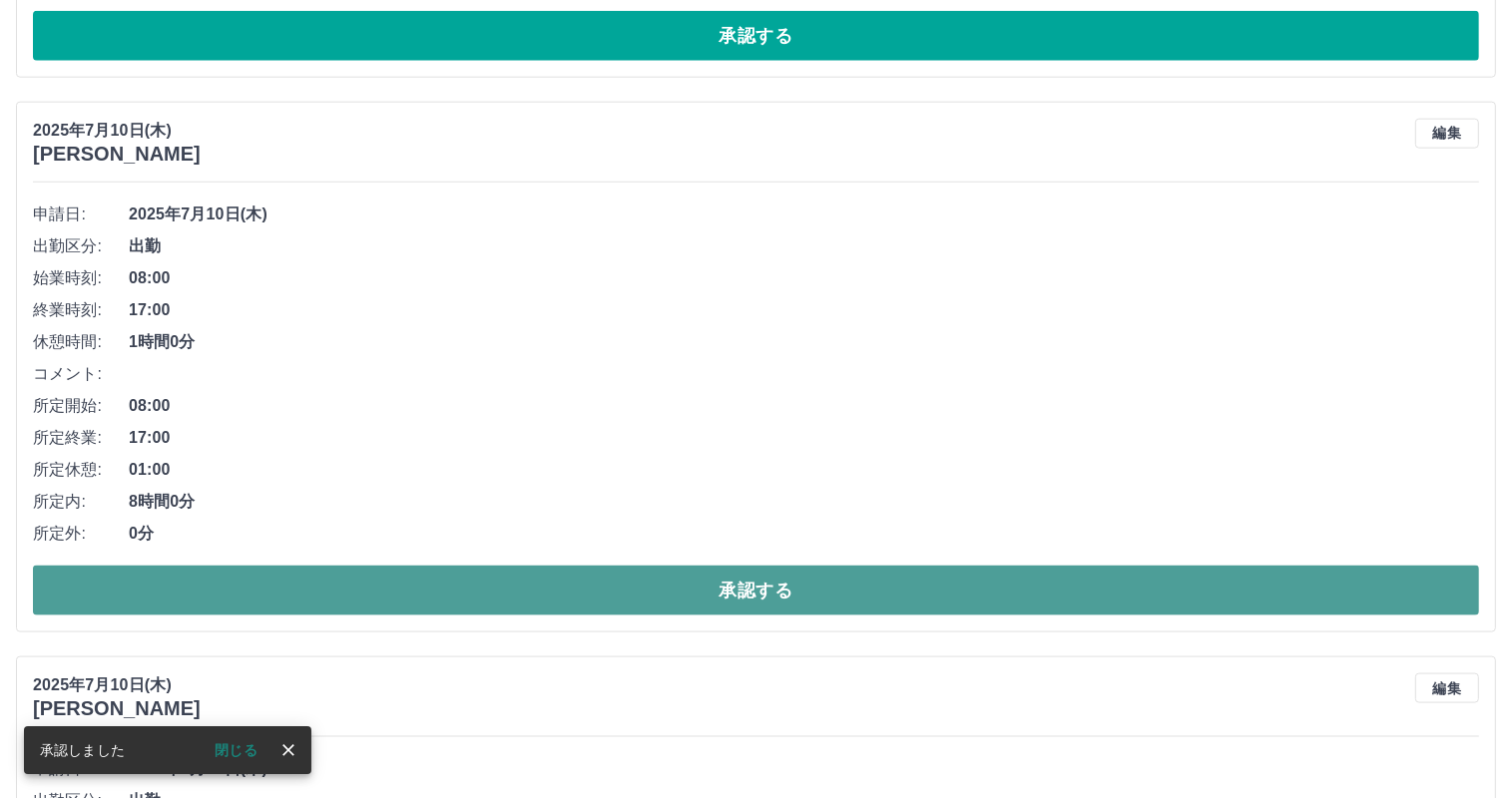 click on "承認する" at bounding box center [756, 591] 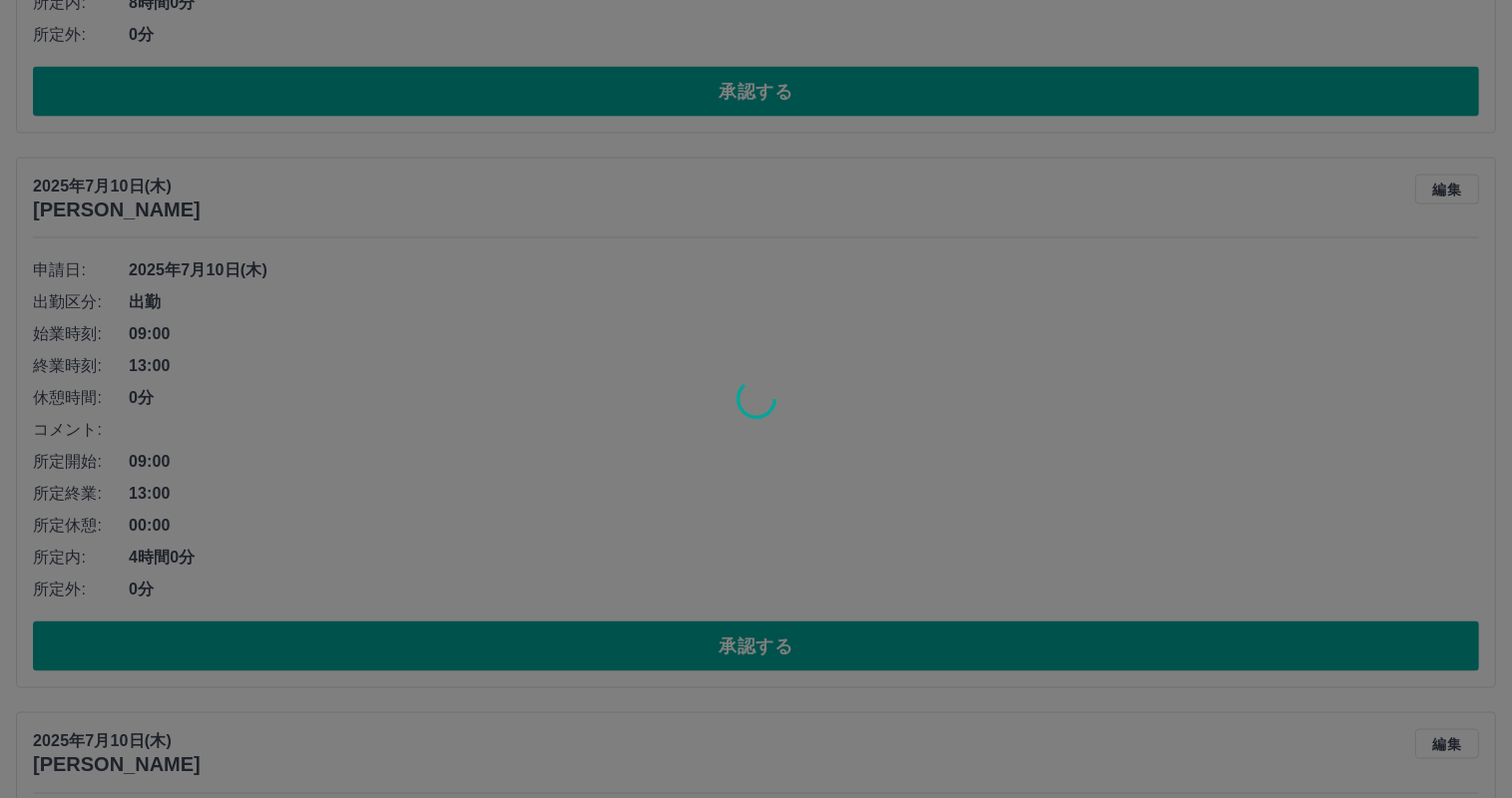 scroll, scrollTop: 9907, scrollLeft: 0, axis: vertical 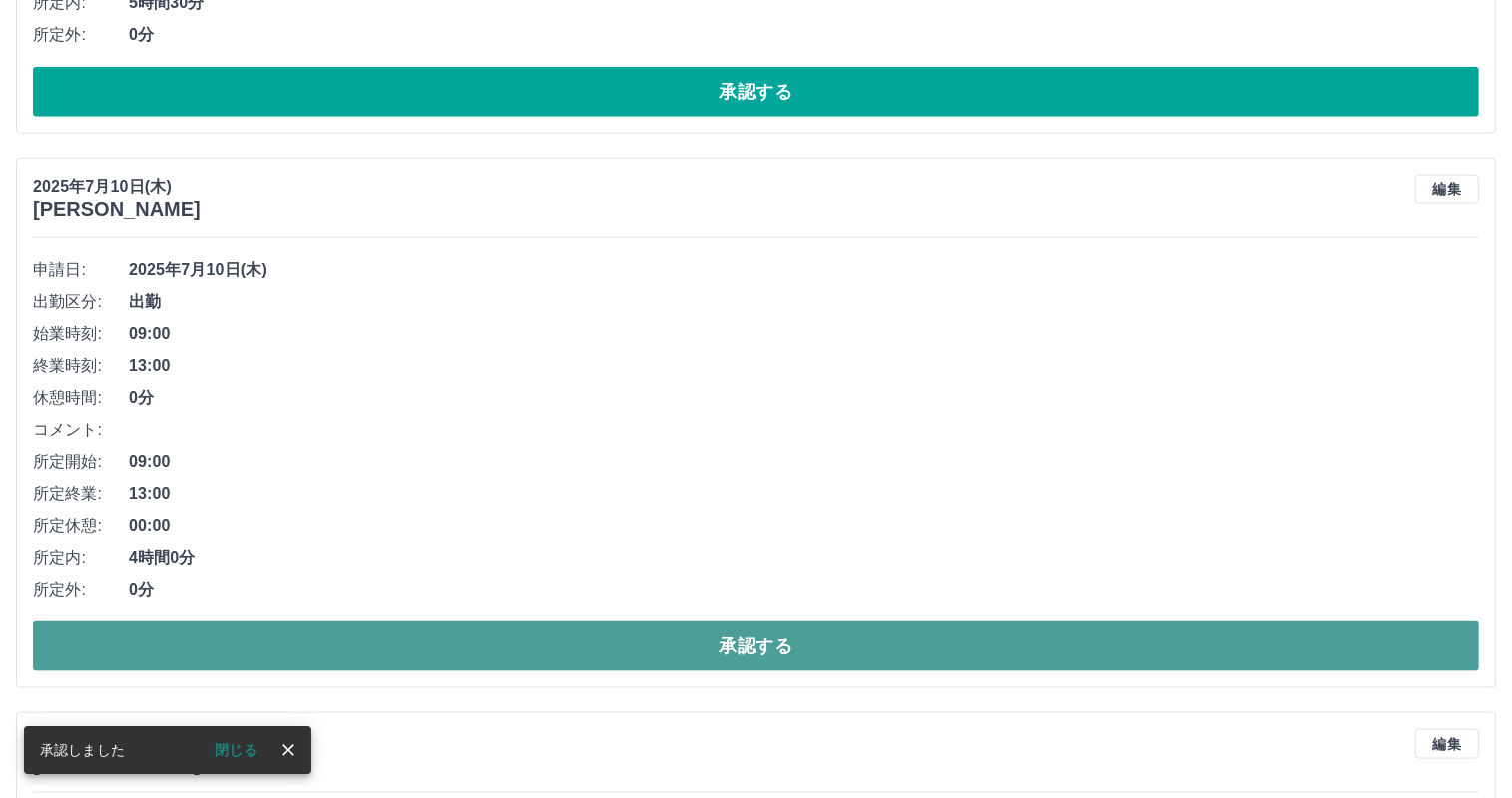 click on "承認する" at bounding box center [756, 646] 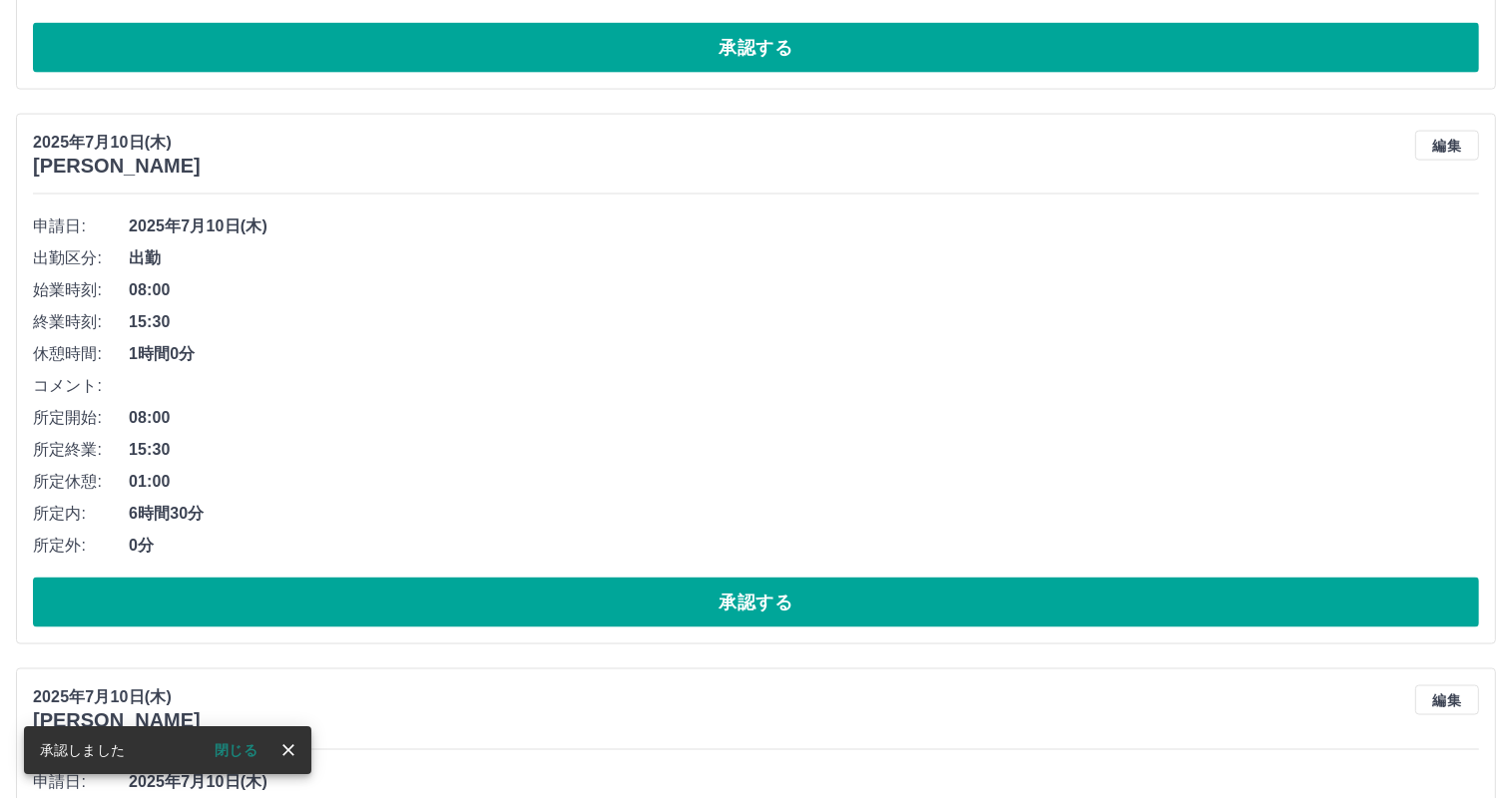 scroll, scrollTop: 9952, scrollLeft: 0, axis: vertical 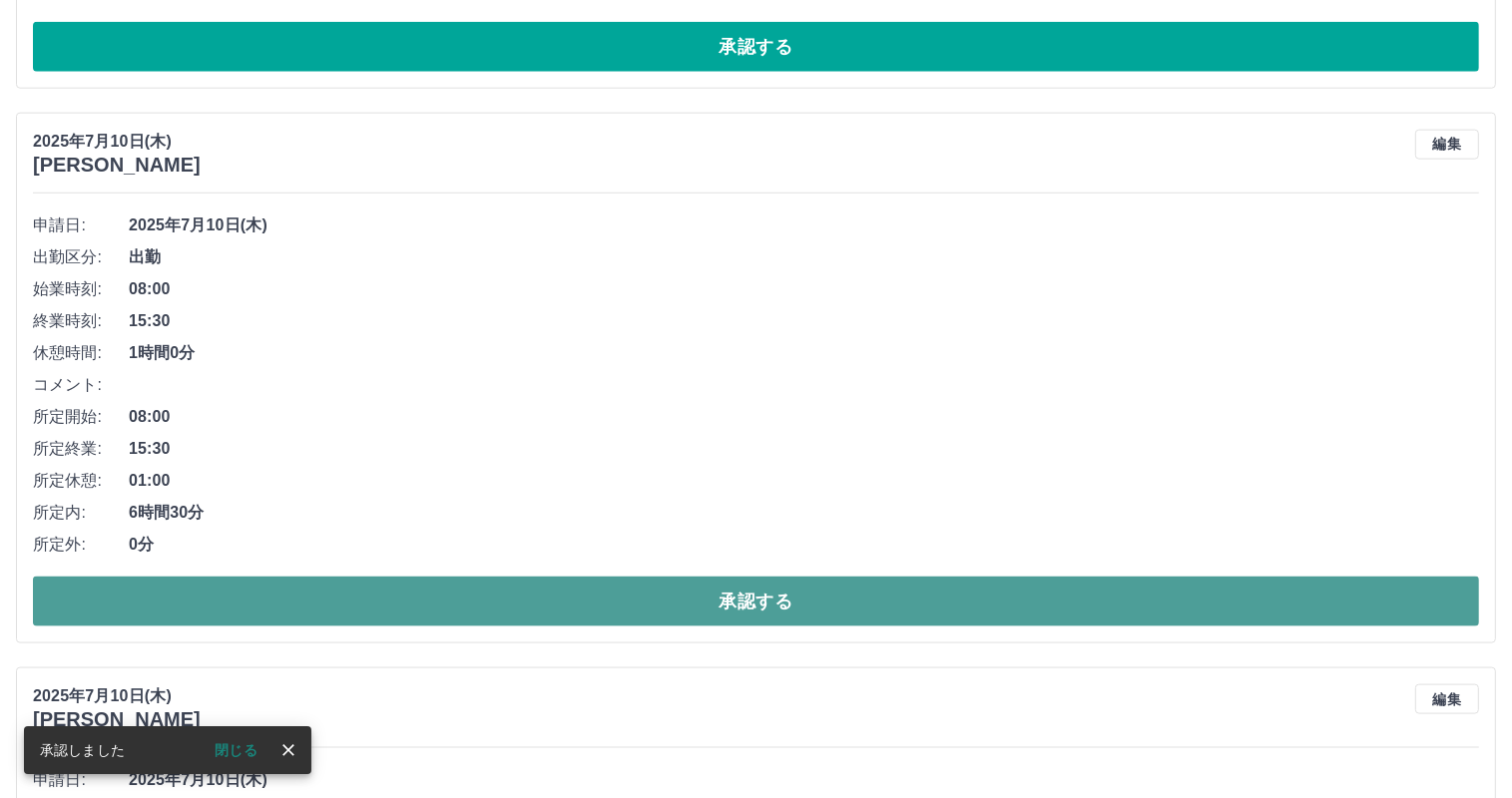 click on "承認する" at bounding box center [756, 601] 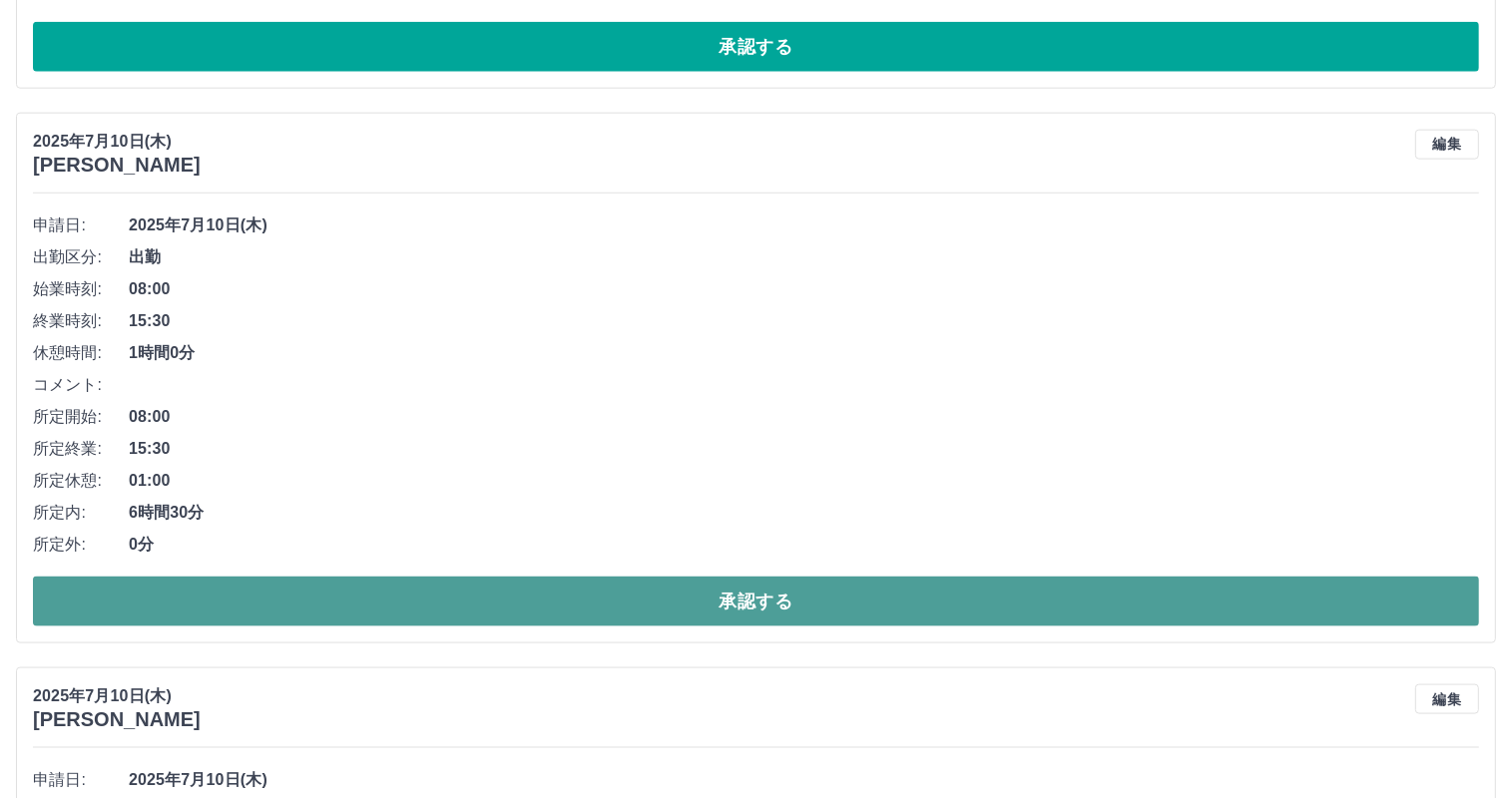 click on "承認する" at bounding box center [756, 601] 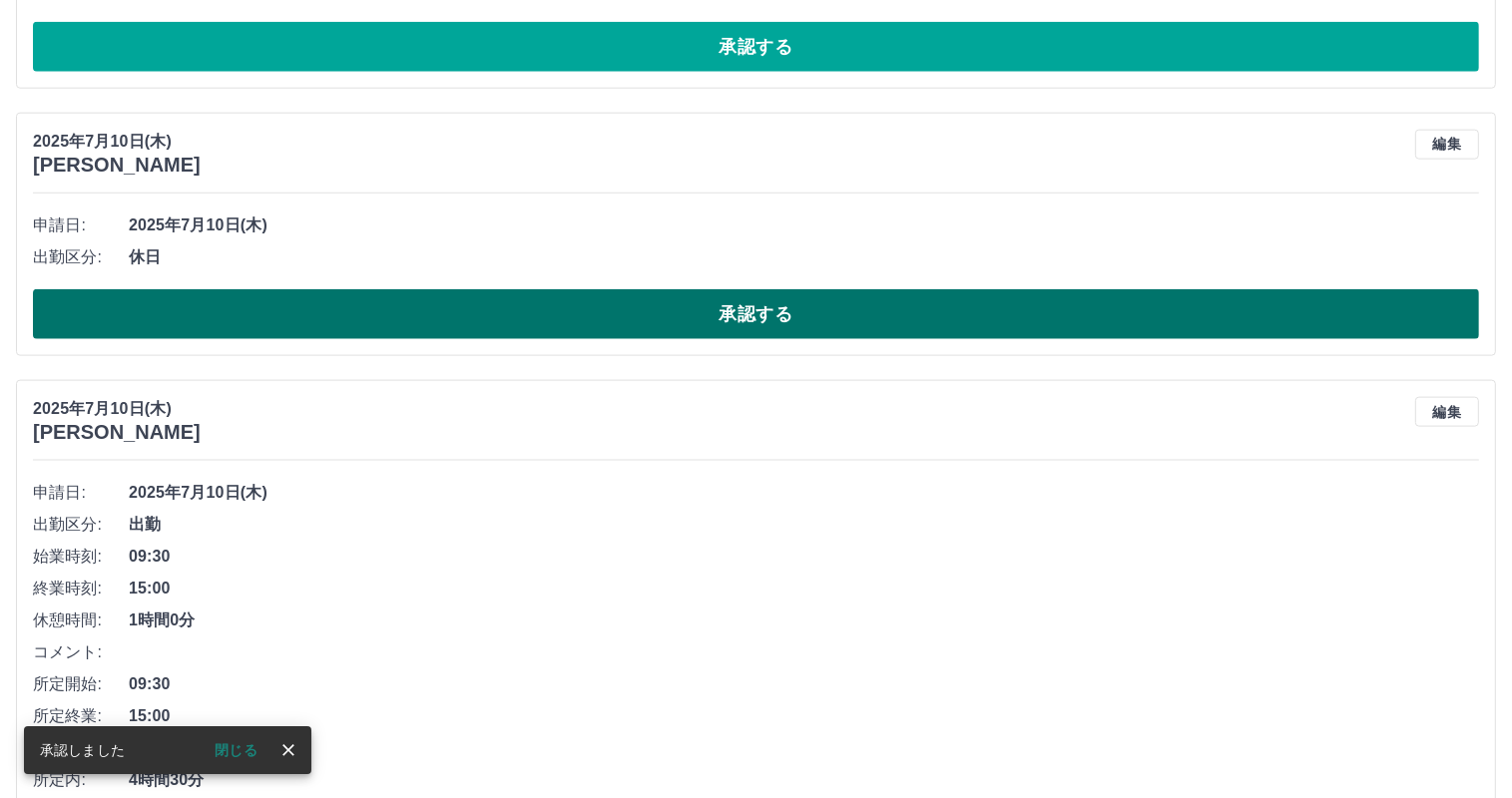 click on "承認する" at bounding box center [756, 314] 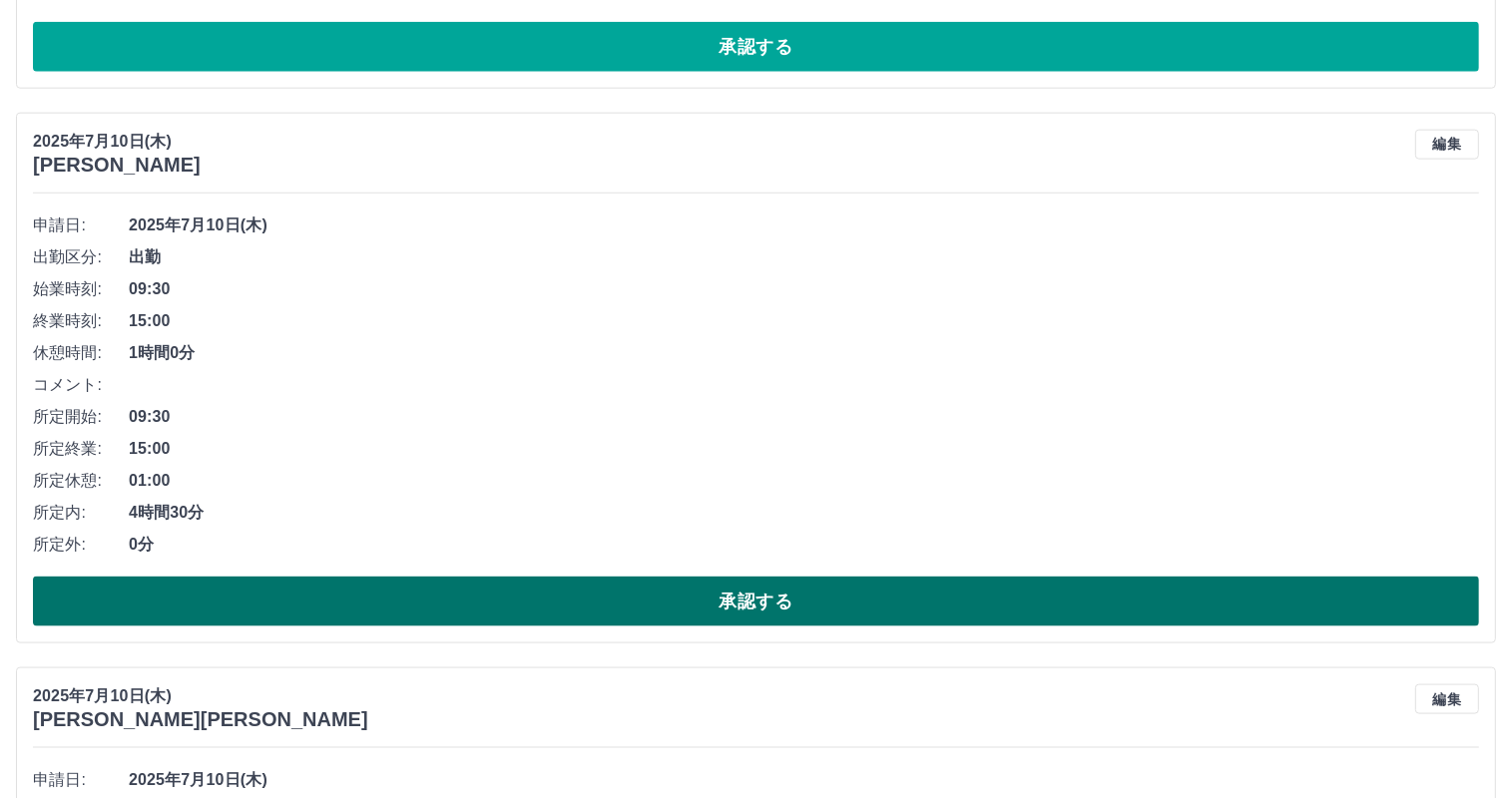 click on "承認する" at bounding box center (756, 601) 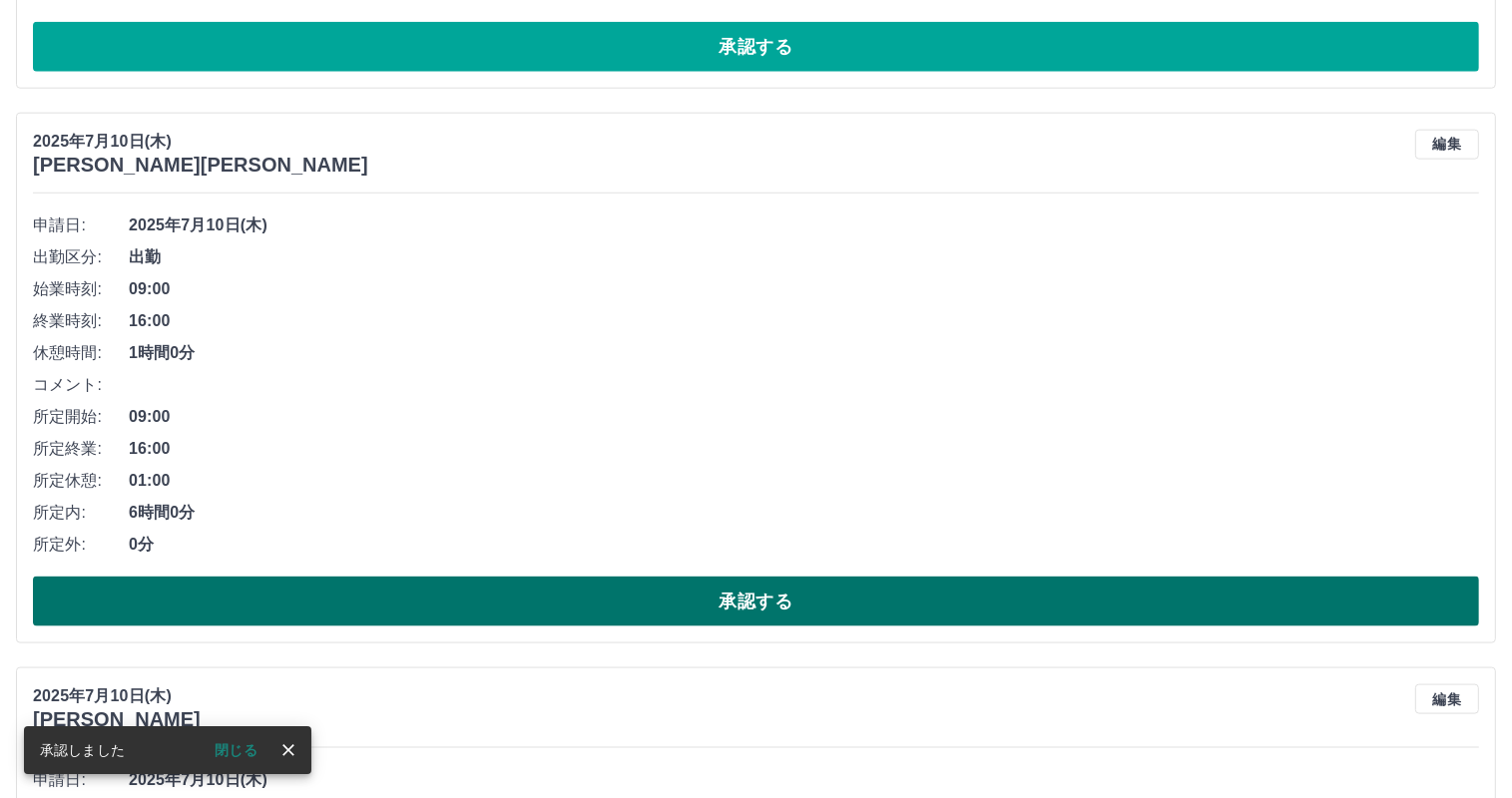 click on "承認する" at bounding box center [756, 601] 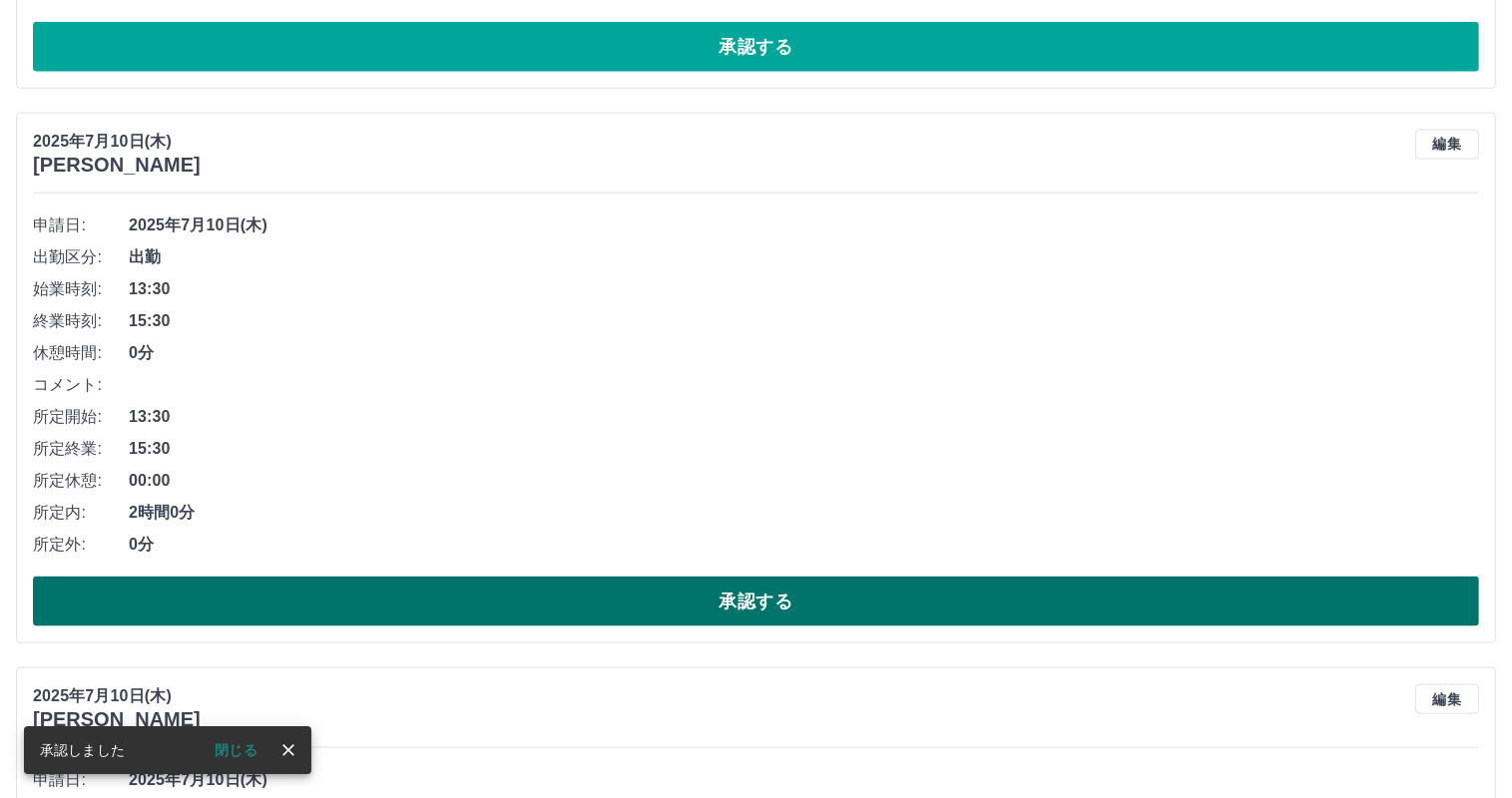 click on "承認する" at bounding box center [756, 601] 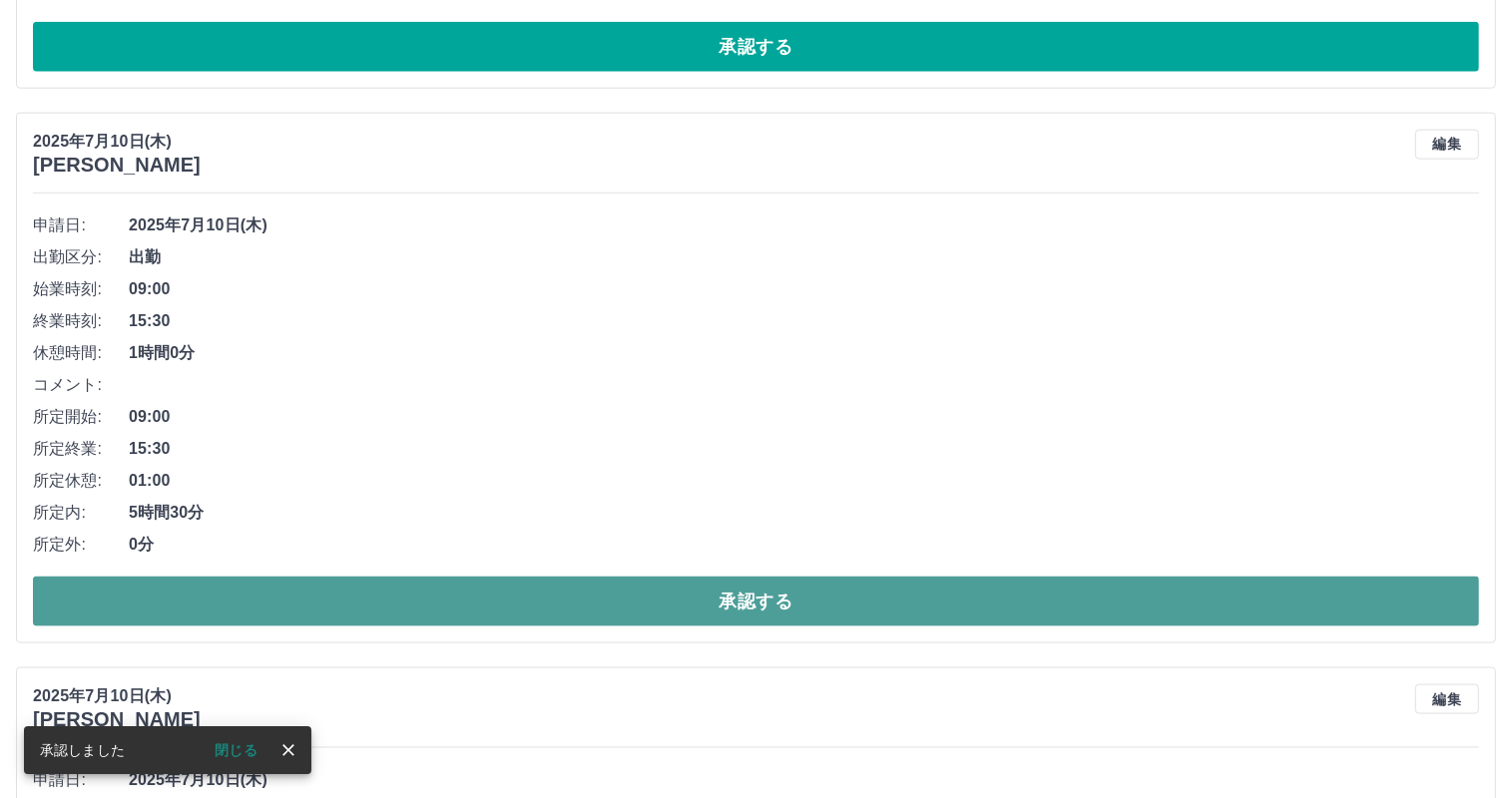 click on "承認する" at bounding box center [756, 601] 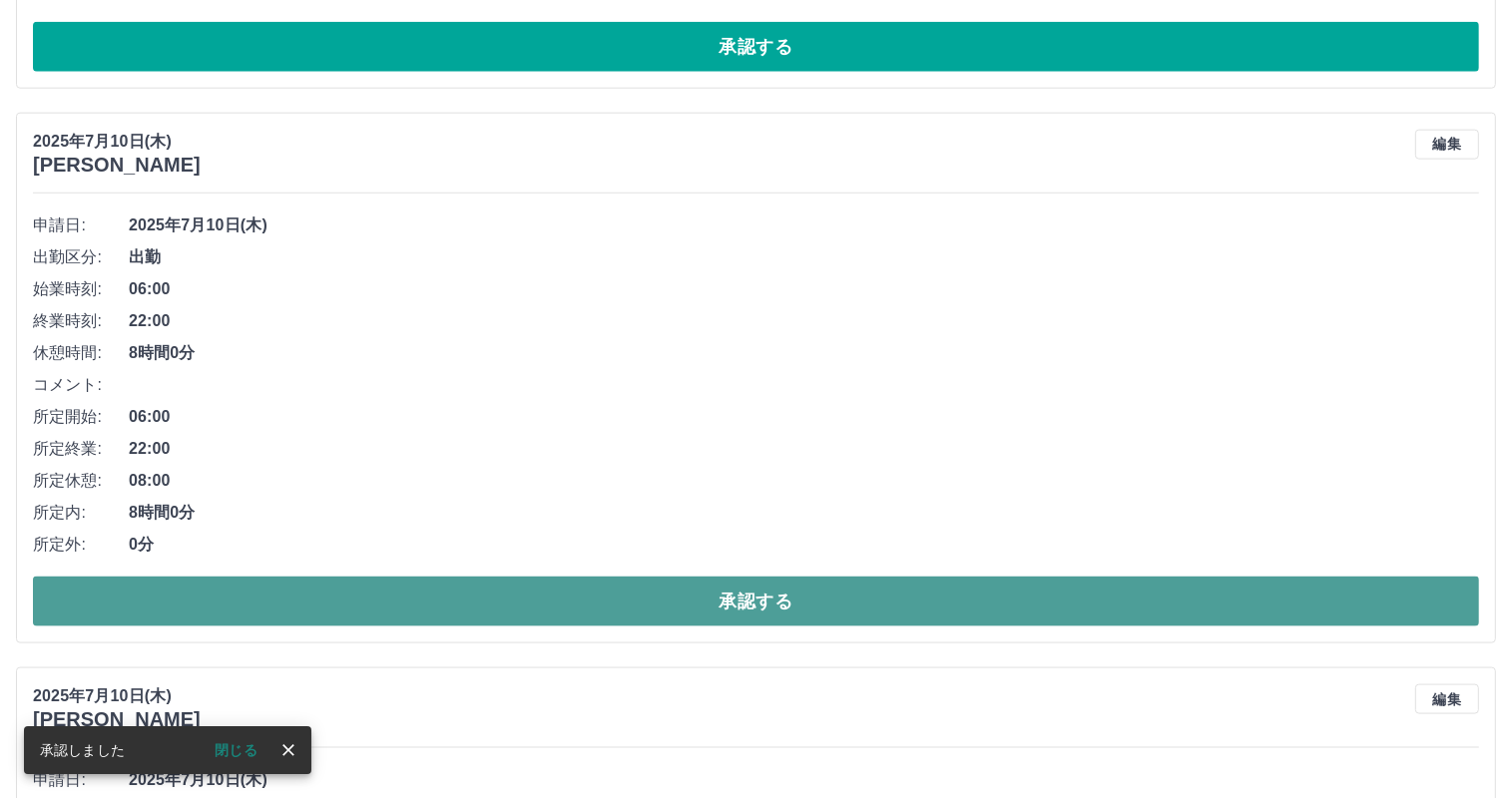 click on "承認する" at bounding box center [756, 601] 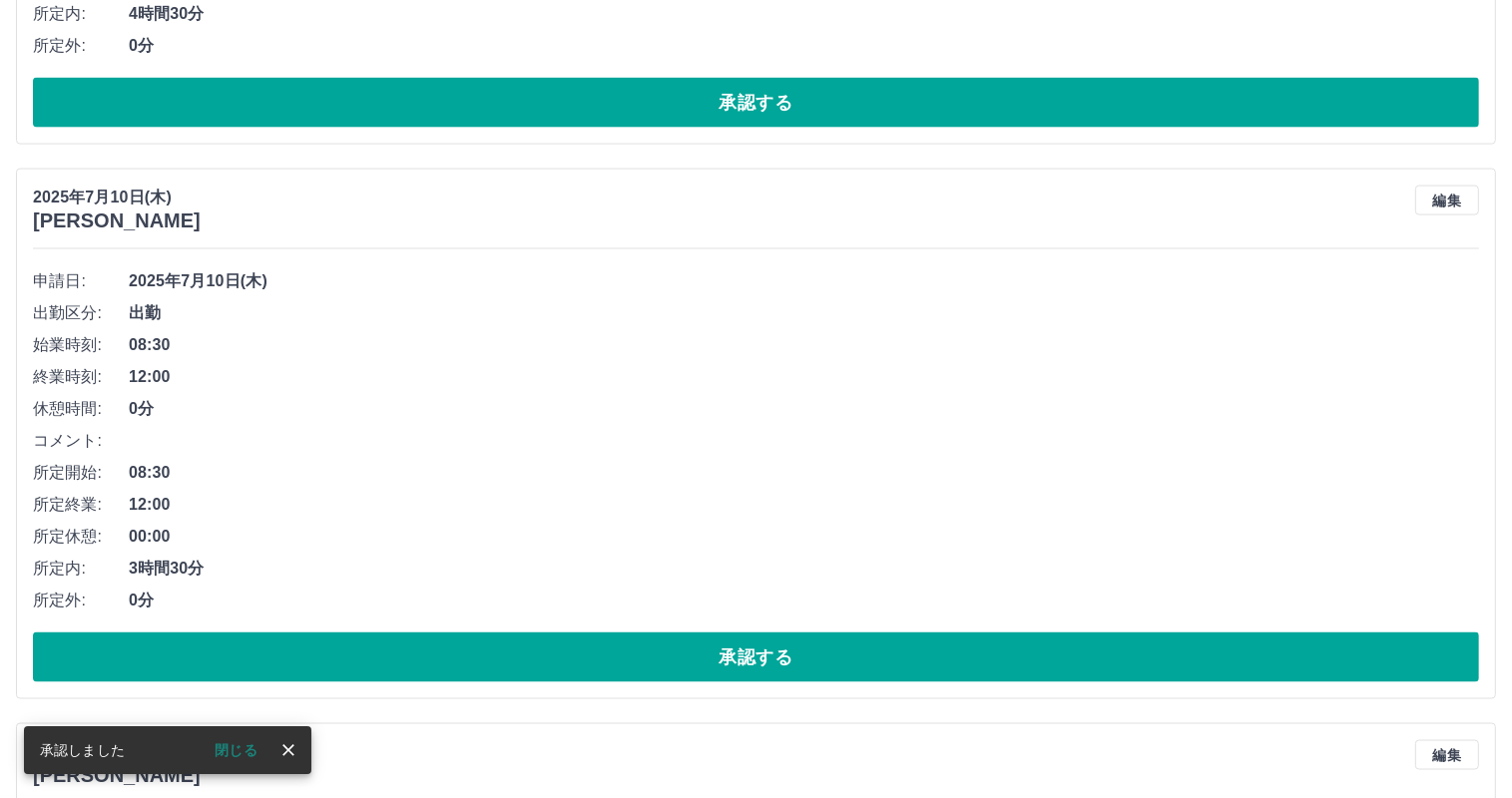 scroll, scrollTop: 9897, scrollLeft: 0, axis: vertical 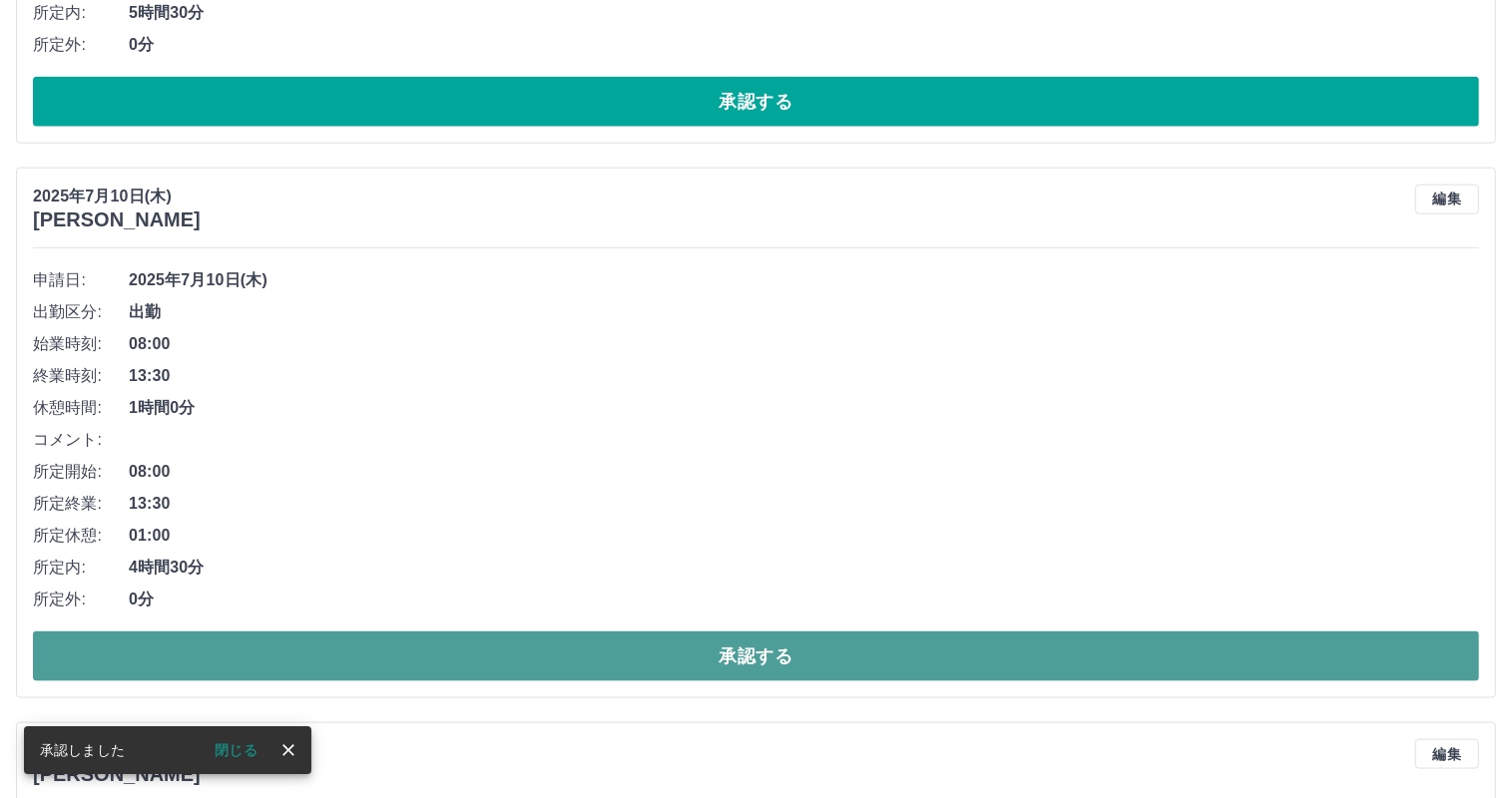click on "承認する" at bounding box center [756, 656] 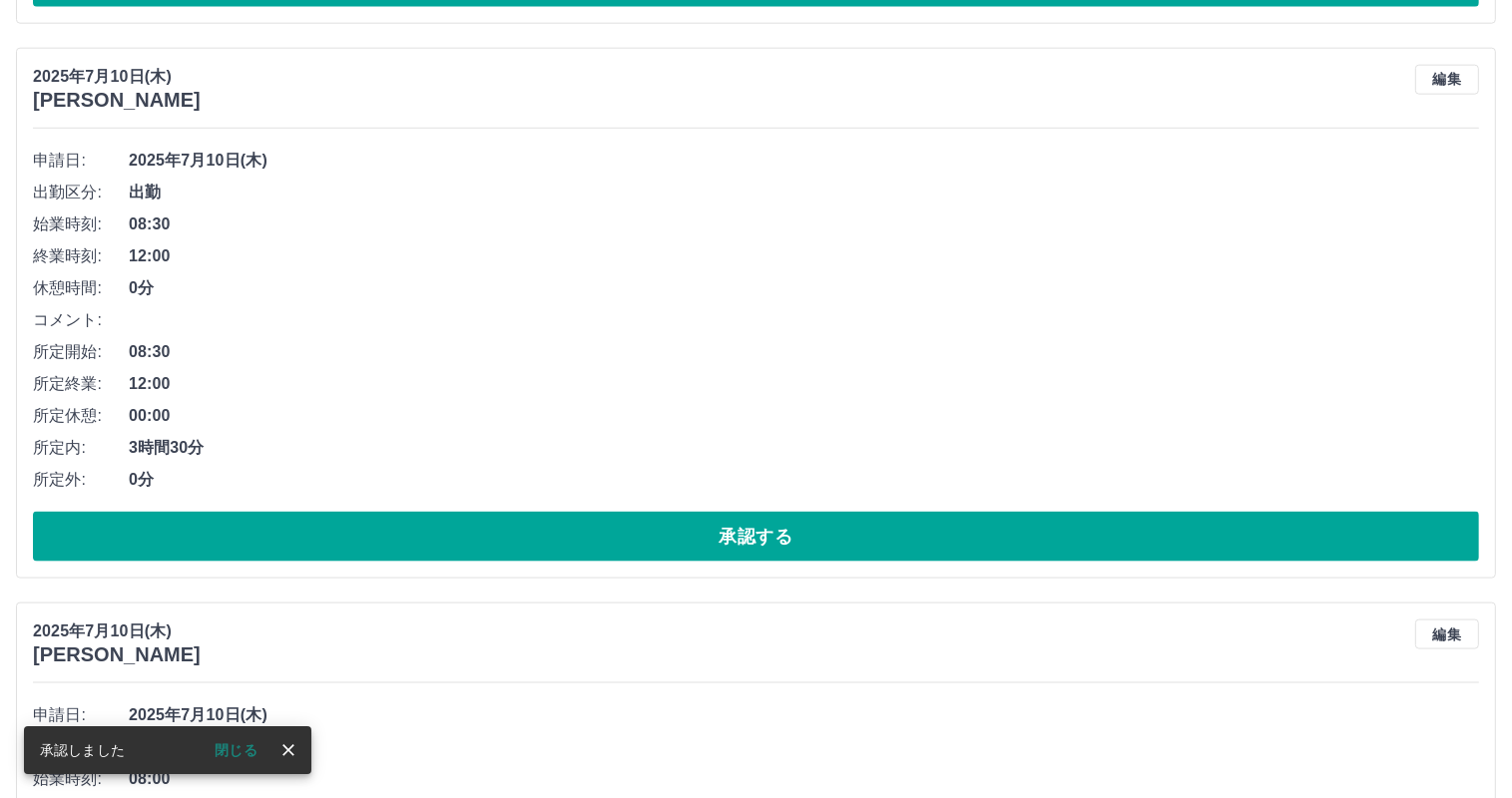 scroll, scrollTop: 9897, scrollLeft: 0, axis: vertical 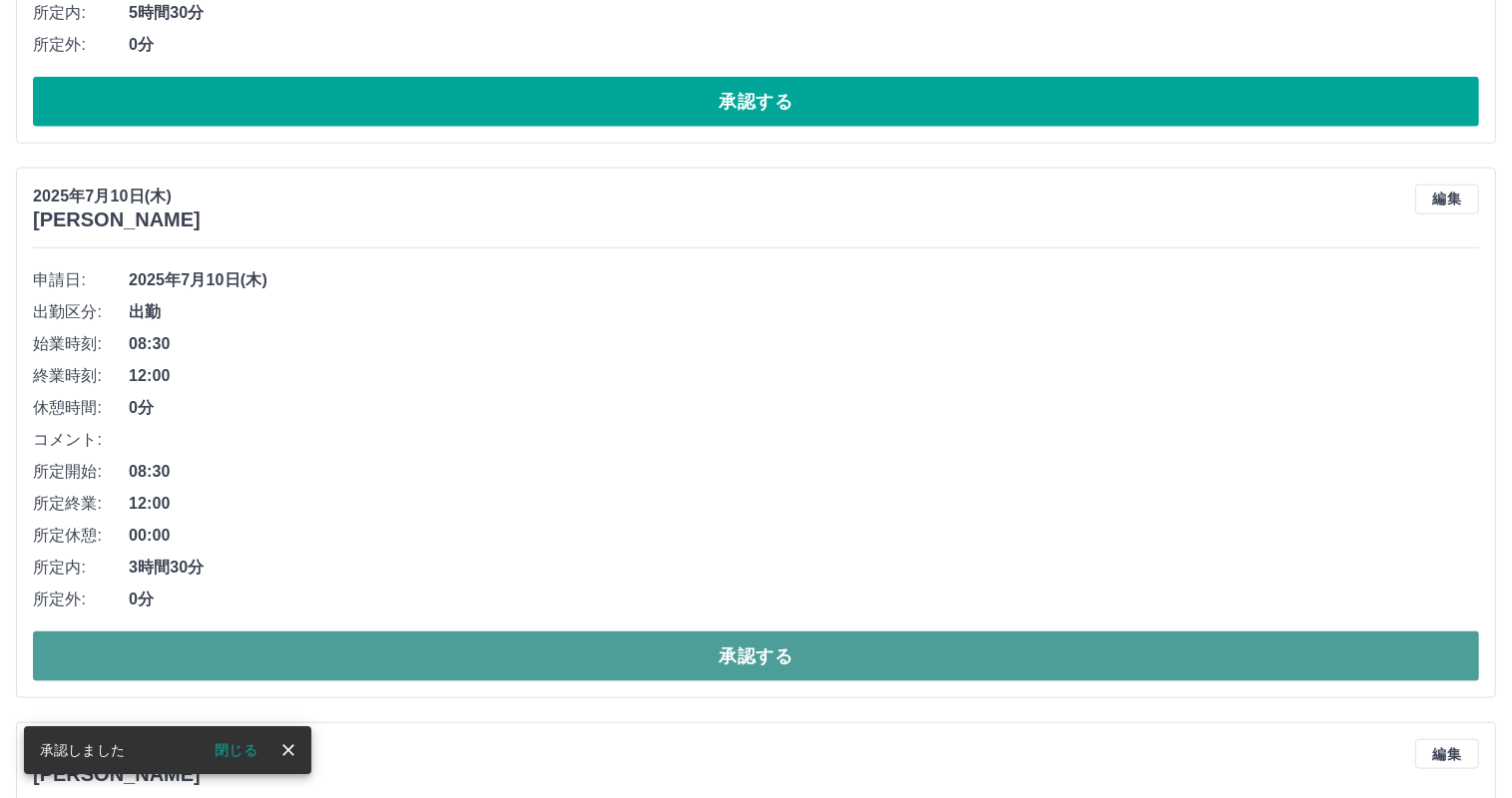 click on "承認する" at bounding box center (756, 656) 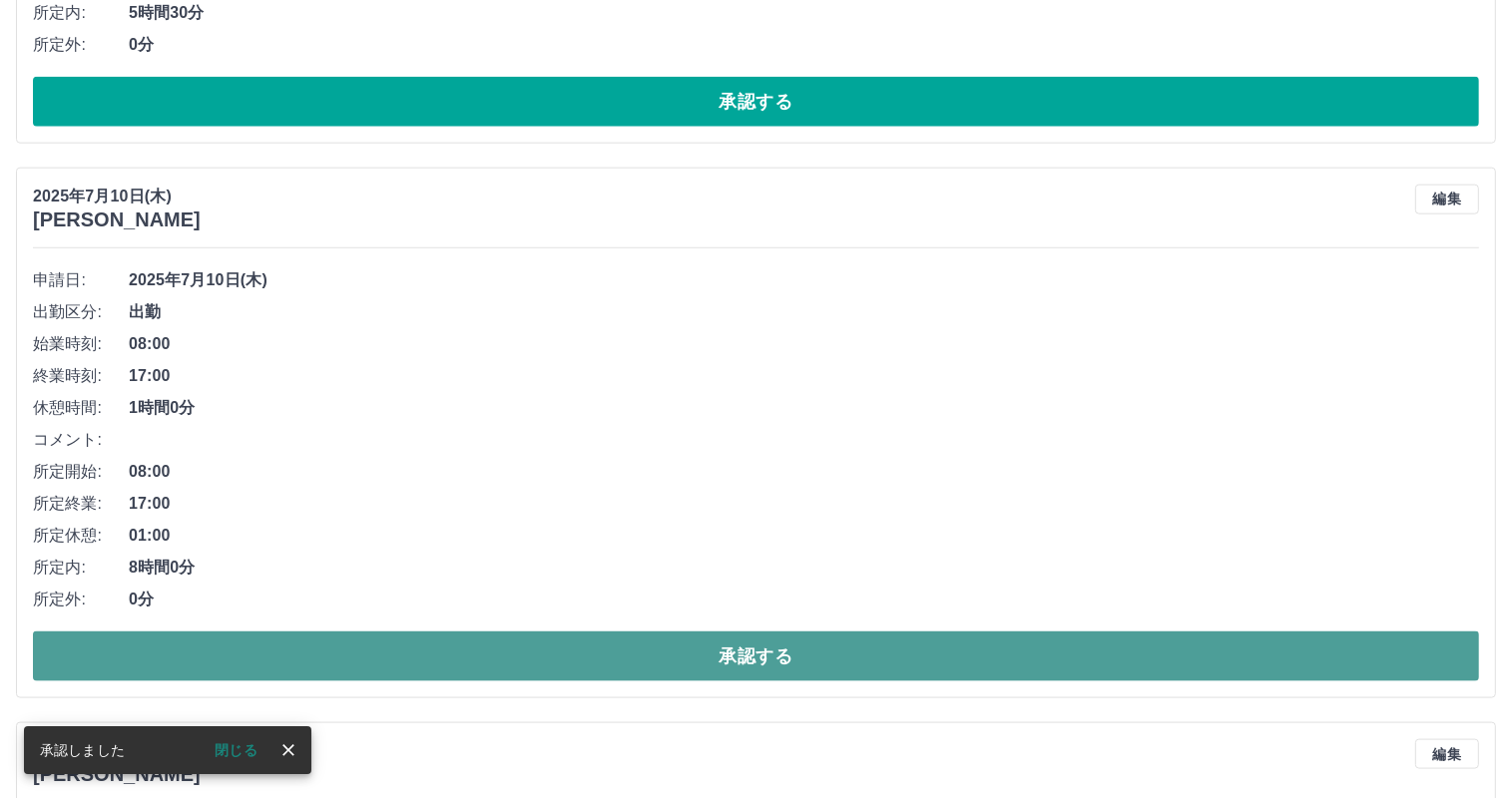 click on "承認する" at bounding box center (756, 656) 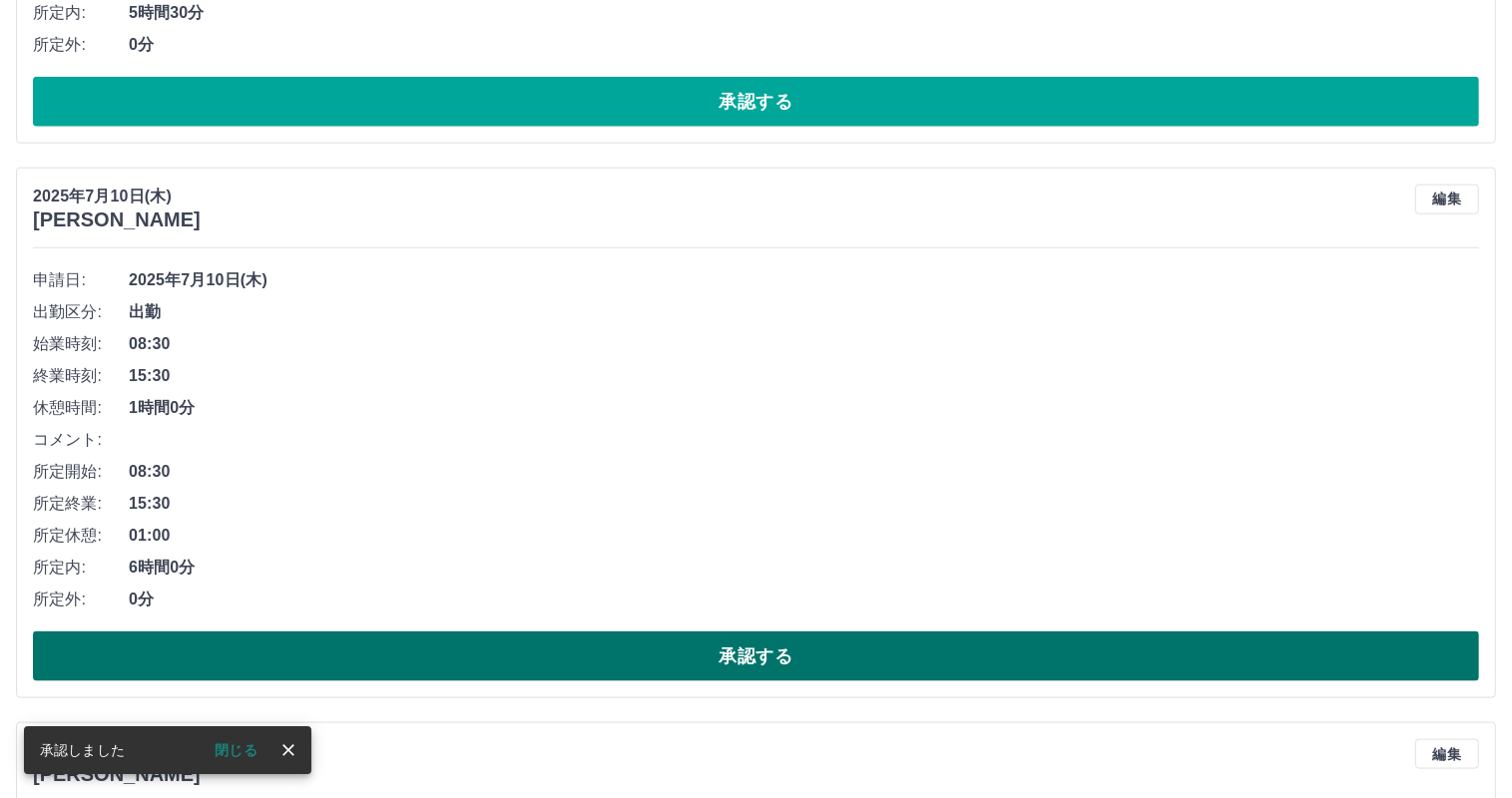 click on "承認する" at bounding box center [756, 656] 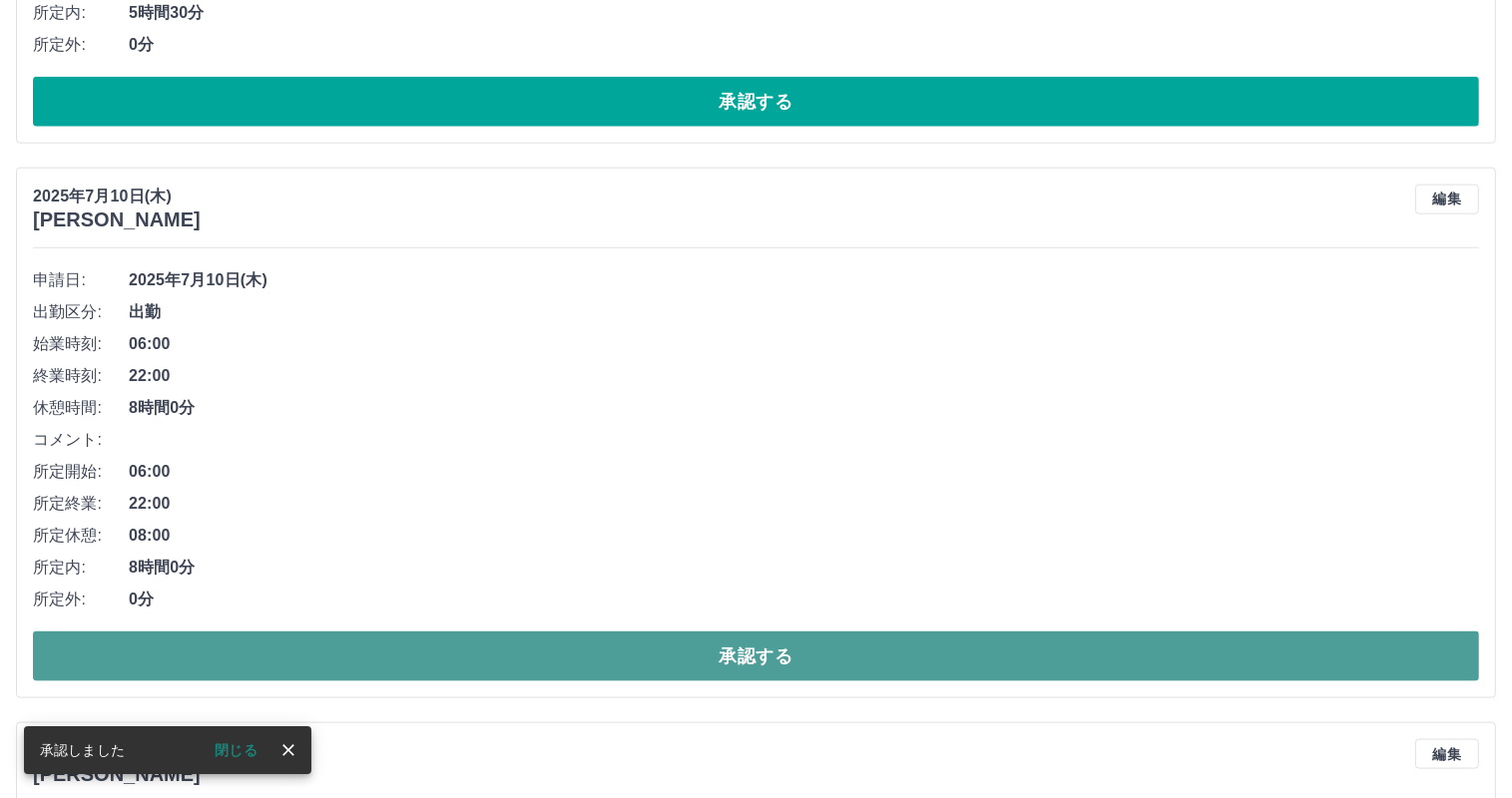 click on "承認する" at bounding box center (756, 656) 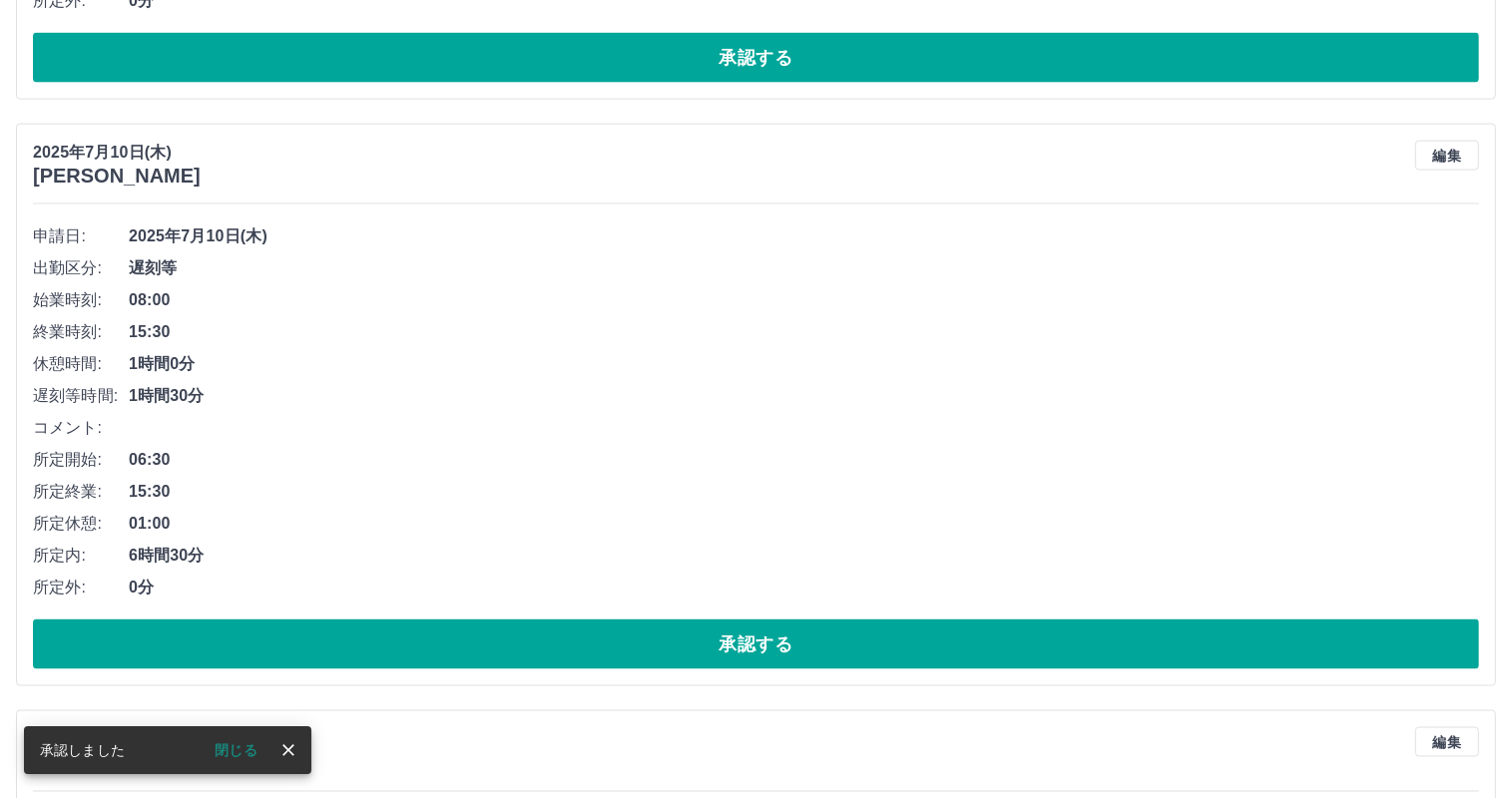 scroll, scrollTop: 9942, scrollLeft: 0, axis: vertical 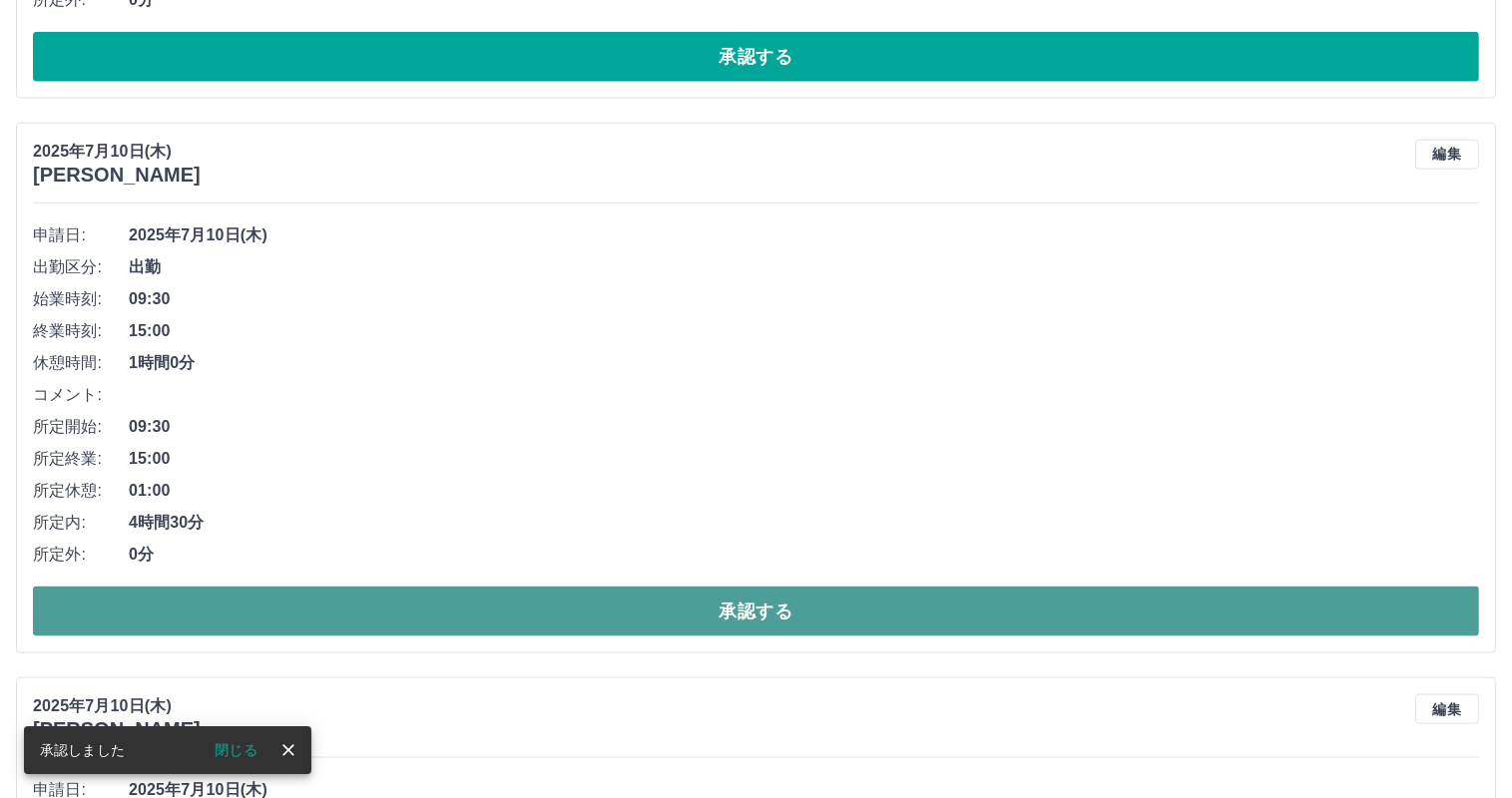 click on "承認する" at bounding box center [756, 611] 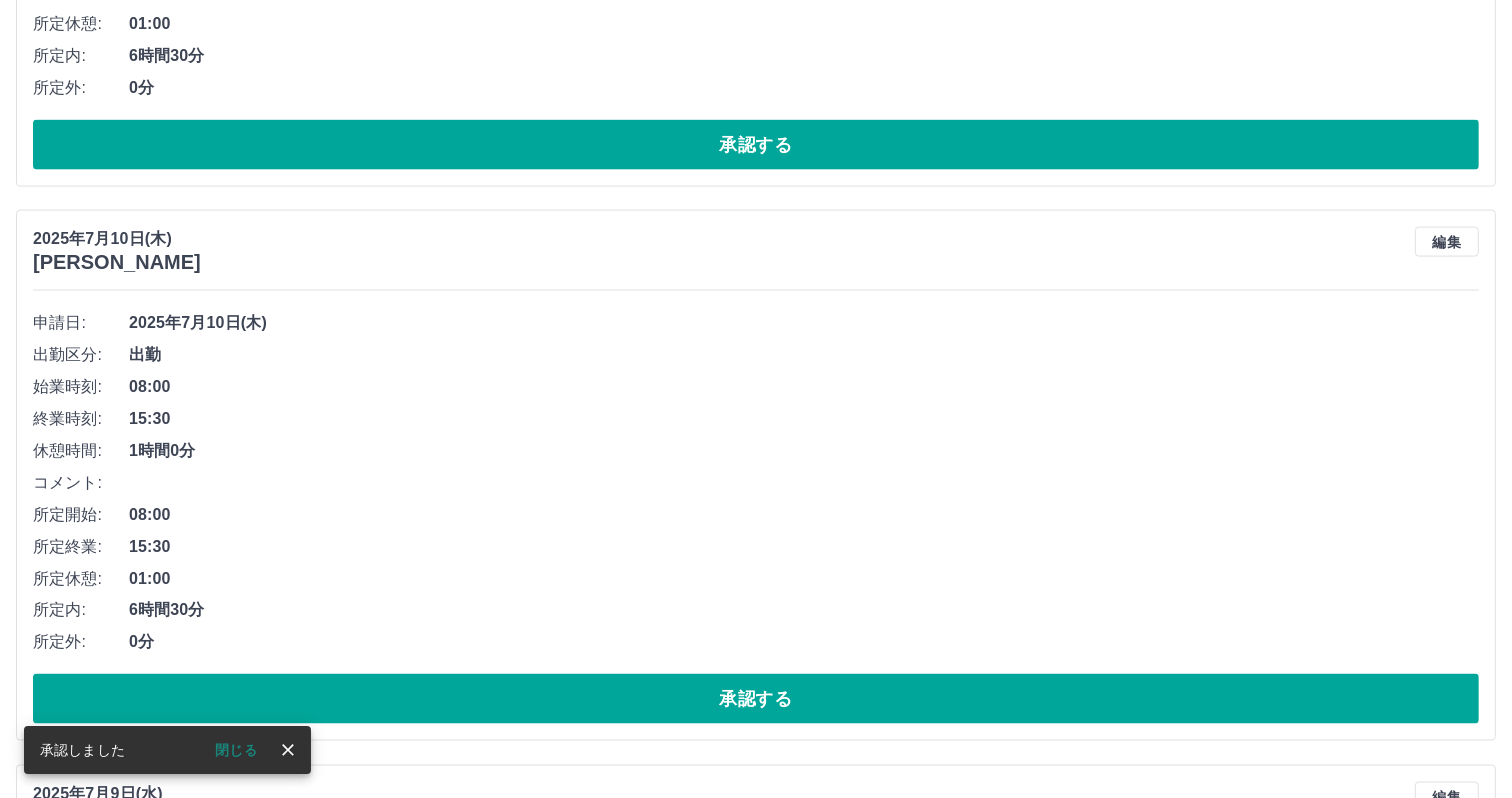 scroll, scrollTop: 9887, scrollLeft: 0, axis: vertical 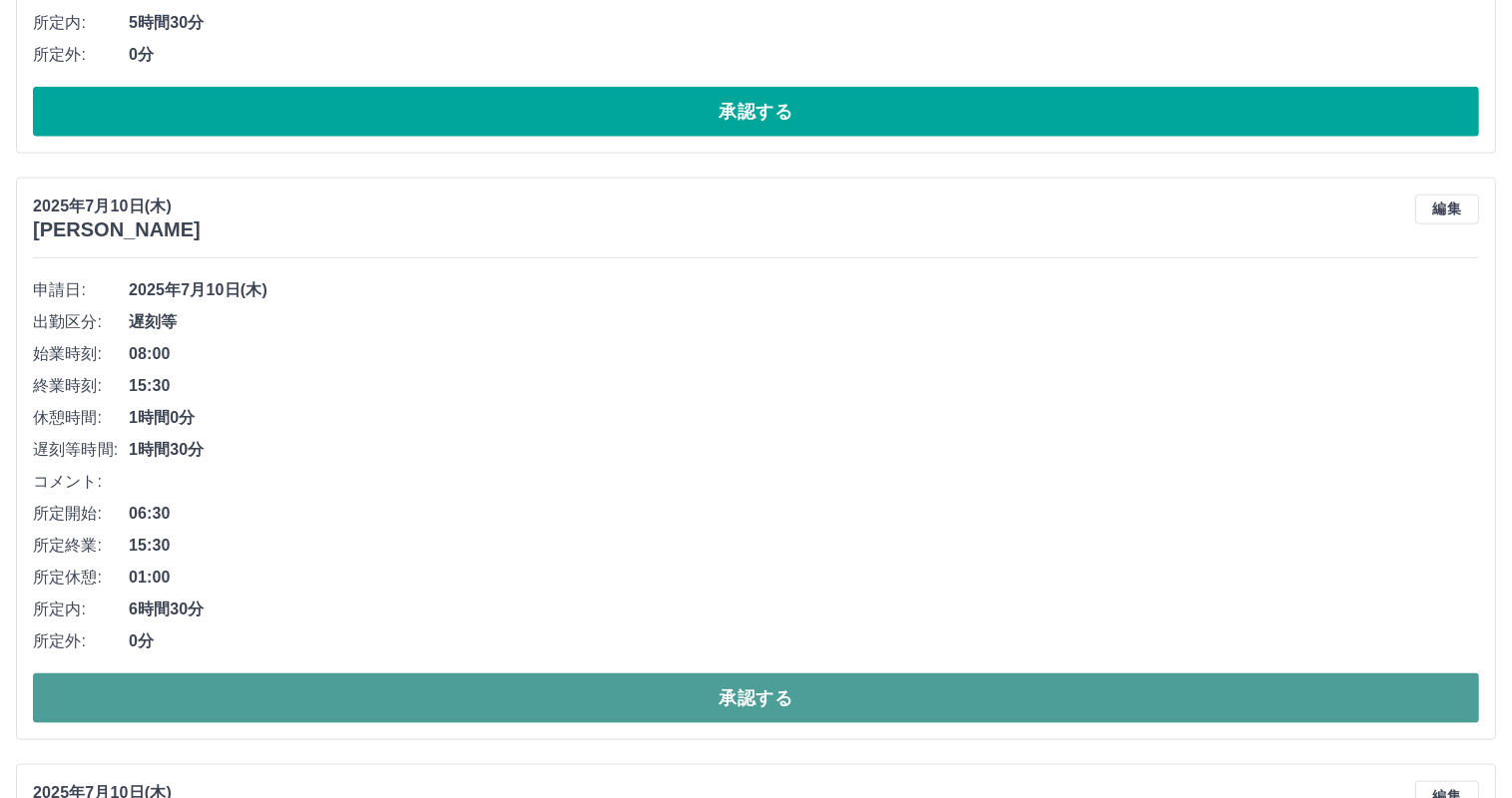 click on "承認する" at bounding box center (756, 698) 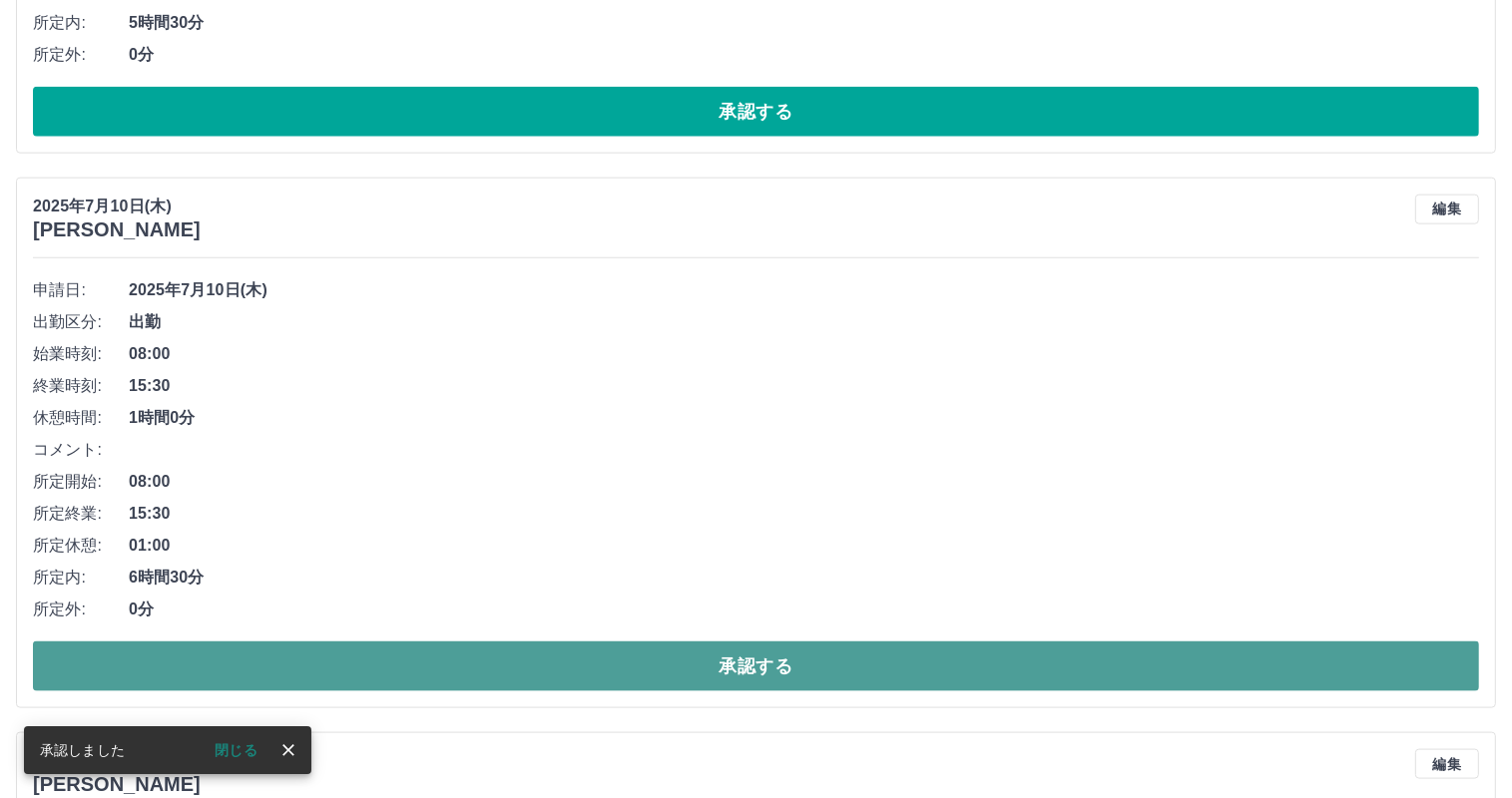 click on "承認する" at bounding box center [756, 666] 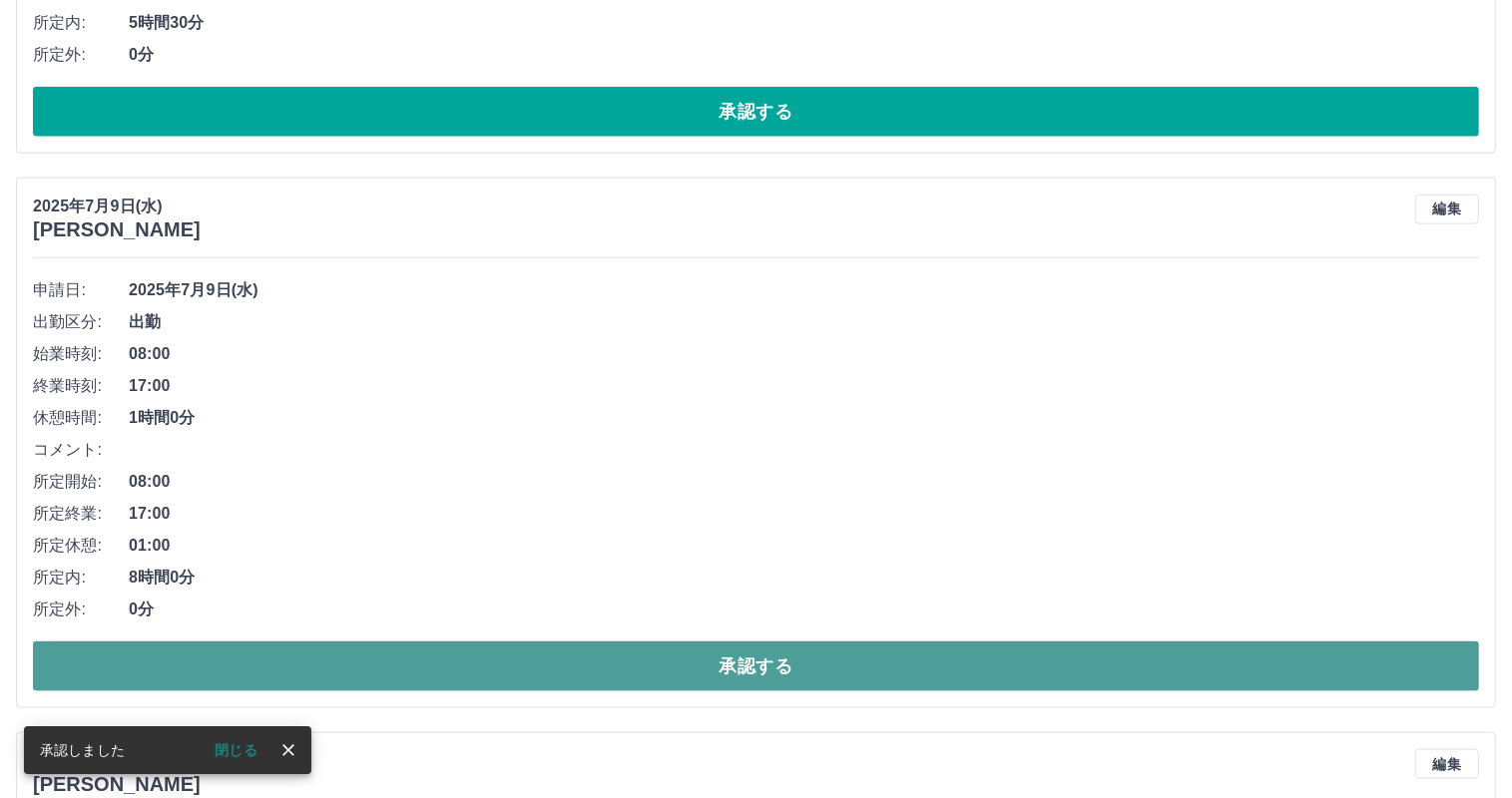 click on "承認する" at bounding box center [756, 666] 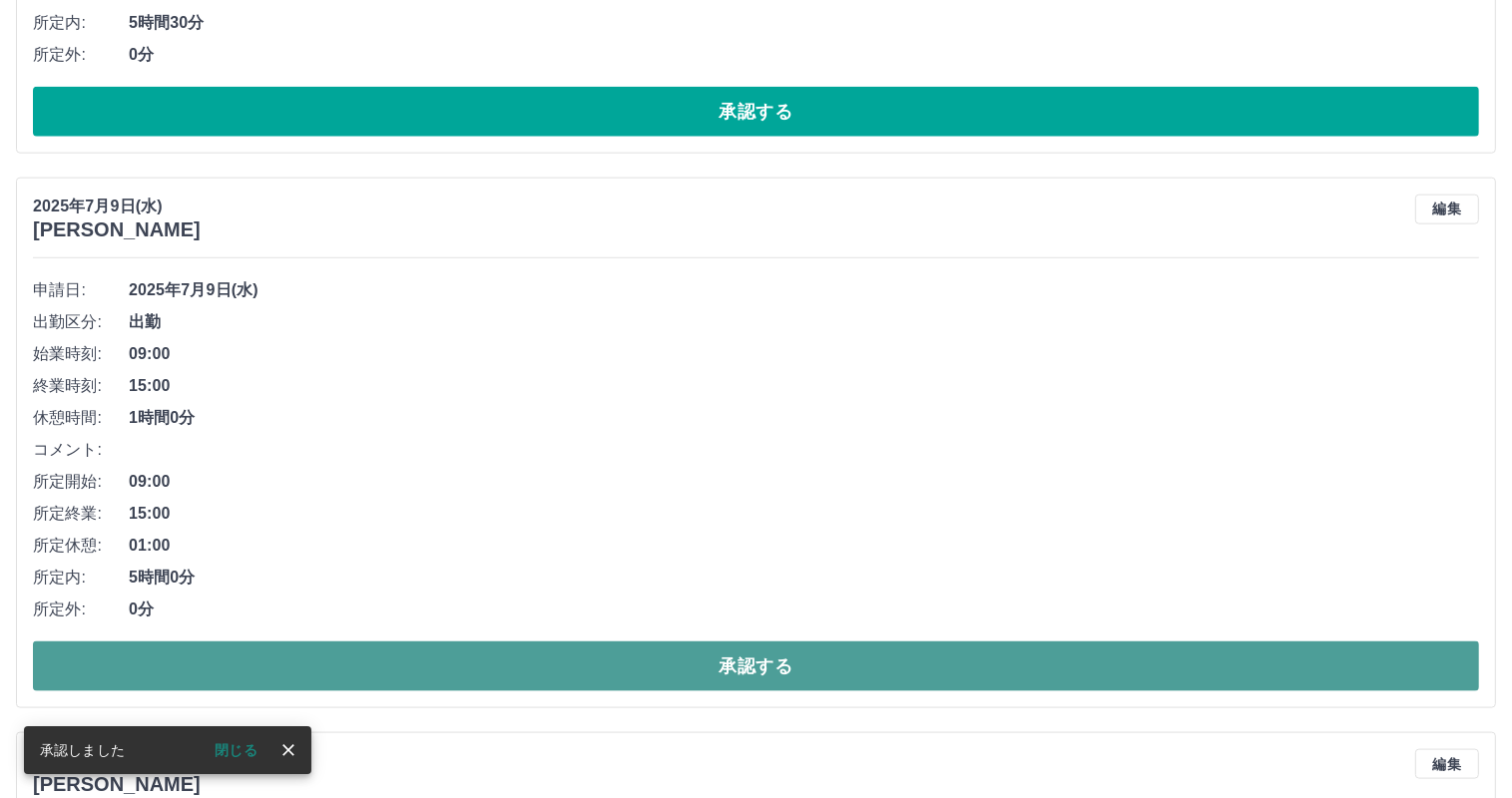 click on "承認する" at bounding box center (756, 666) 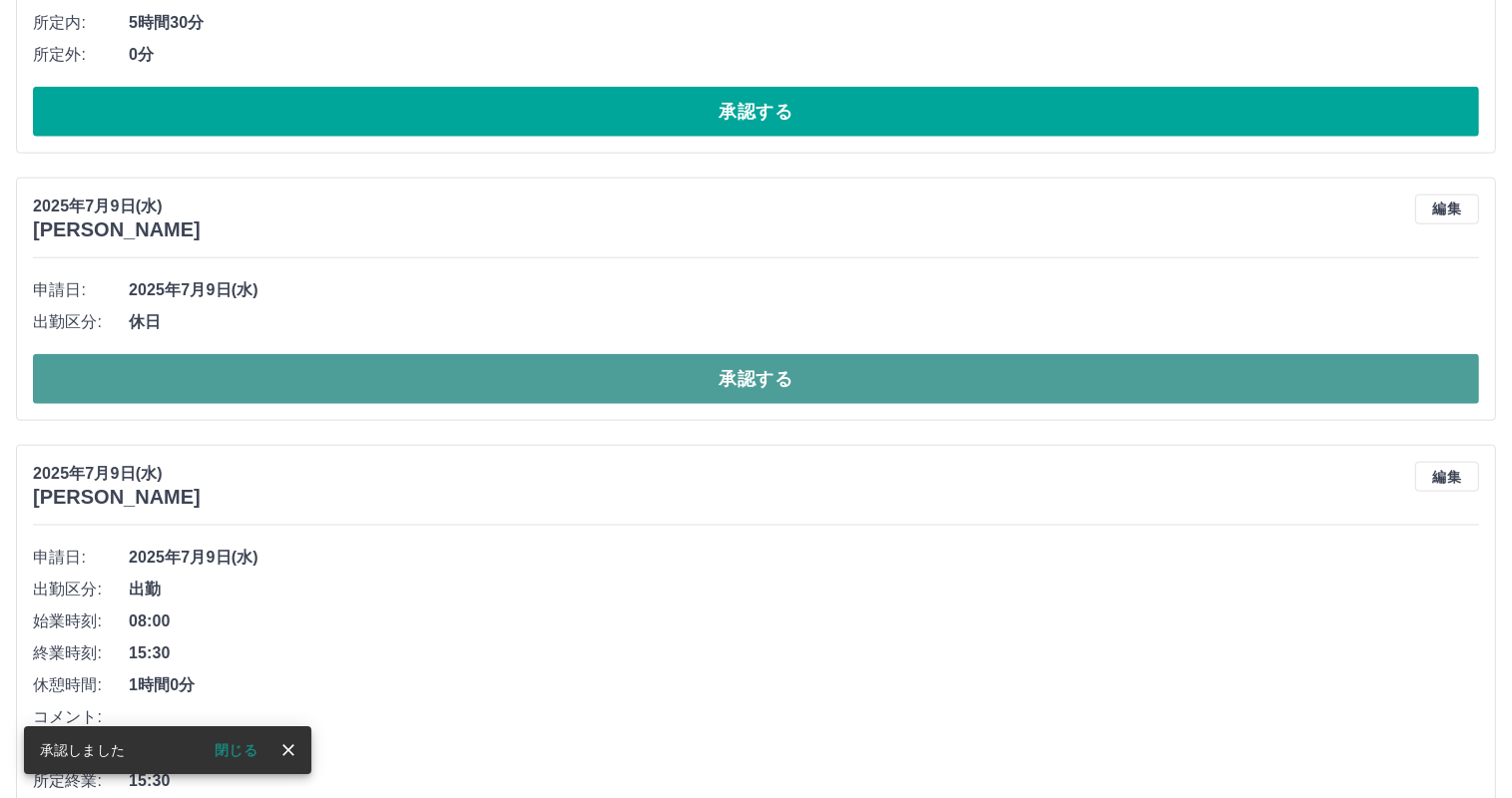 click on "承認する" at bounding box center [756, 379] 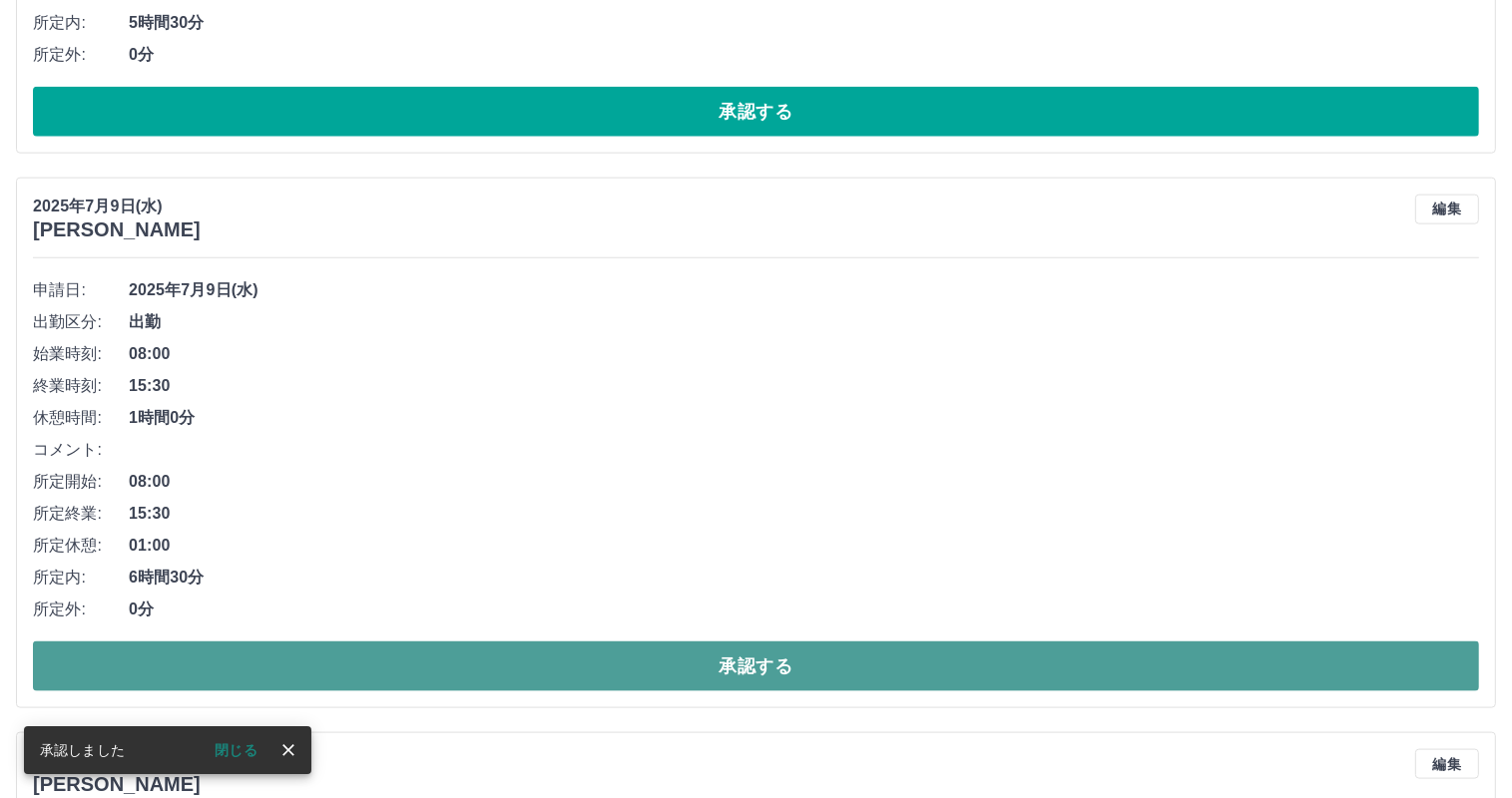 click on "承認する" at bounding box center [756, 666] 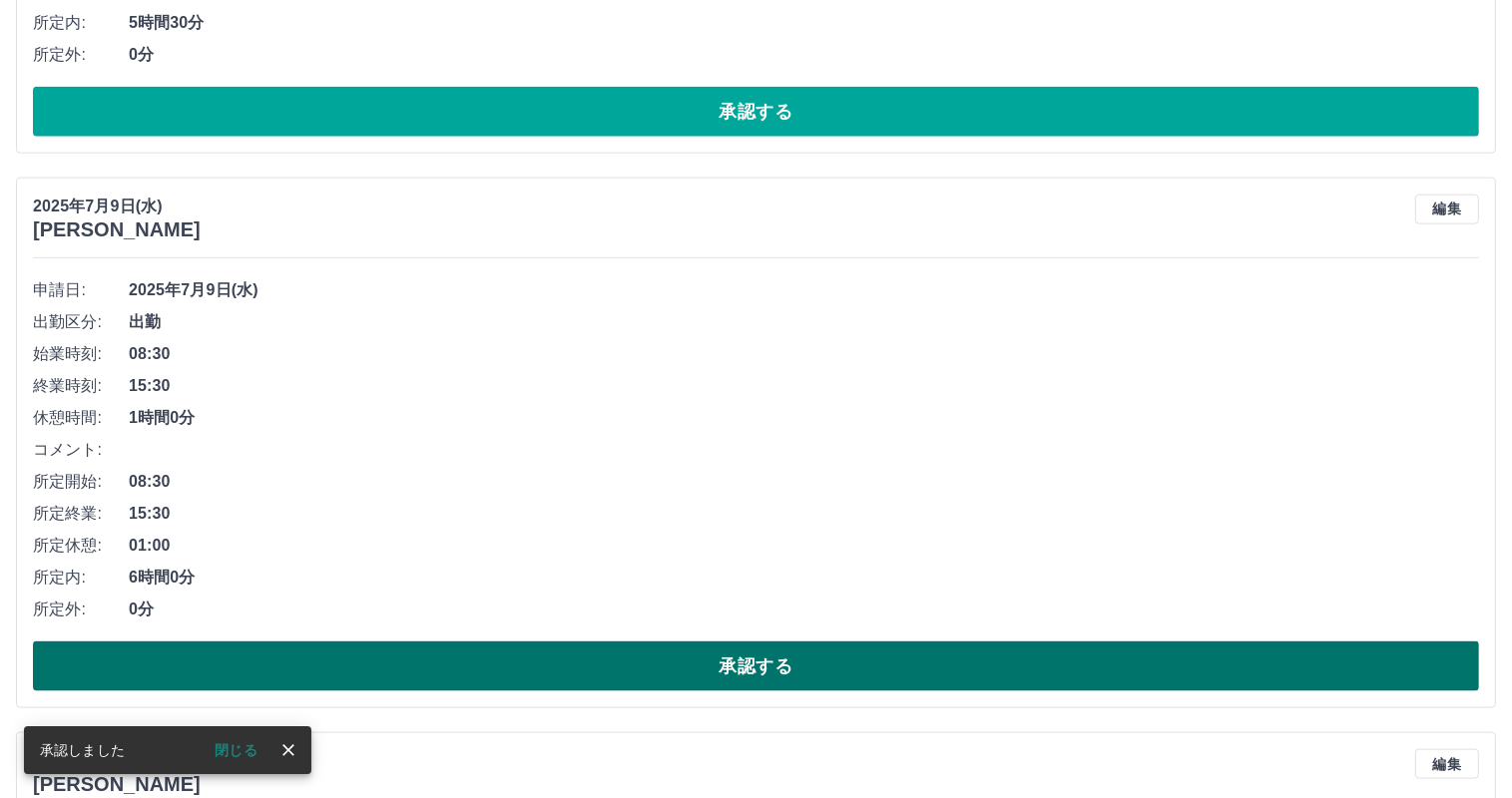 click on "承認する" at bounding box center [756, 666] 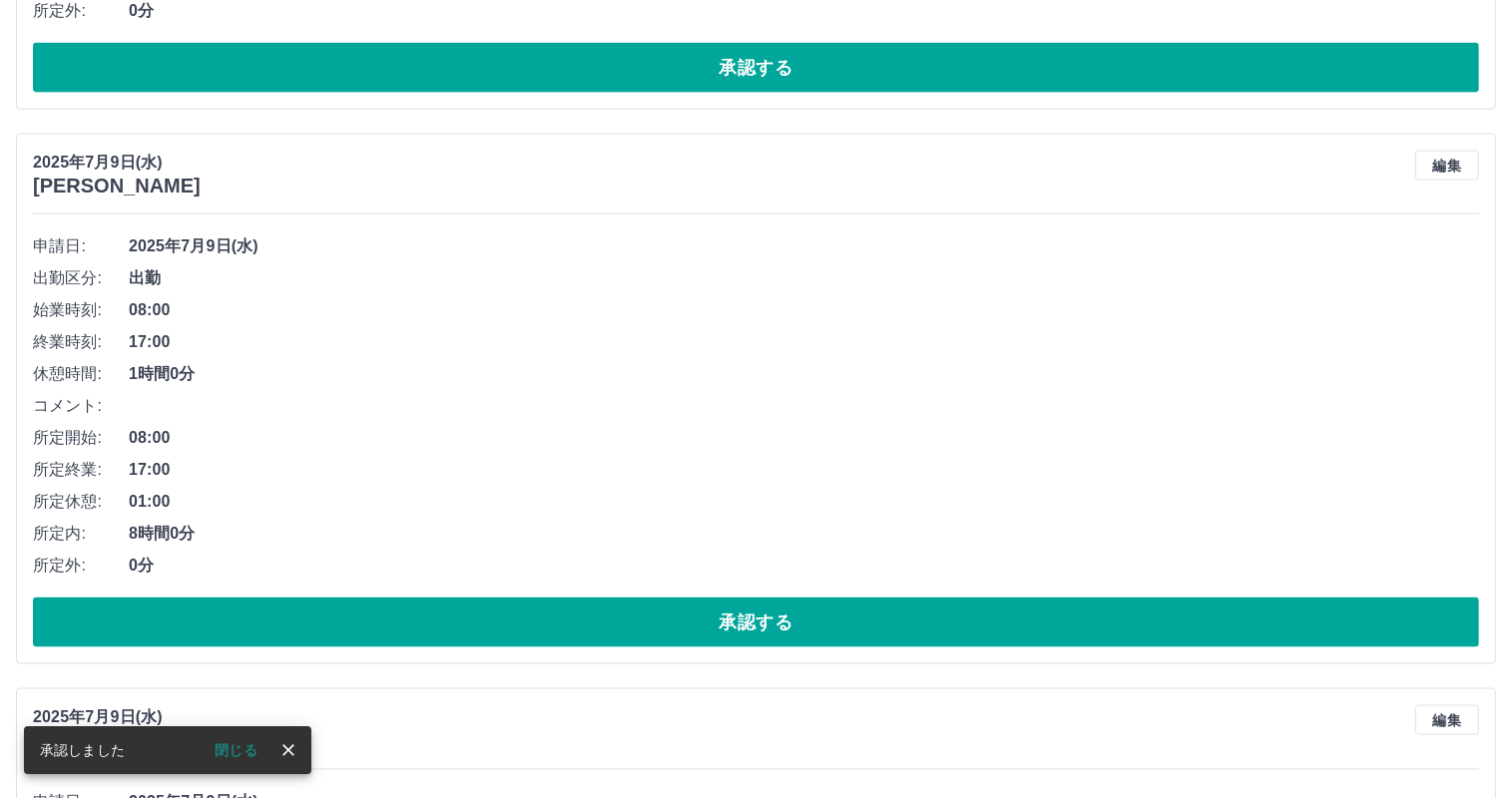 scroll, scrollTop: 9931, scrollLeft: 0, axis: vertical 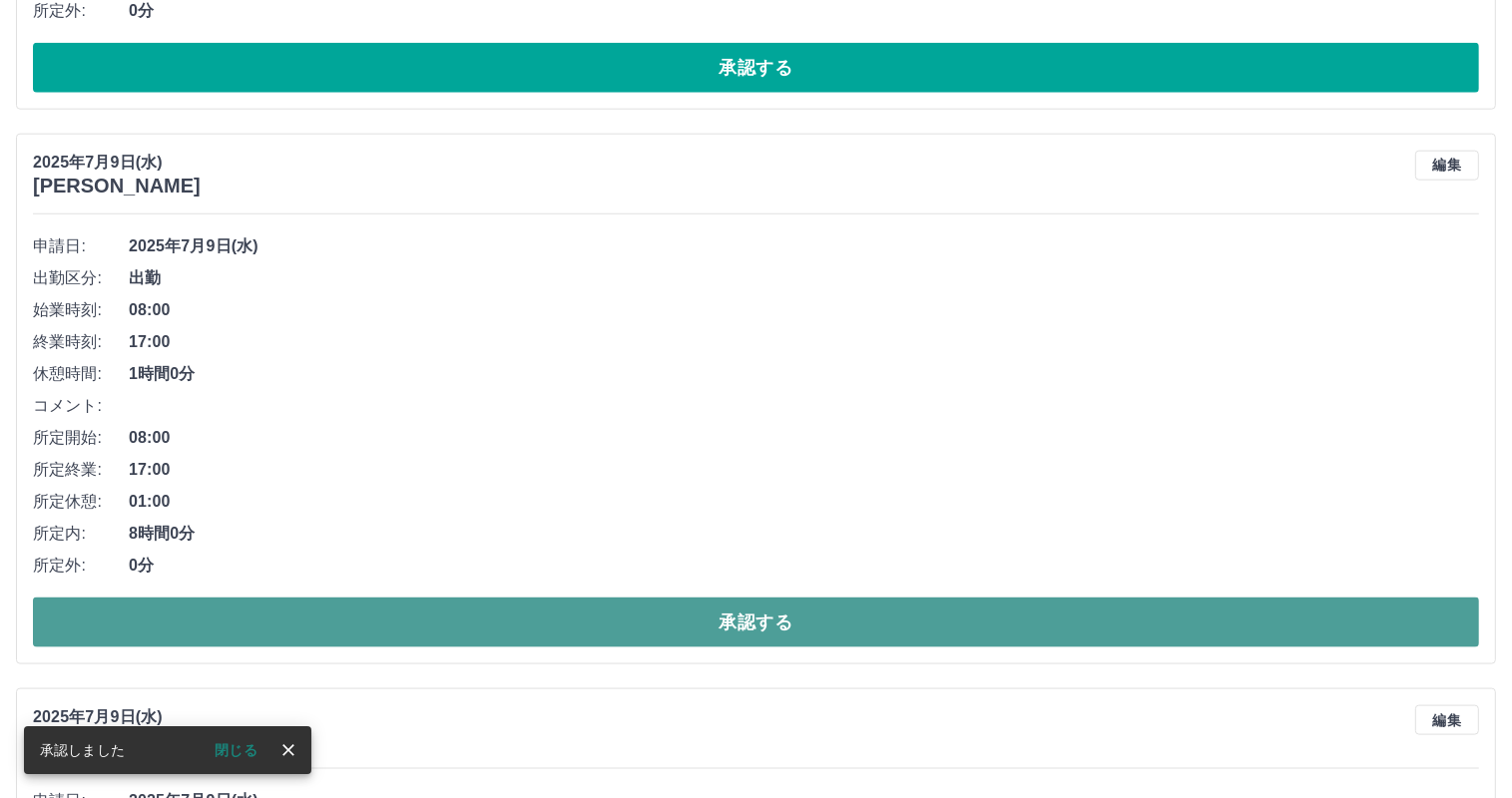 click on "承認する" at bounding box center (756, 622) 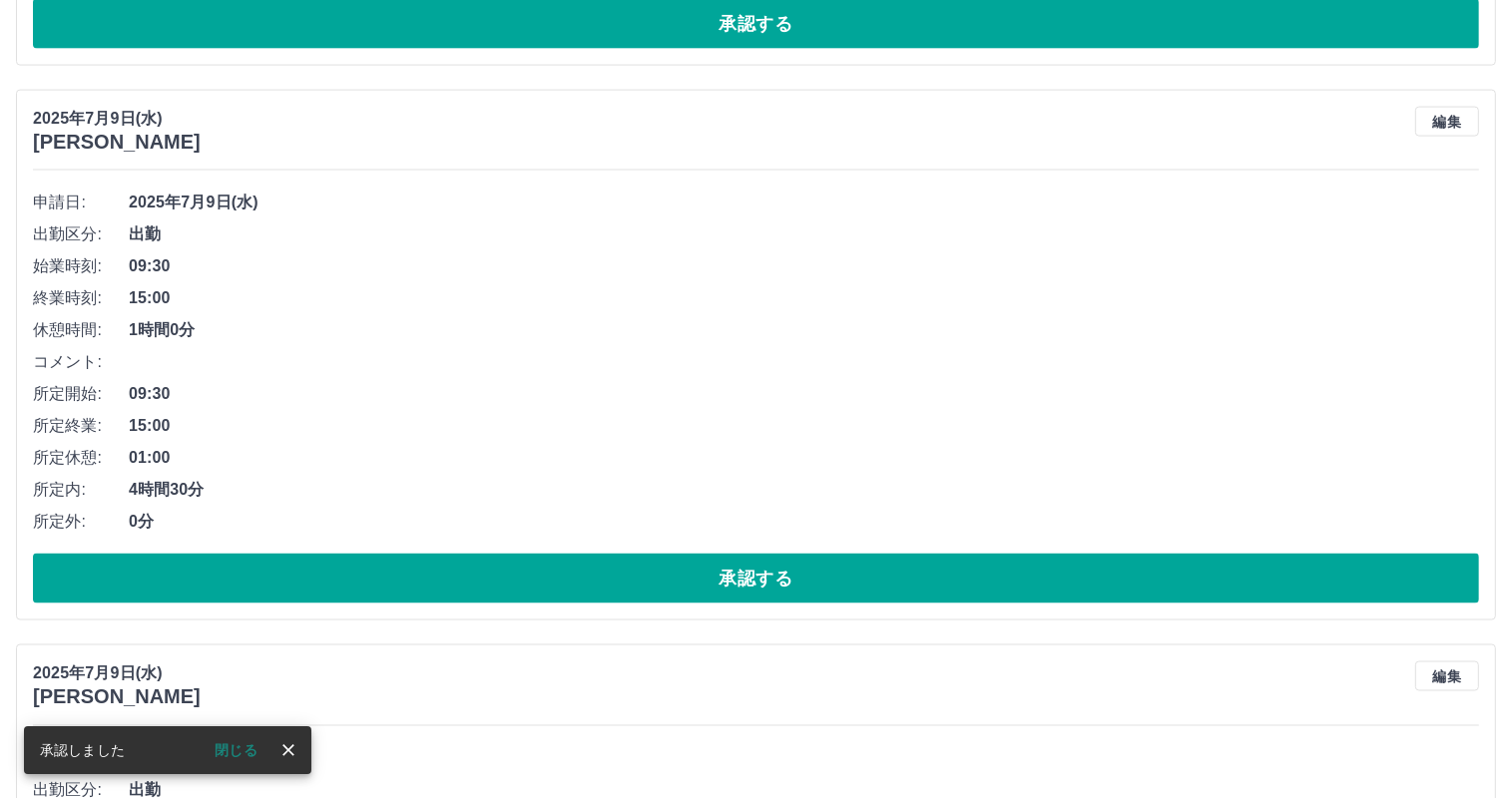 scroll, scrollTop: 9976, scrollLeft: 0, axis: vertical 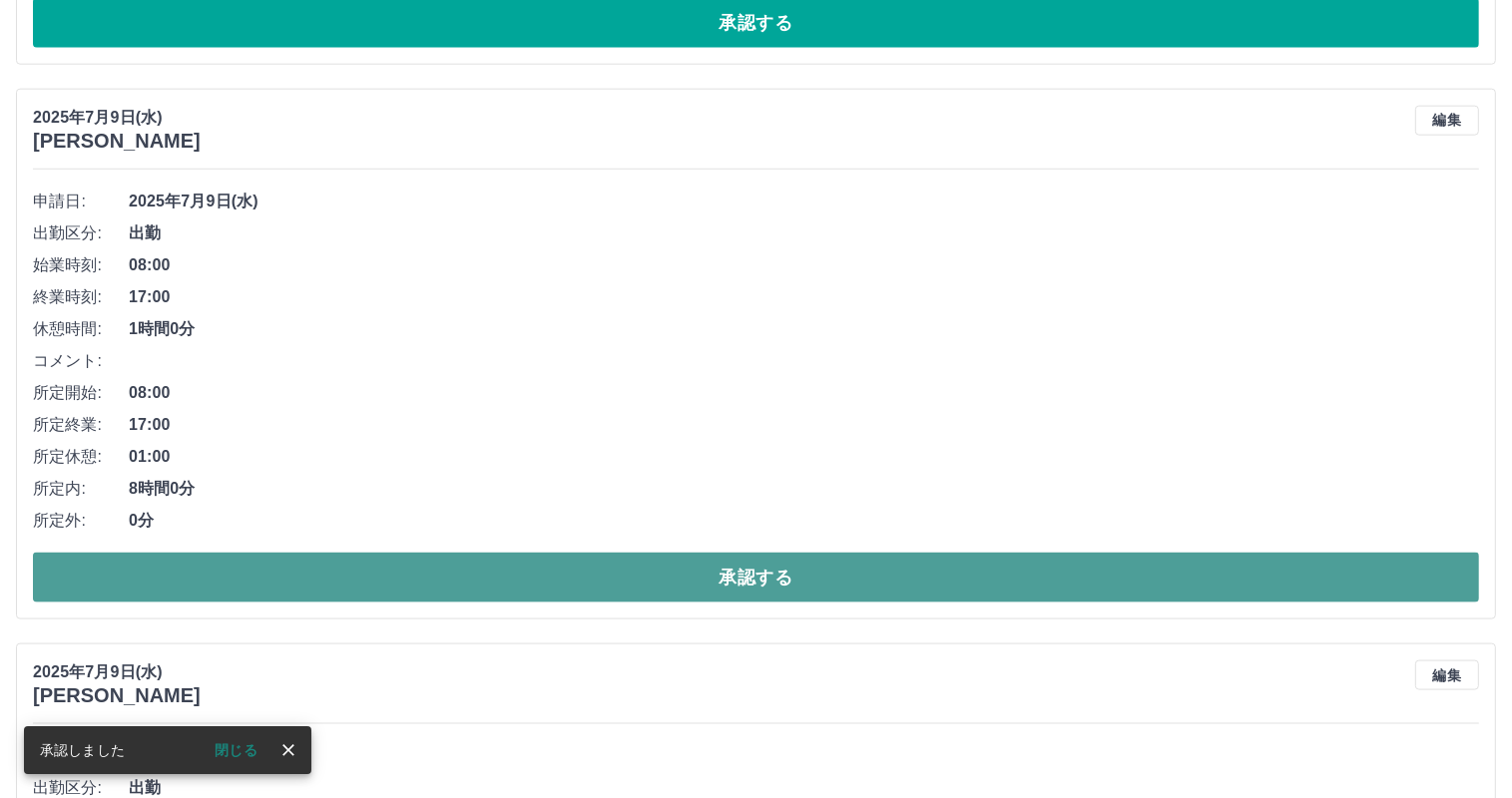 click on "承認する" at bounding box center [756, 578] 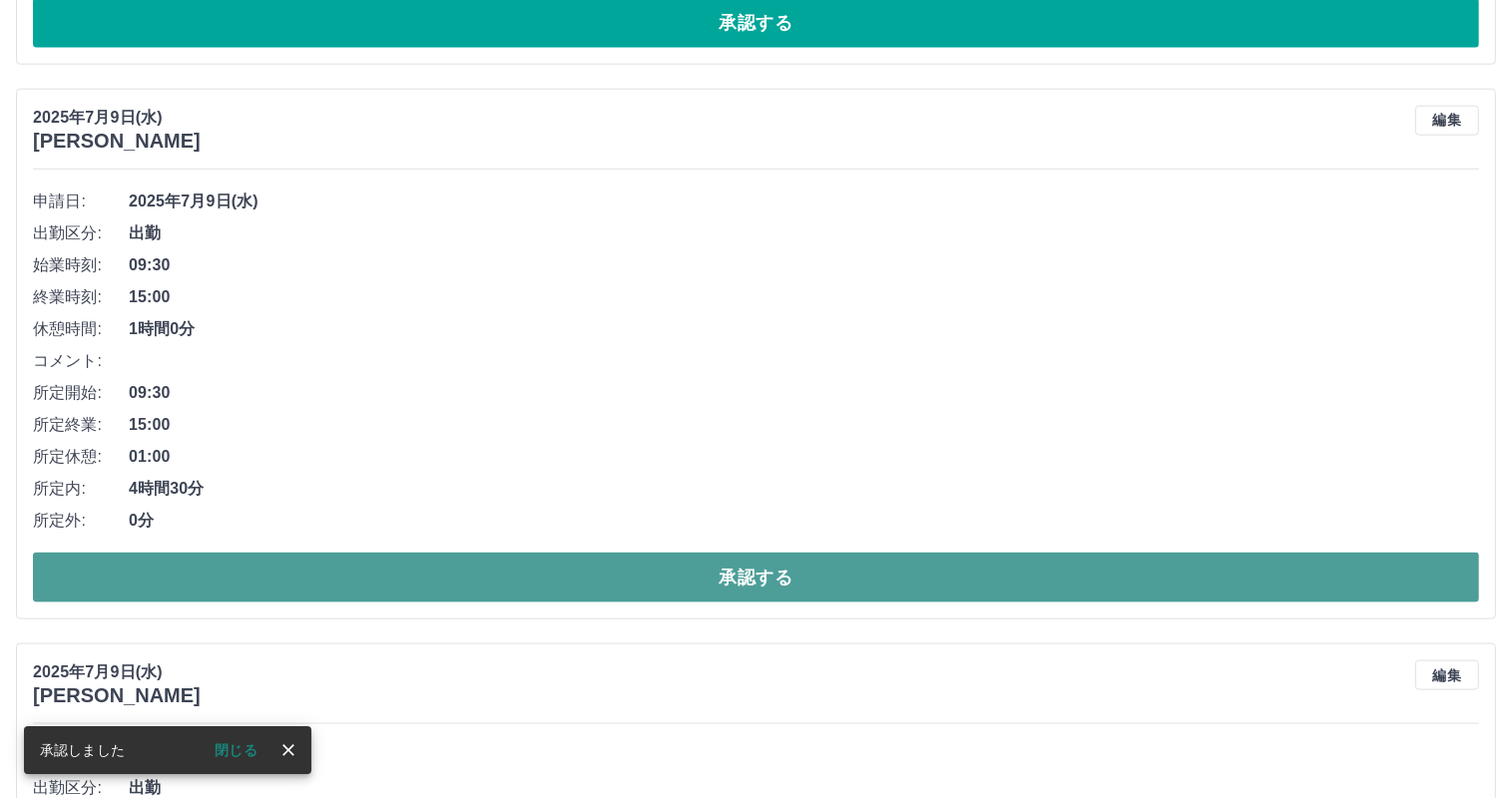 click on "承認する" at bounding box center [756, 578] 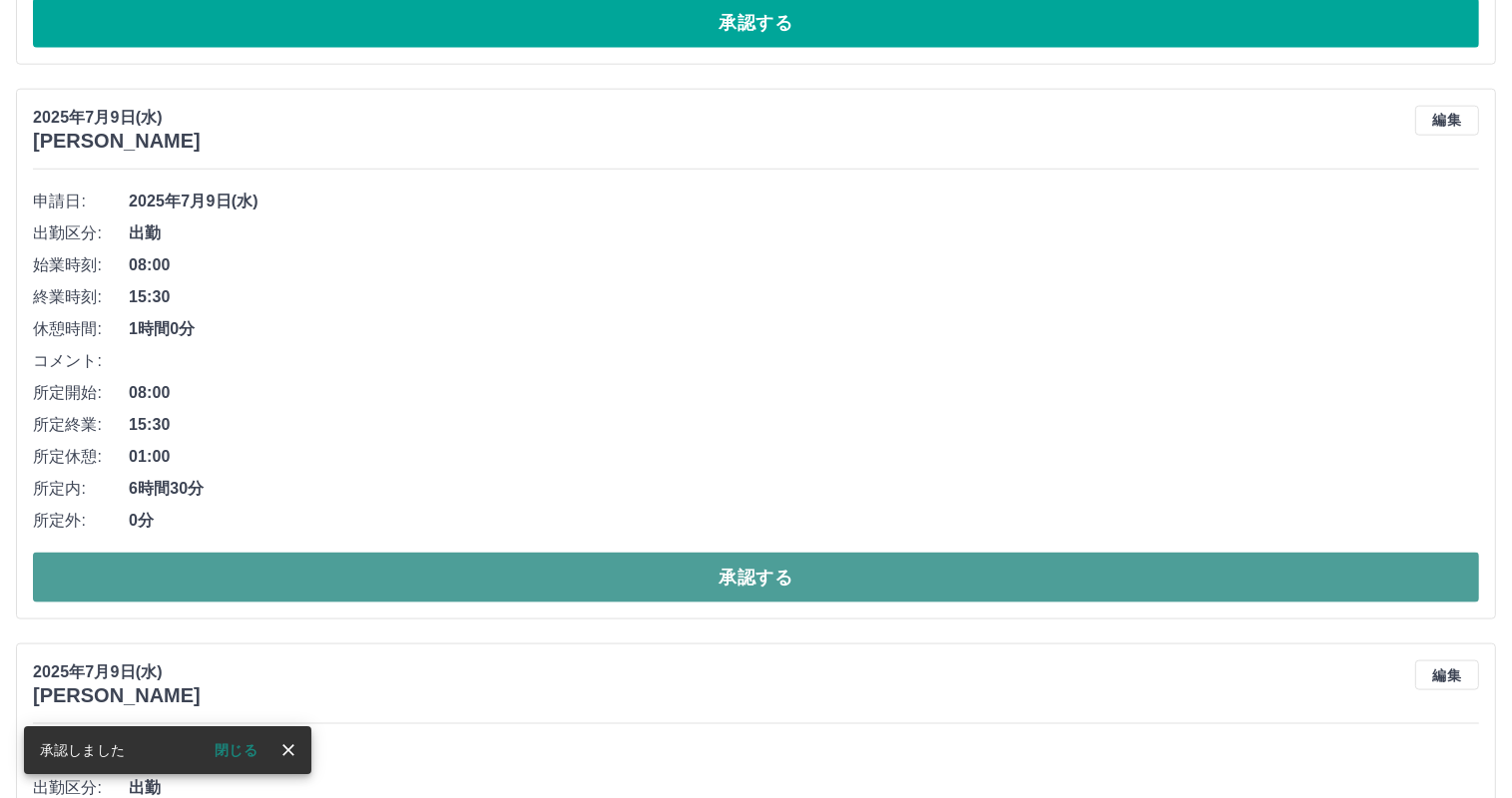 click on "承認する" at bounding box center (756, 578) 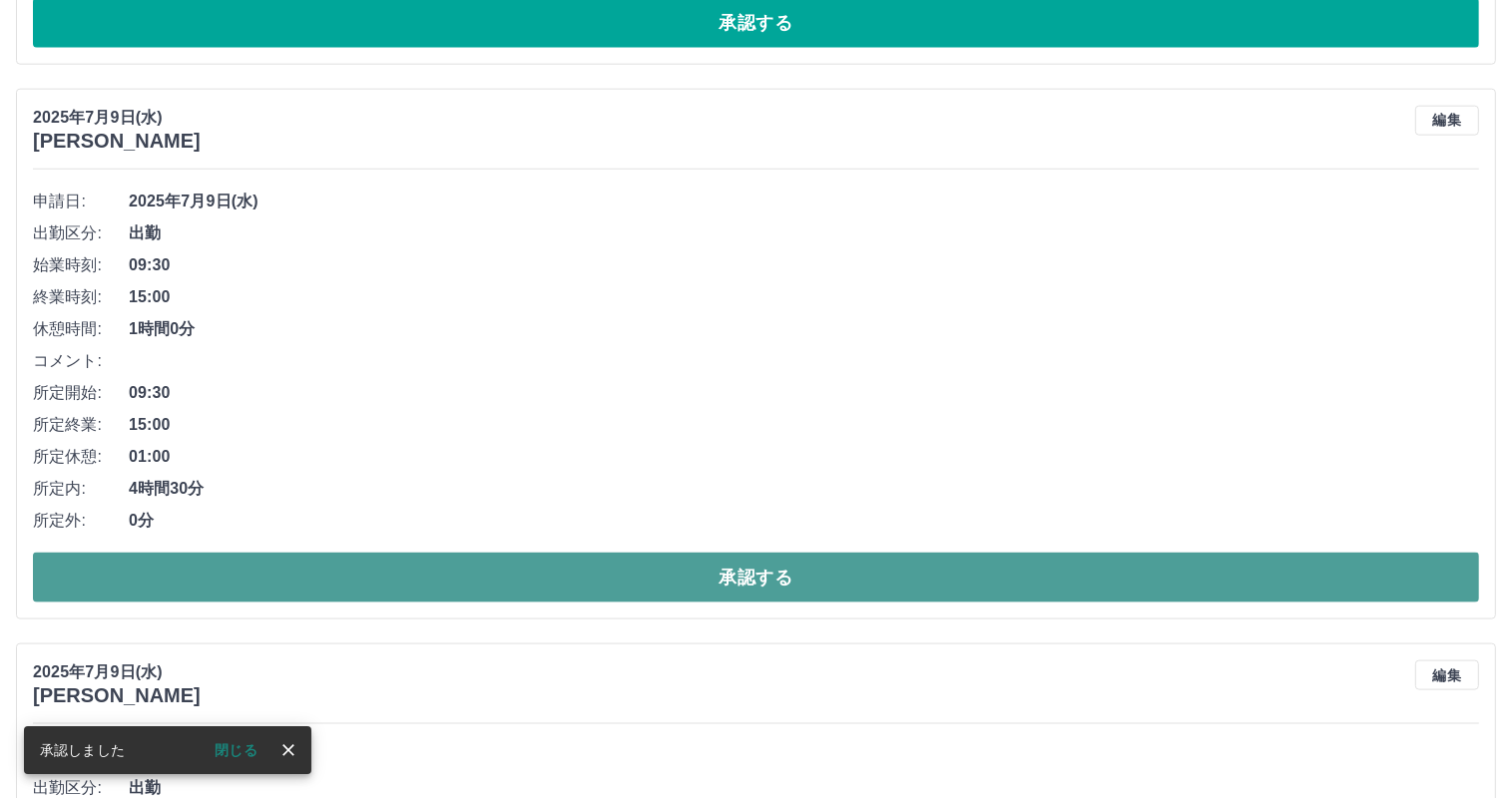 click on "承認する" at bounding box center [756, 578] 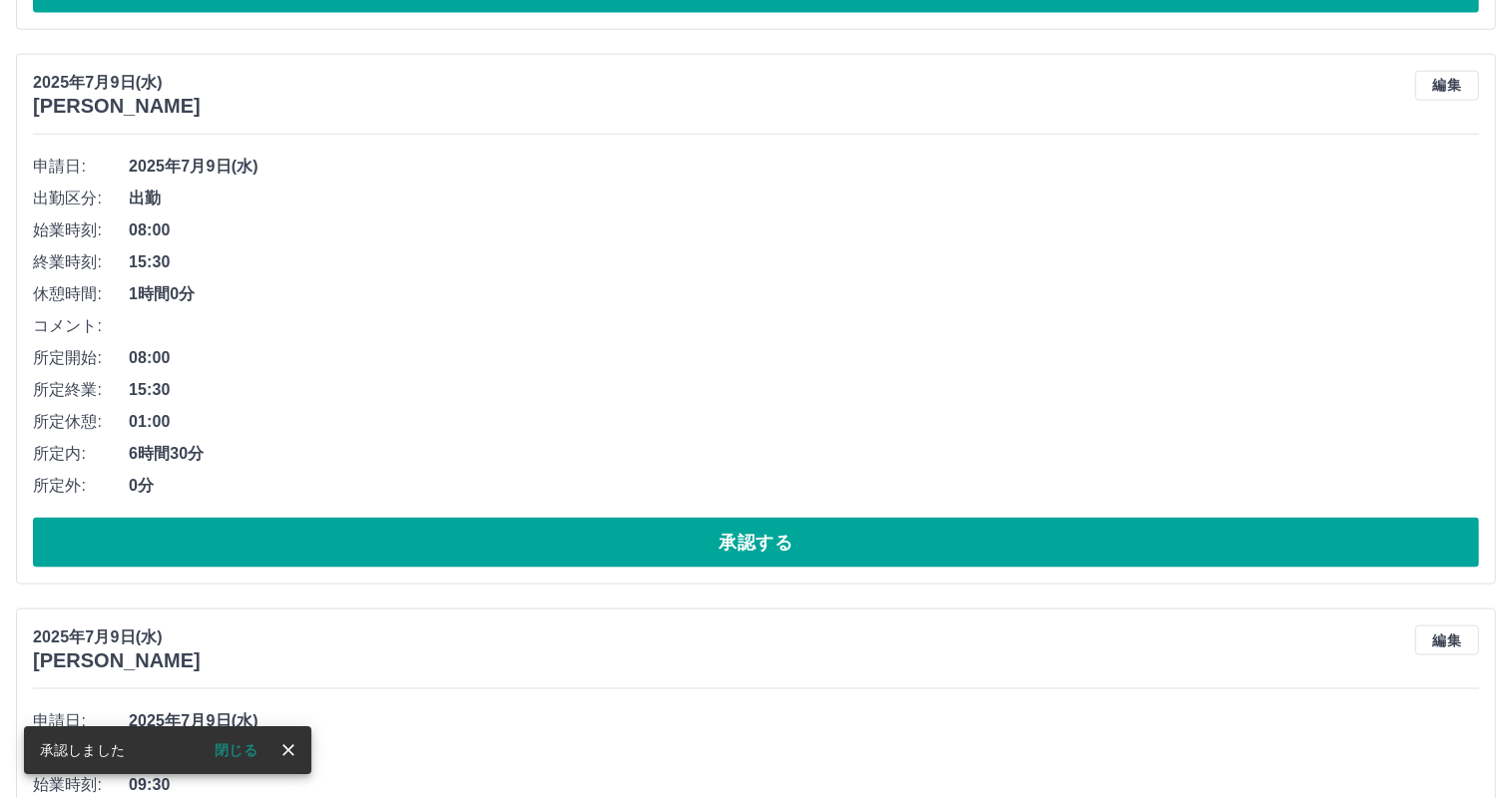 scroll, scrollTop: 9976, scrollLeft: 0, axis: vertical 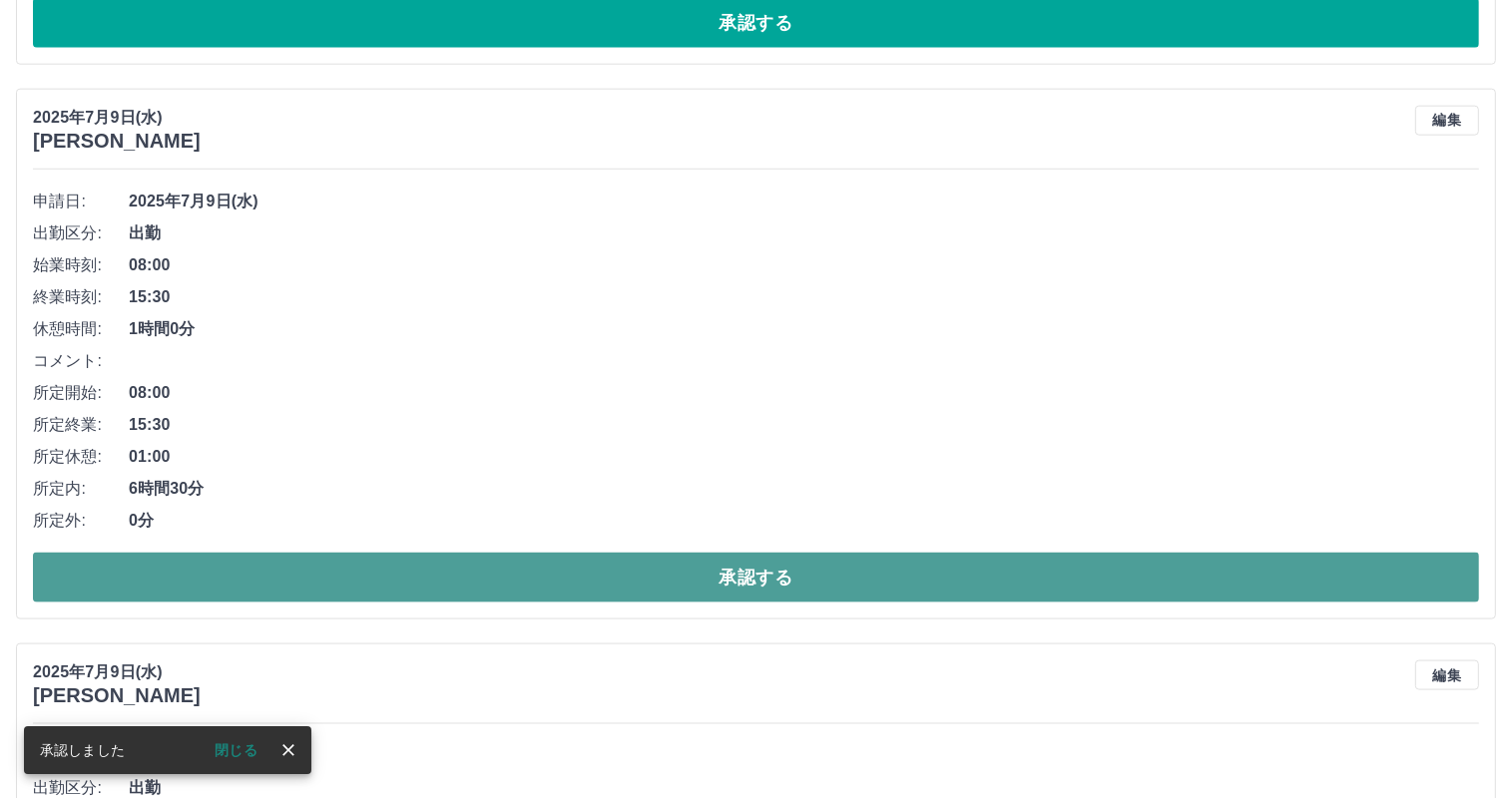 click on "承認する" at bounding box center (756, 578) 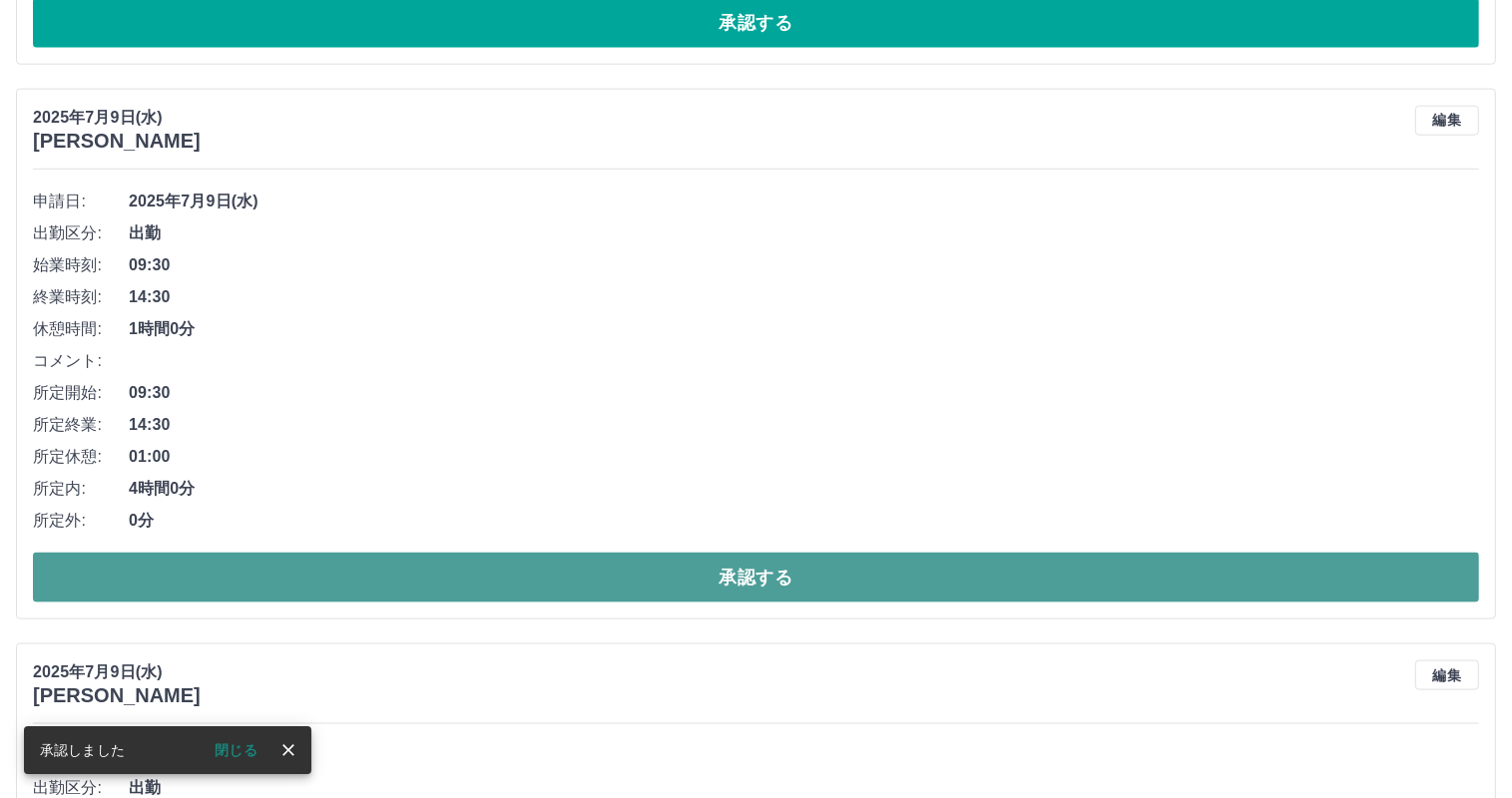 click on "承認する" at bounding box center [756, 578] 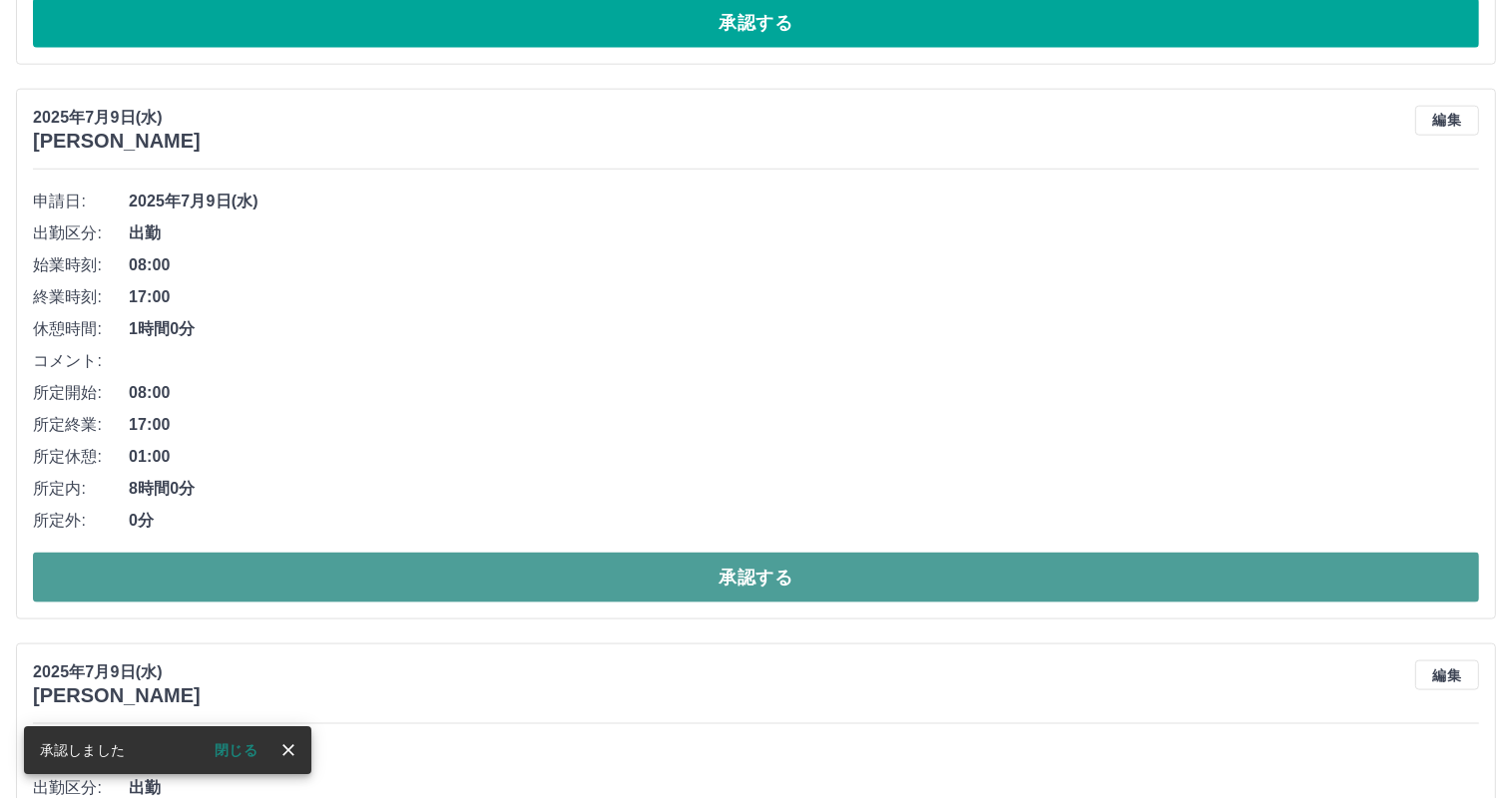 click on "承認する" at bounding box center (756, 578) 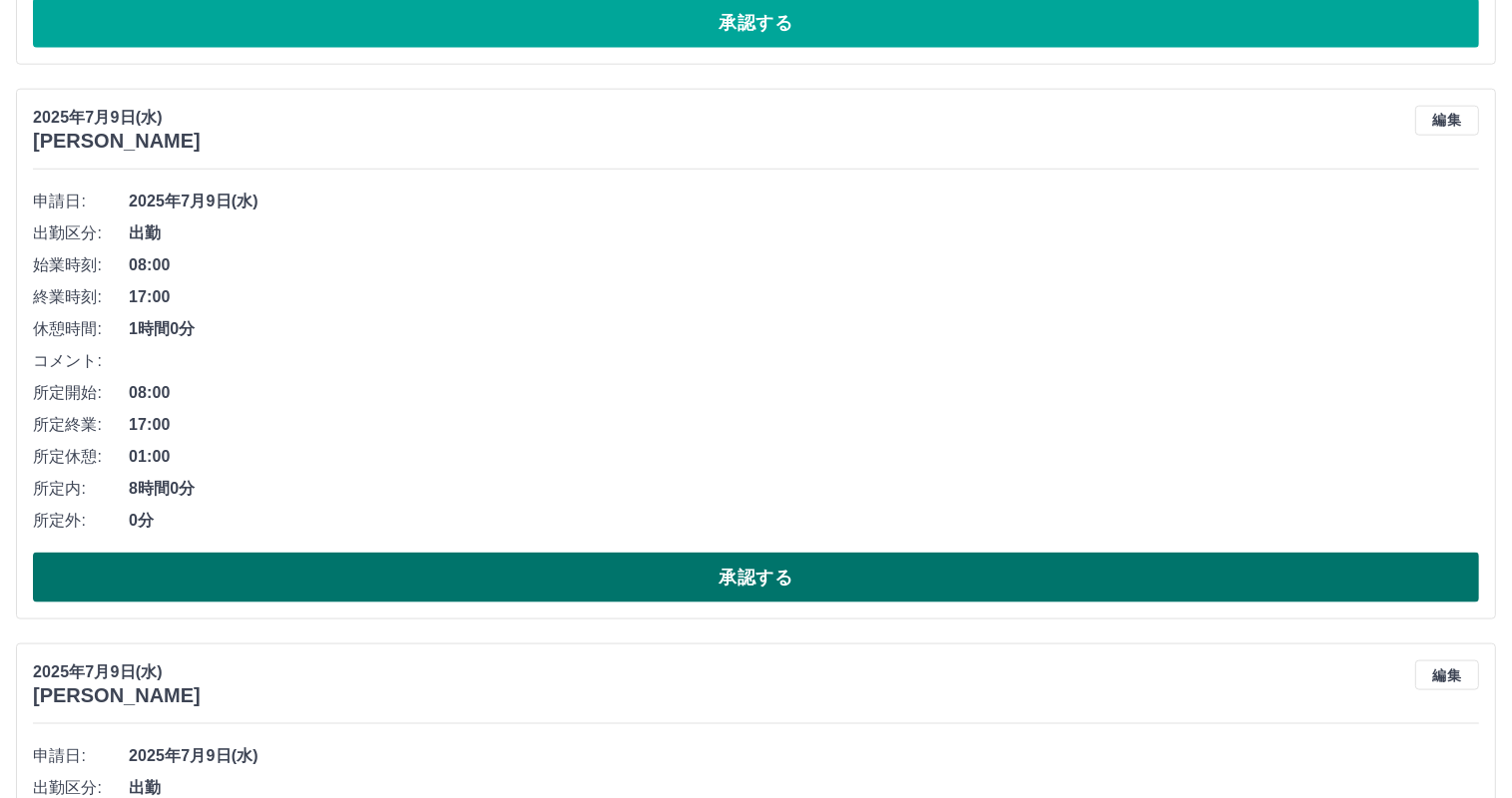 click on "承認する" at bounding box center [756, 578] 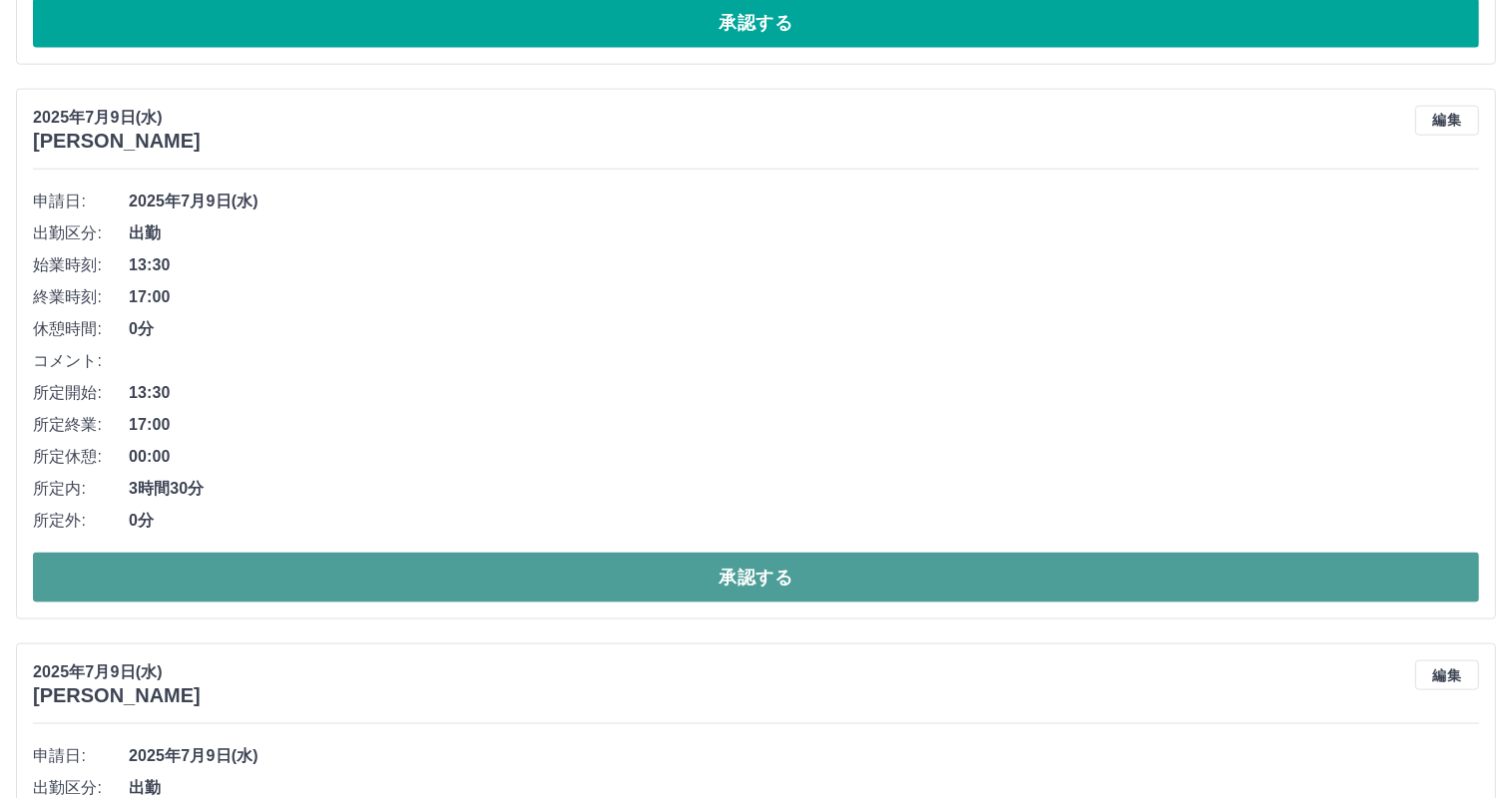 click on "承認する" at bounding box center [756, 578] 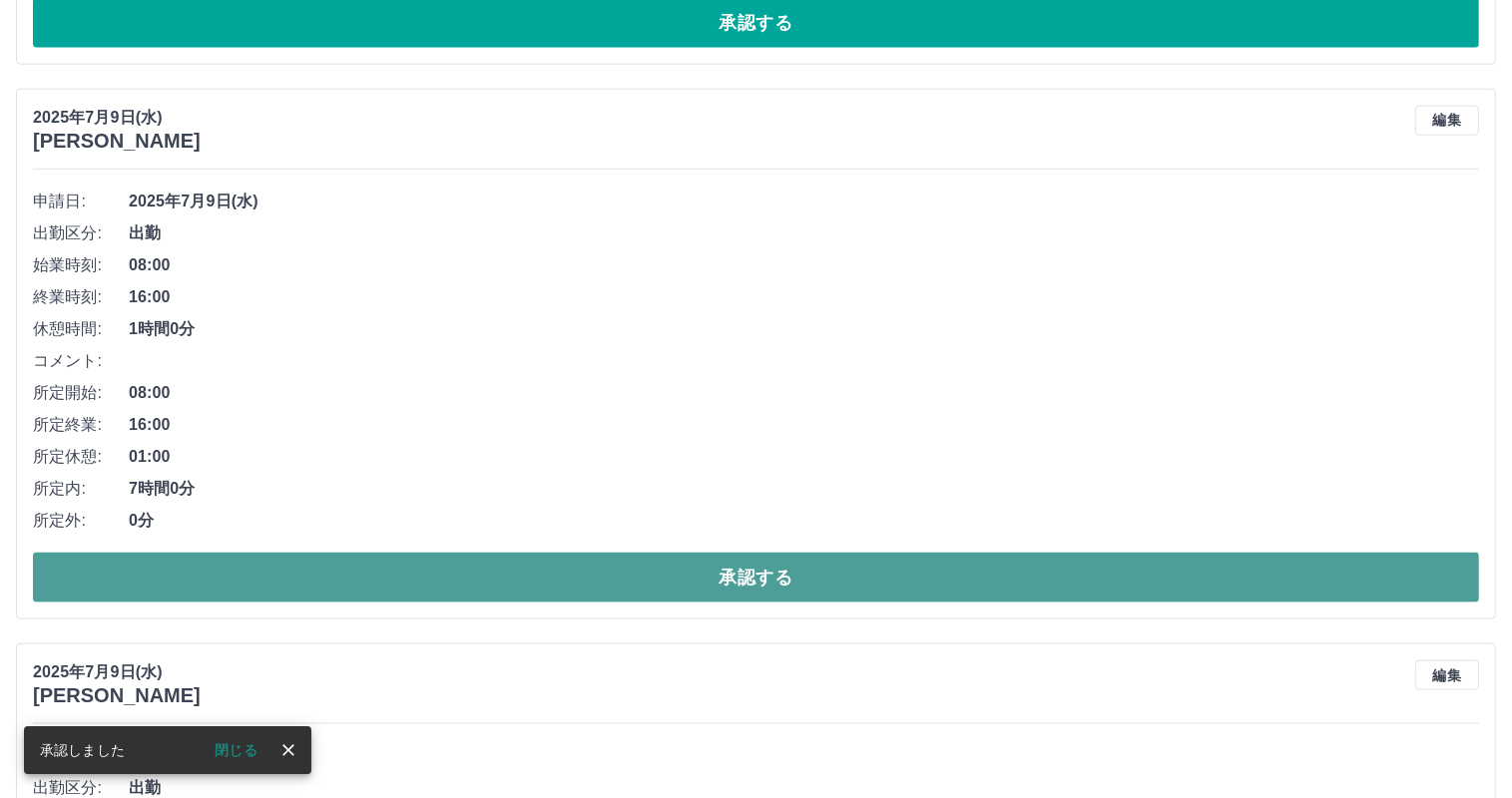 click on "承認する" at bounding box center [756, 578] 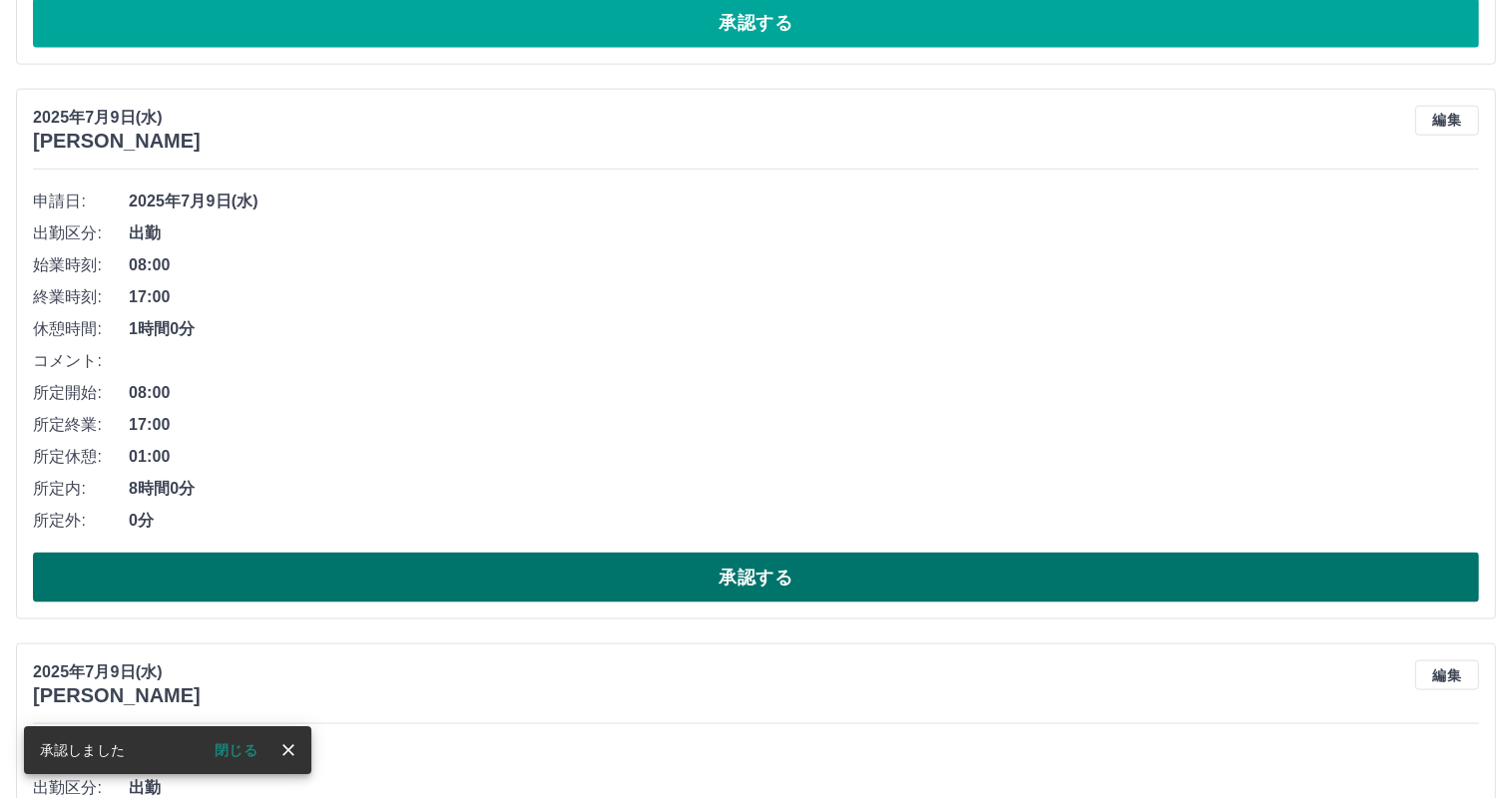 click on "承認する" at bounding box center (756, 578) 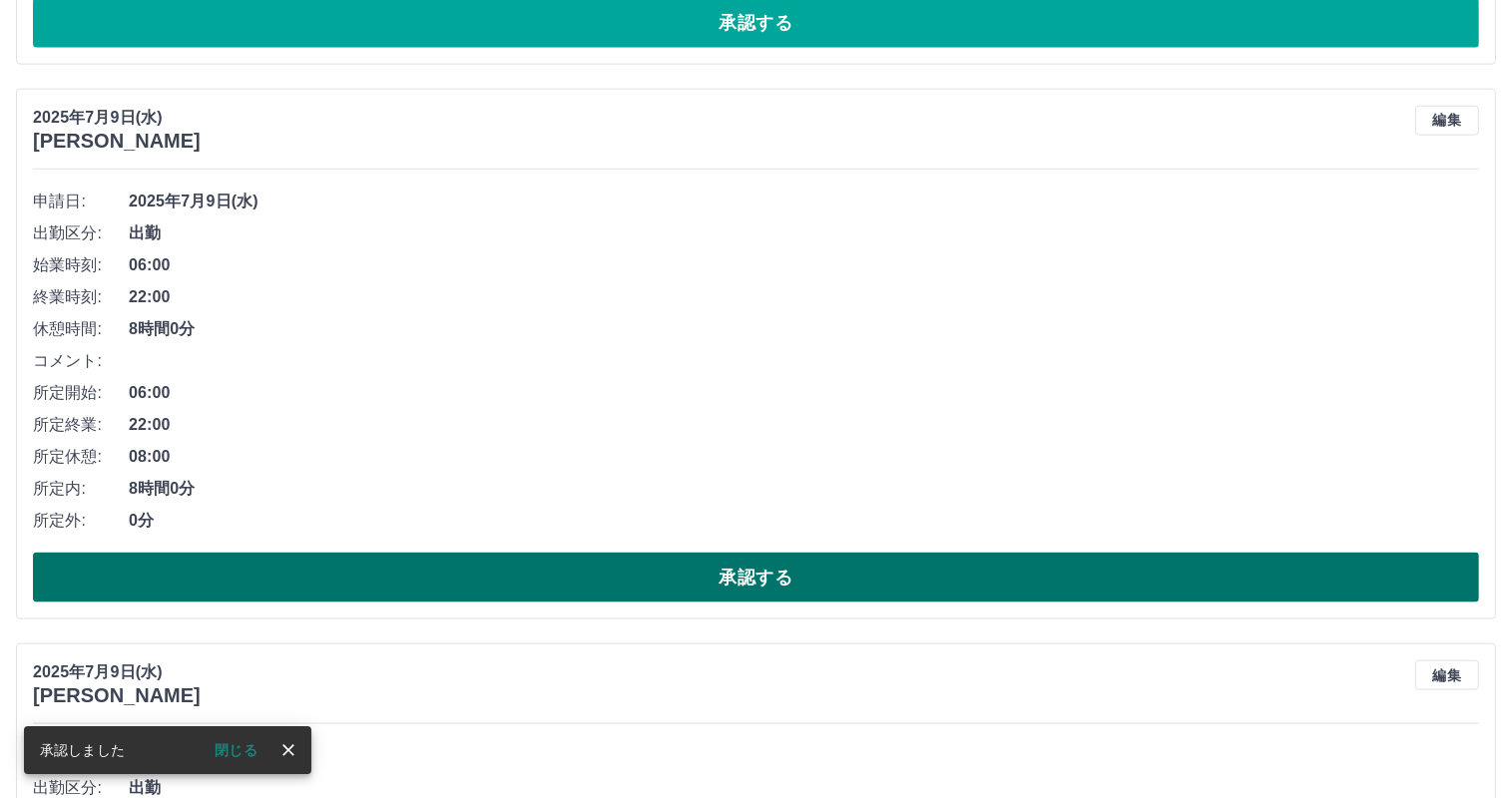 click on "承認する" at bounding box center [756, 578] 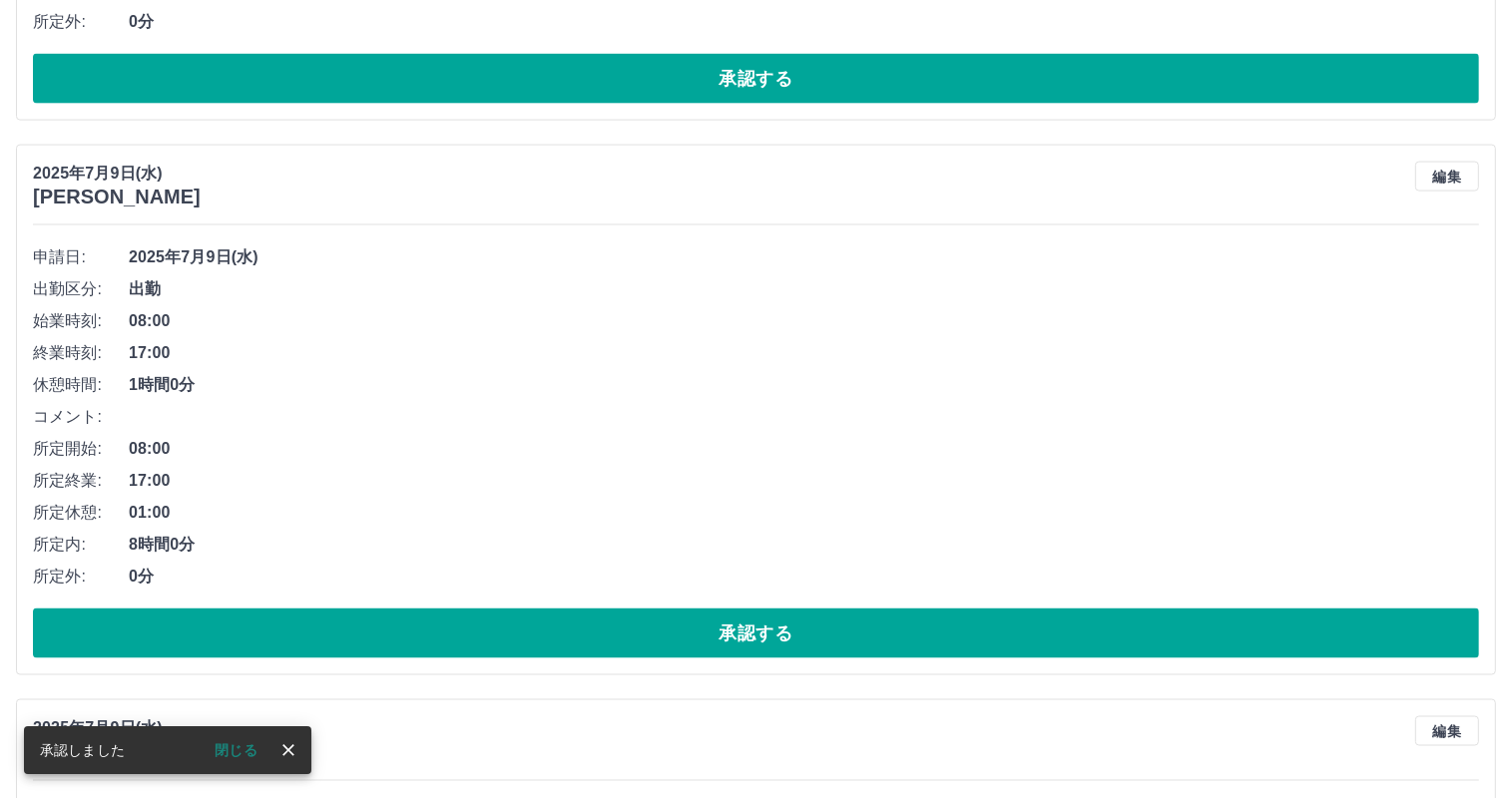 scroll, scrollTop: 9921, scrollLeft: 0, axis: vertical 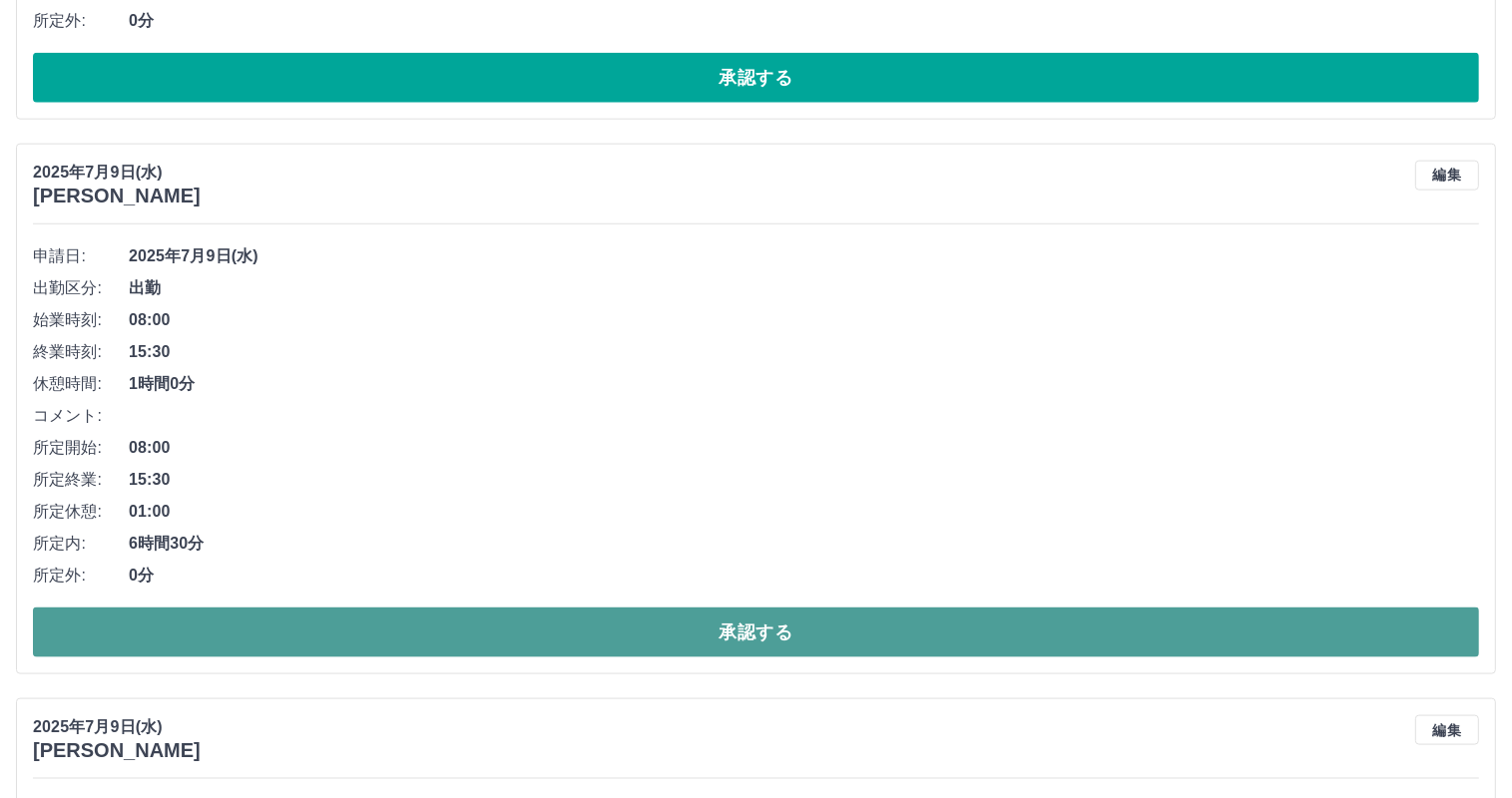 click on "承認する" at bounding box center (756, 632) 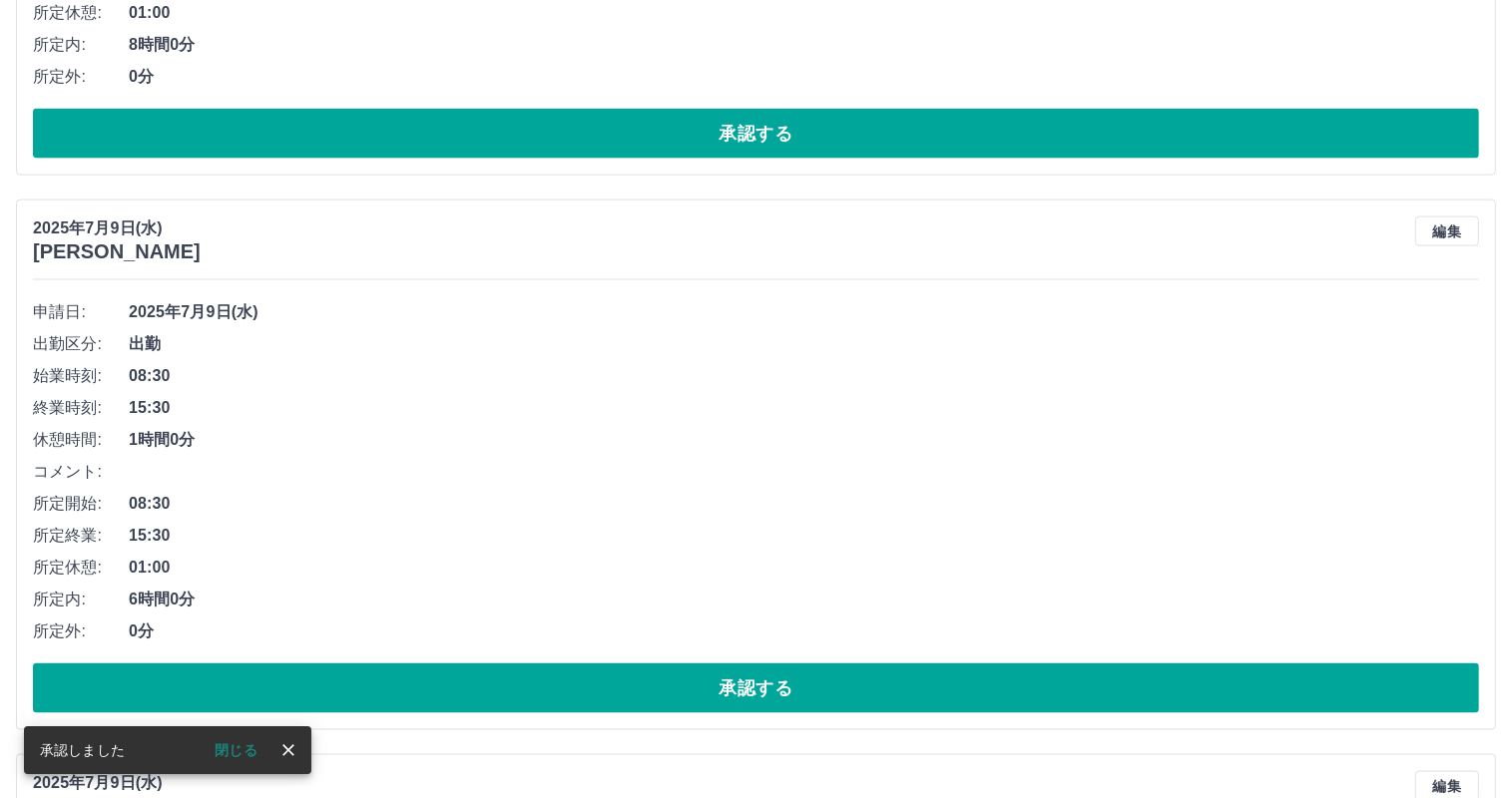 scroll, scrollTop: 9866, scrollLeft: 0, axis: vertical 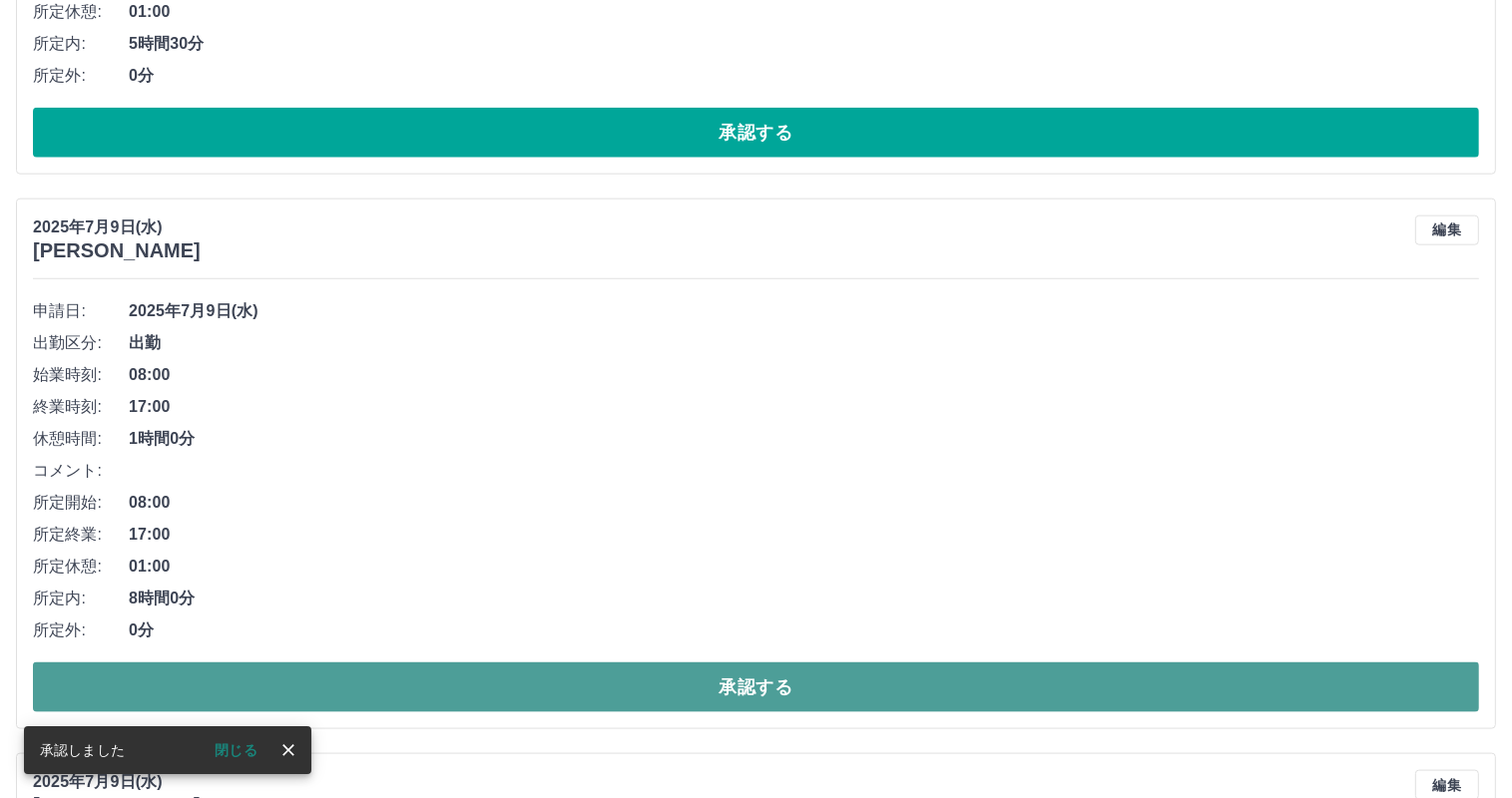 click on "承認する" at bounding box center [756, 687] 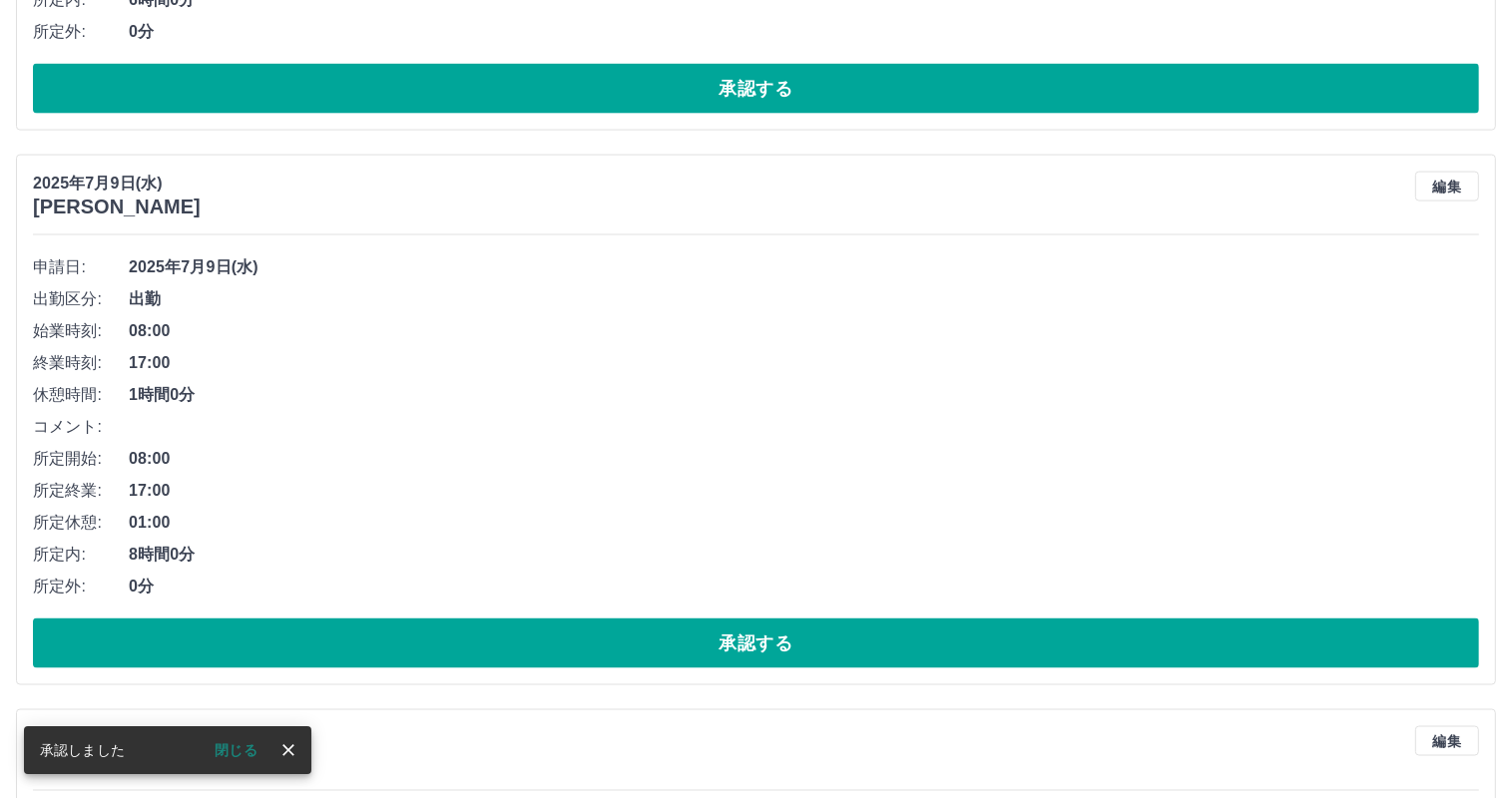 scroll, scrollTop: 9911, scrollLeft: 0, axis: vertical 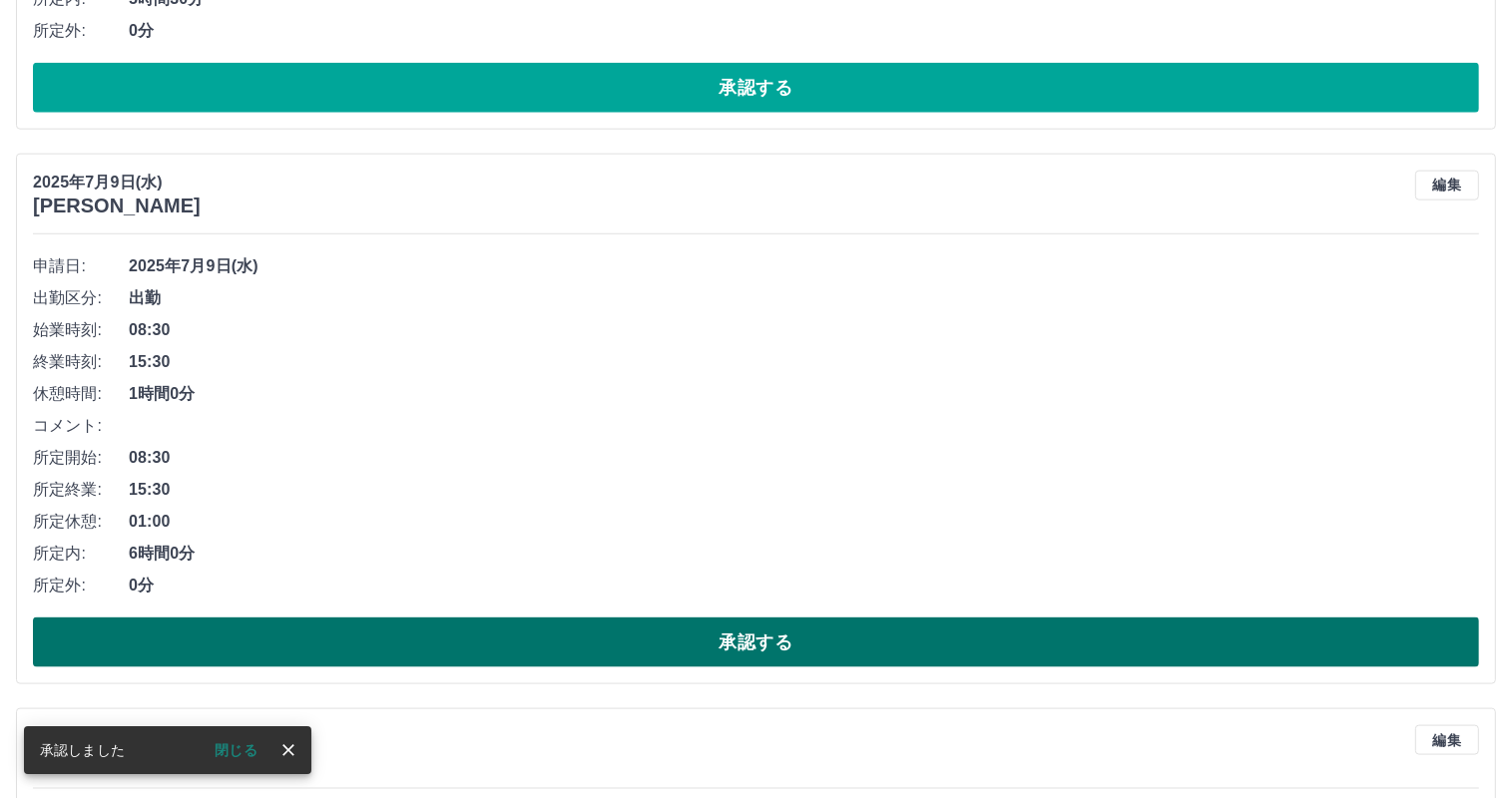 click on "承認する" at bounding box center (756, 642) 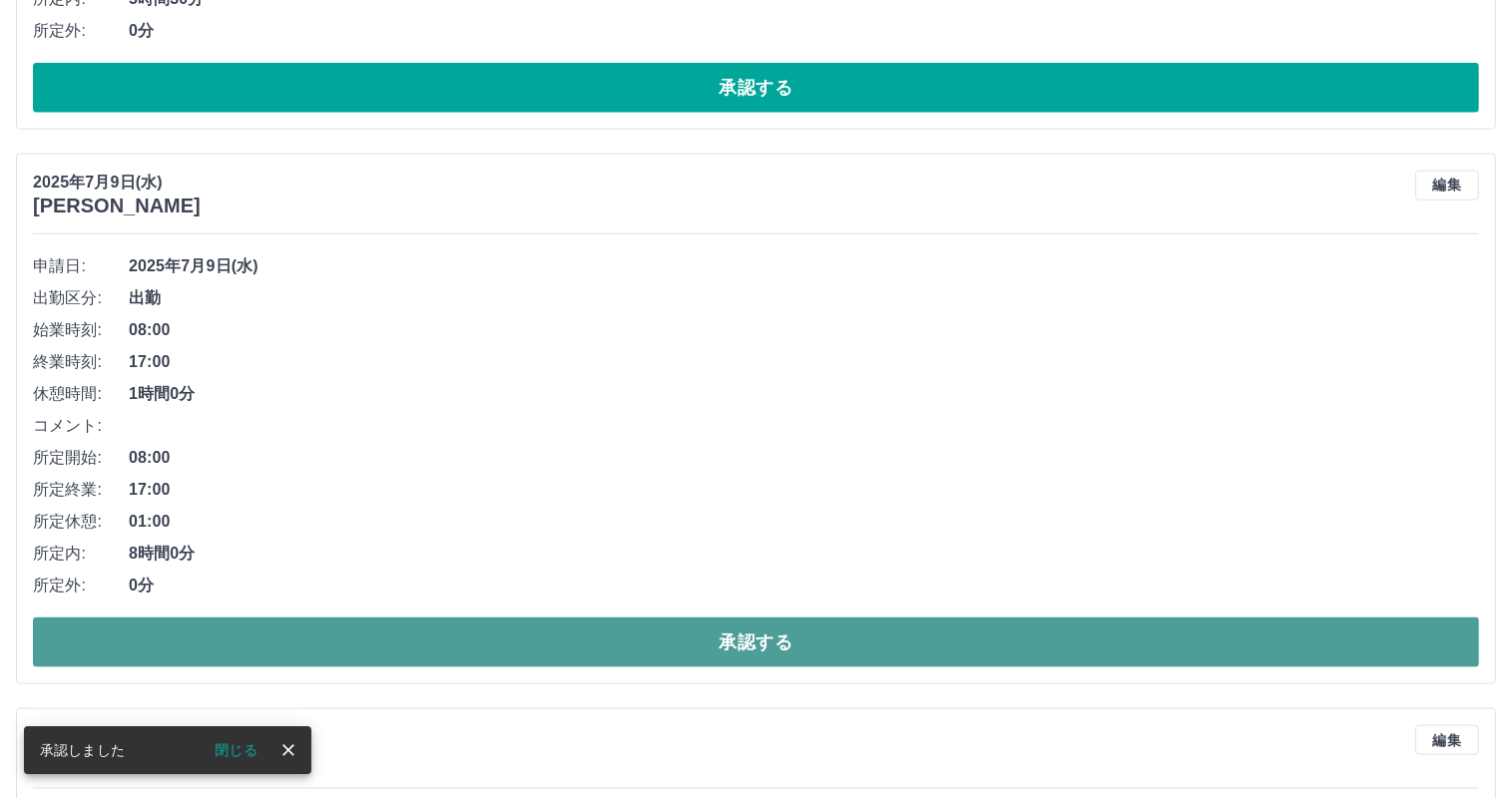 click on "承認する" at bounding box center (756, 642) 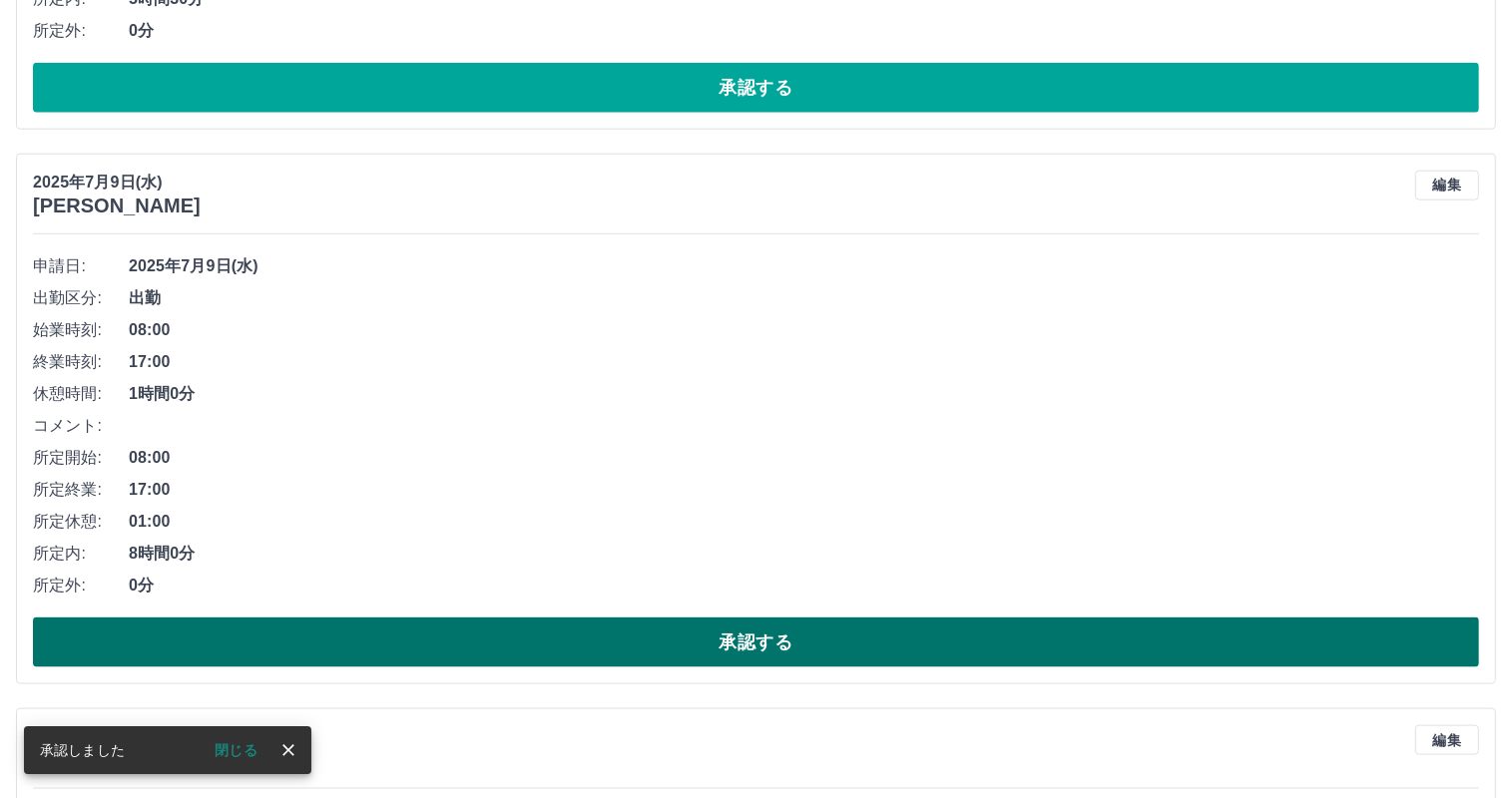 click on "承認する" at bounding box center [756, 642] 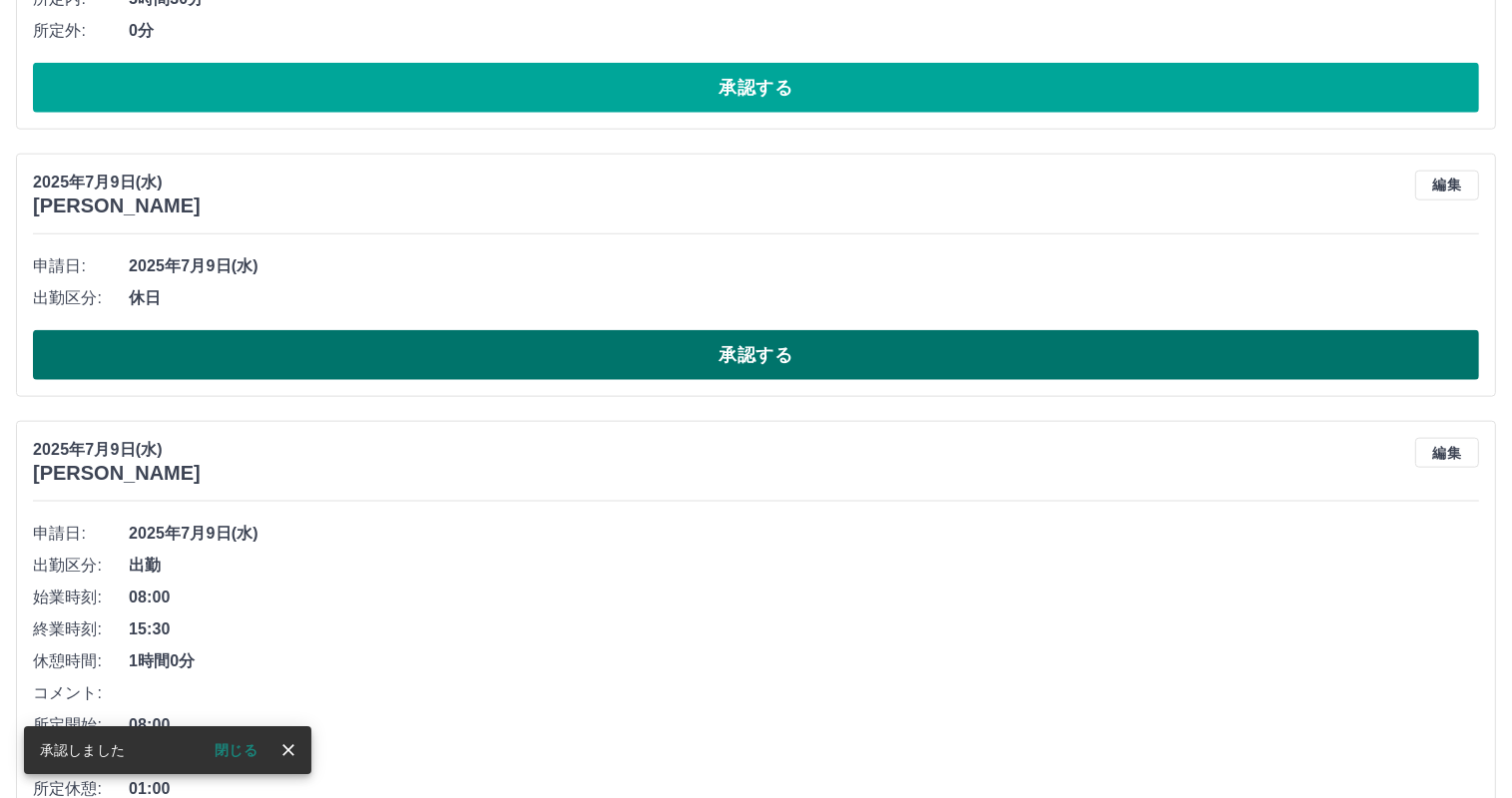 click on "承認する" at bounding box center (756, 355) 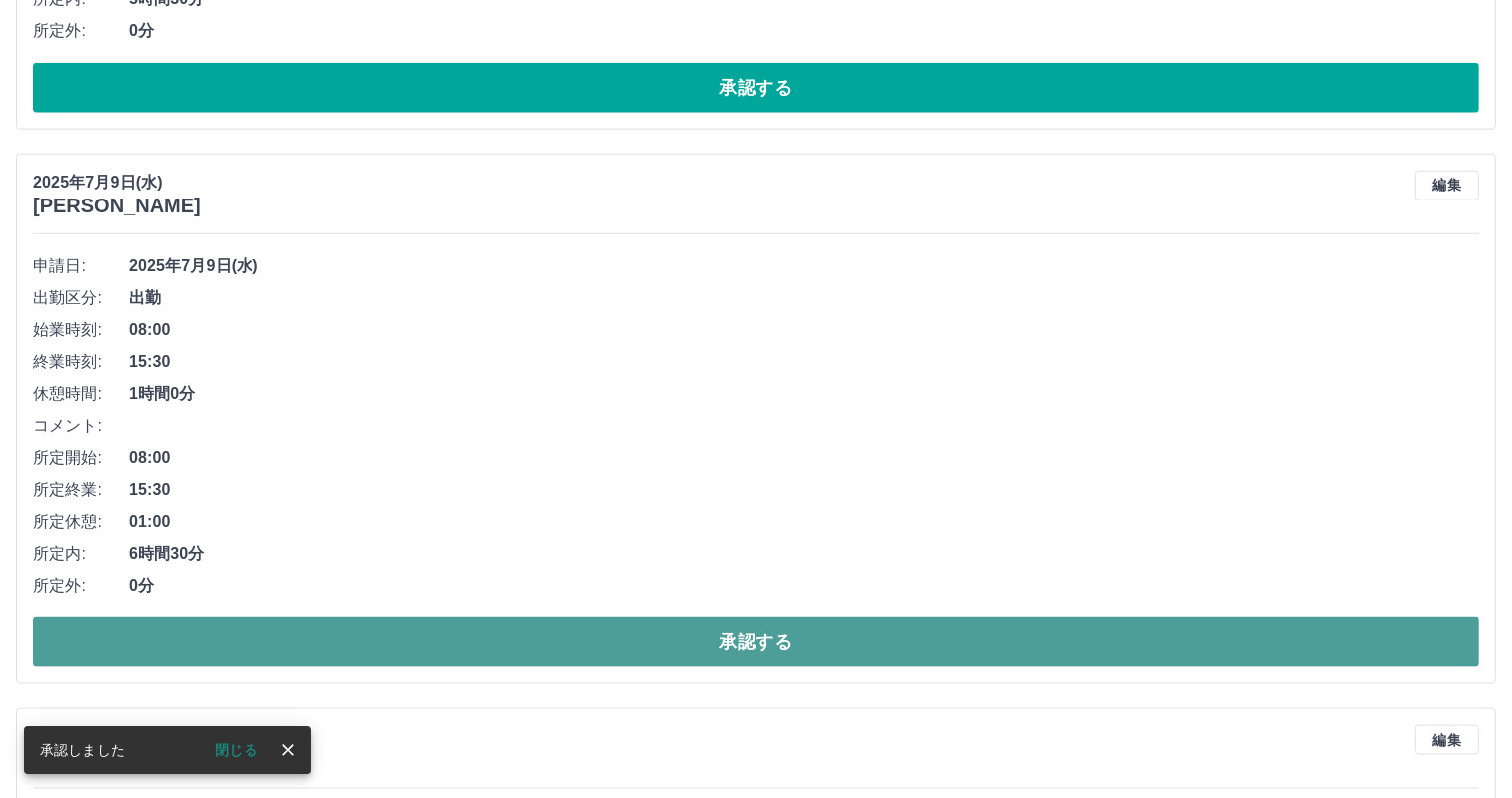 click on "承認する" at bounding box center [756, 642] 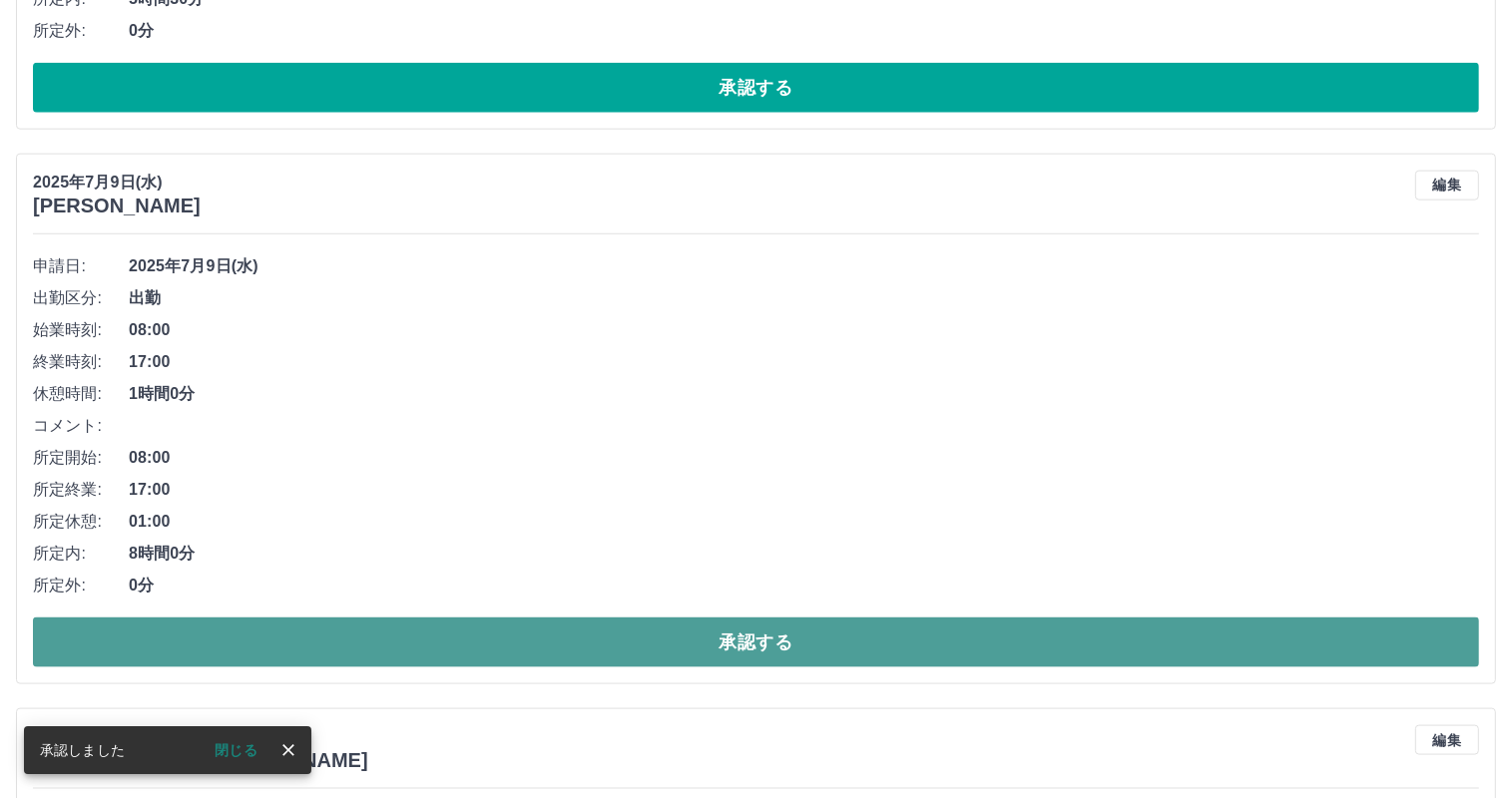 click on "承認する" at bounding box center [756, 642] 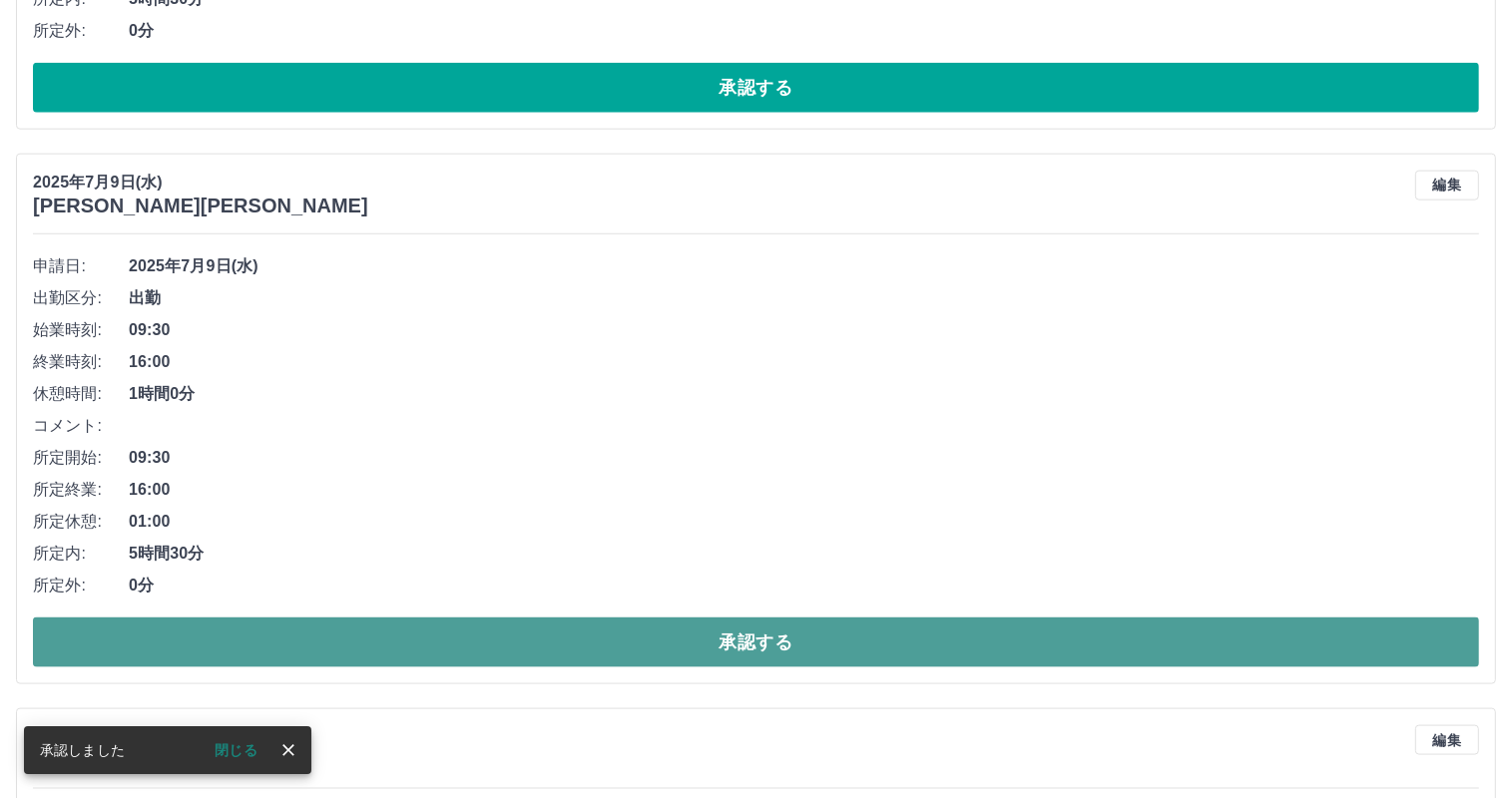 click on "承認する" at bounding box center (756, 642) 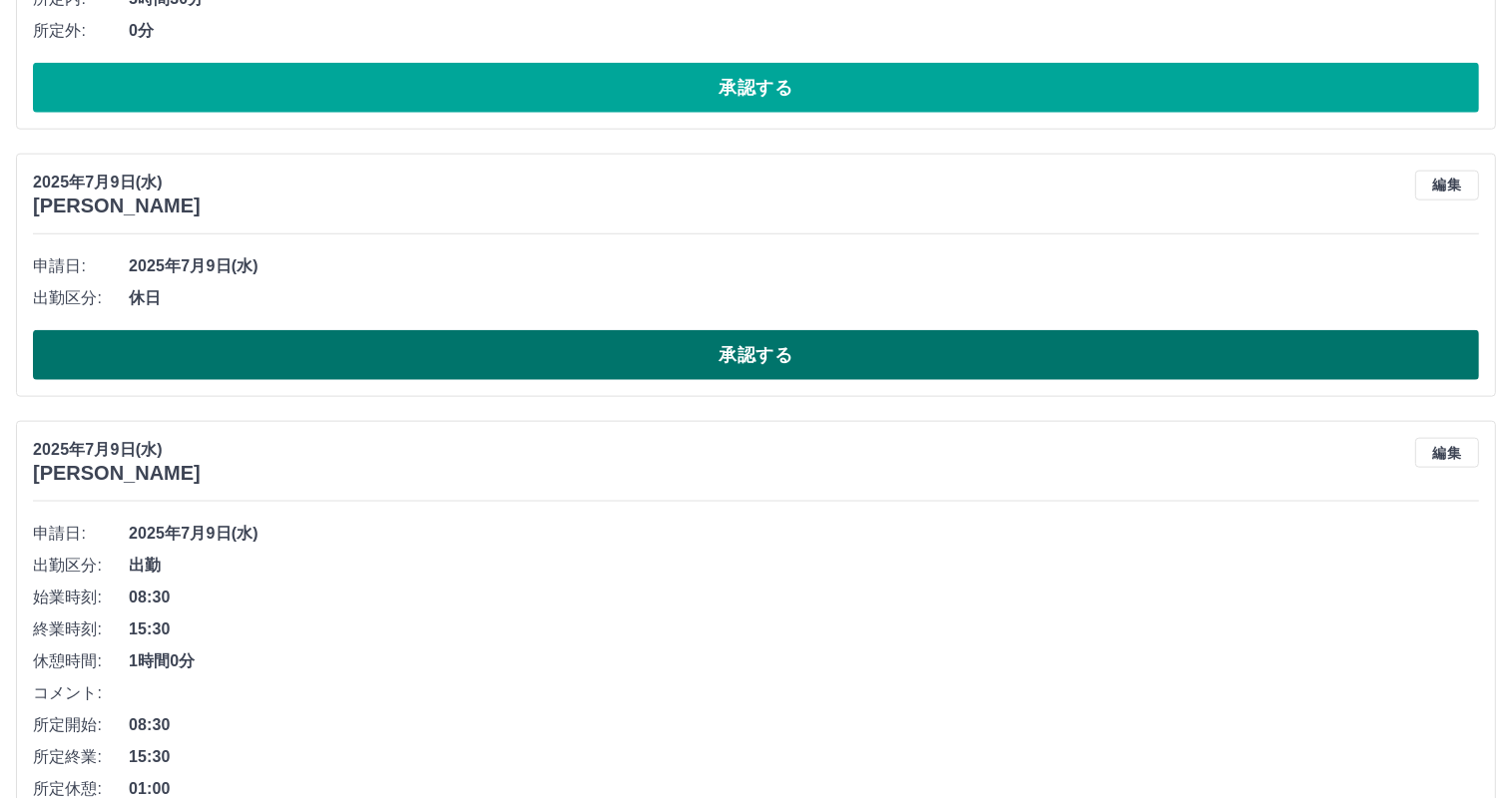 click on "承認する" at bounding box center [756, 355] 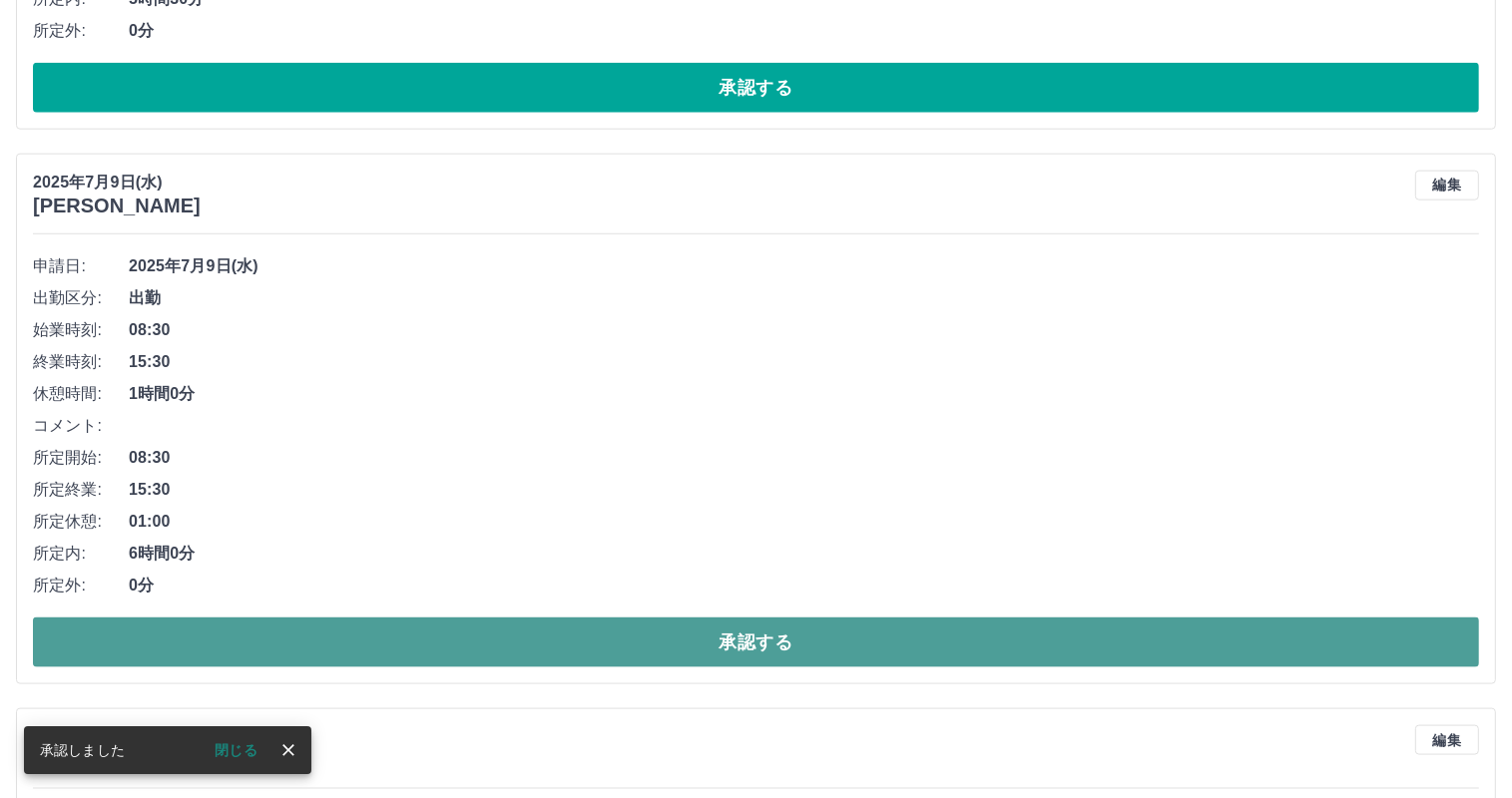 click on "承認する" at bounding box center (756, 642) 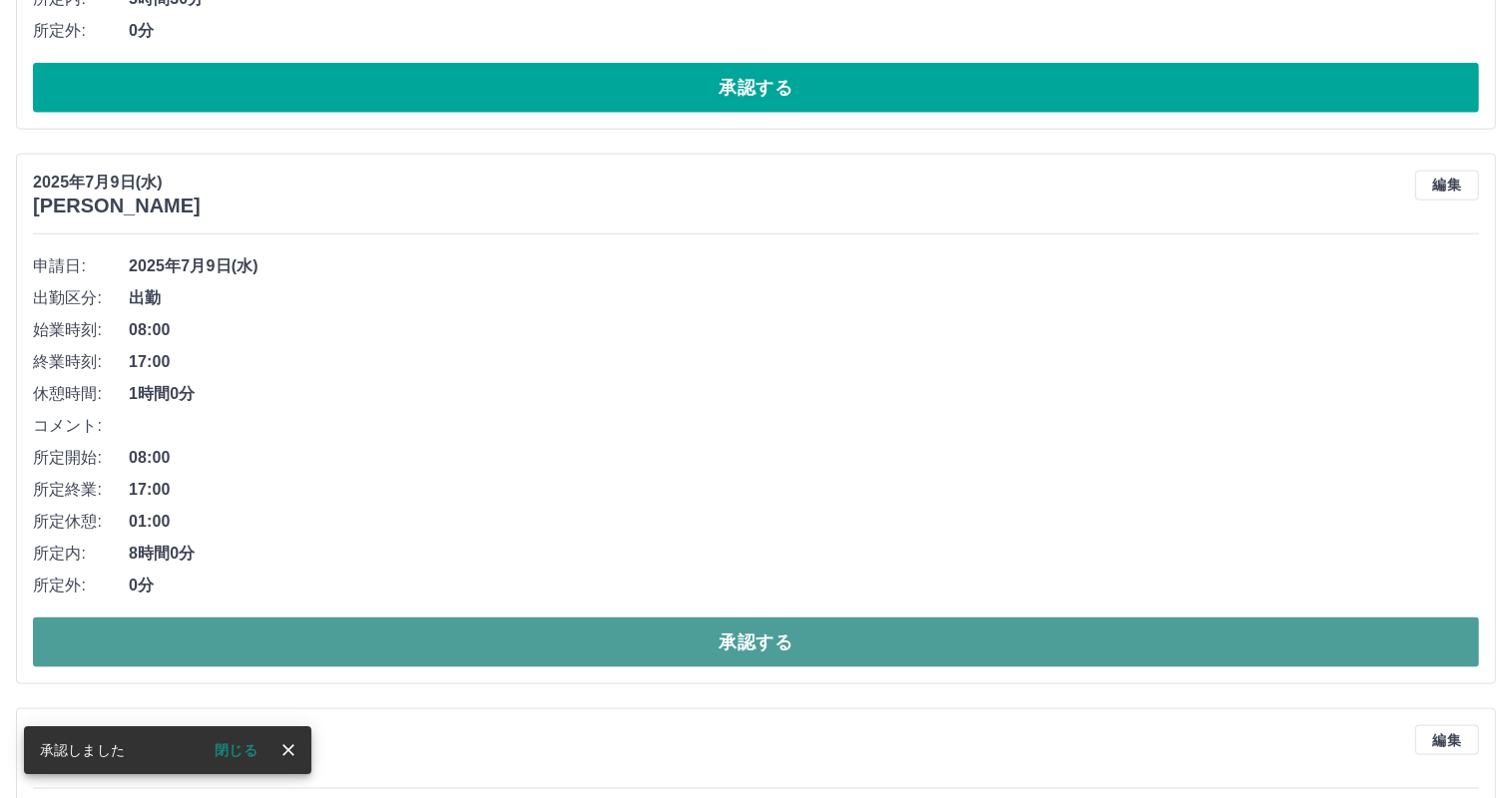 click on "承認する" at bounding box center [756, 642] 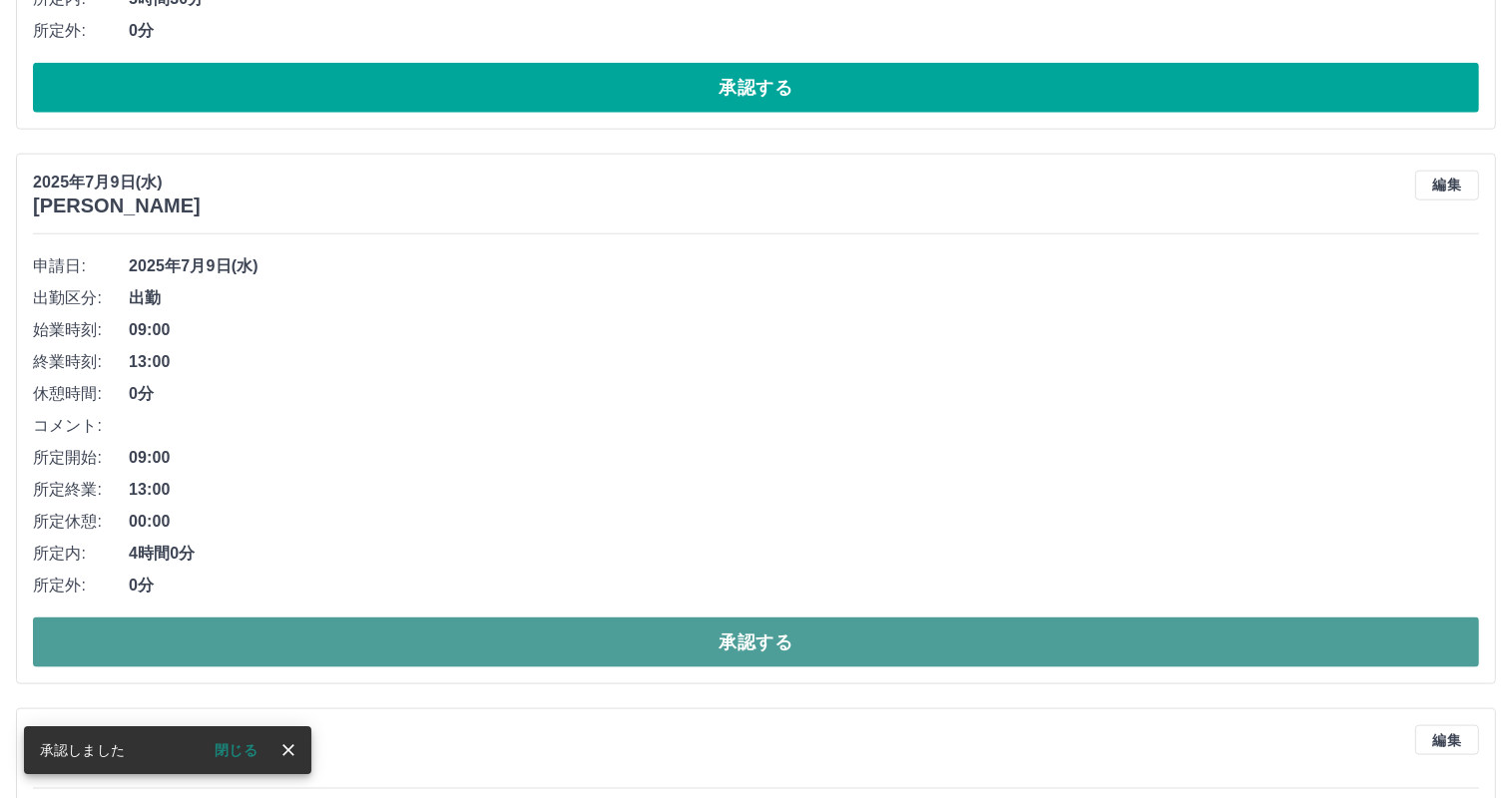 click on "承認する" at bounding box center (756, 642) 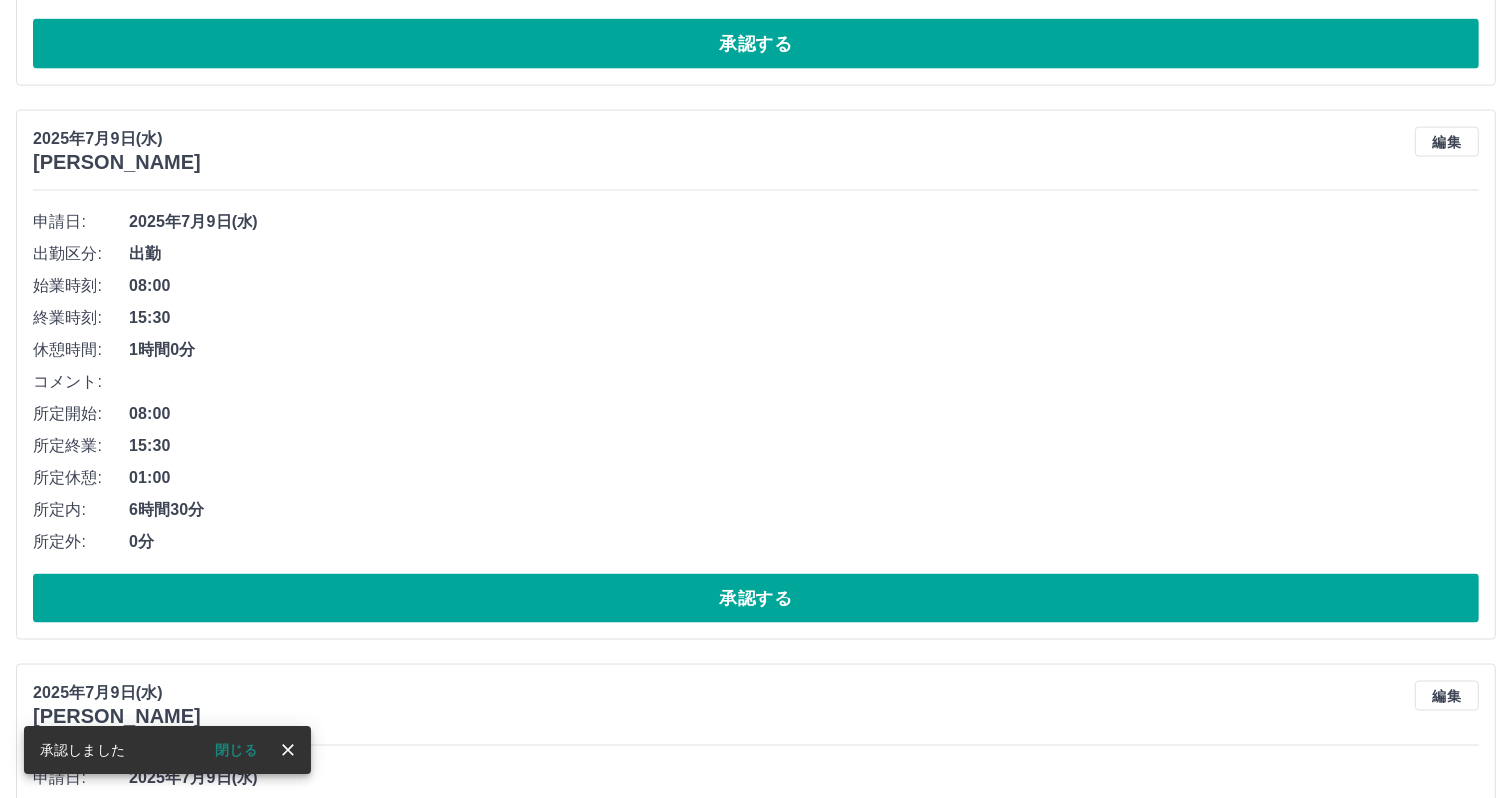 scroll, scrollTop: 9955, scrollLeft: 0, axis: vertical 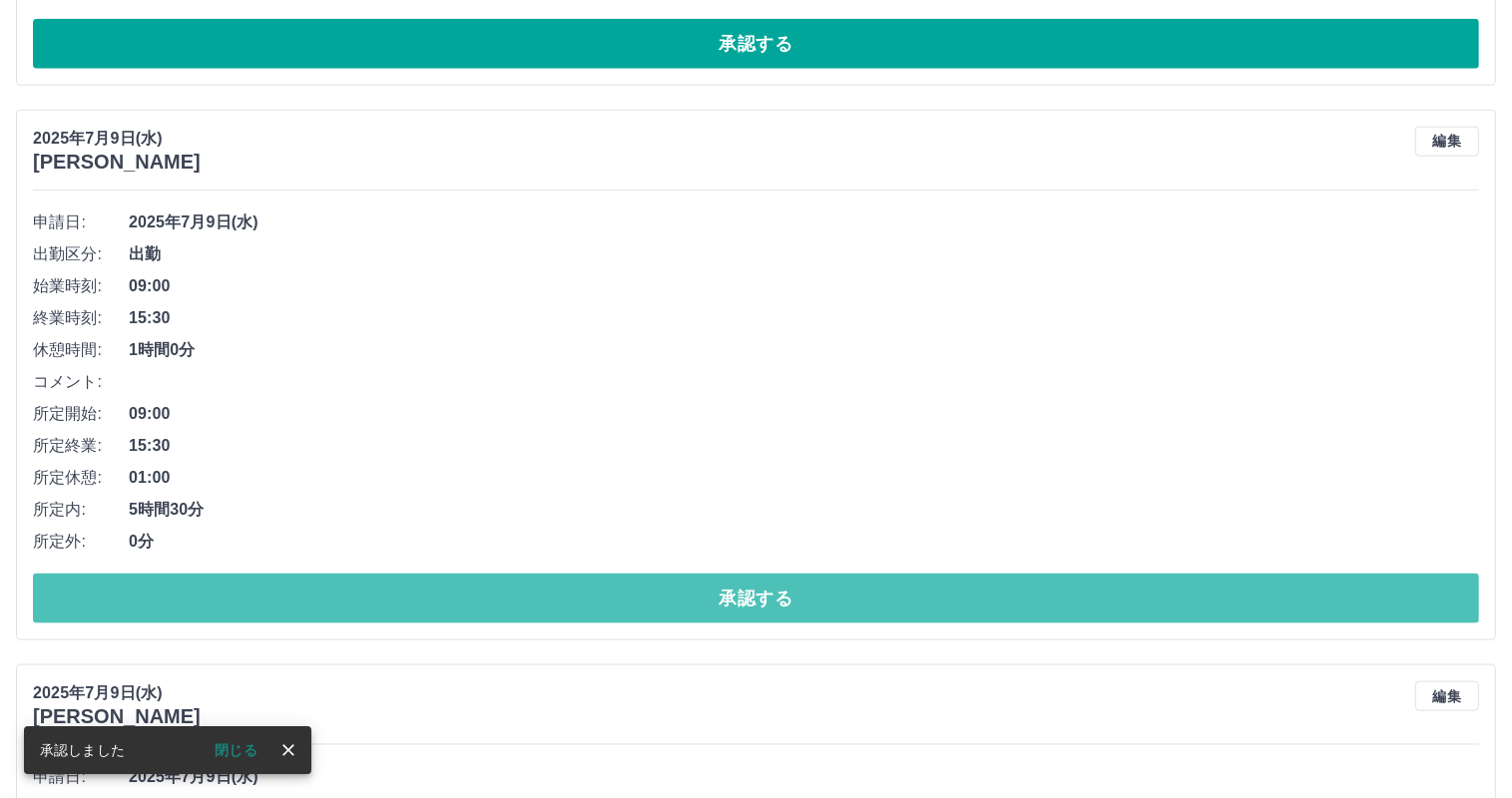 click on "承認する" at bounding box center [756, 598] 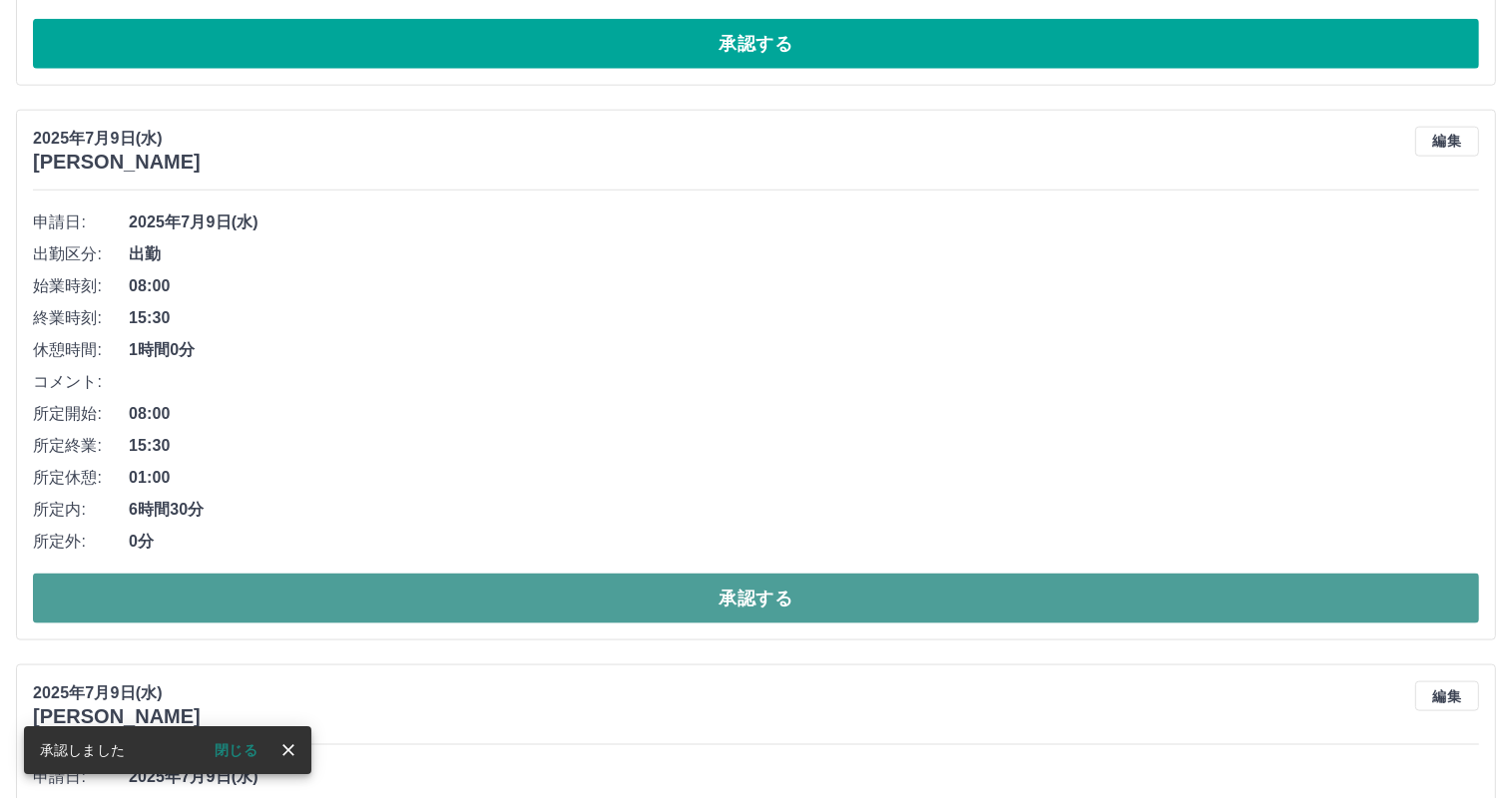 click on "承認する" at bounding box center [756, 598] 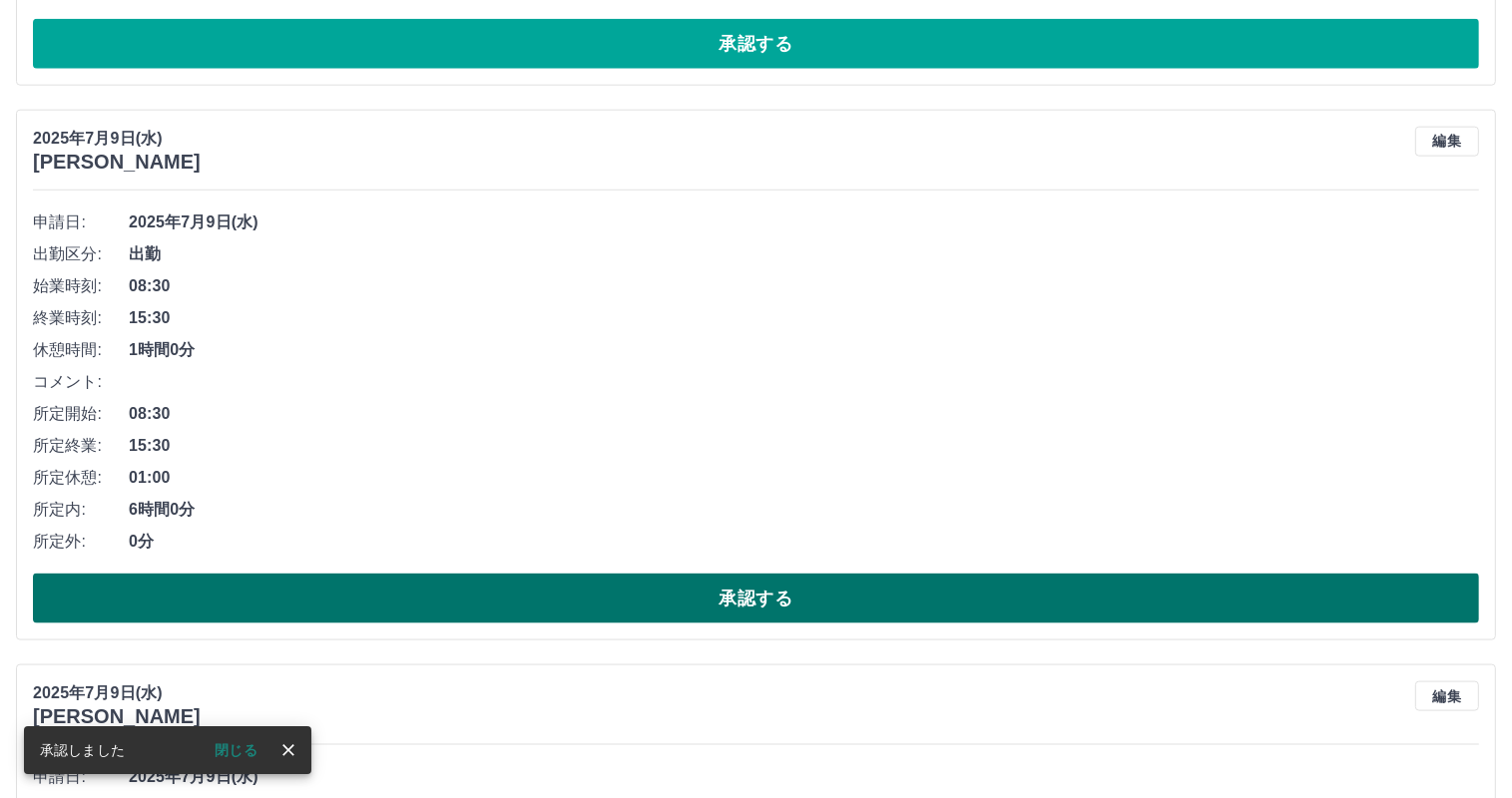 click on "承認する" at bounding box center [756, 598] 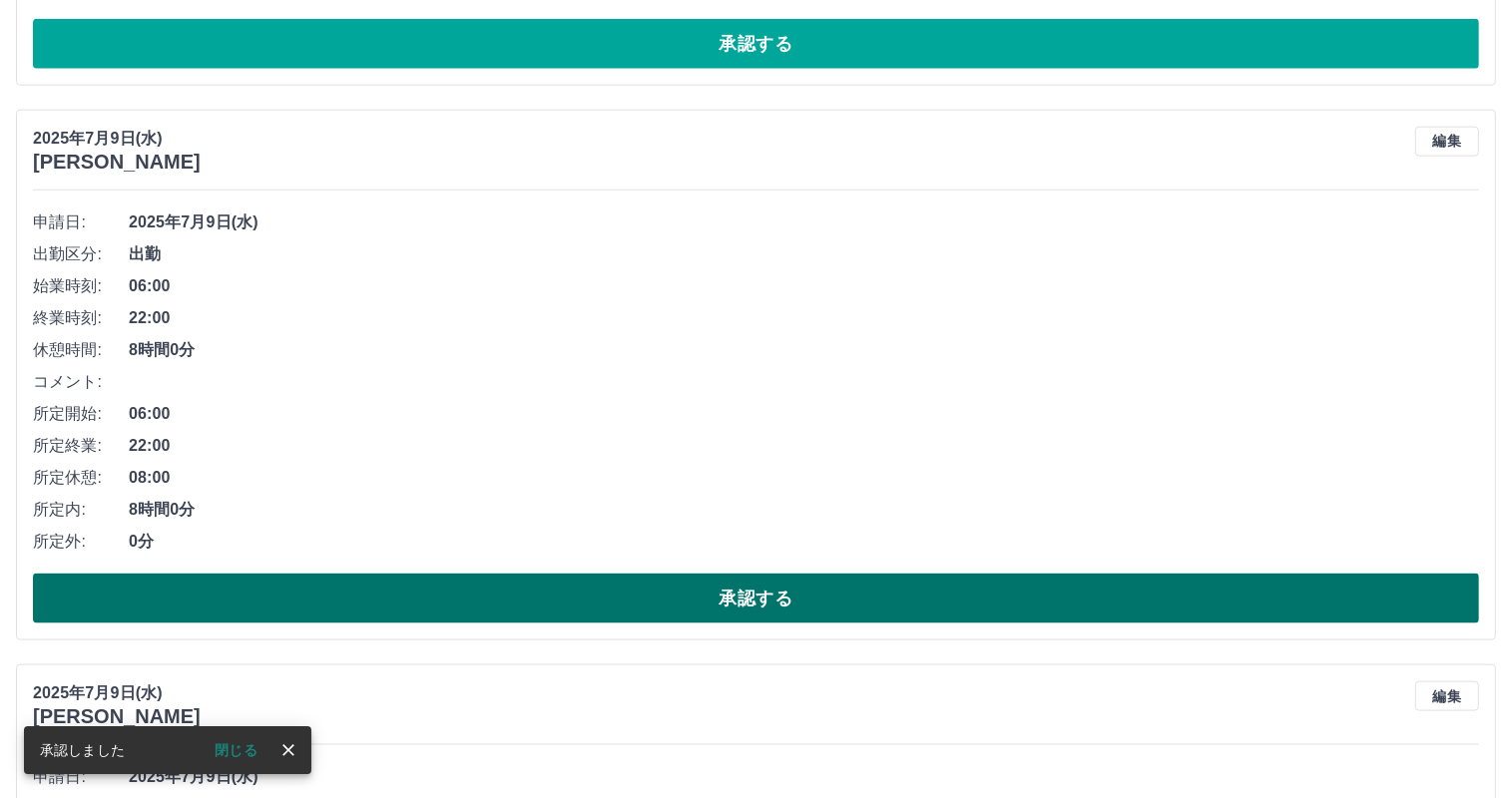 click on "承認する" at bounding box center (756, 598) 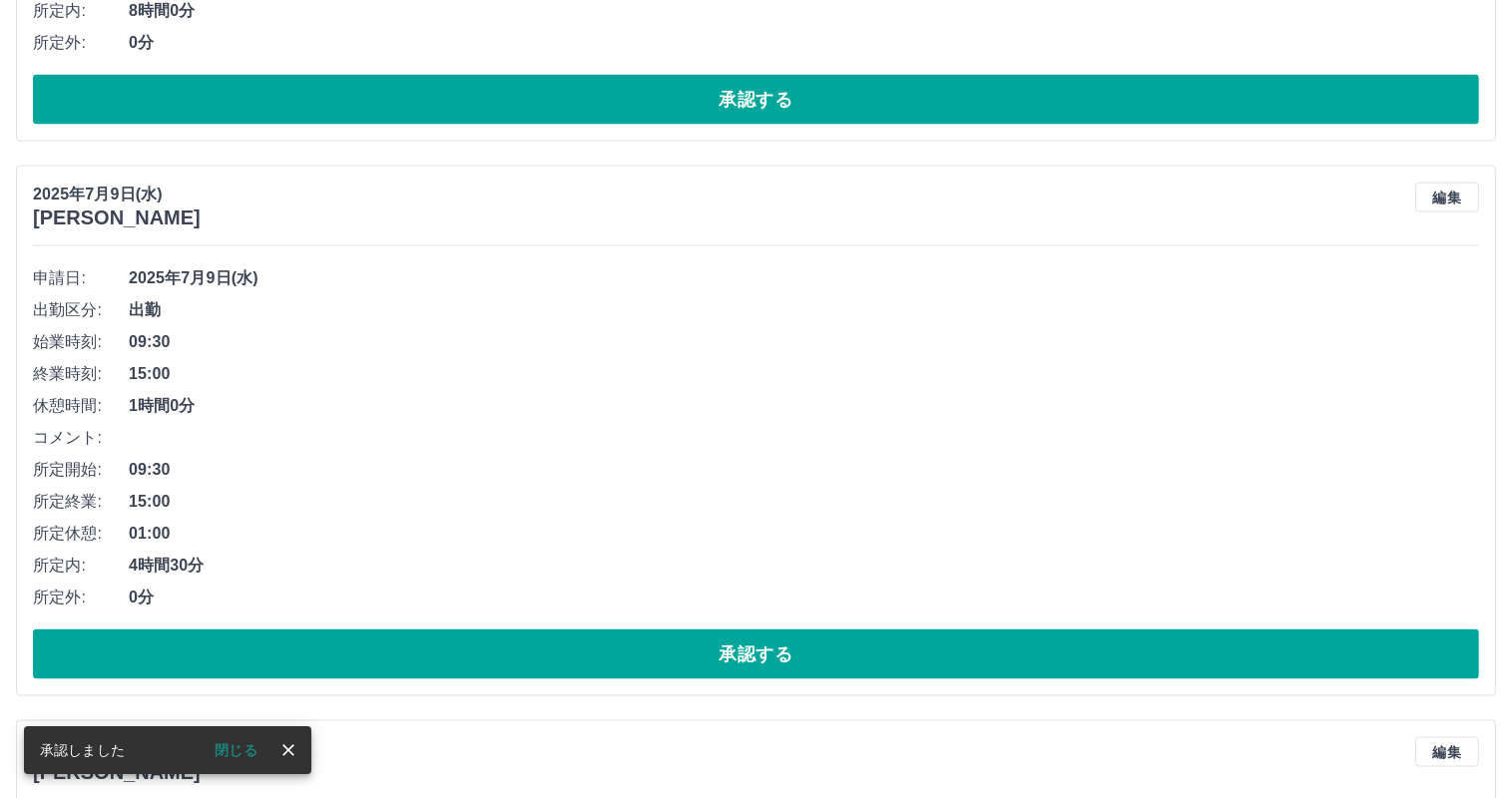 scroll, scrollTop: 9900, scrollLeft: 0, axis: vertical 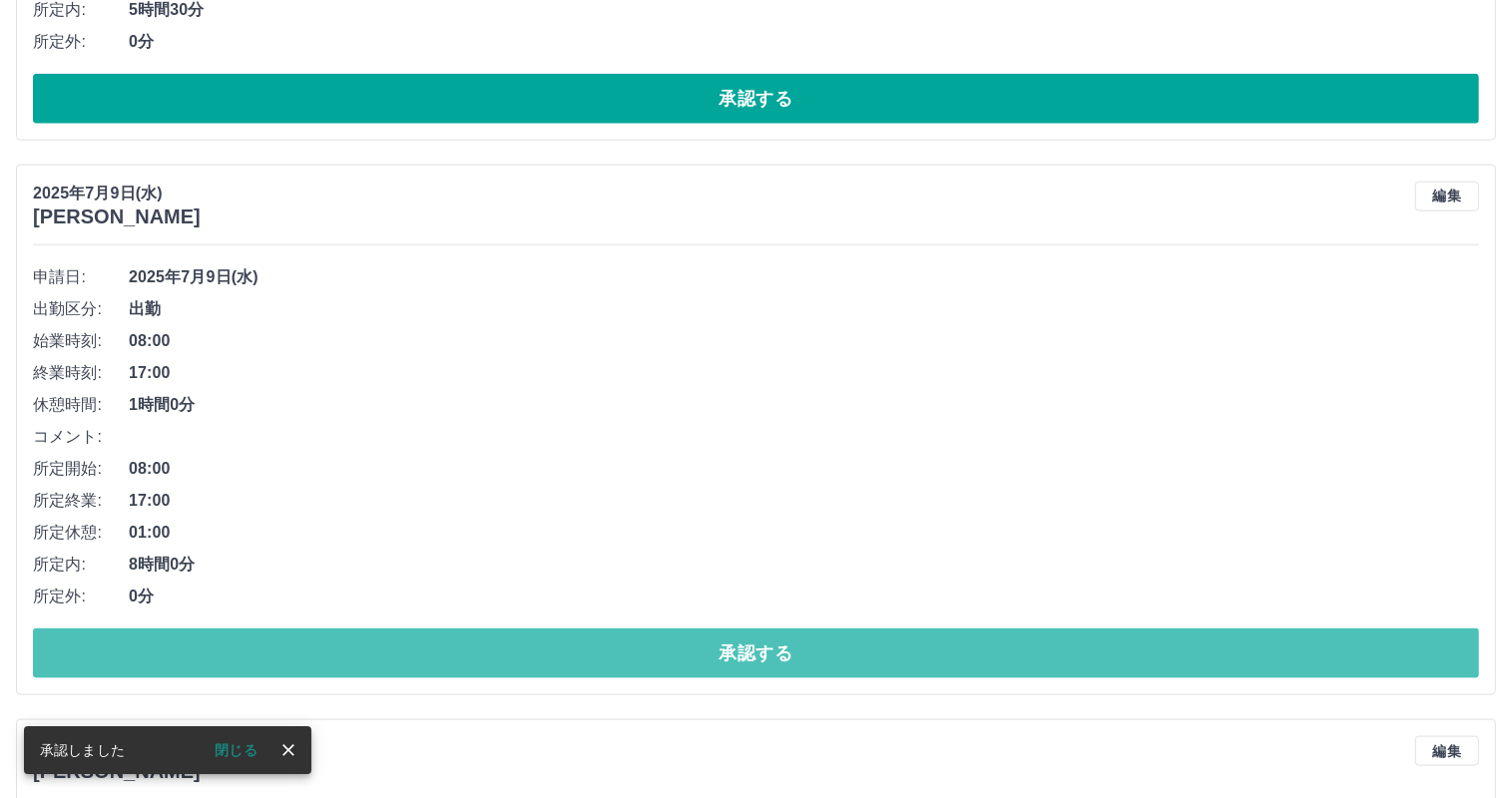 click on "承認する" at bounding box center [756, 653] 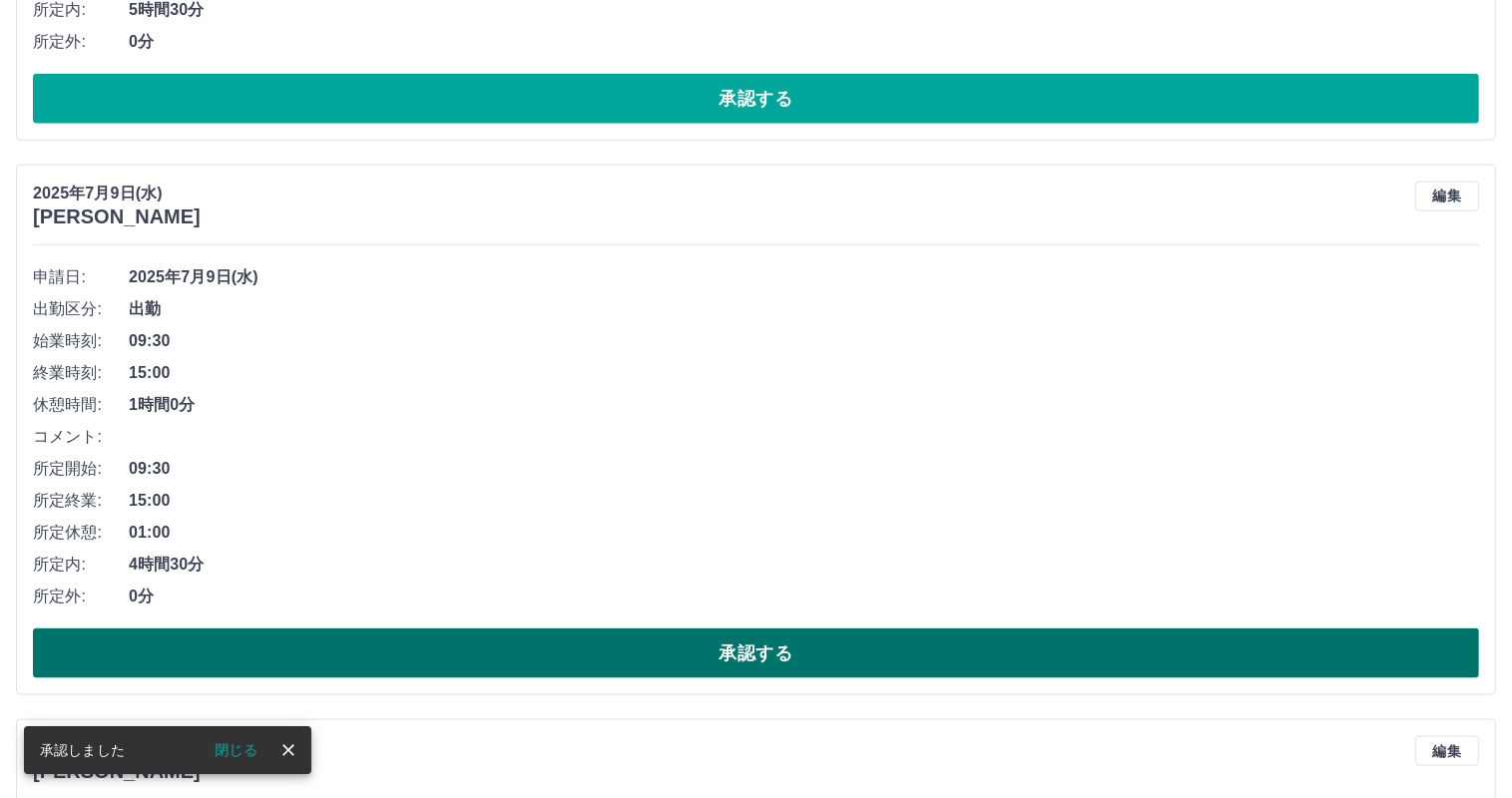 click on "承認する" at bounding box center [756, 653] 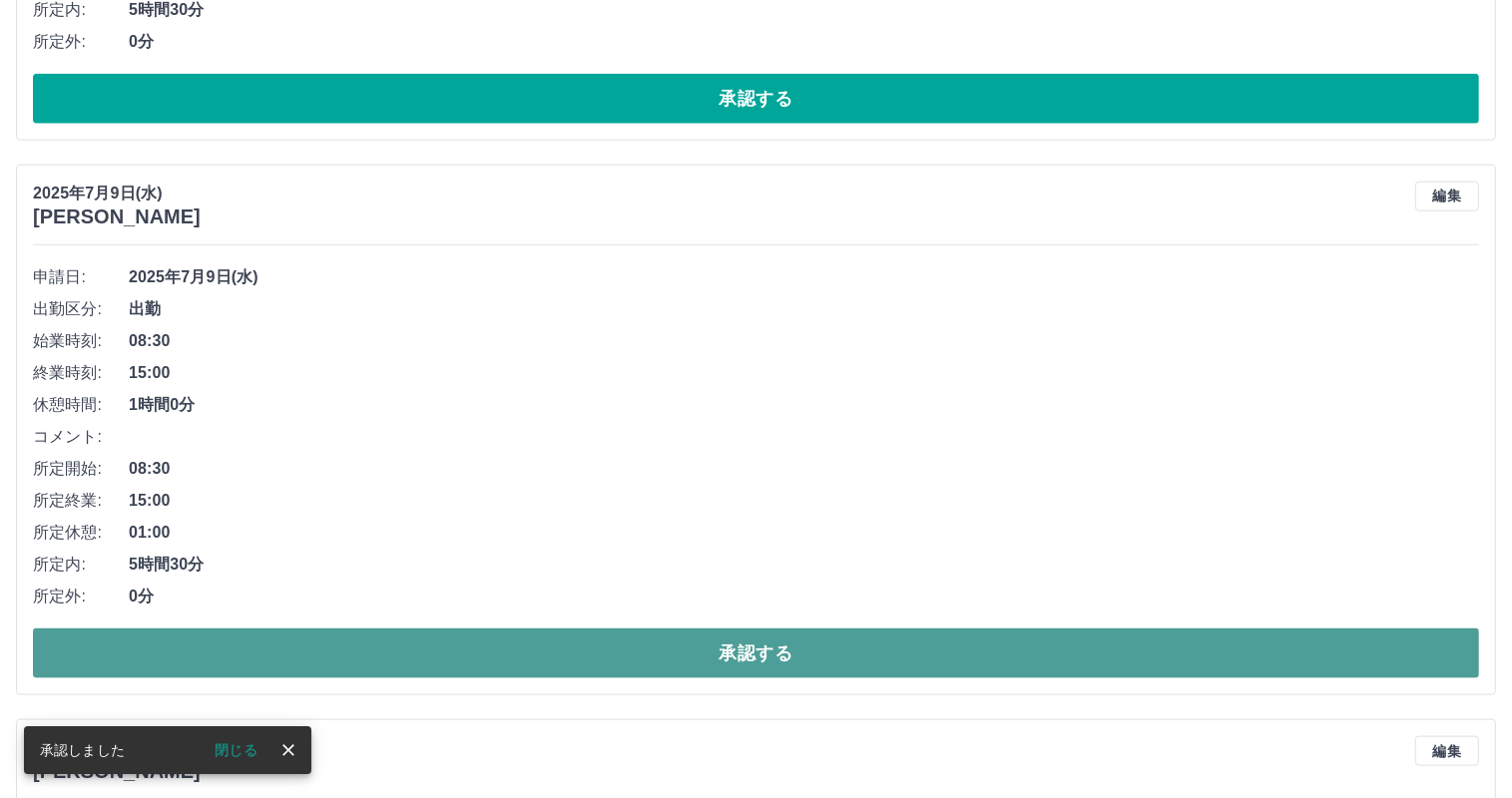 click on "承認する" at bounding box center [756, 653] 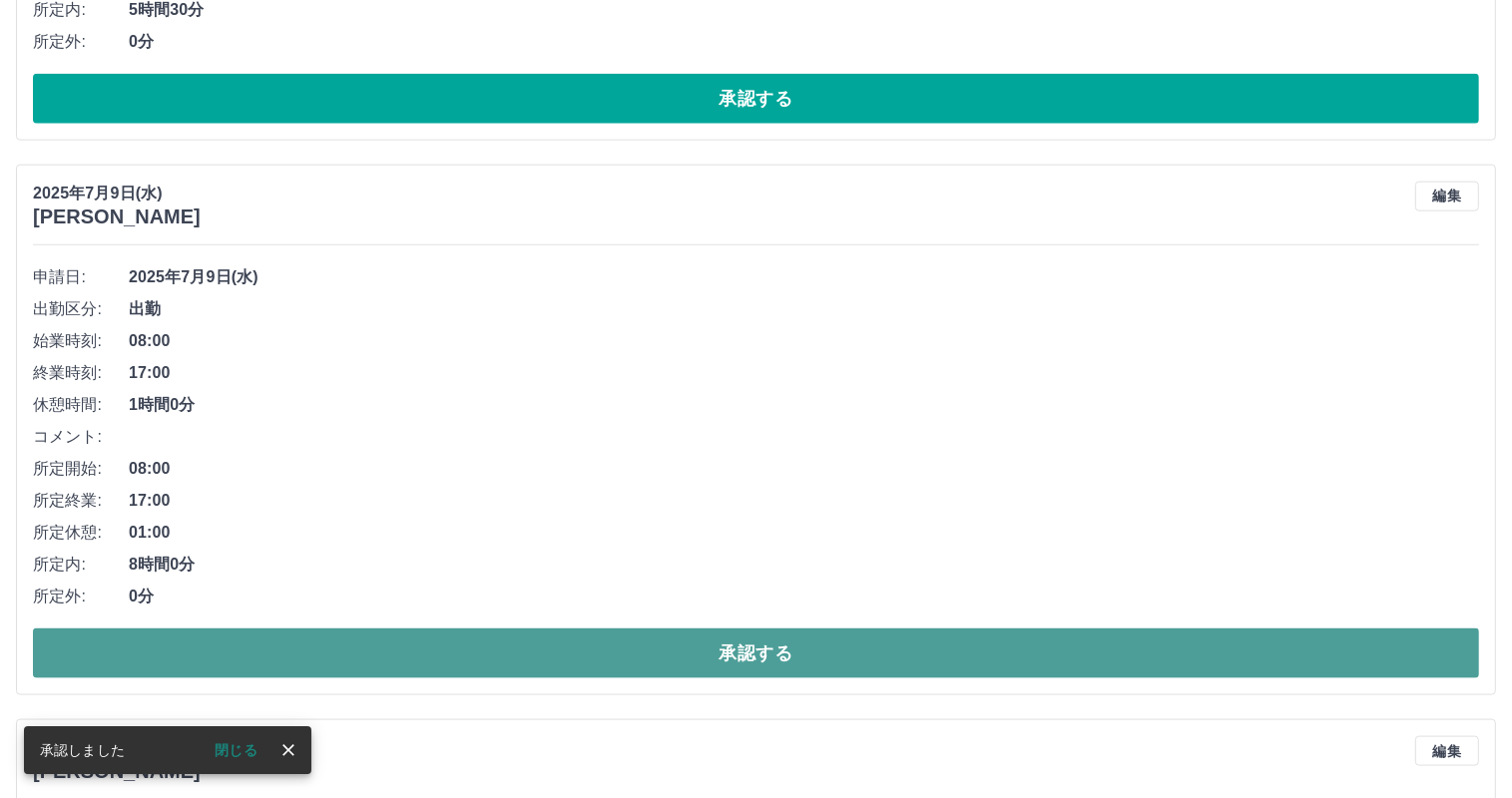 click on "承認する" at bounding box center (756, 653) 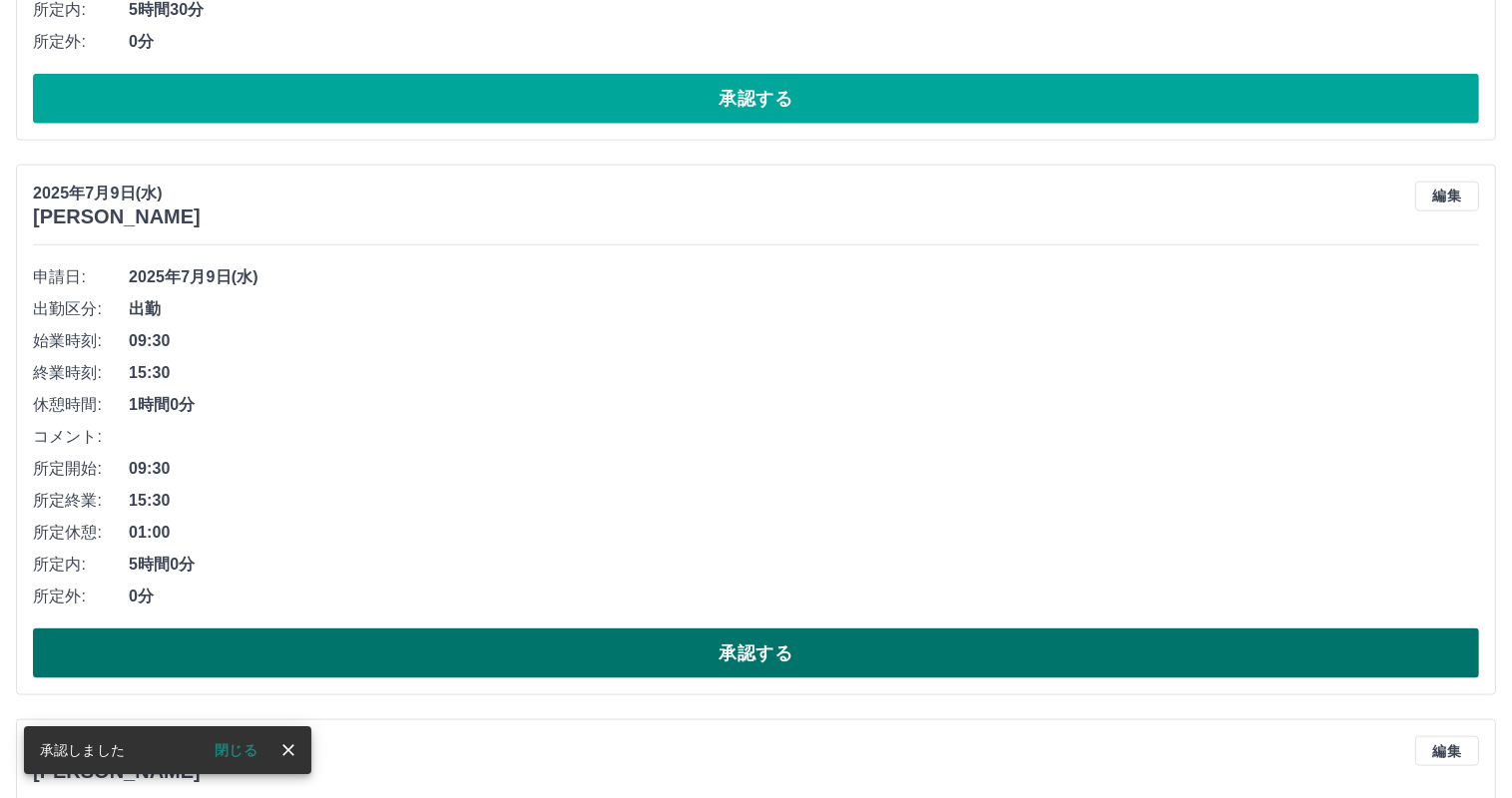 click on "承認する" at bounding box center (756, 653) 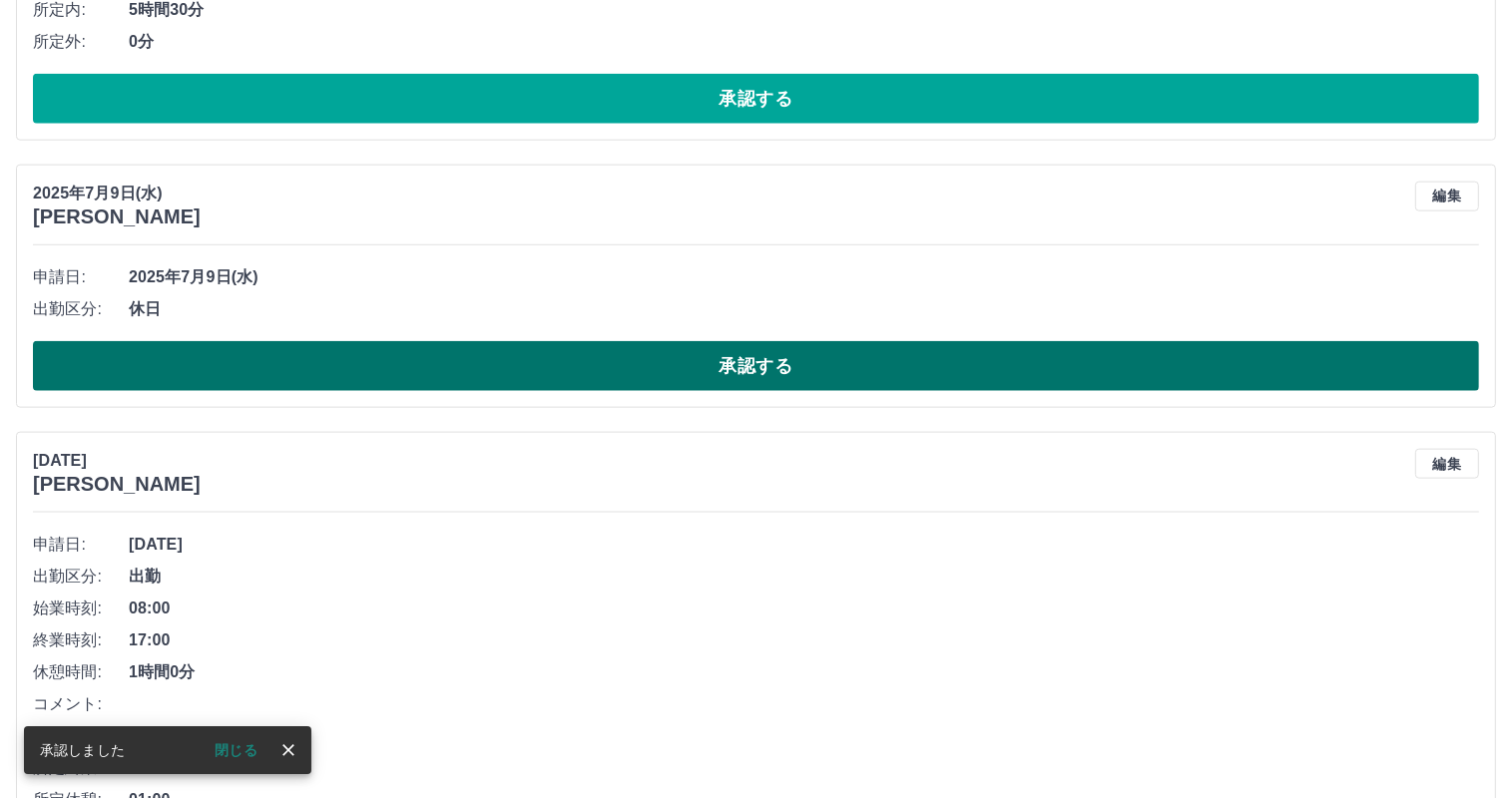 click on "承認する" at bounding box center [756, 366] 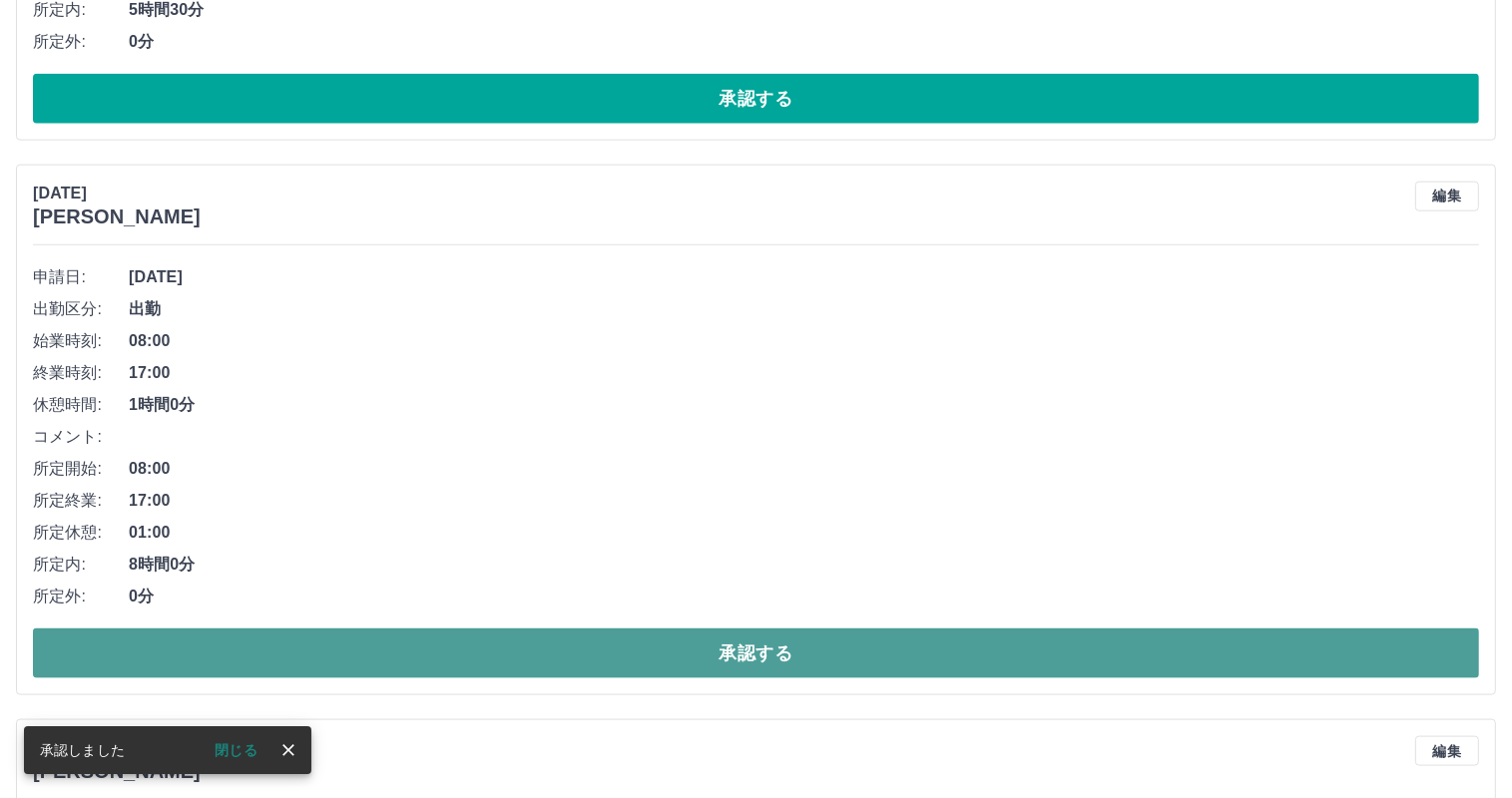 click on "承認する" at bounding box center [756, 653] 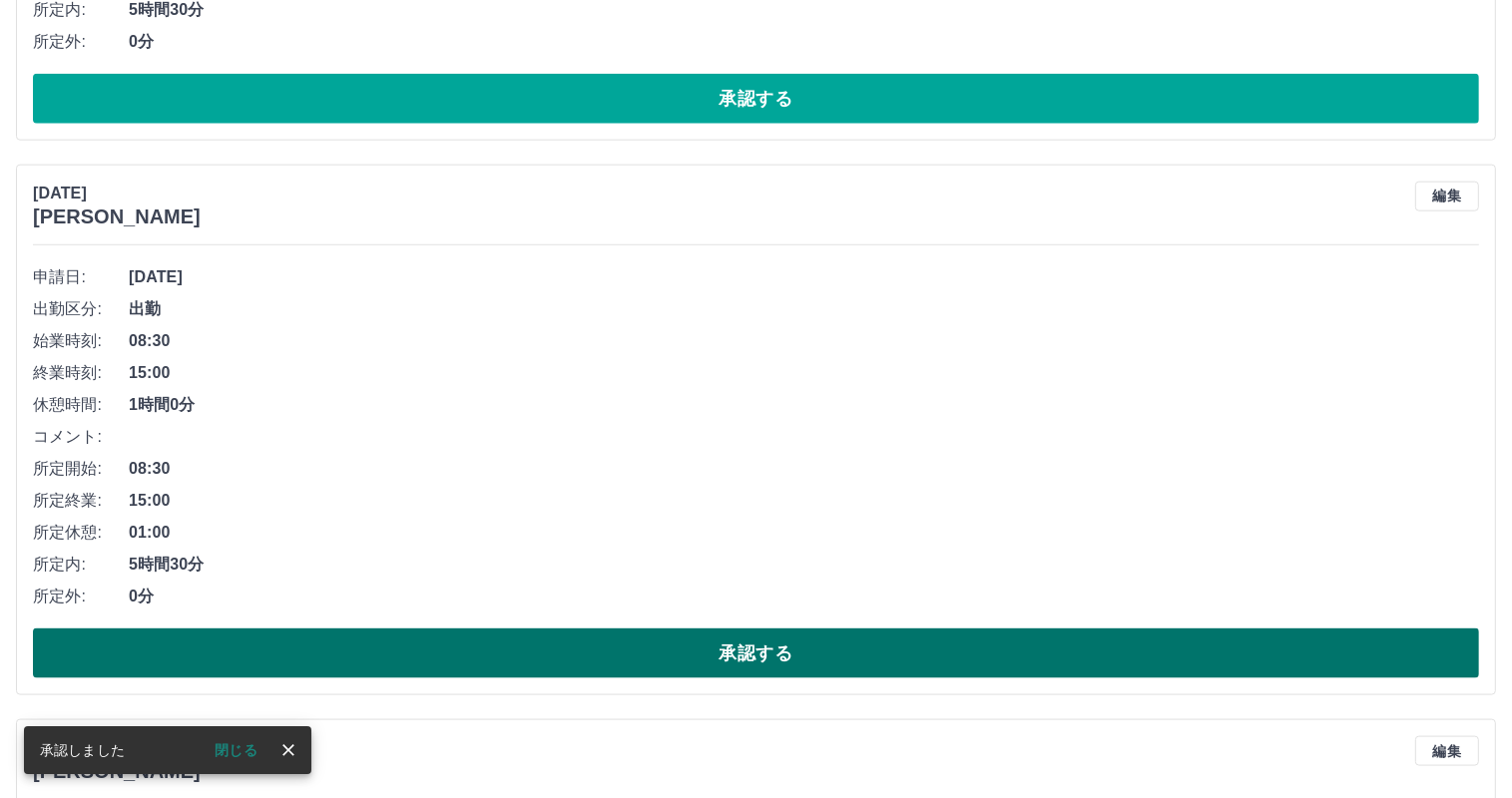 click on "承認する" at bounding box center (756, 653) 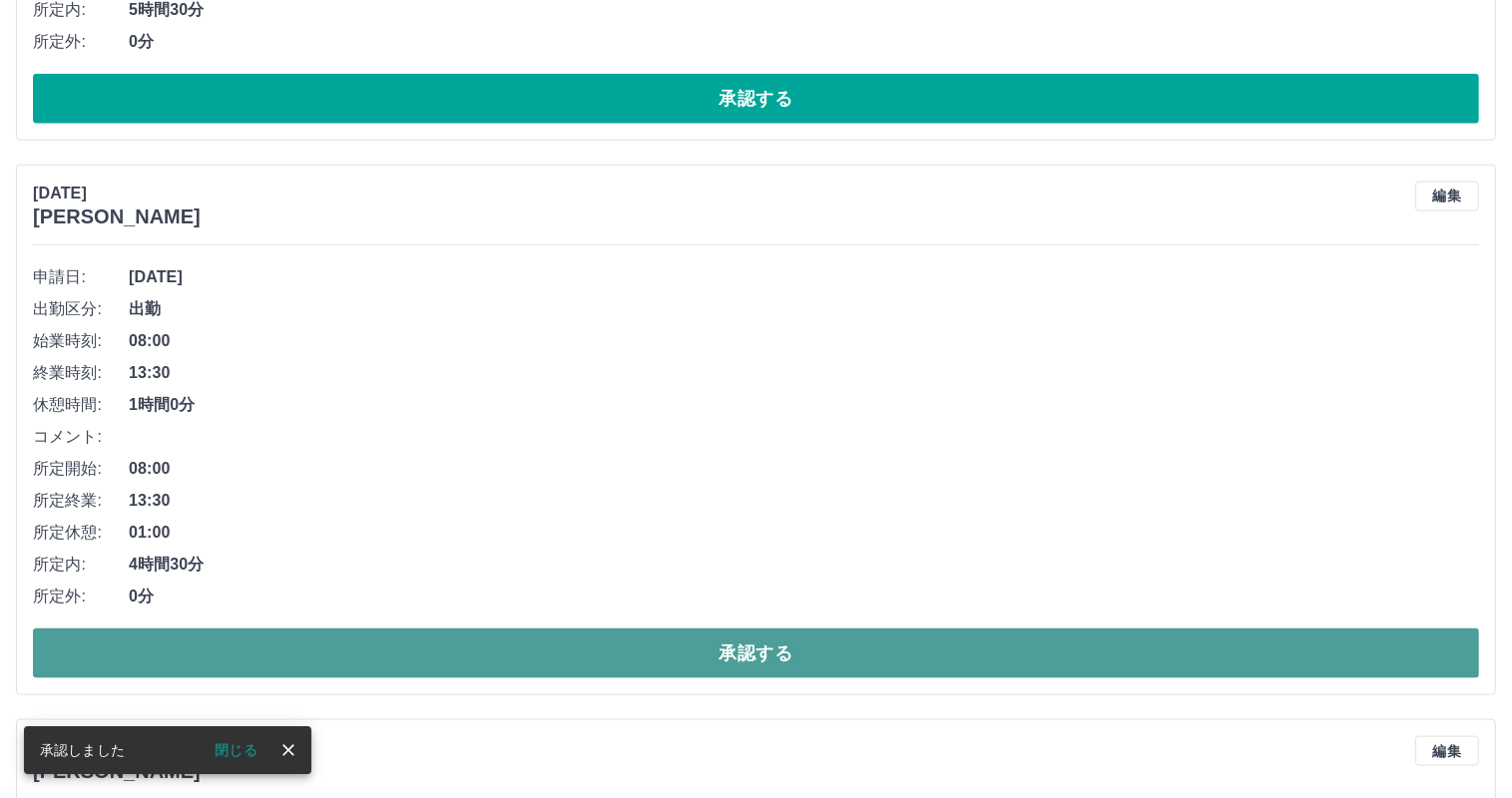 click on "承認する" at bounding box center (756, 653) 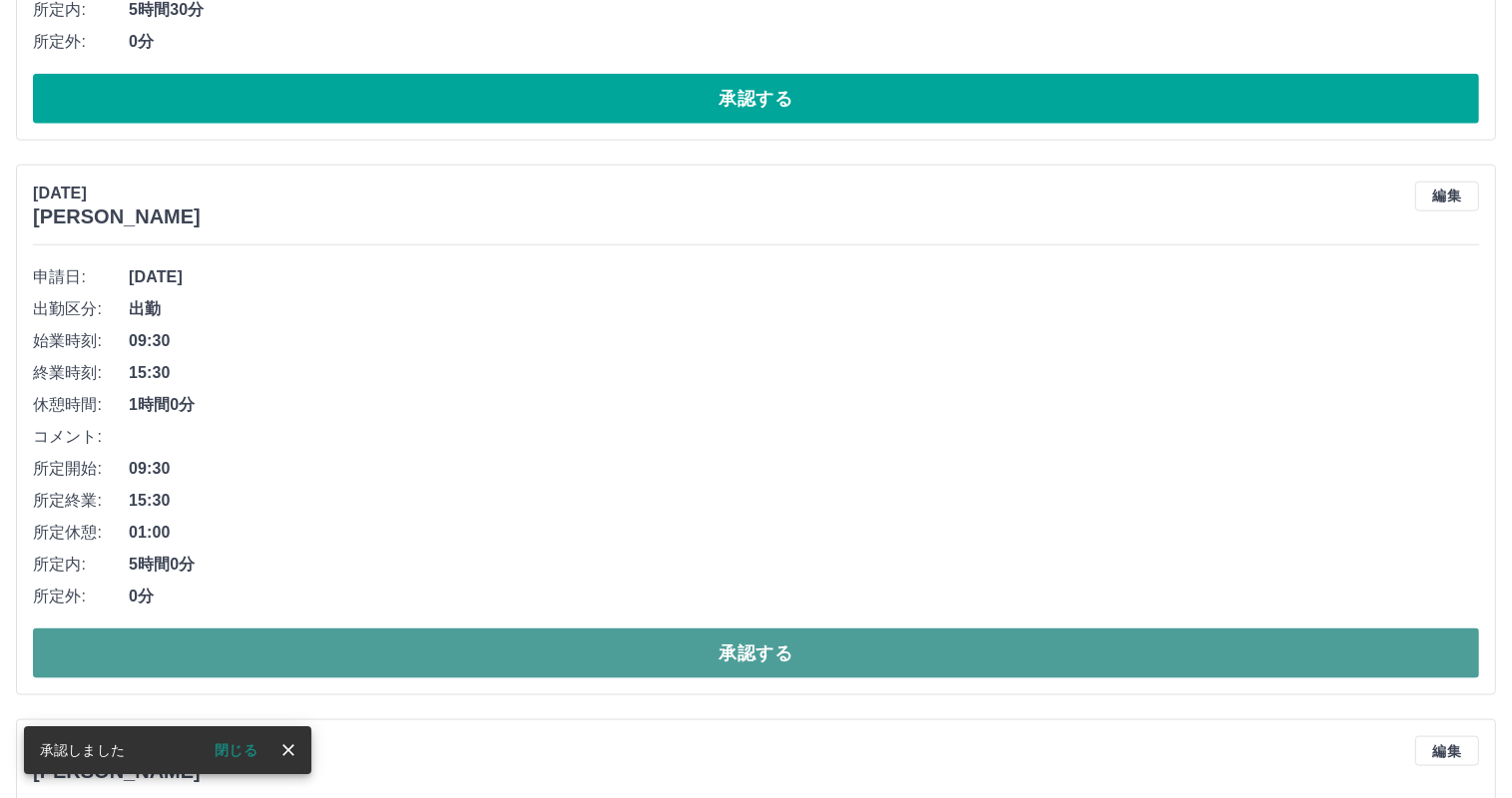 click on "承認する" at bounding box center [756, 653] 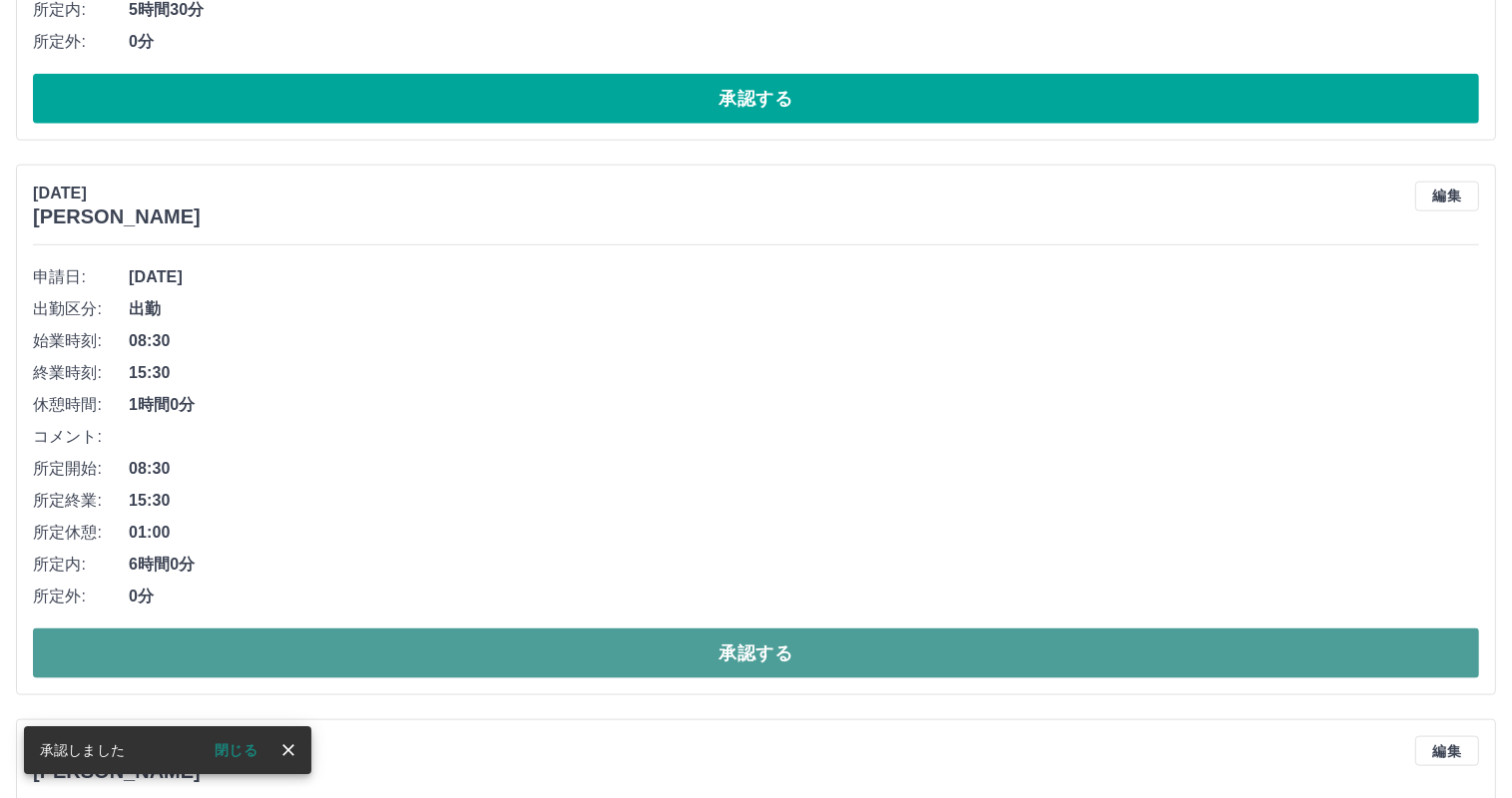 click on "承認する" at bounding box center [756, 653] 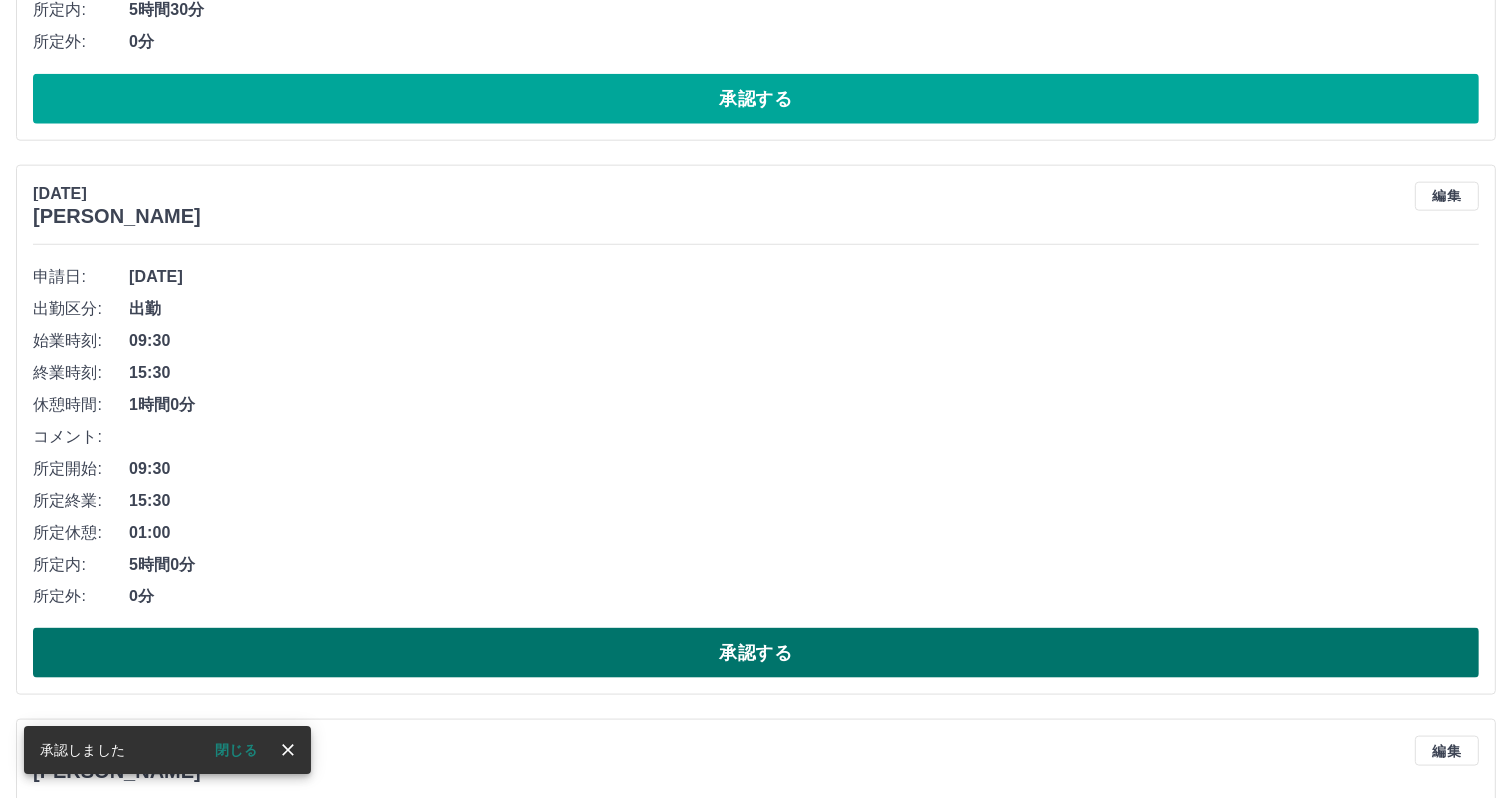 click on "承認する" at bounding box center (756, 653) 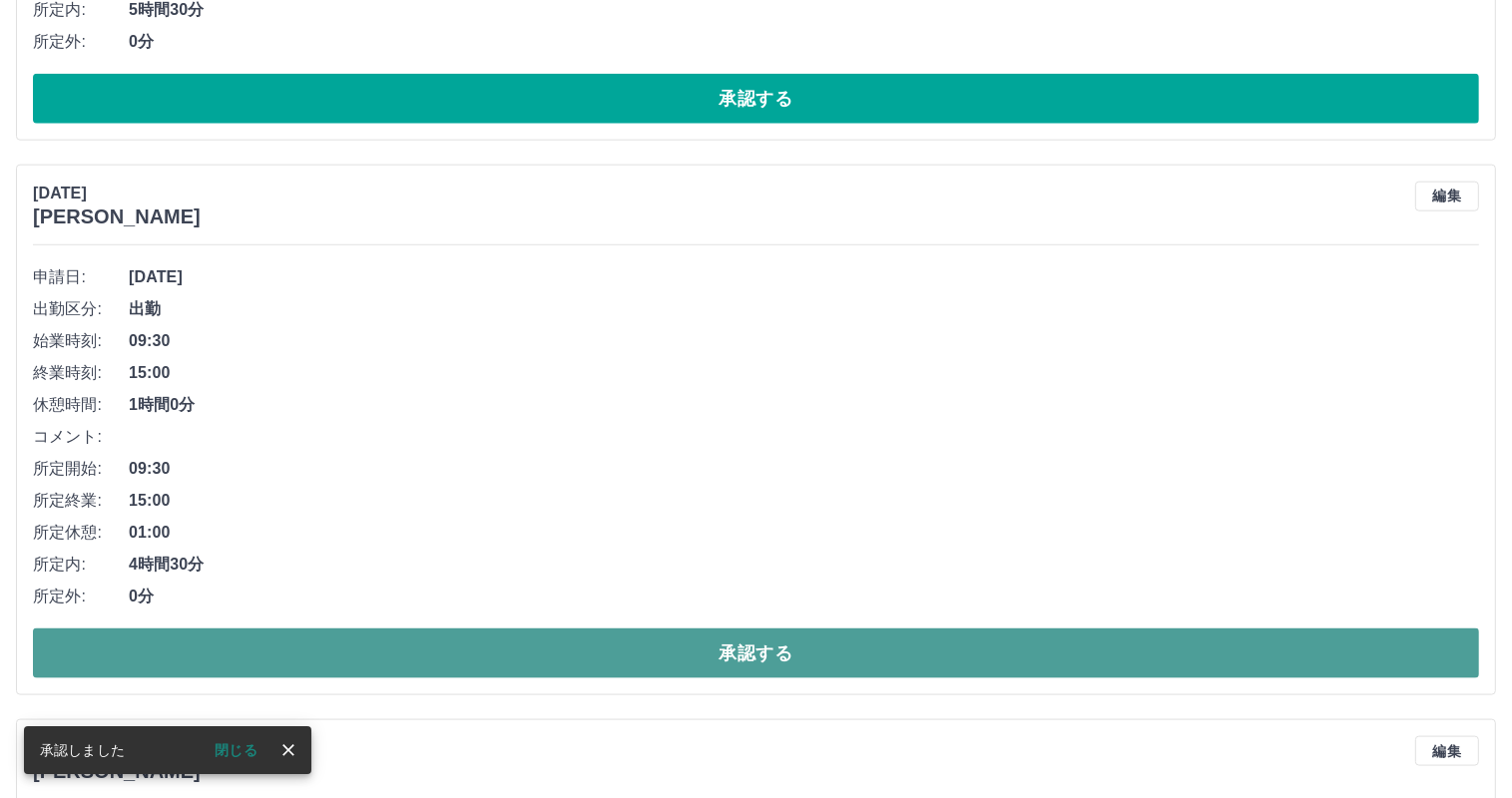 click on "承認する" at bounding box center [756, 653] 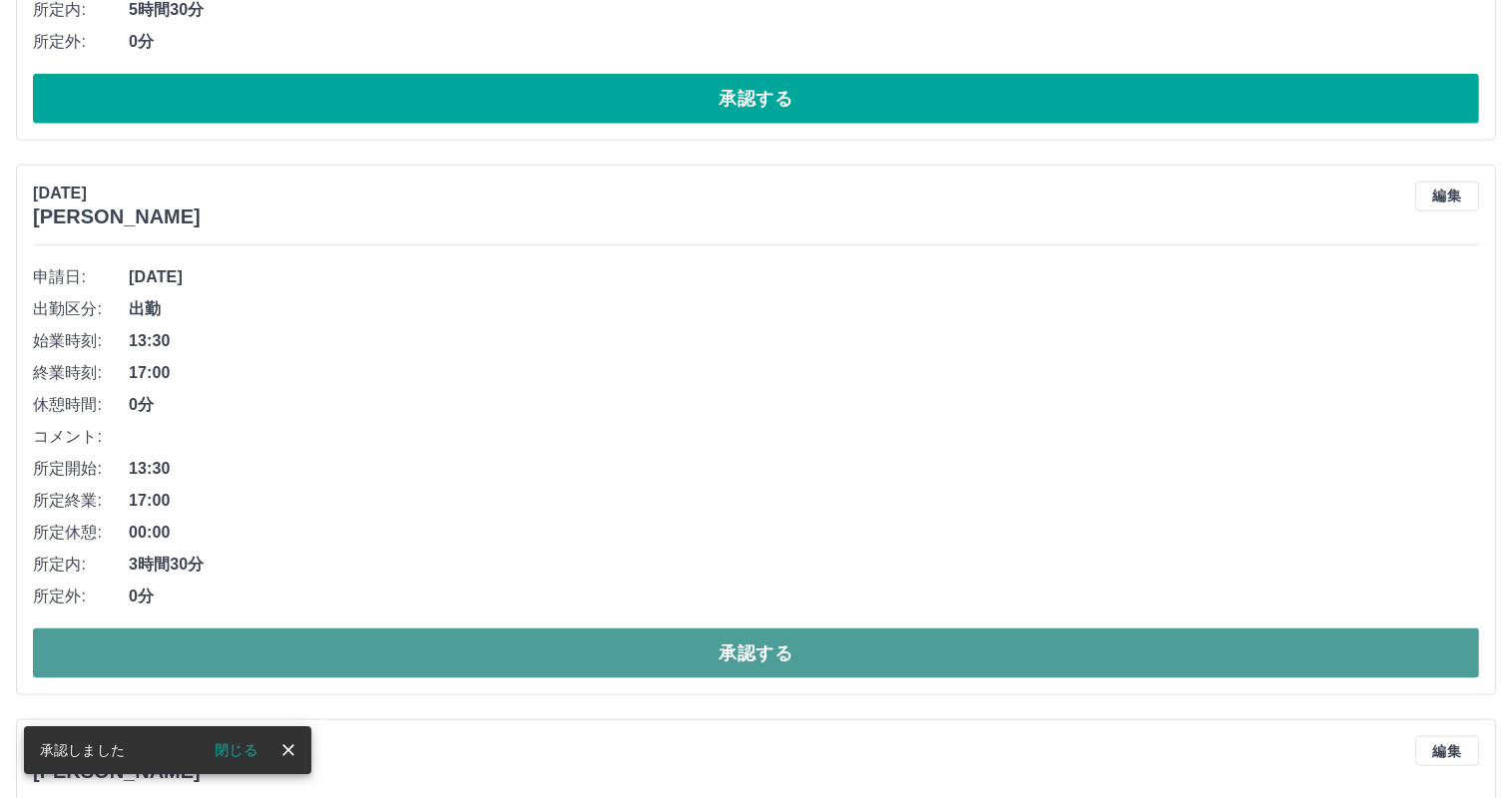 click on "承認する" at bounding box center [756, 653] 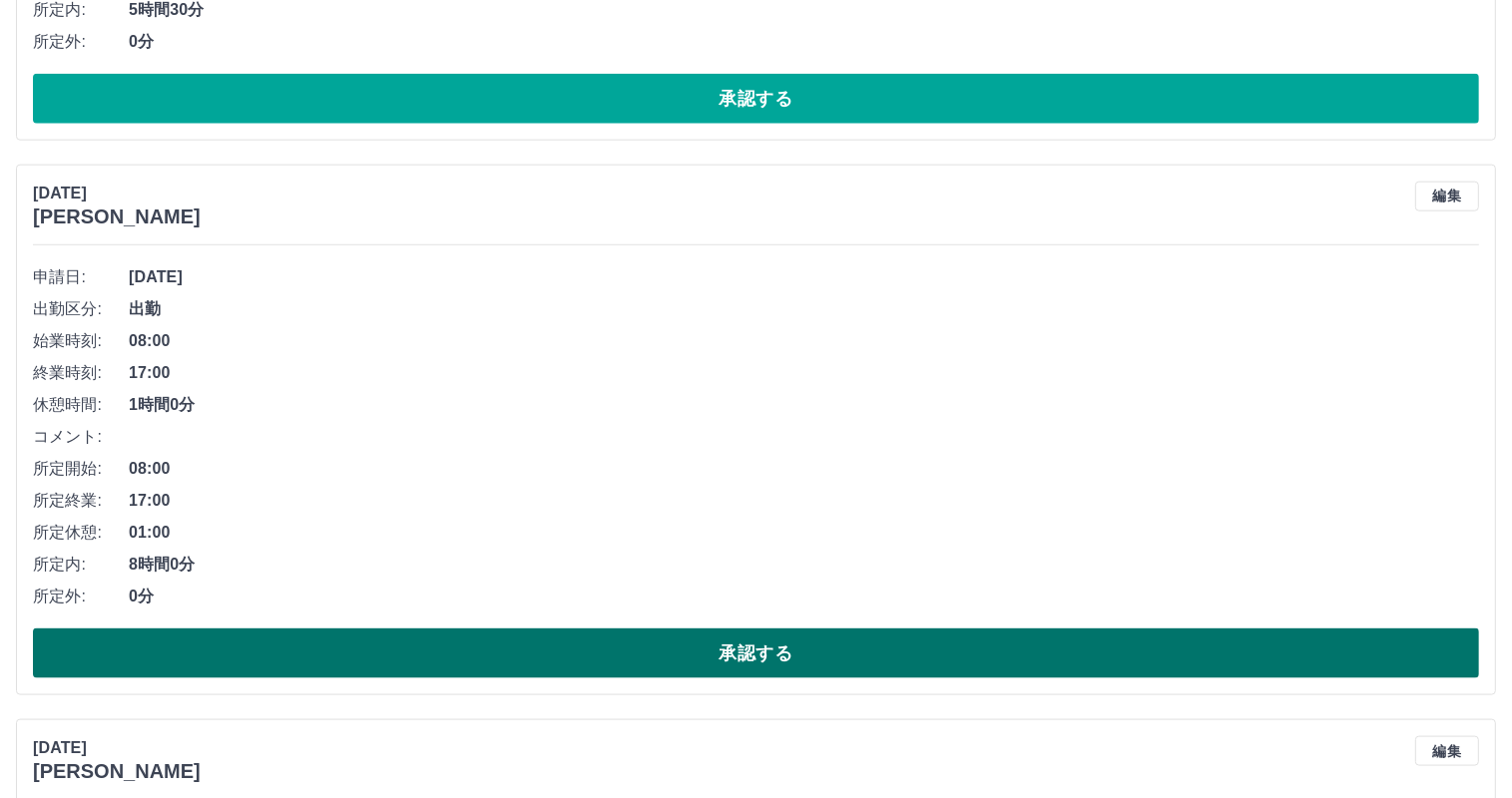 click on "承認する" at bounding box center (756, 653) 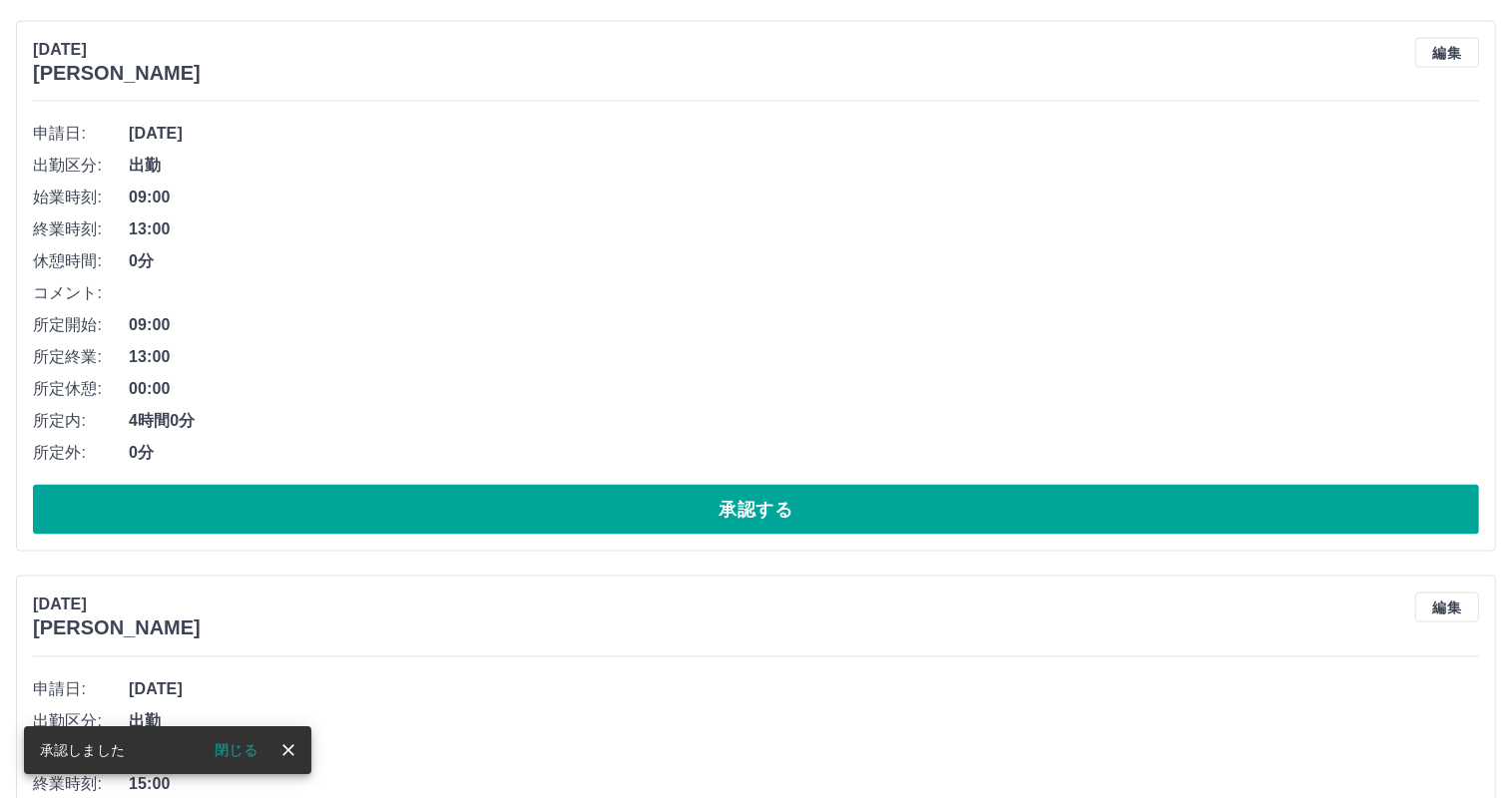 scroll, scrollTop: 10045, scrollLeft: 0, axis: vertical 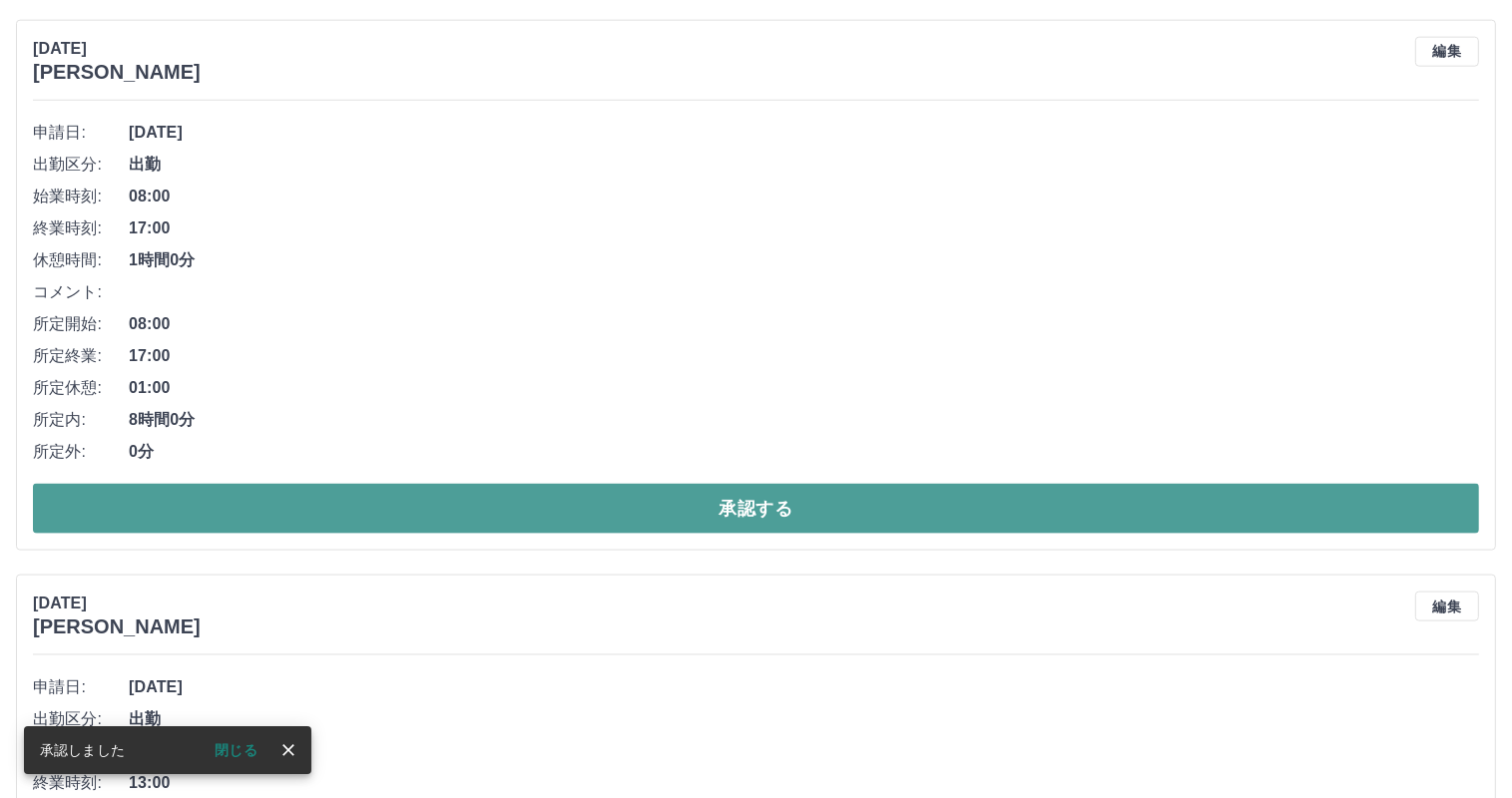 click on "承認する" at bounding box center [756, 509] 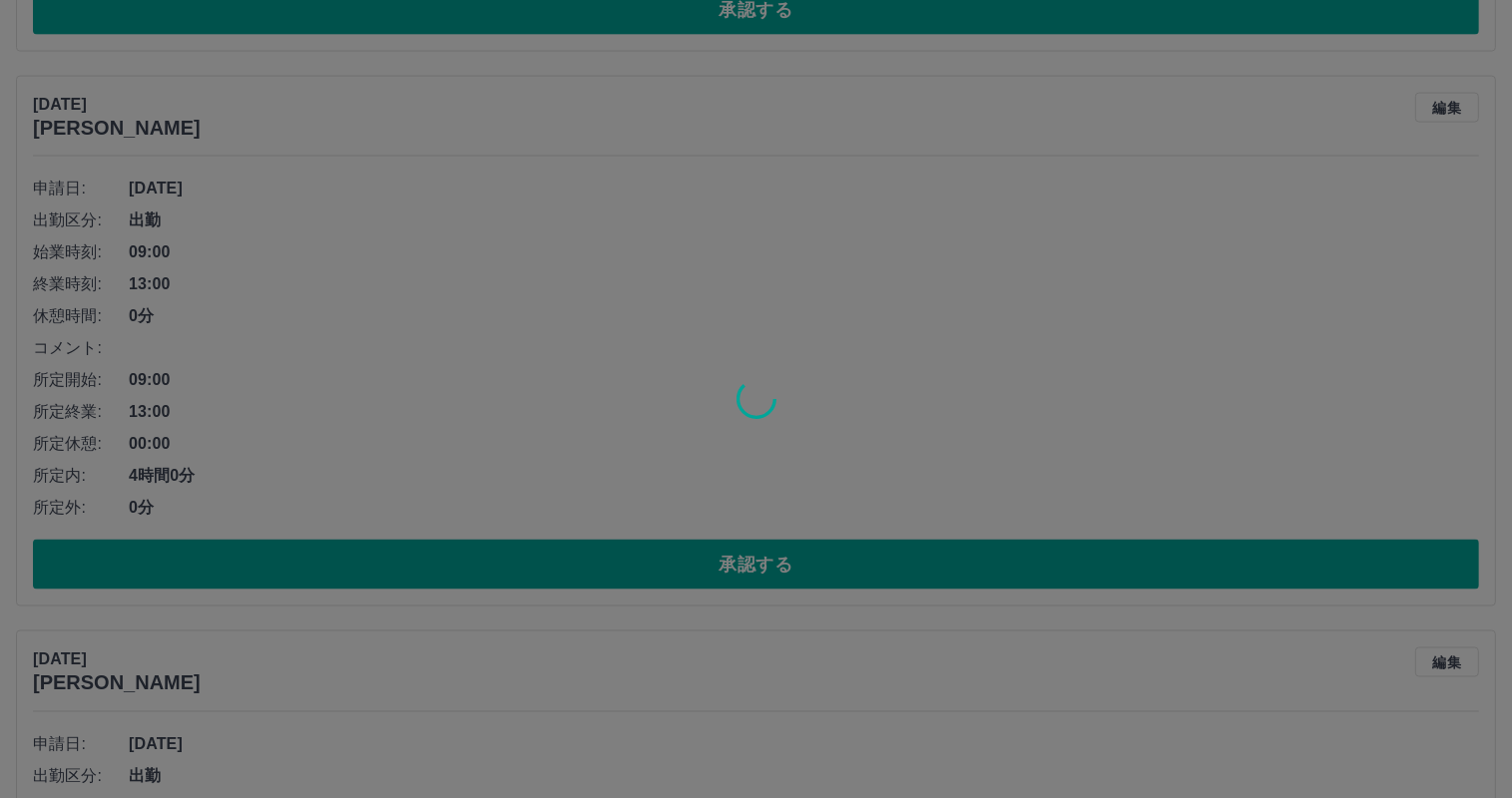 scroll, scrollTop: 9990, scrollLeft: 0, axis: vertical 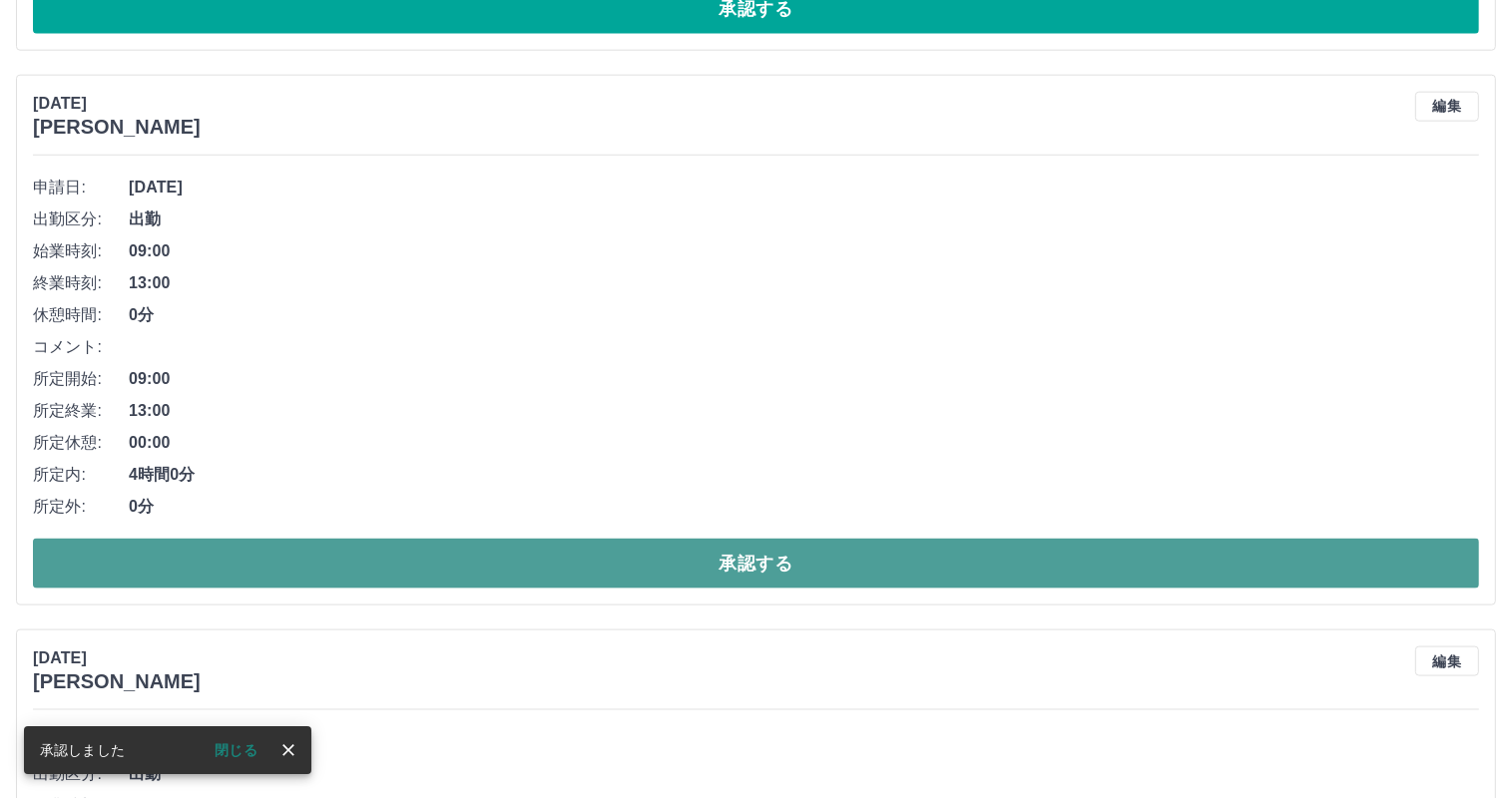 click on "承認する" at bounding box center (756, 564) 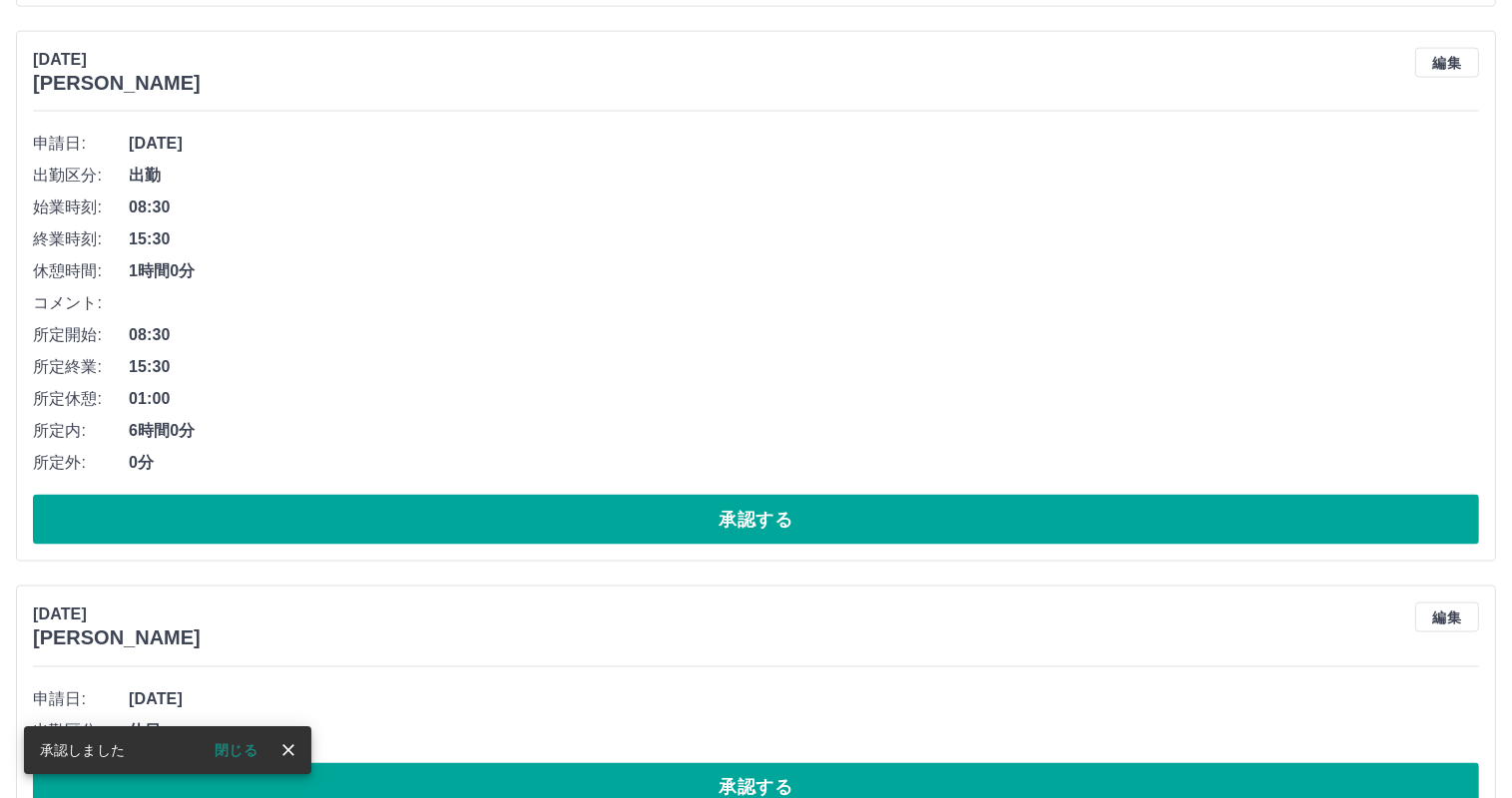 scroll, scrollTop: 10035, scrollLeft: 0, axis: vertical 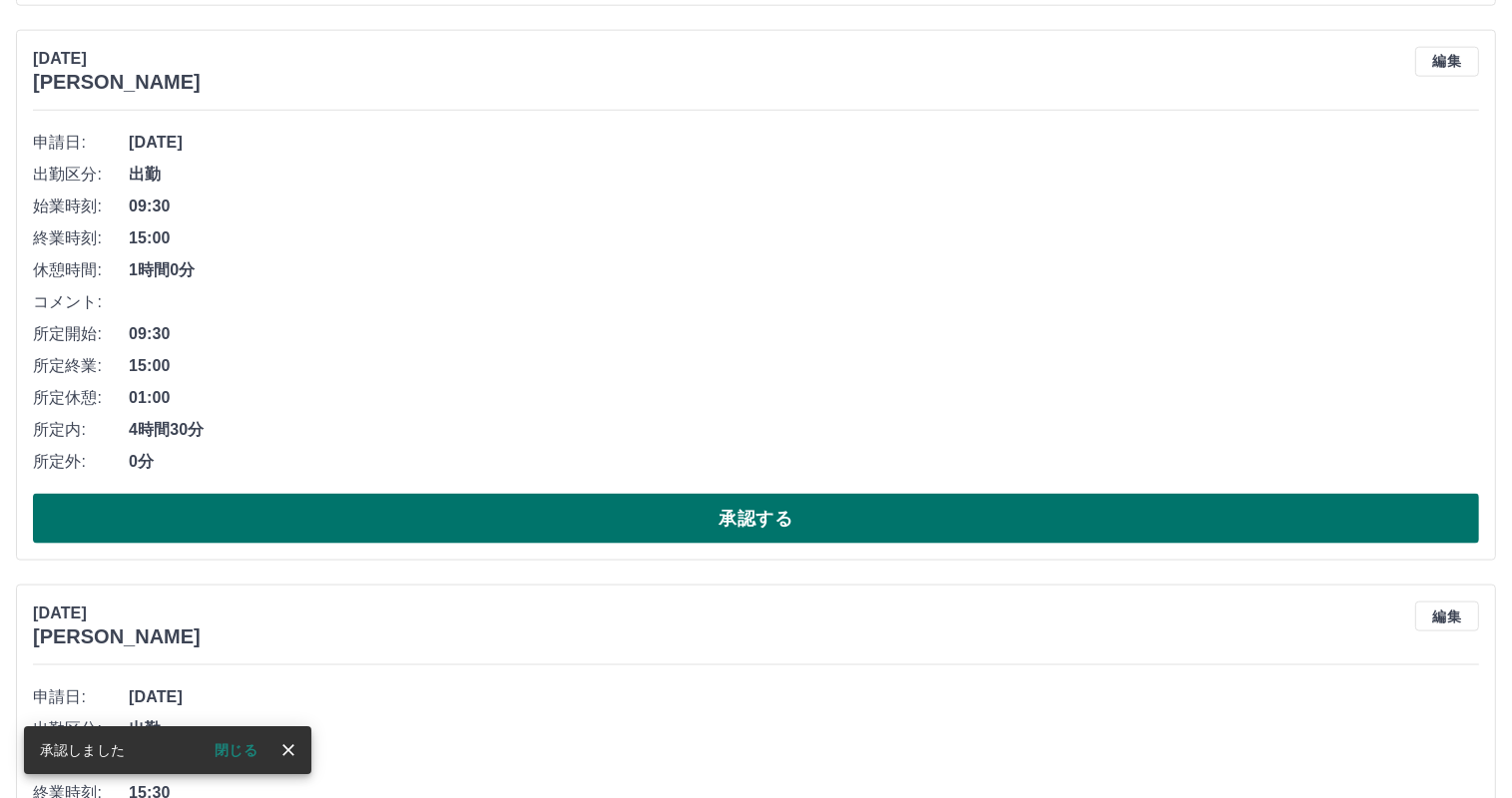 click on "承認する" at bounding box center (756, 519) 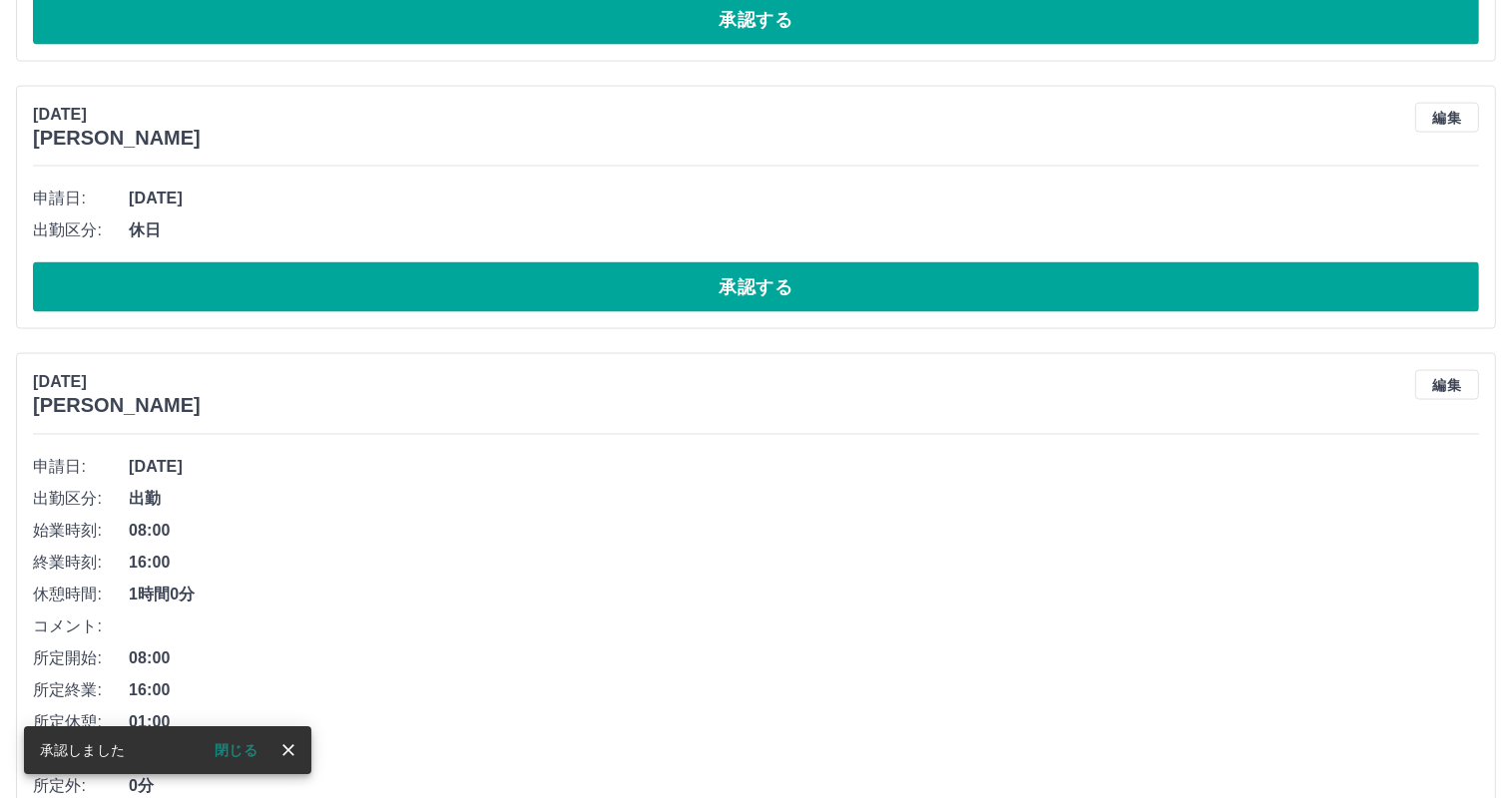 scroll, scrollTop: 9979, scrollLeft: 0, axis: vertical 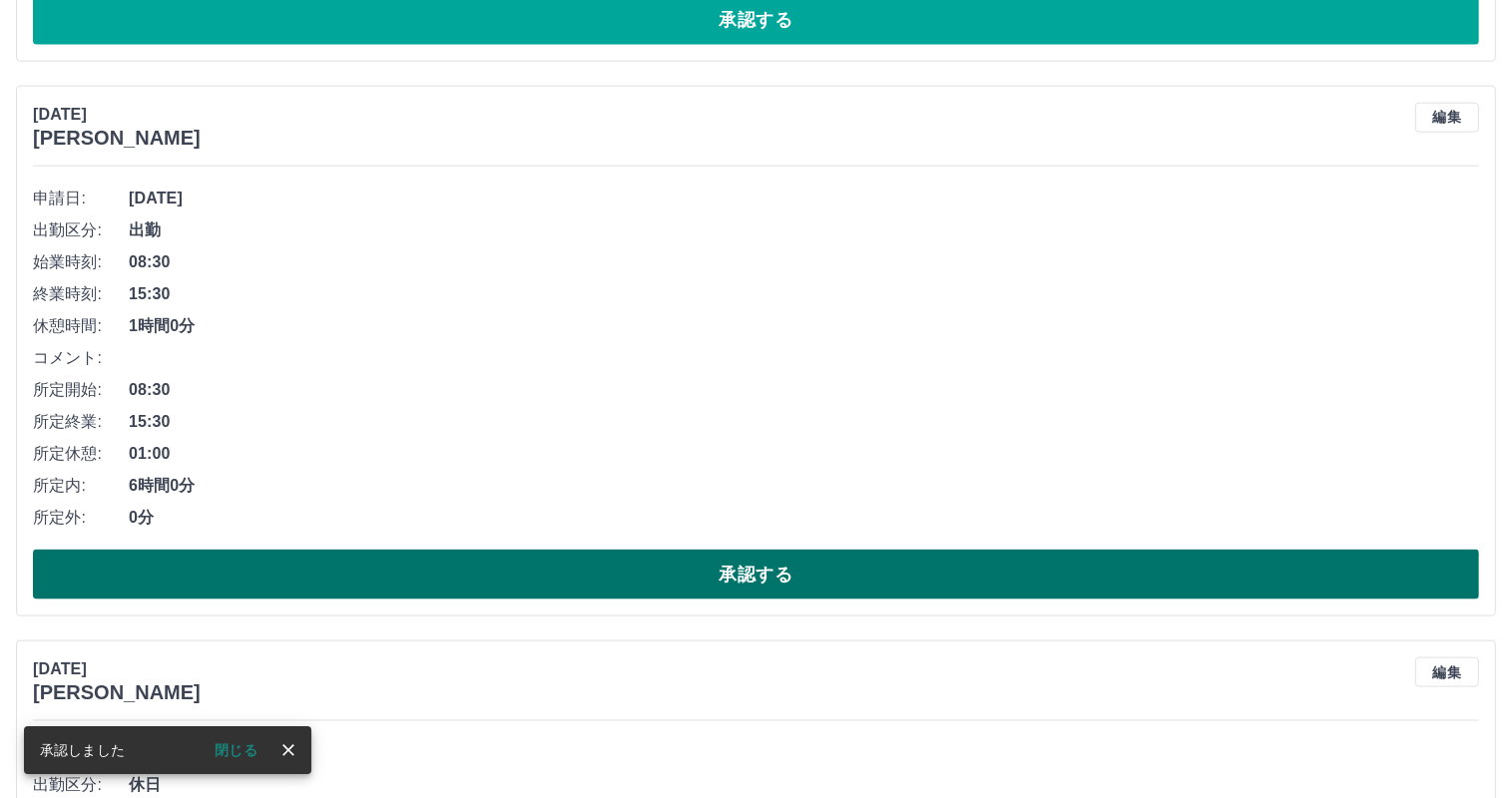 click on "承認する" at bounding box center (756, 575) 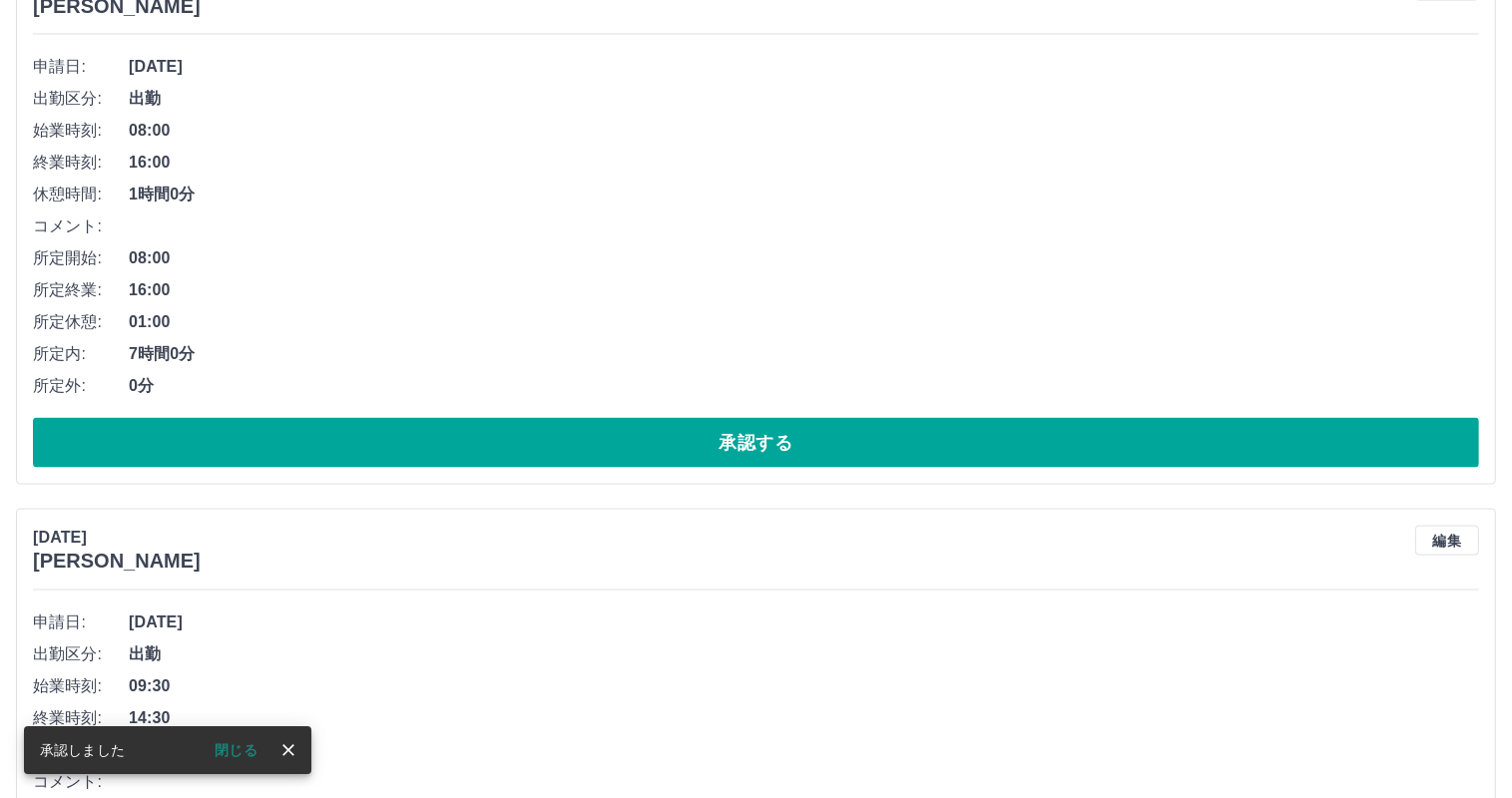 scroll, scrollTop: 9824, scrollLeft: 0, axis: vertical 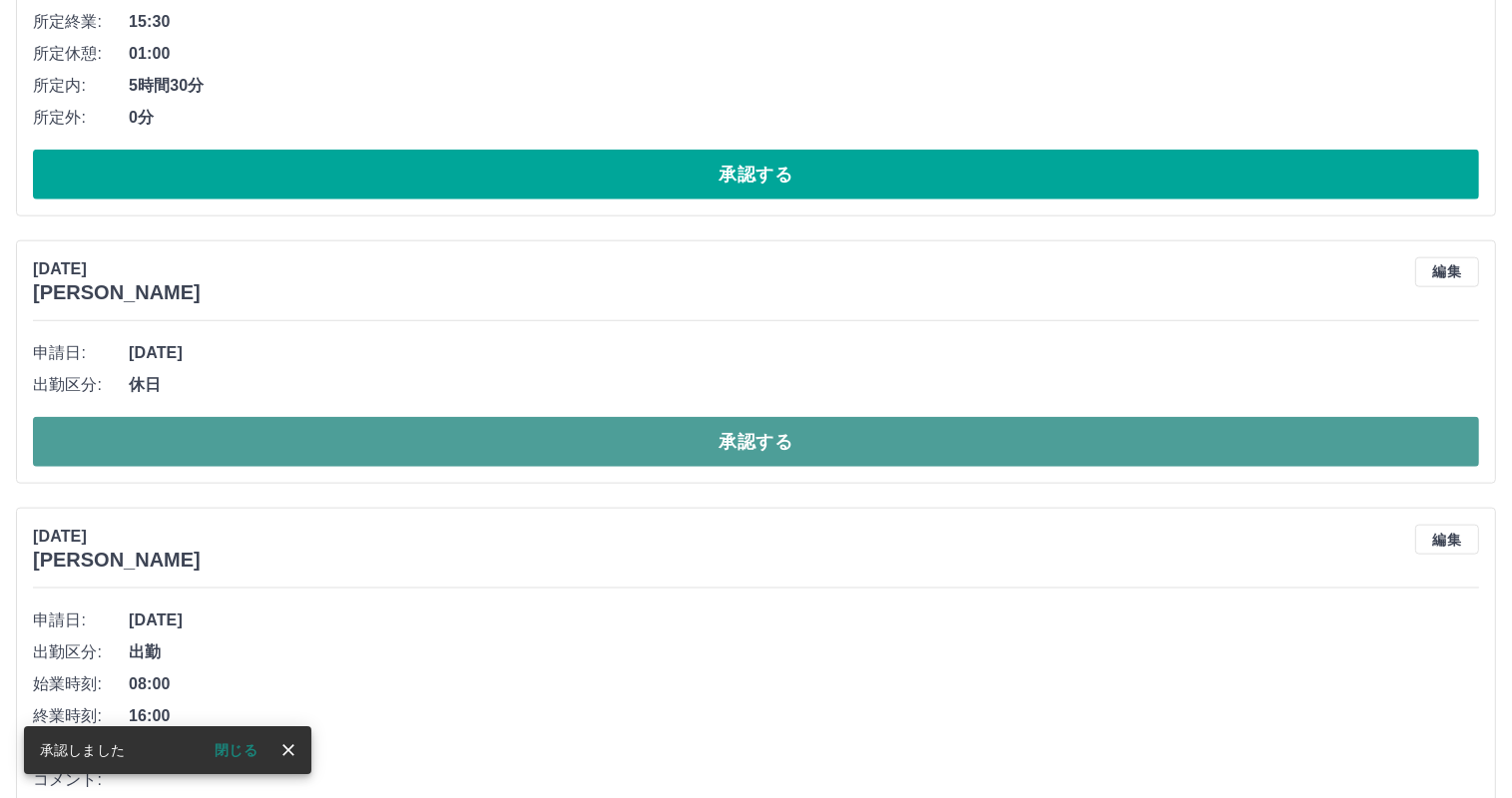click on "承認する" at bounding box center [756, 442] 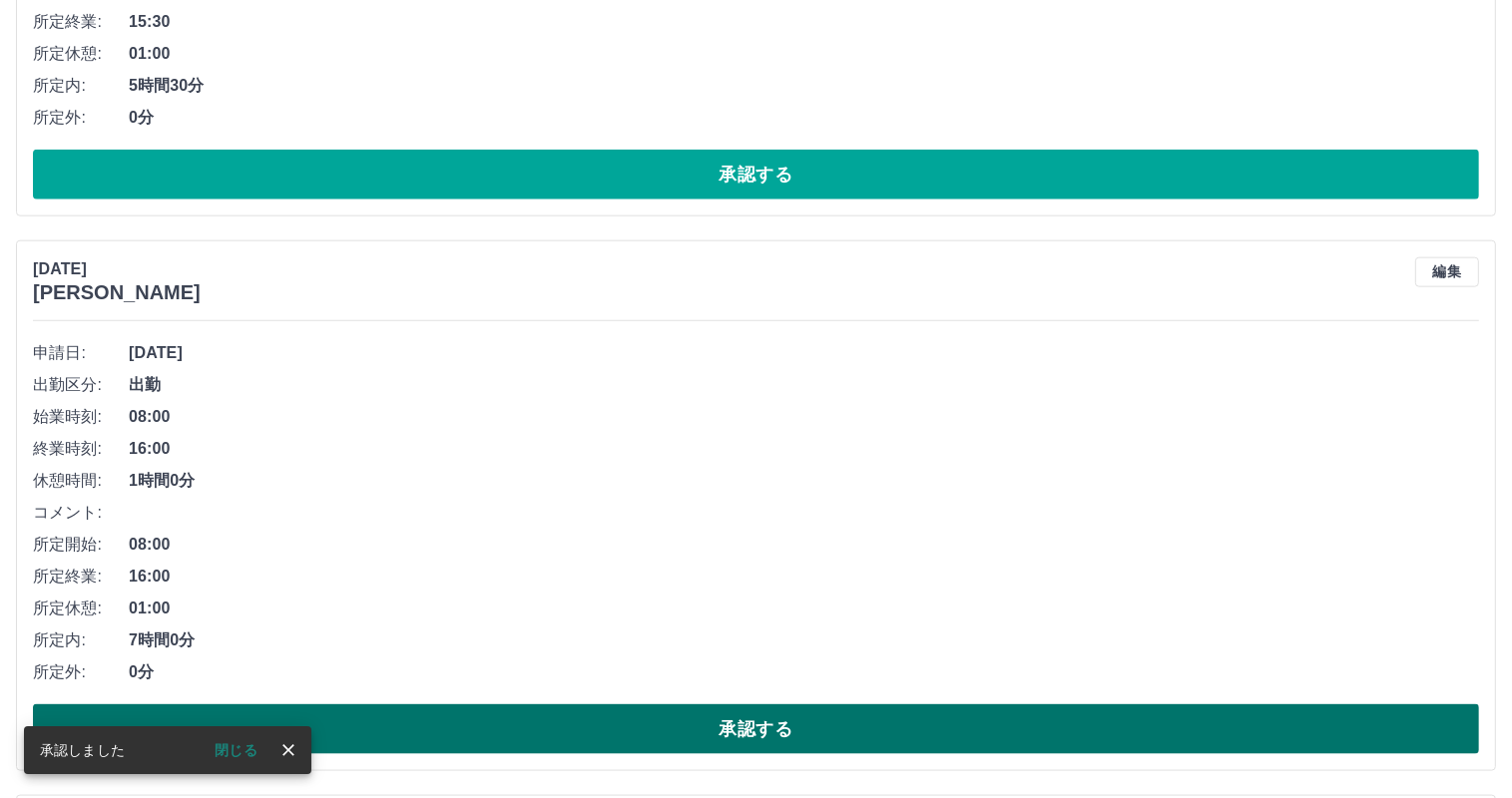 click on "承認する" at bounding box center (756, 729) 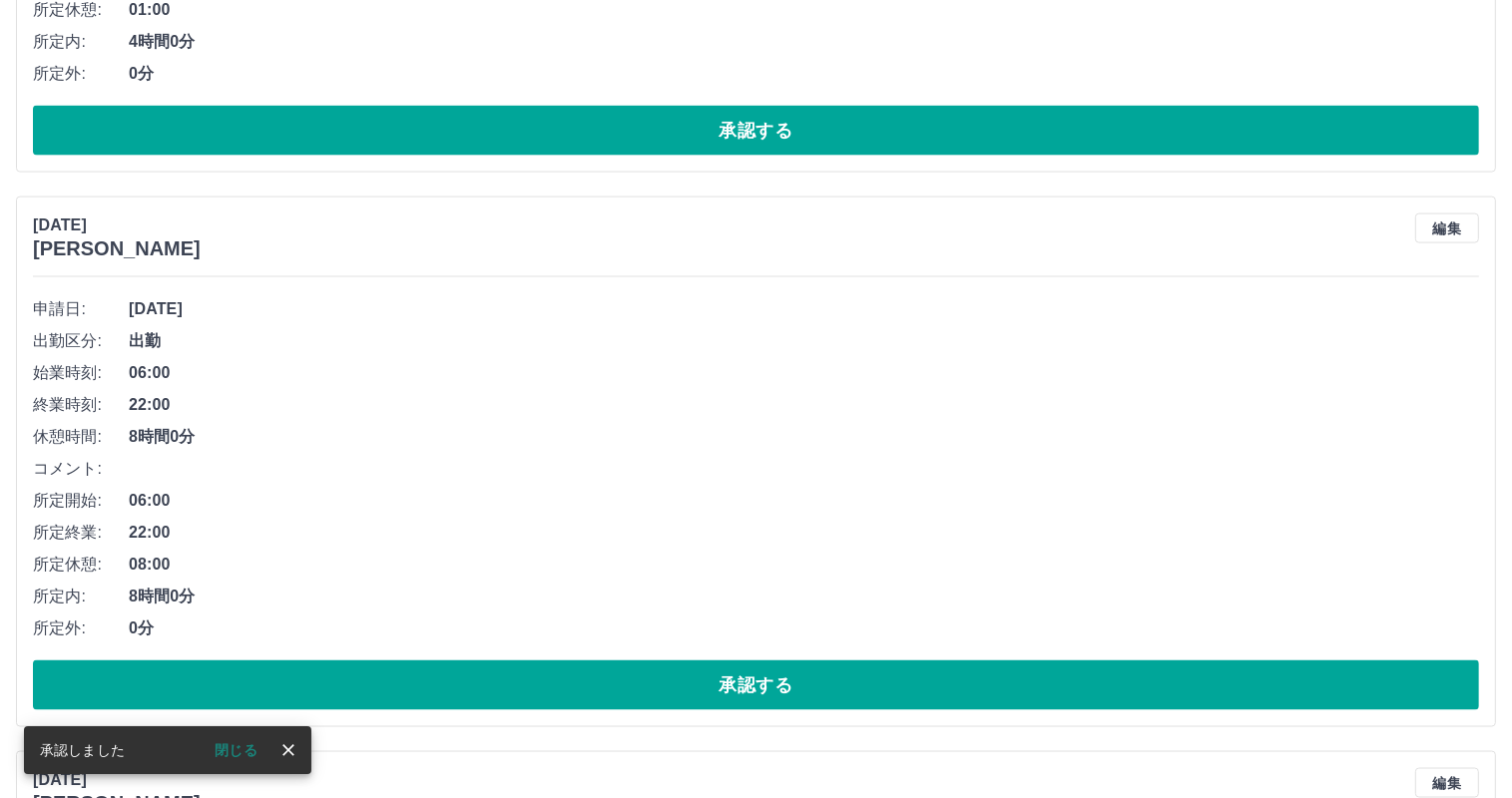 scroll, scrollTop: 9869, scrollLeft: 0, axis: vertical 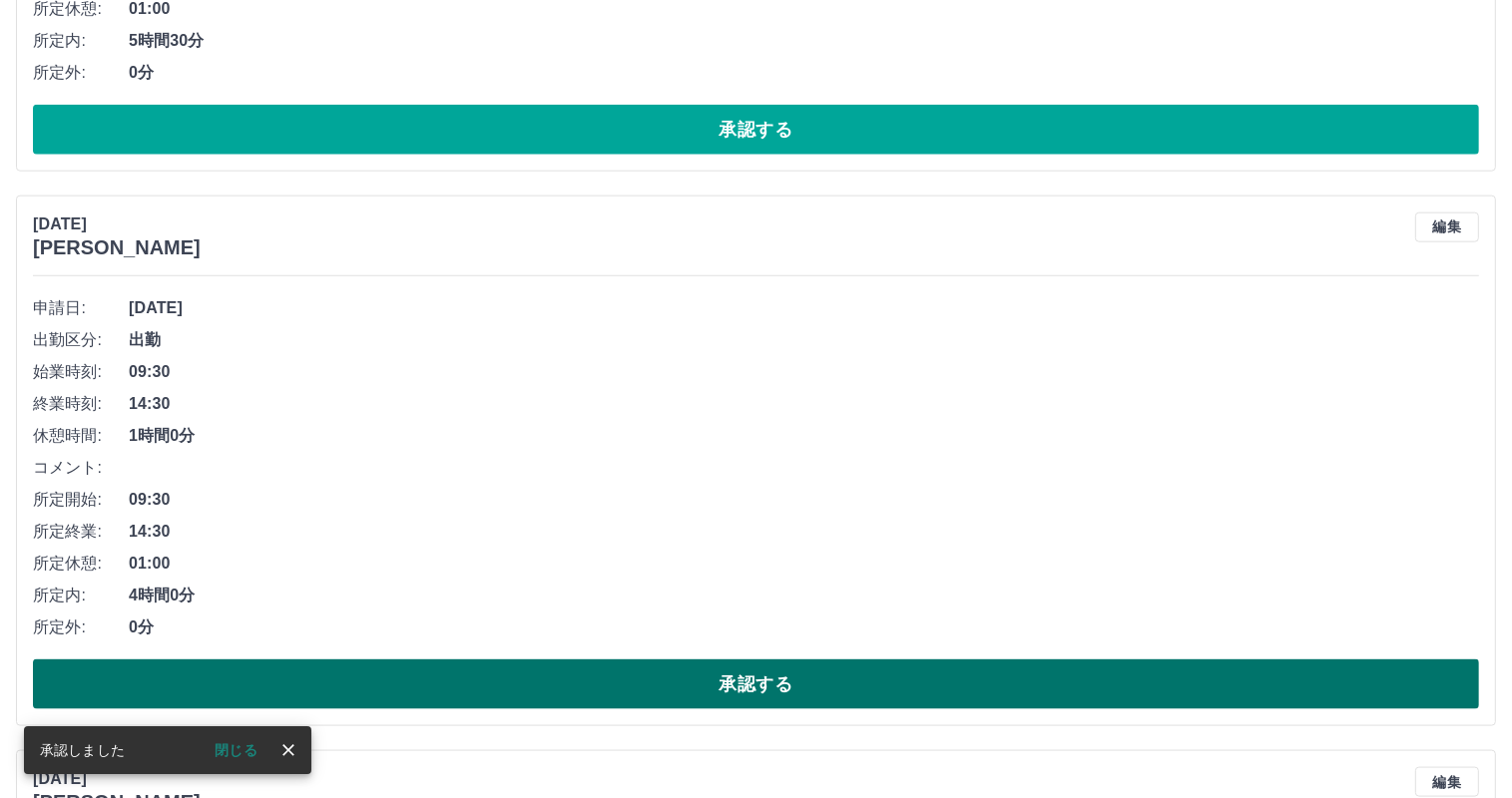 click on "承認する" at bounding box center (756, 684) 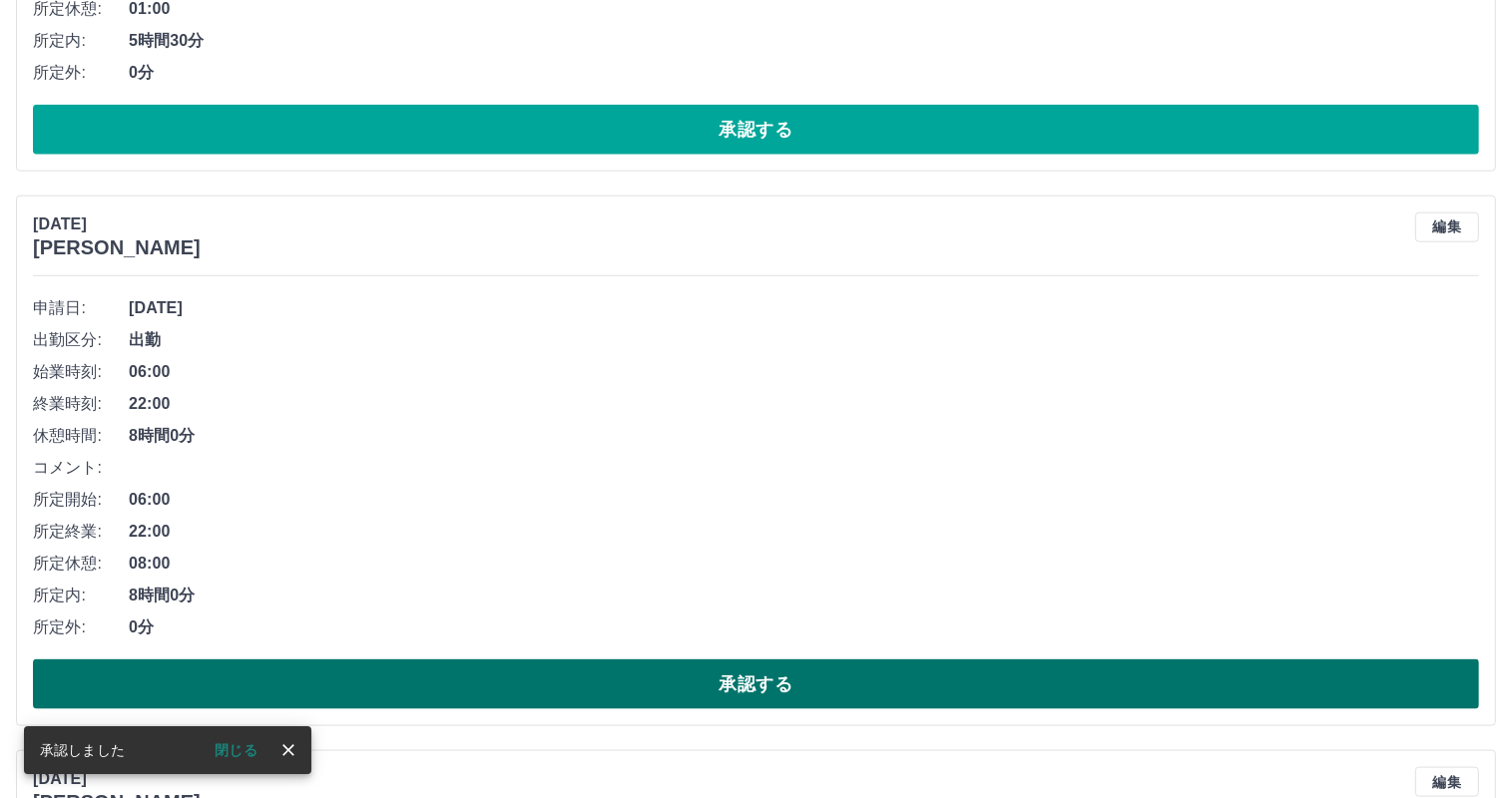 click on "承認する" at bounding box center [756, 684] 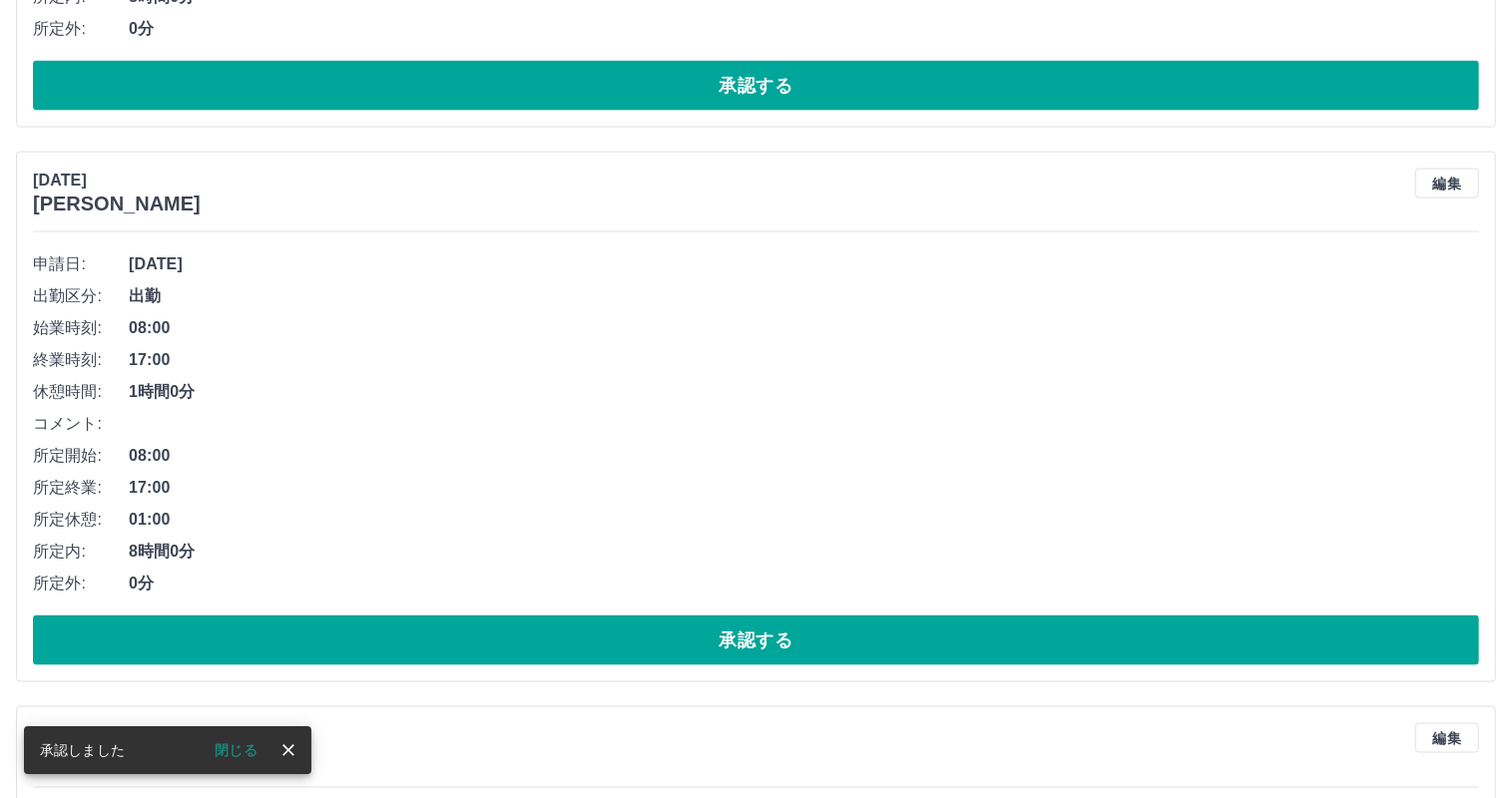 scroll, scrollTop: 9914, scrollLeft: 0, axis: vertical 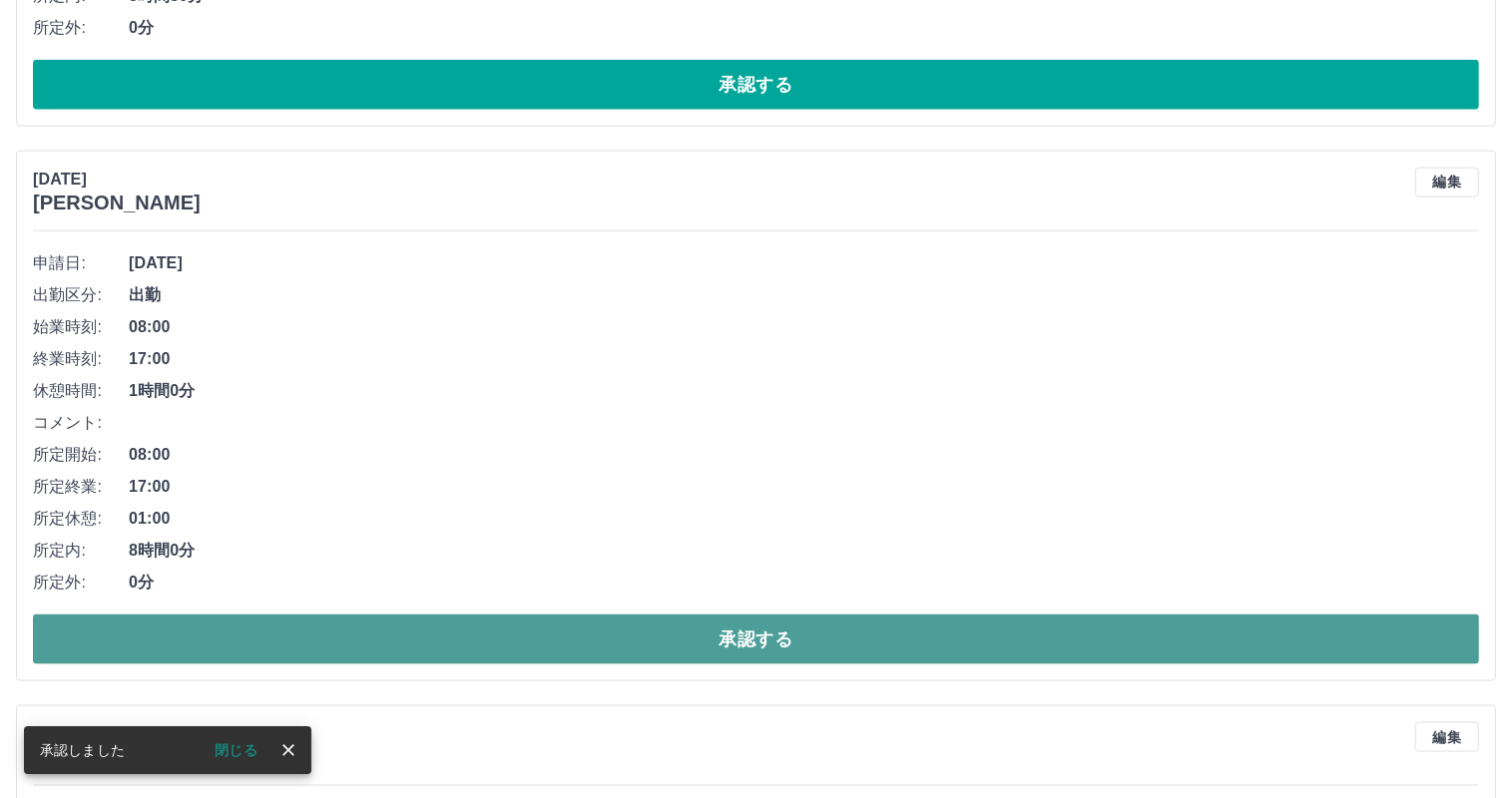 click on "承認する" at bounding box center (756, 639) 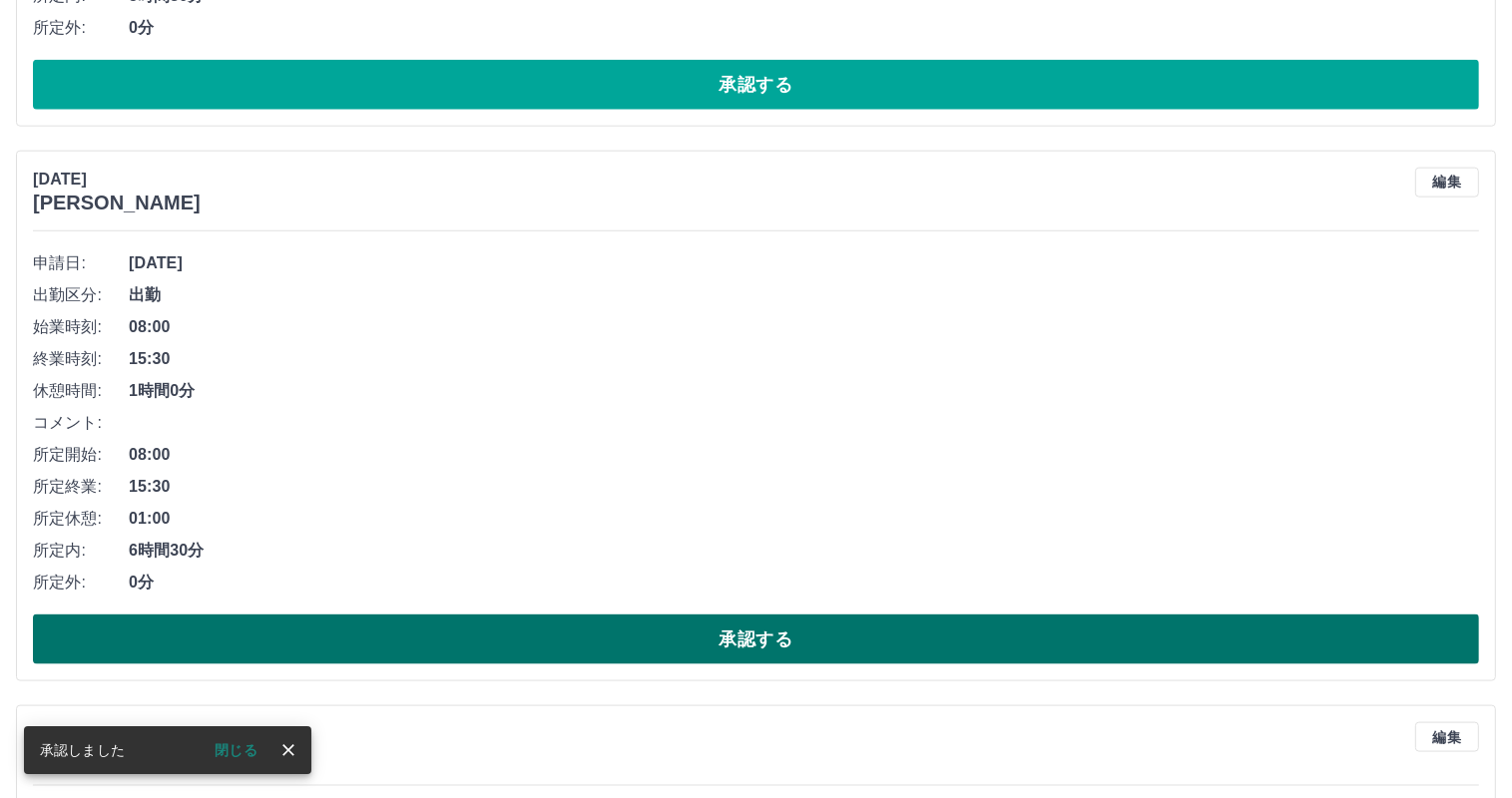 click on "承認する" at bounding box center [756, 639] 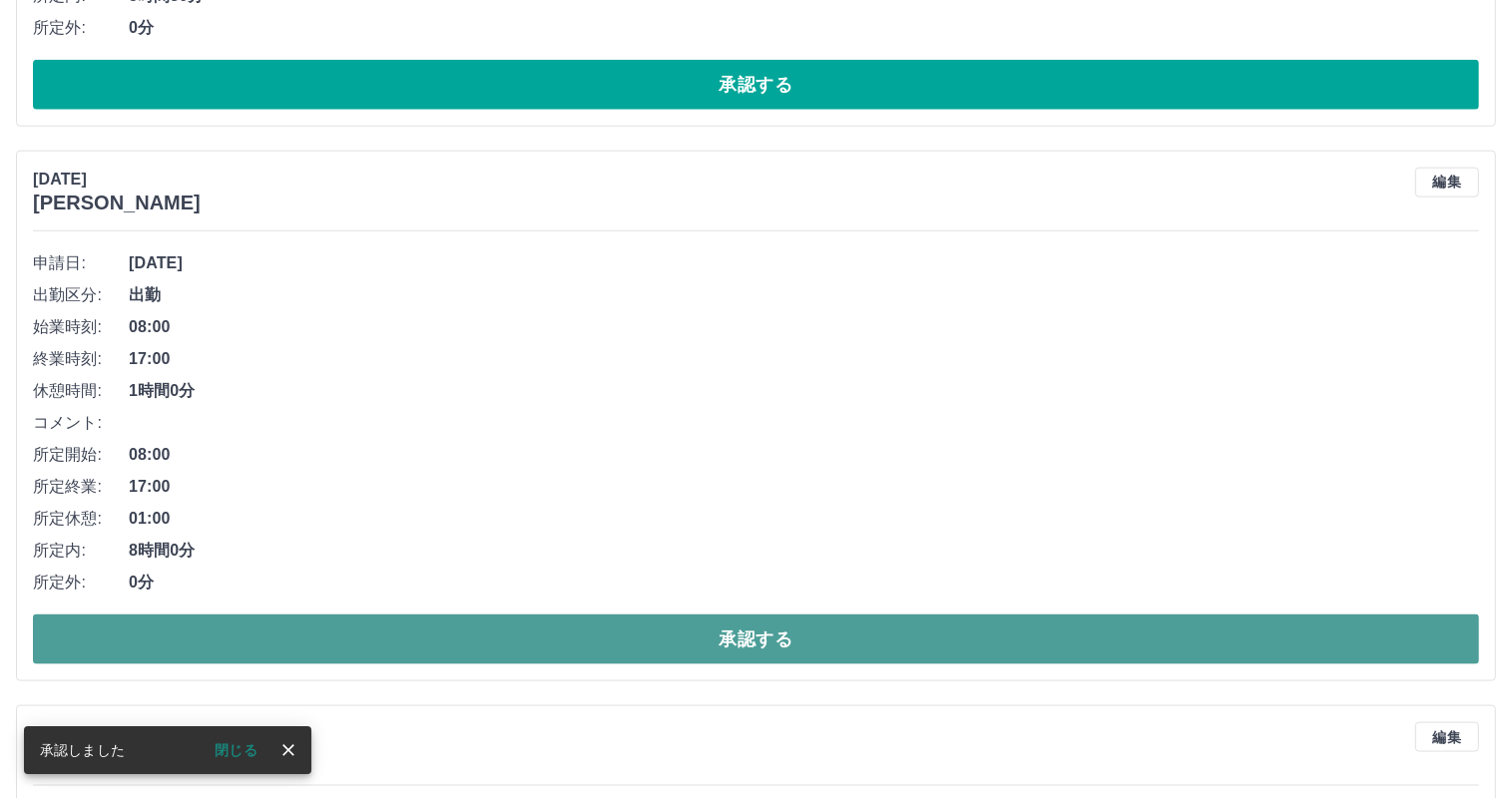 click on "承認する" at bounding box center (756, 639) 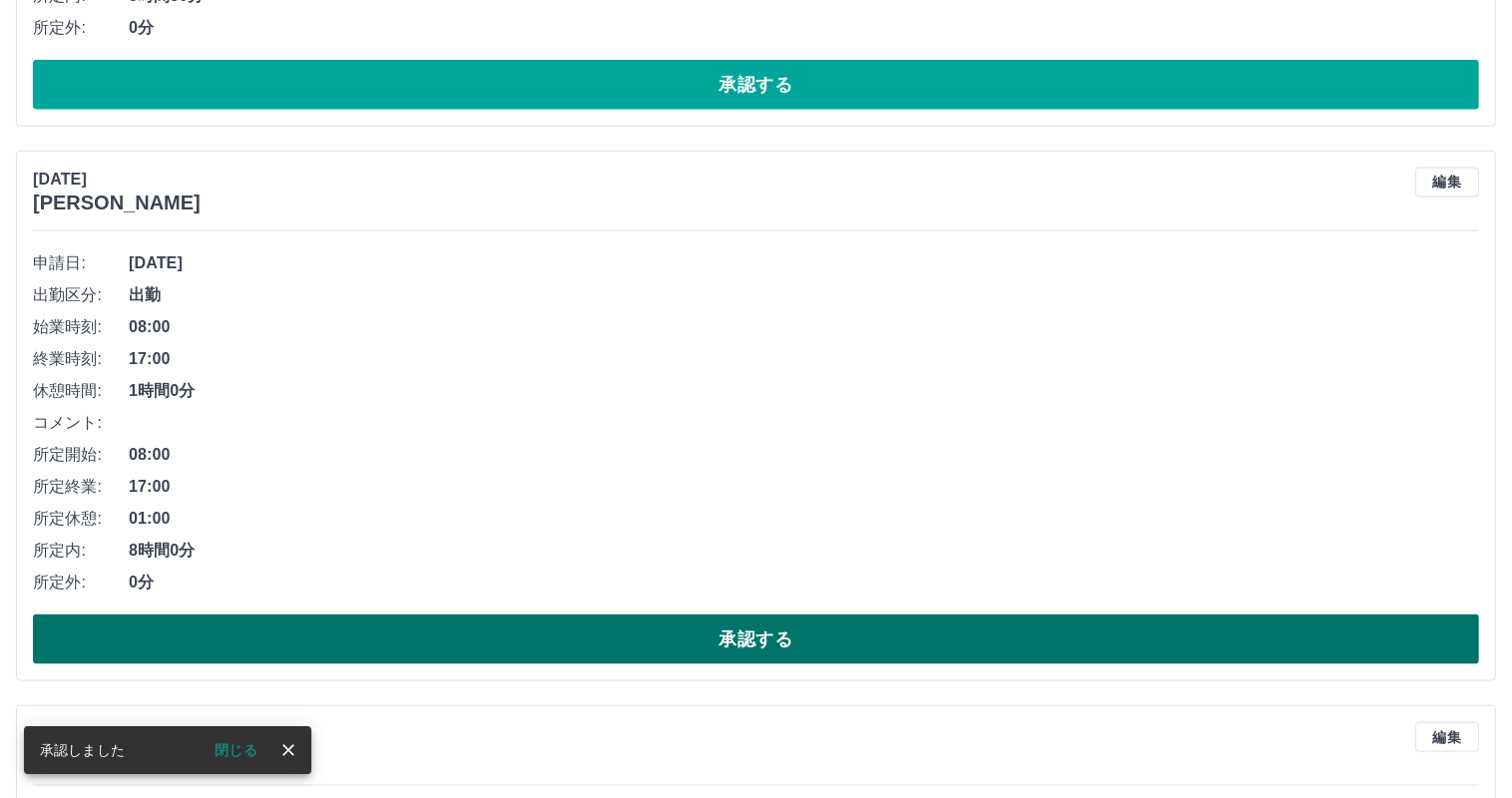 click on "承認する" at bounding box center [756, 639] 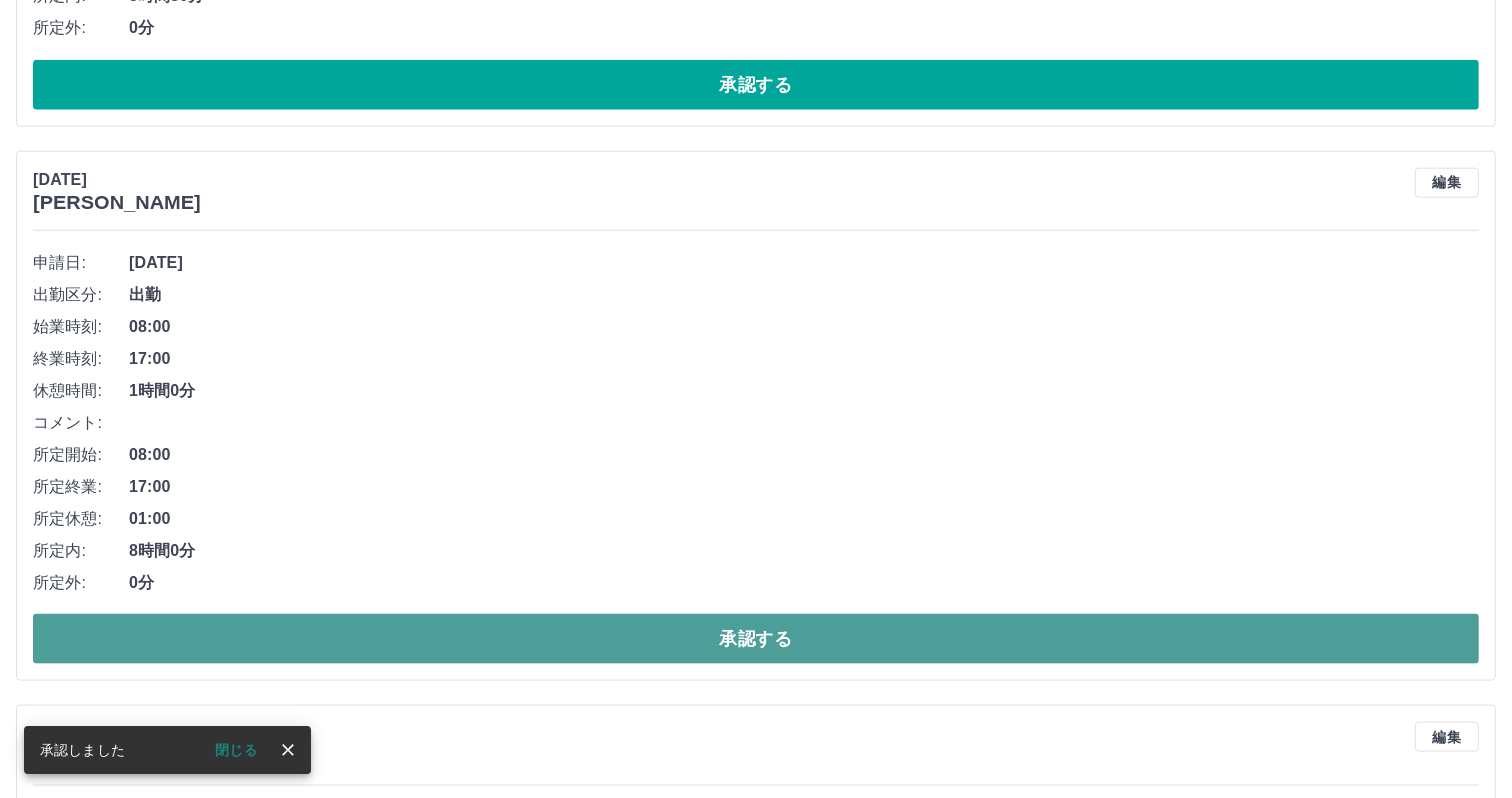 click on "承認する" at bounding box center [756, 639] 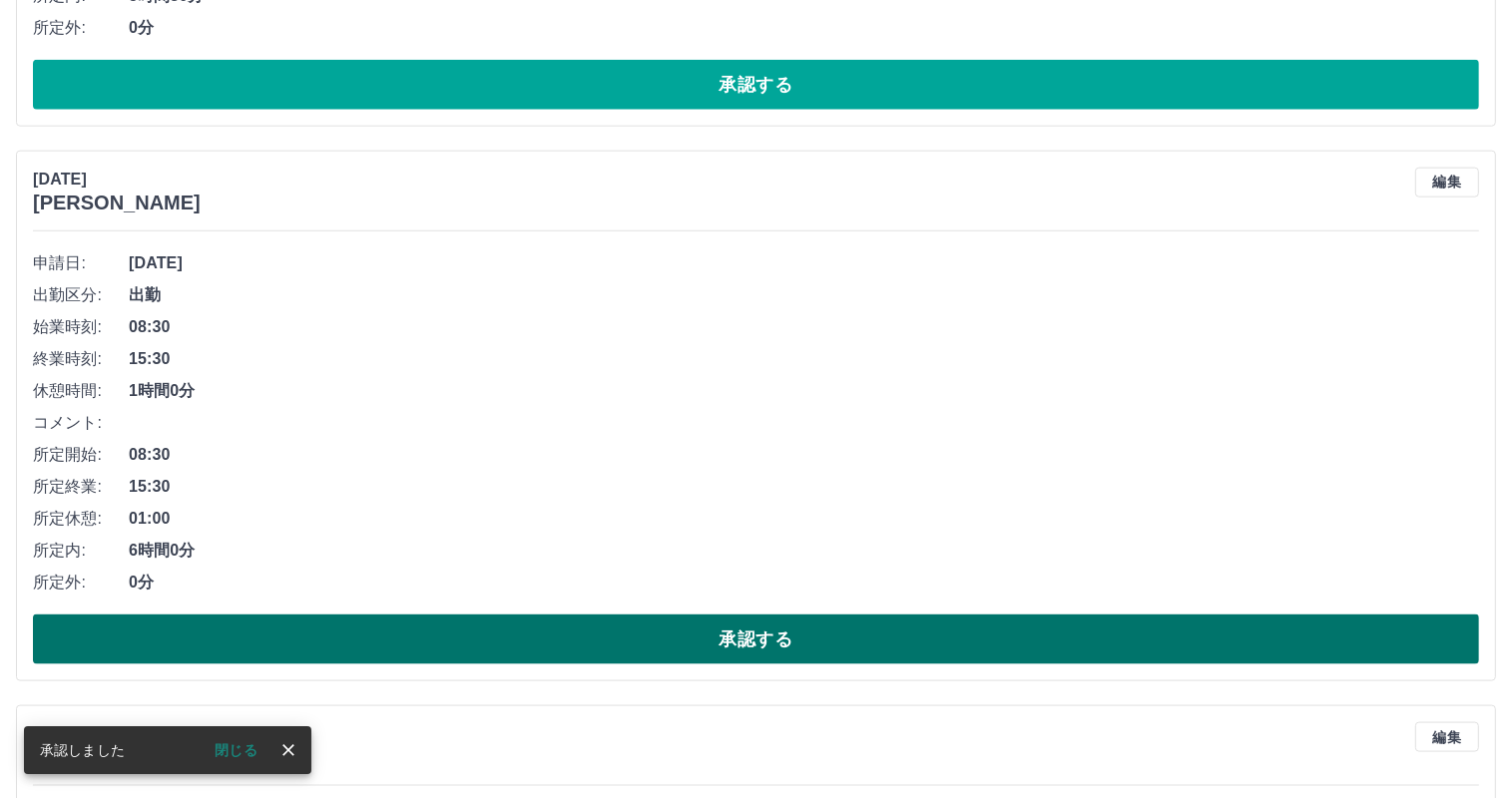 click on "承認する" at bounding box center [756, 639] 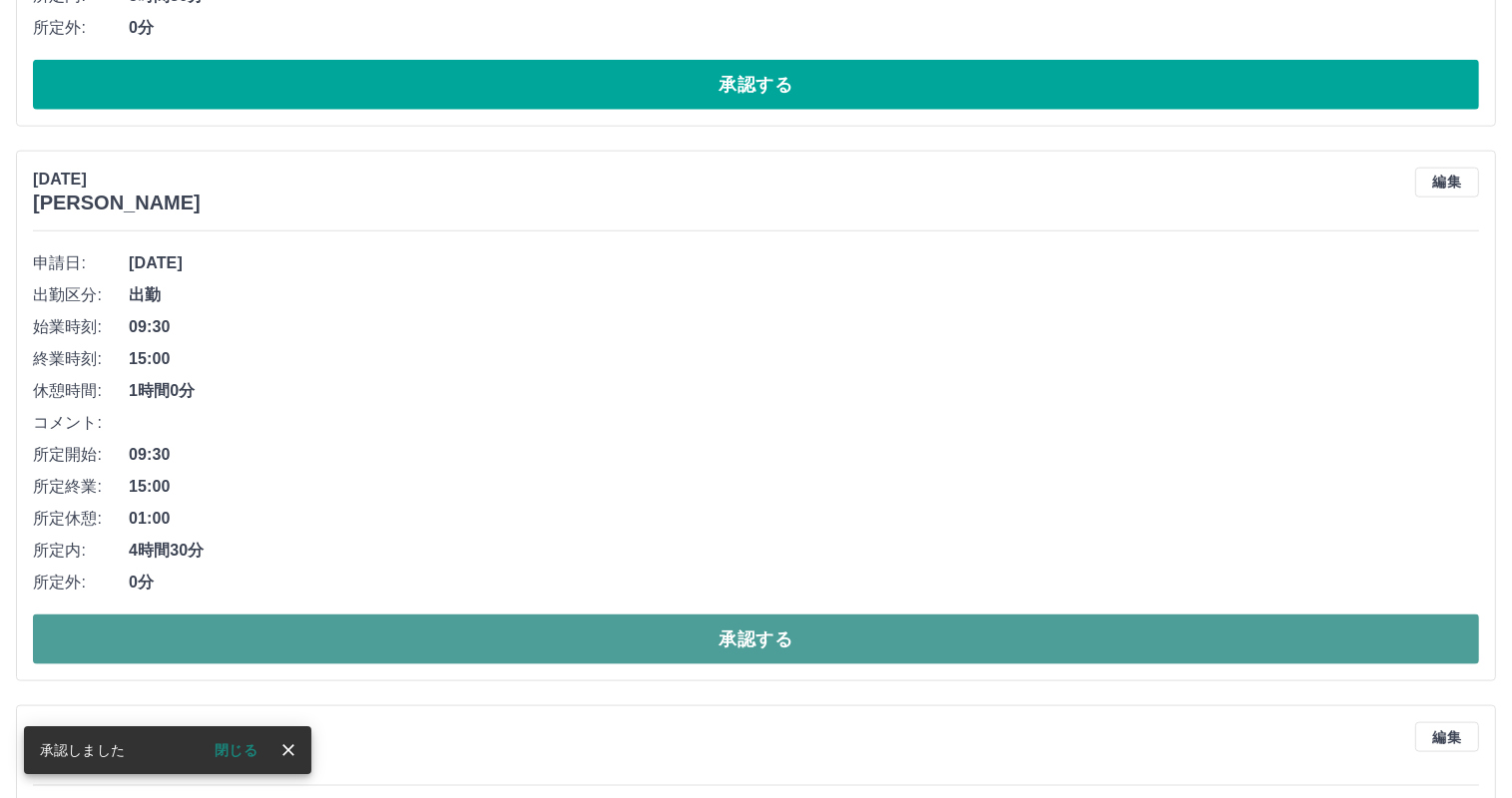 click on "承認する" at bounding box center (756, 639) 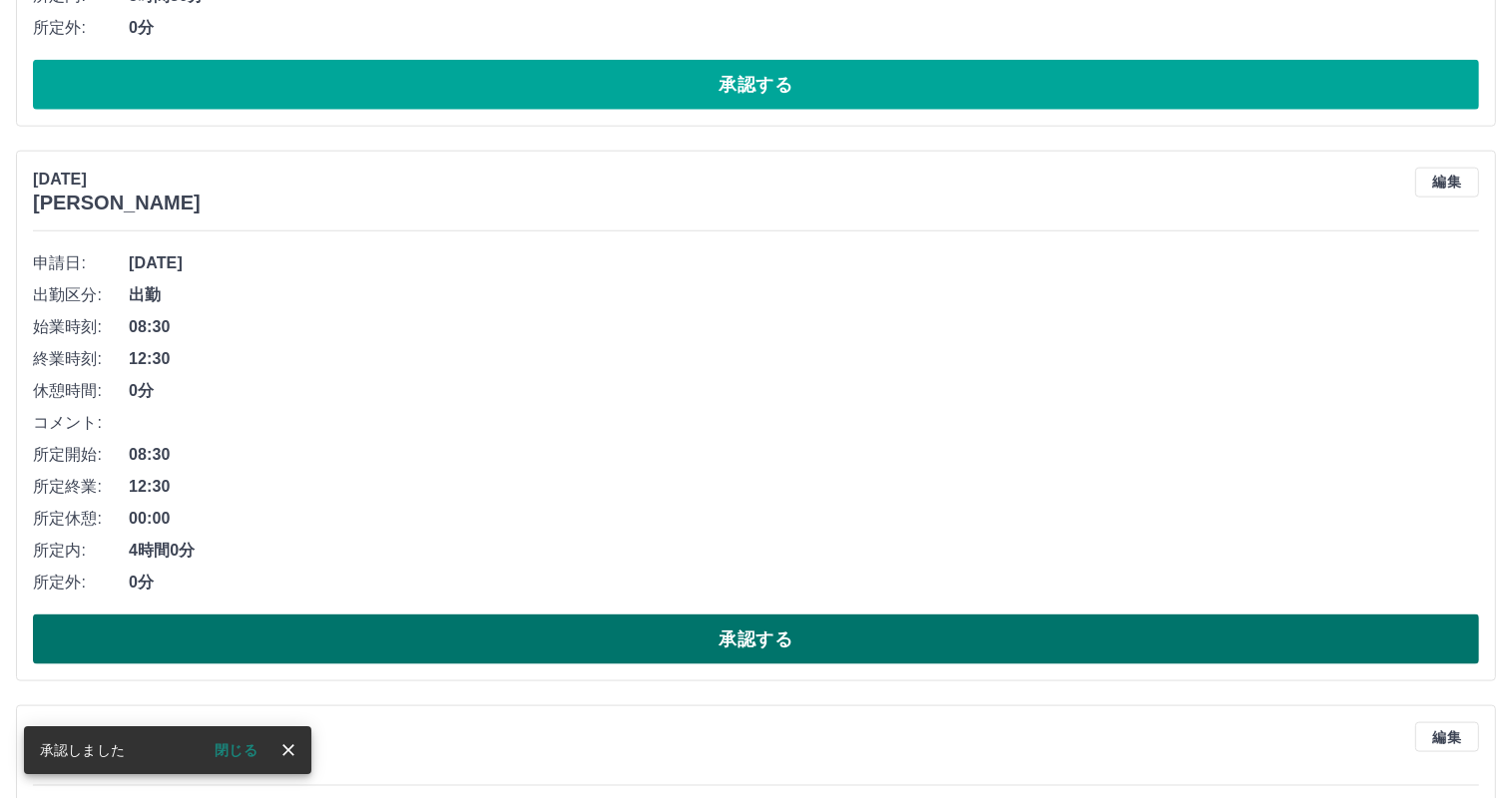 click on "承認する" at bounding box center (756, 639) 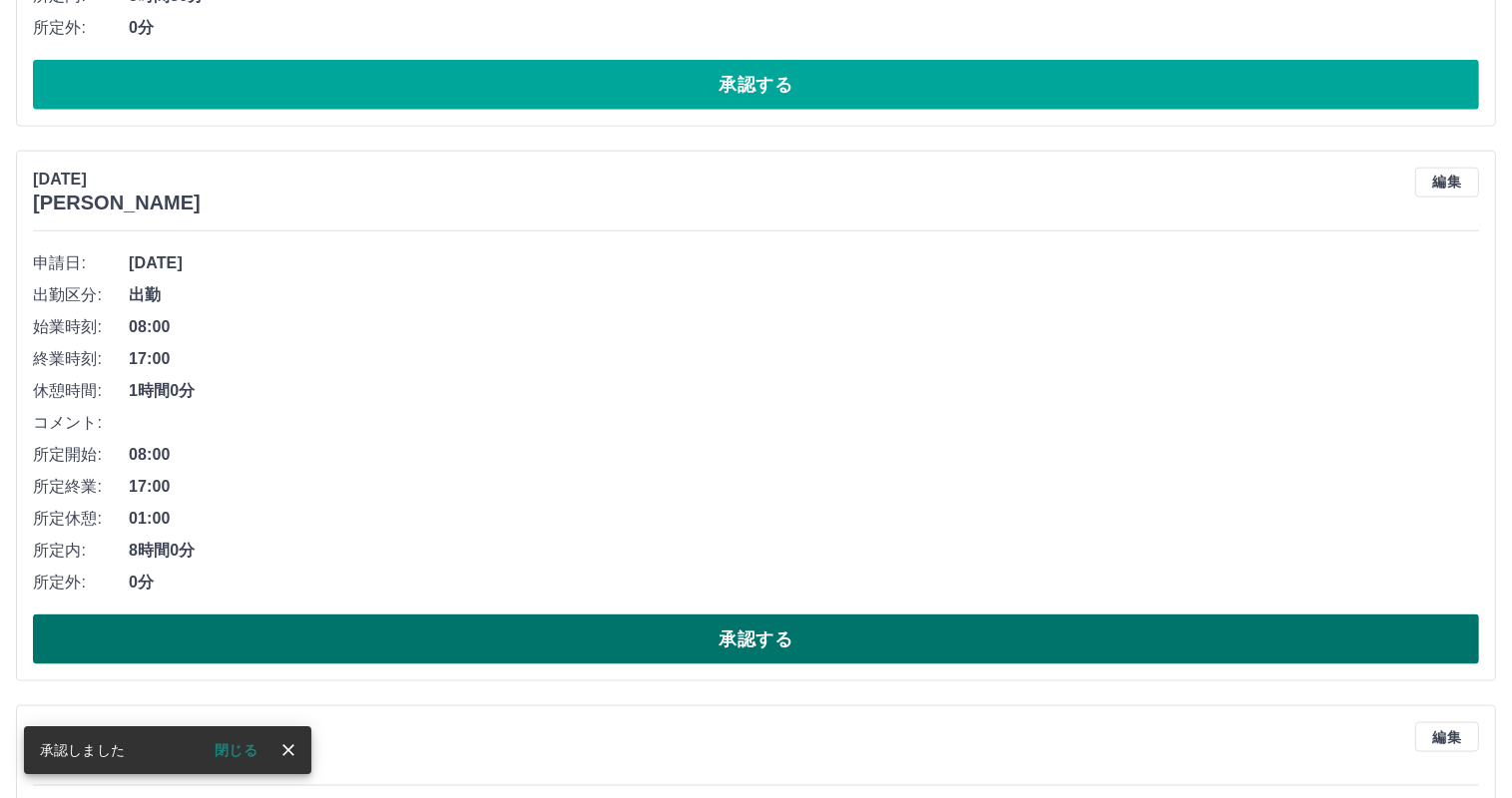 click on "承認する" at bounding box center (756, 639) 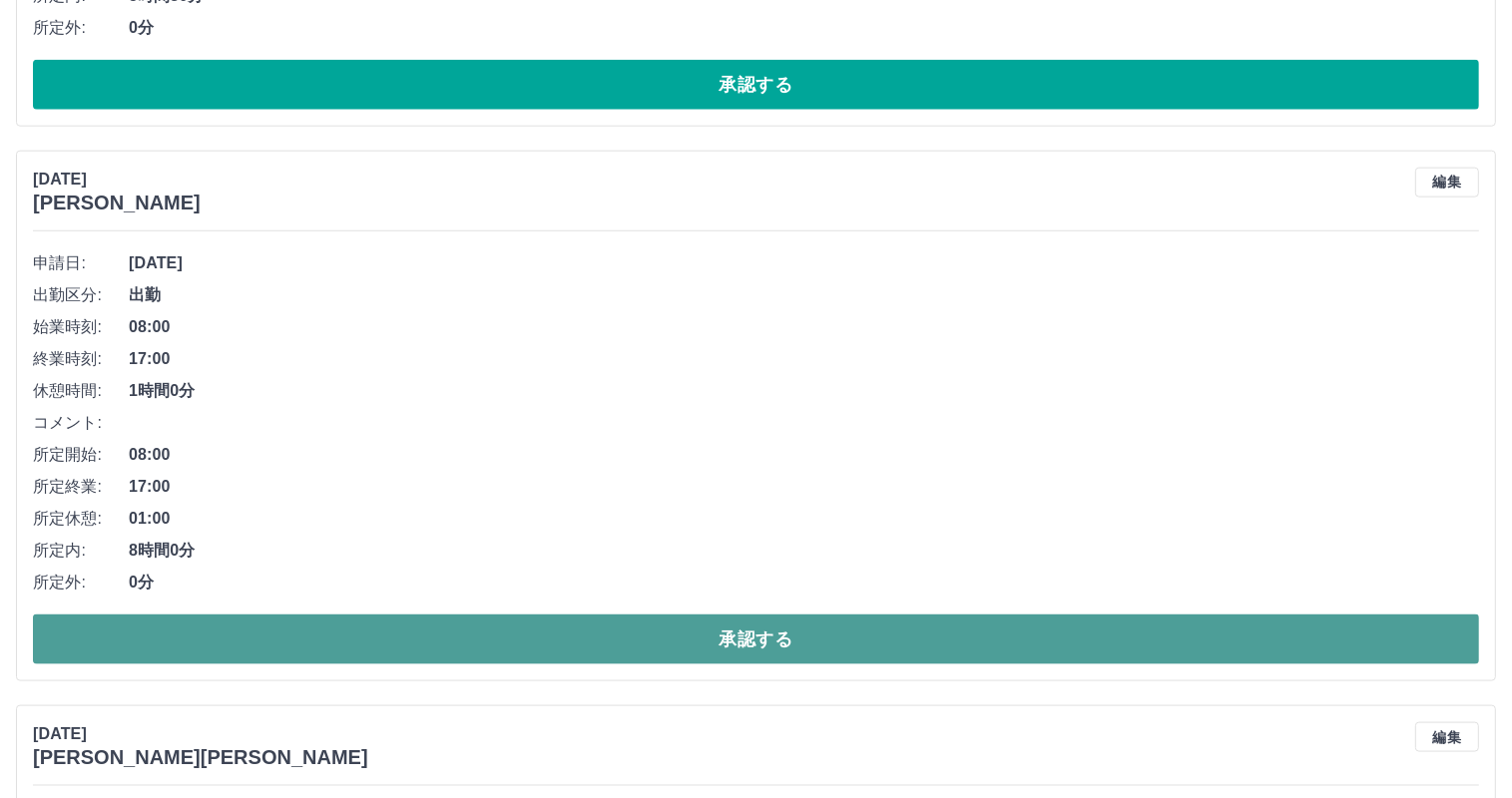 click on "承認する" at bounding box center (756, 639) 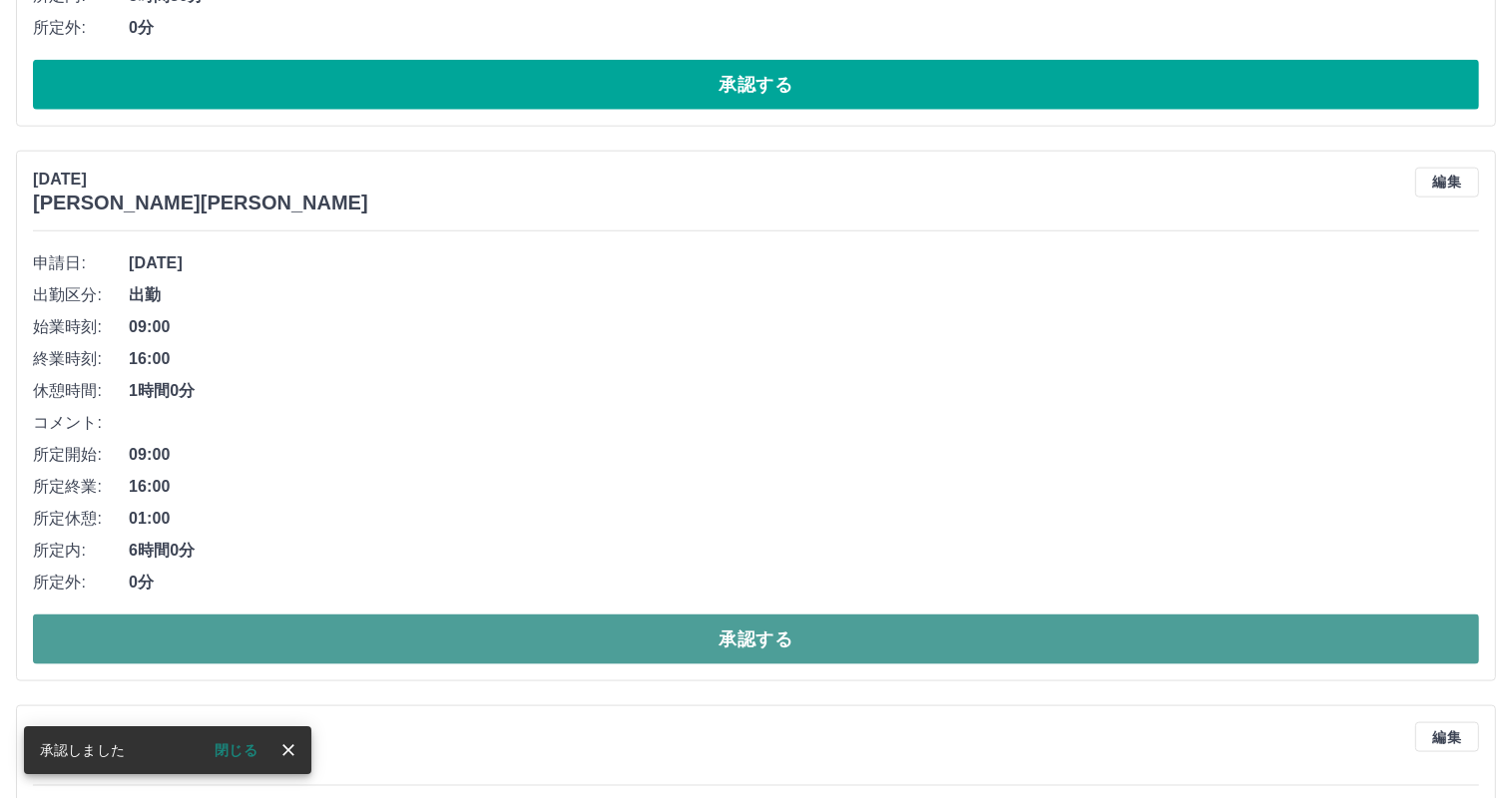 click on "承認する" at bounding box center (756, 639) 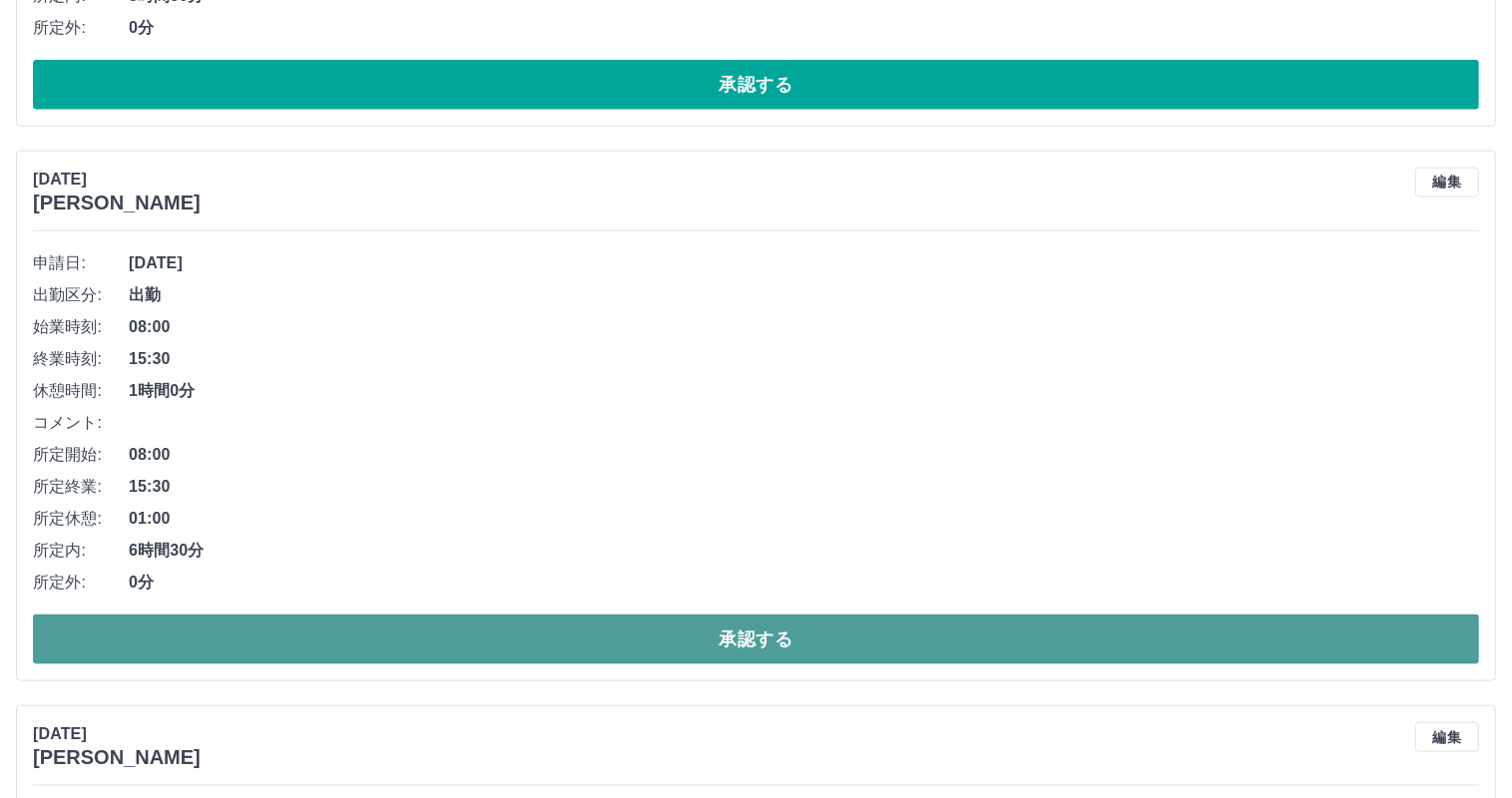 click on "承認する" at bounding box center [756, 639] 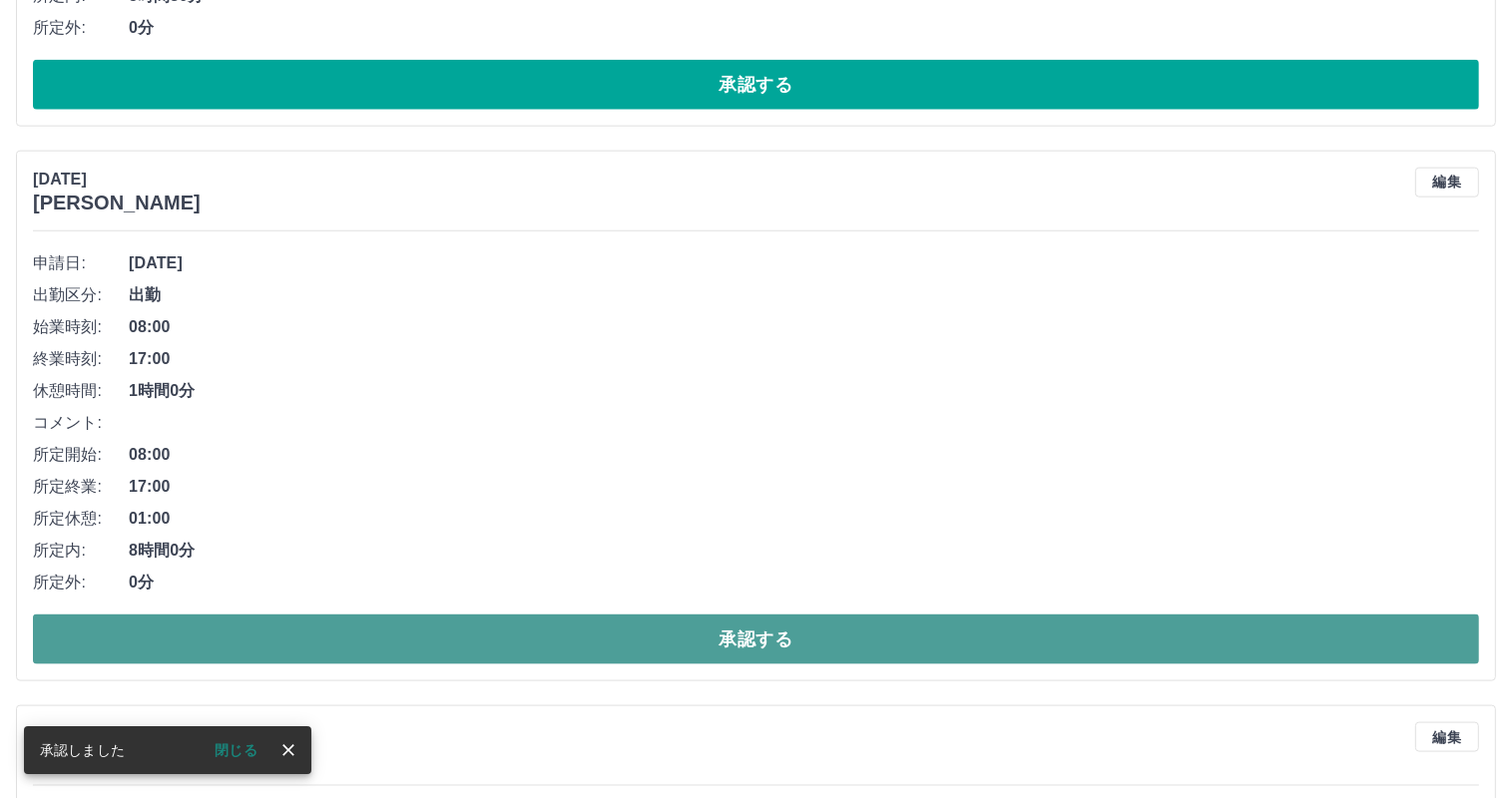 click on "承認する" at bounding box center (756, 639) 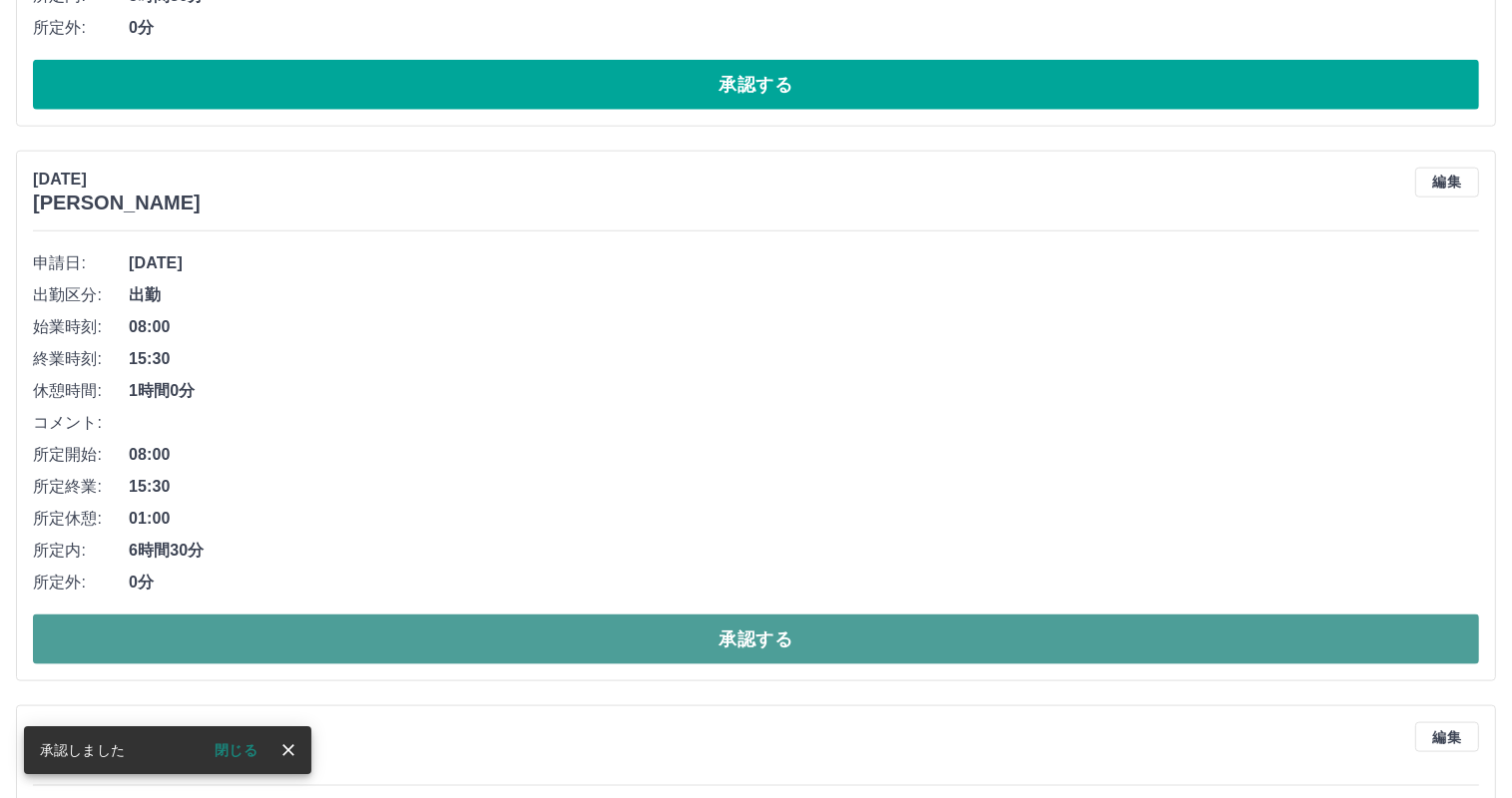 click on "承認する" at bounding box center (756, 639) 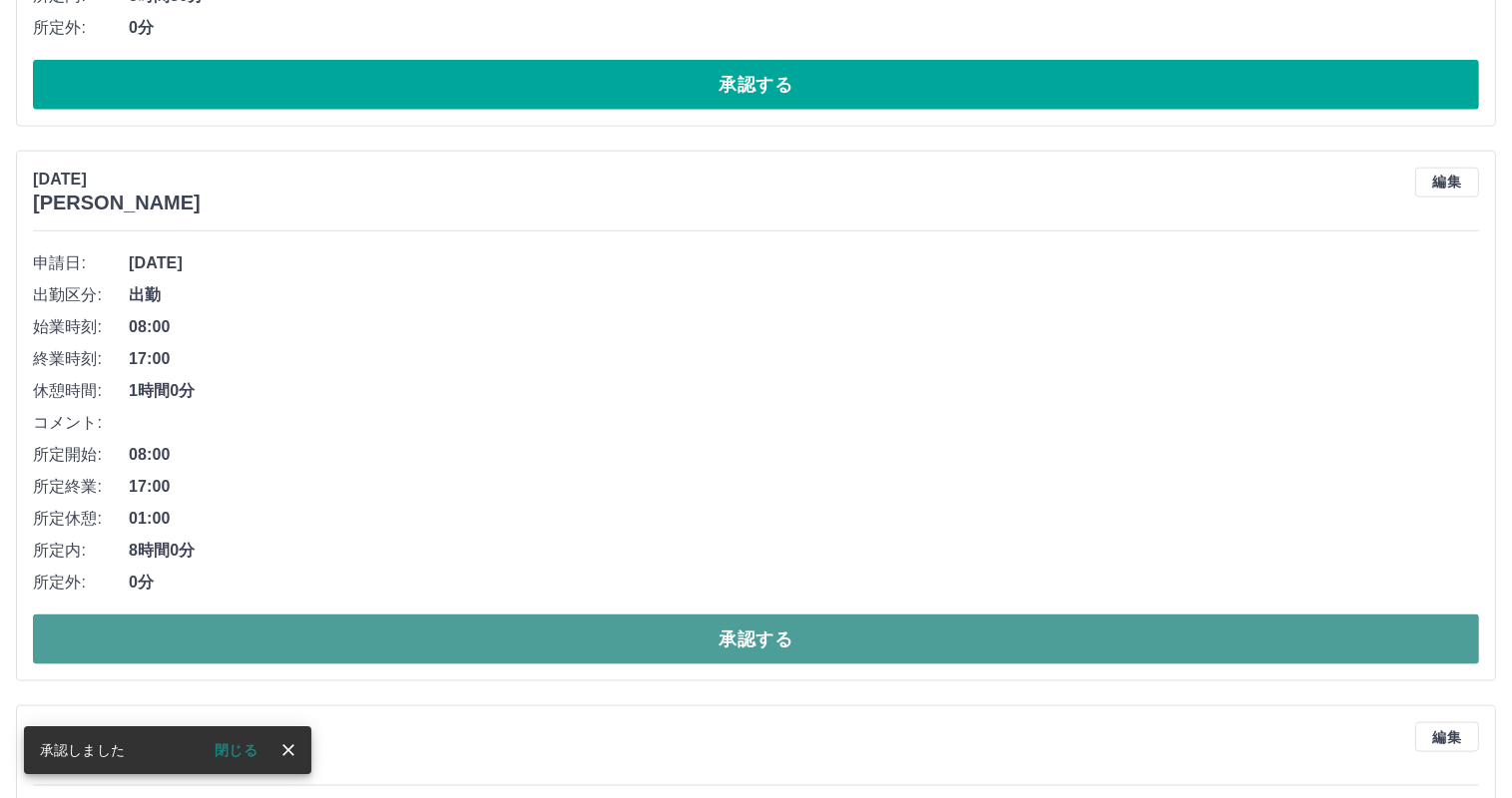 click on "承認する" at bounding box center [756, 639] 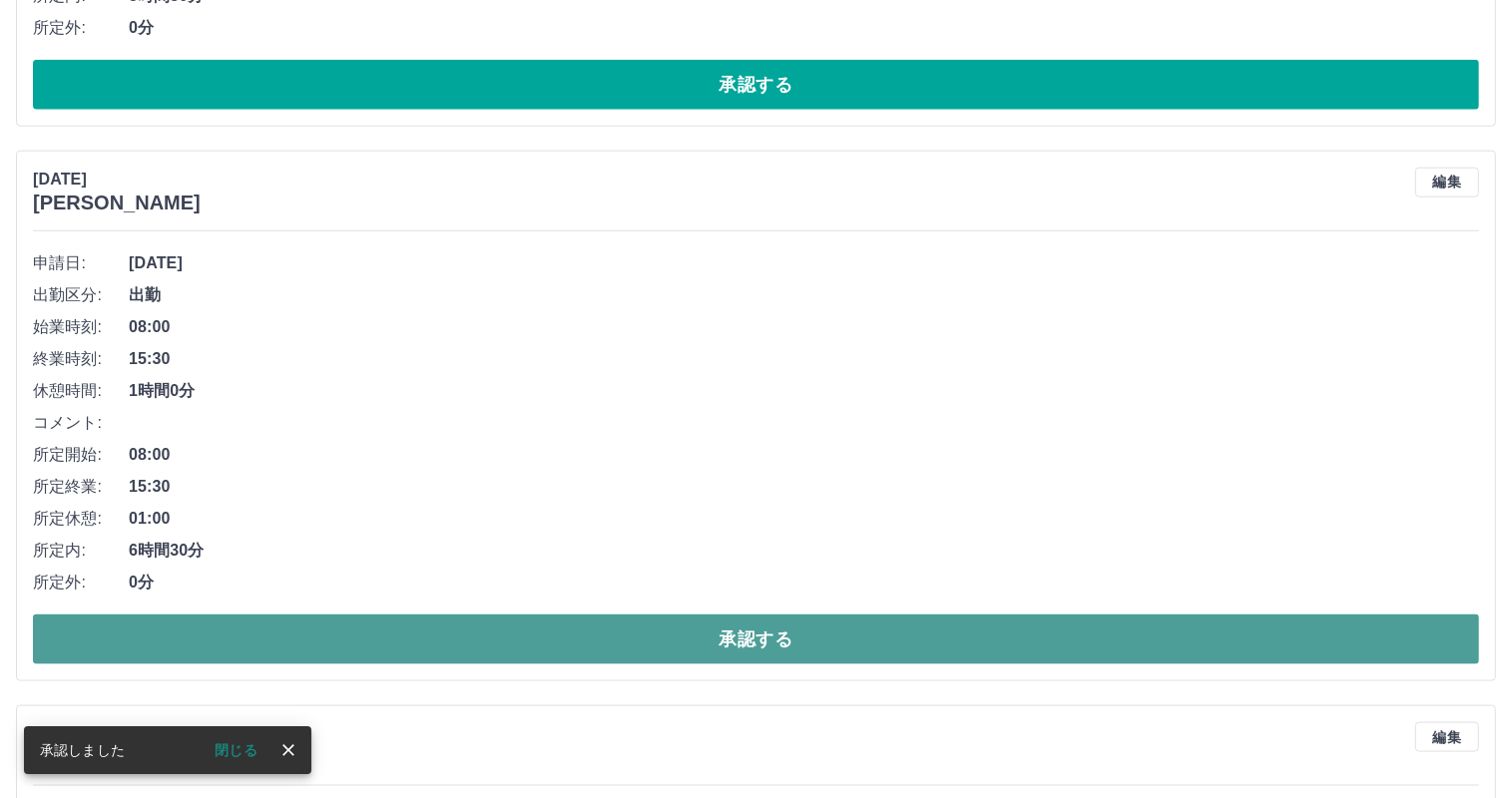 click on "承認する" at bounding box center (756, 639) 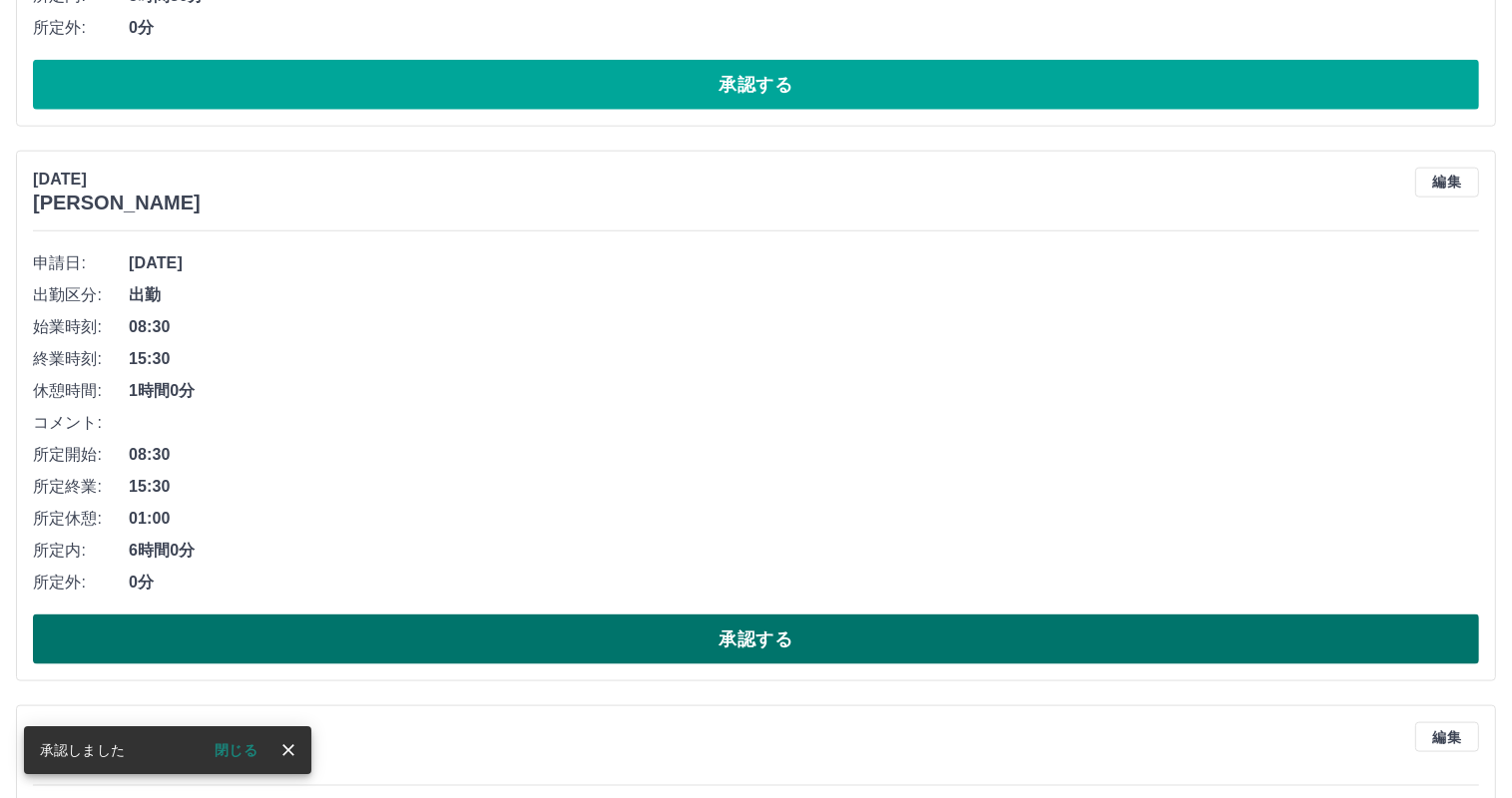 click on "承認する" at bounding box center (756, 639) 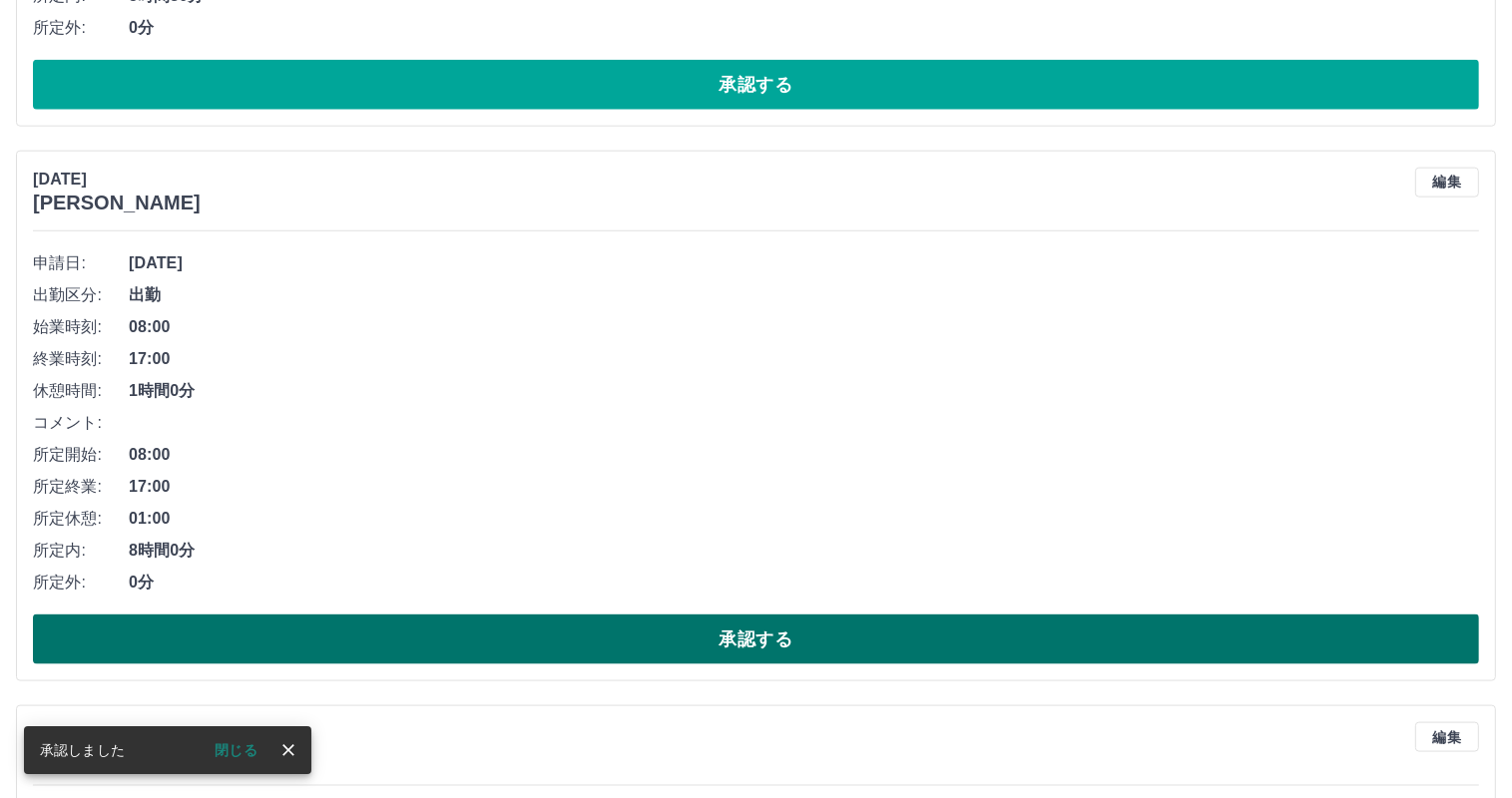 click on "承認する" at bounding box center [756, 639] 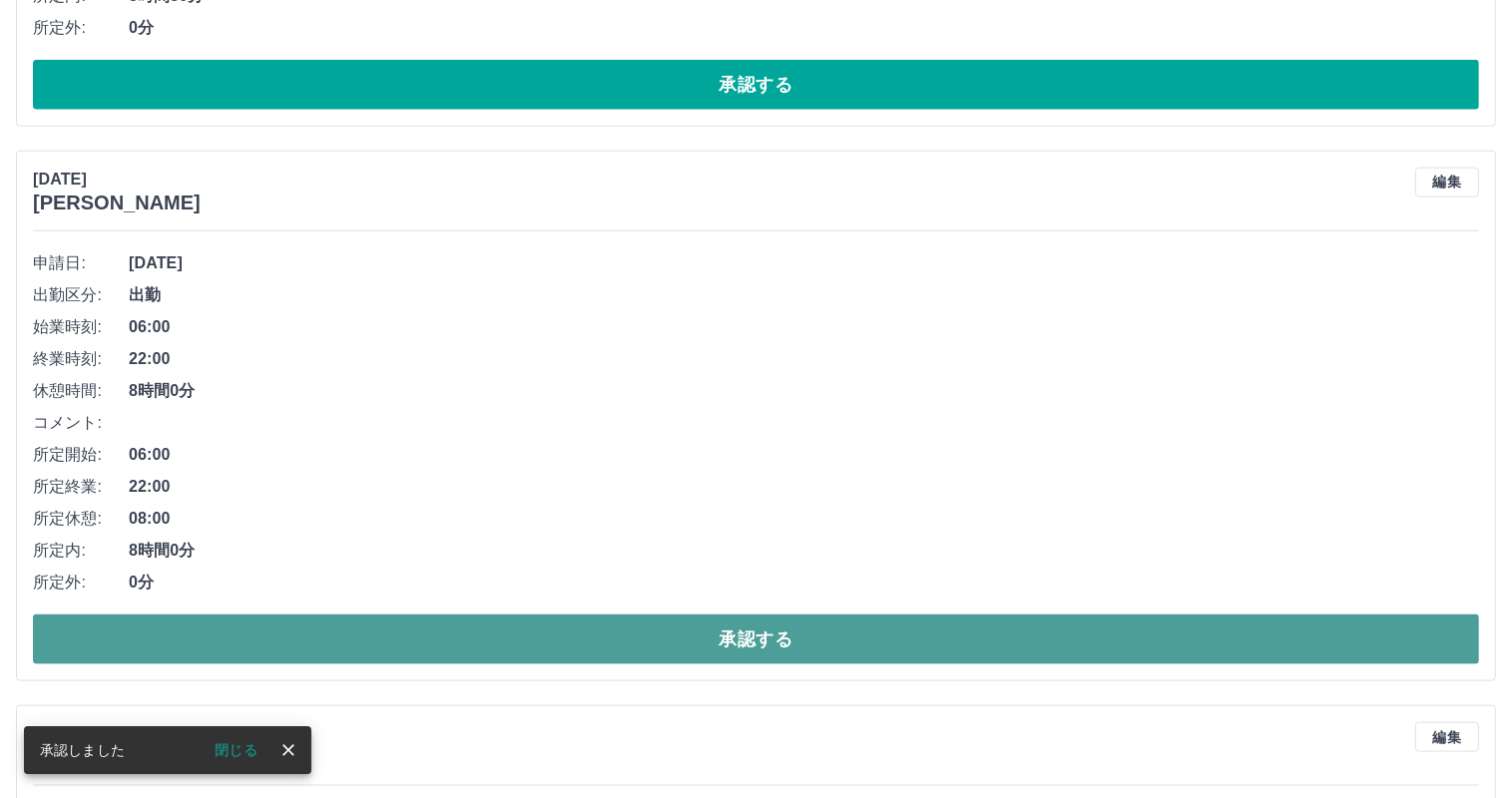 click on "承認する" at bounding box center (756, 639) 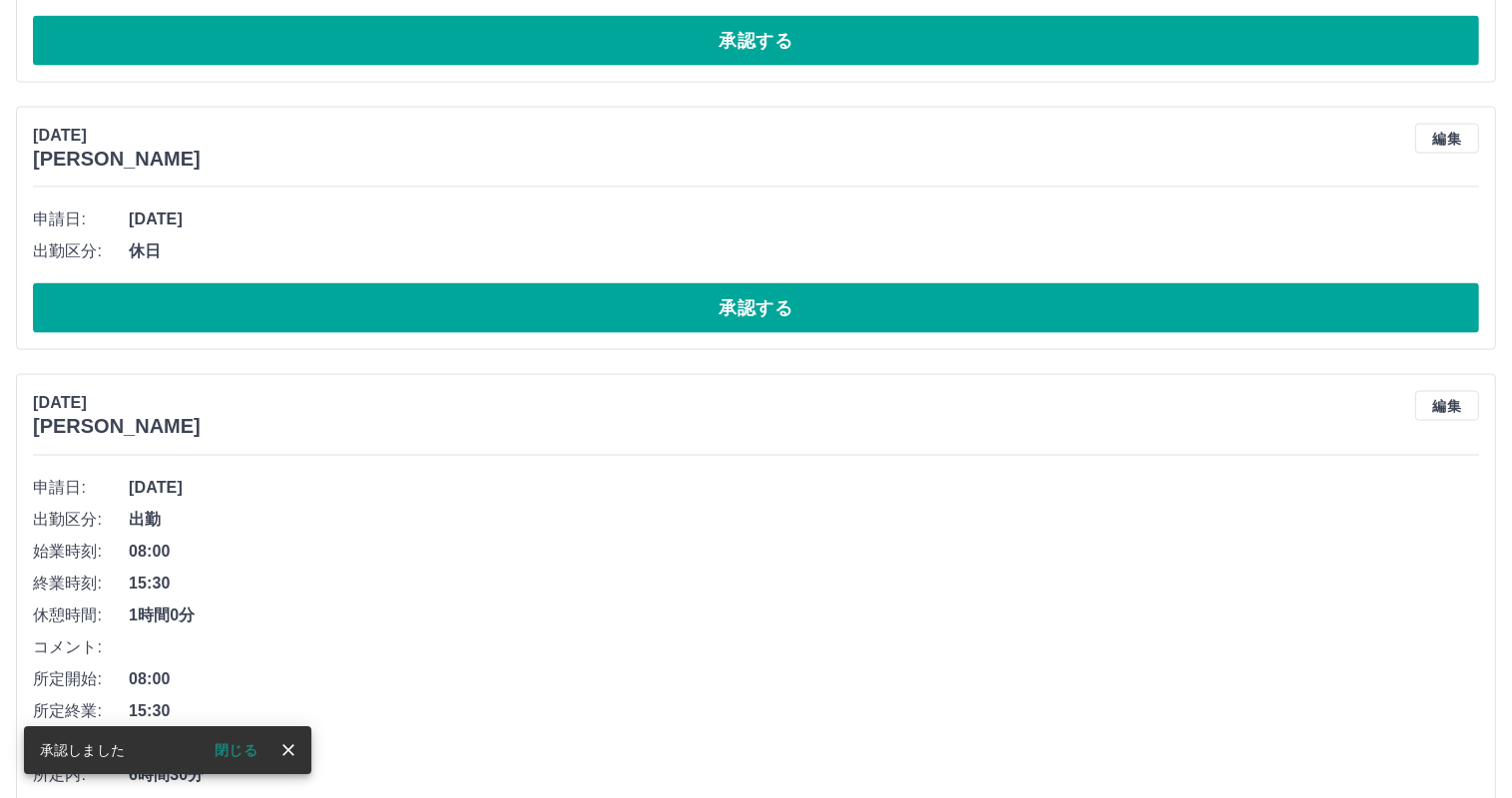 scroll, scrollTop: 9959, scrollLeft: 0, axis: vertical 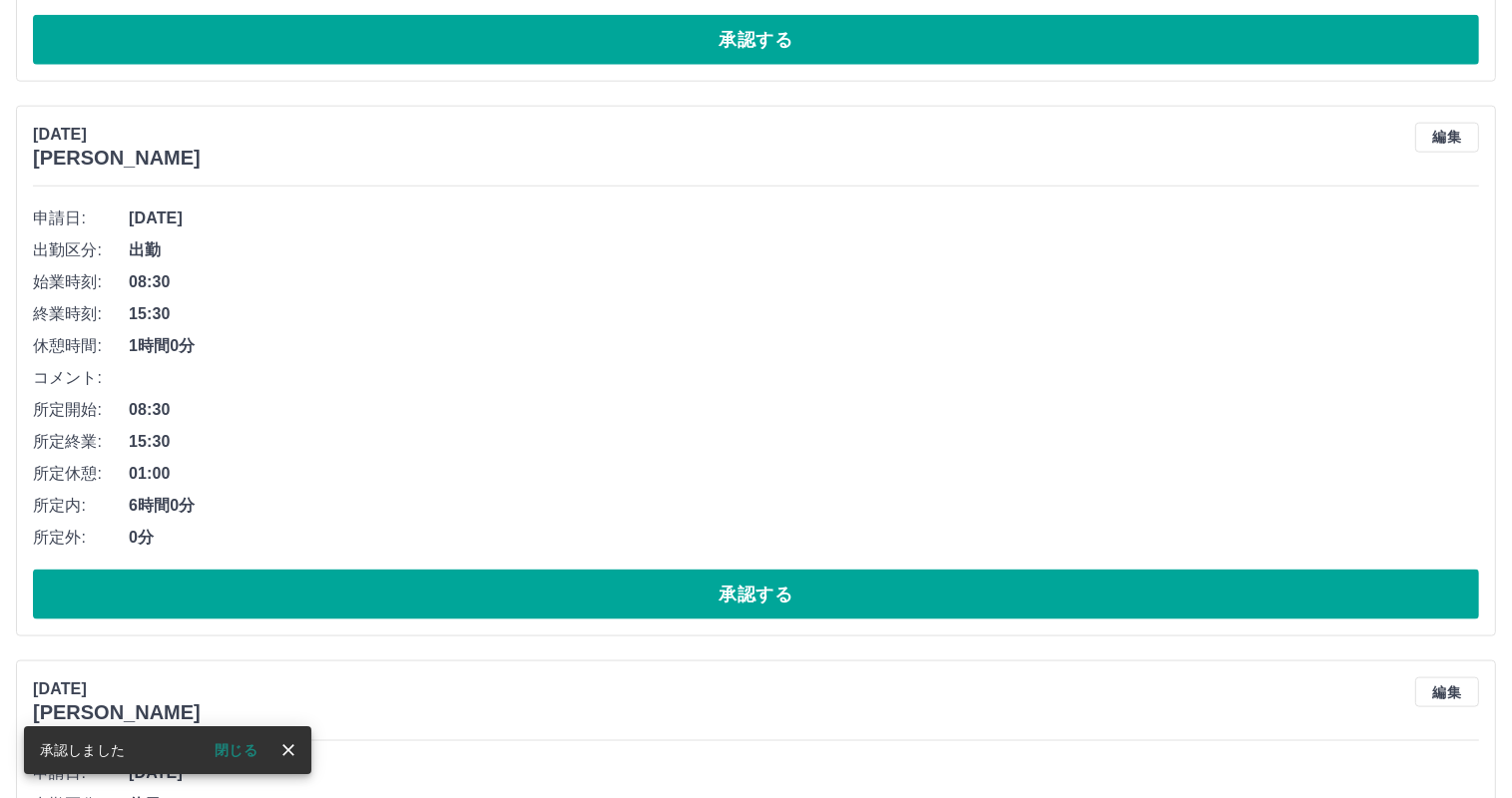 click on "承認する" at bounding box center (756, 595) 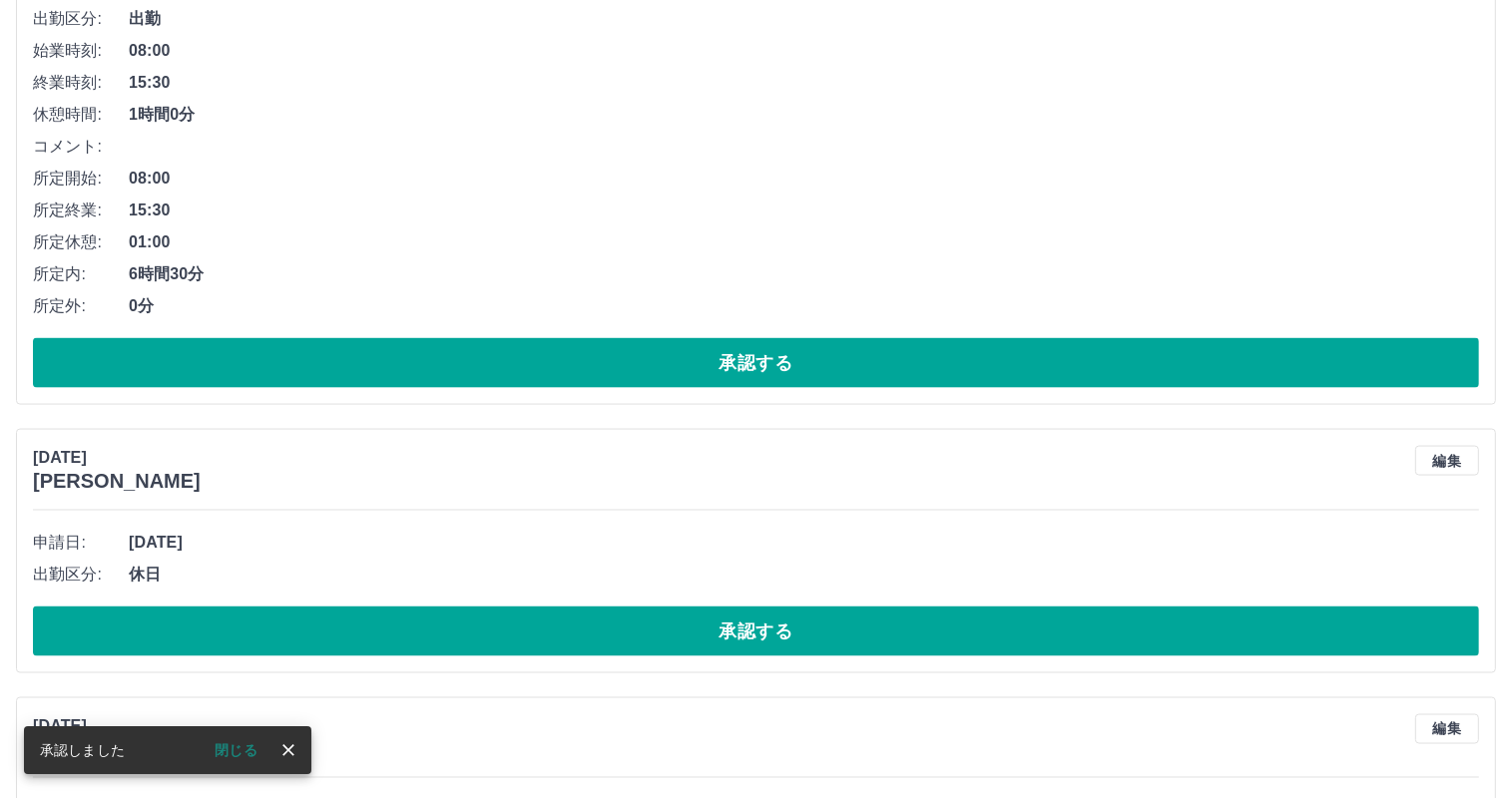 scroll, scrollTop: 9903, scrollLeft: 0, axis: vertical 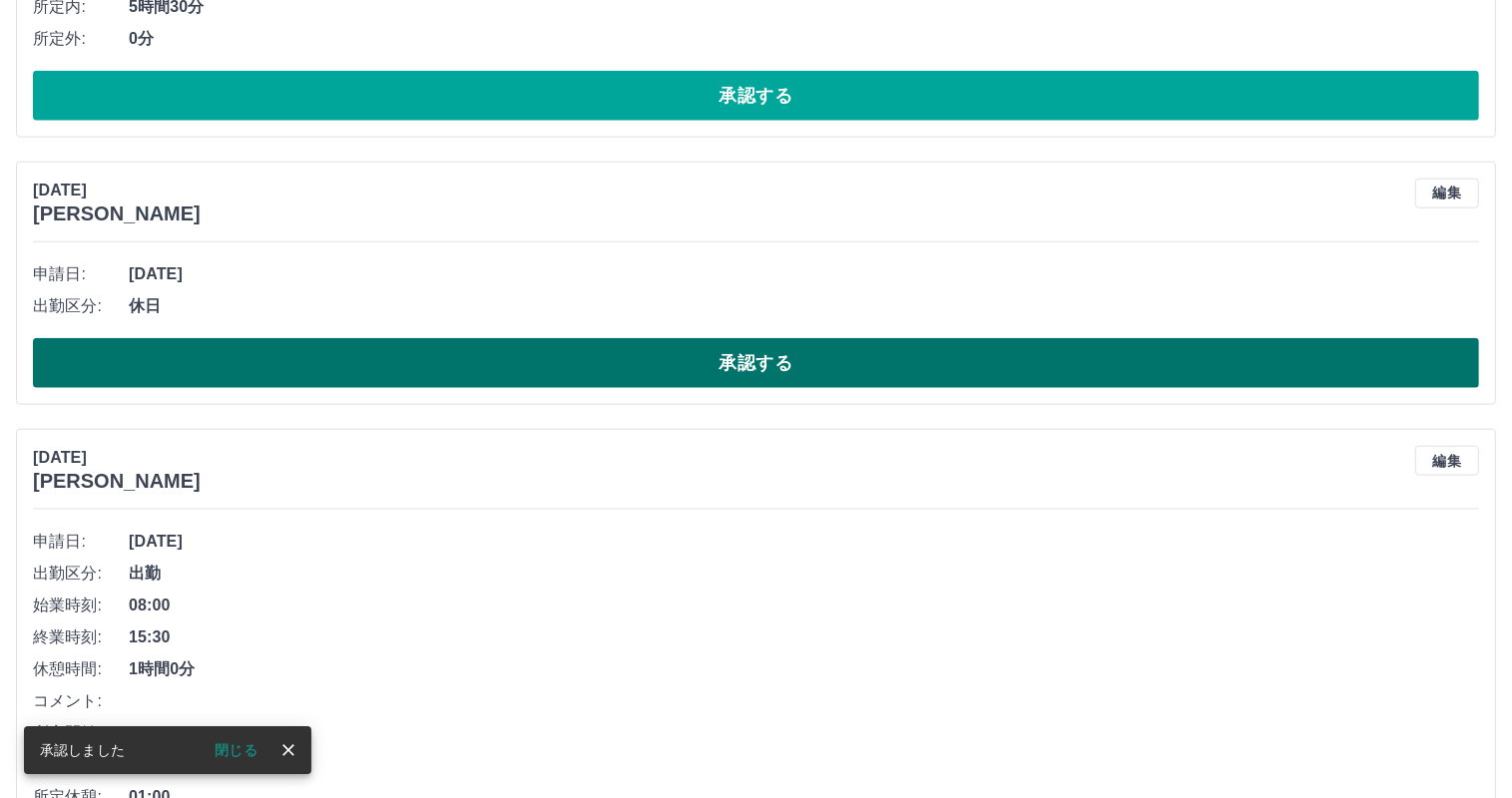 click on "承認する" at bounding box center (756, 363) 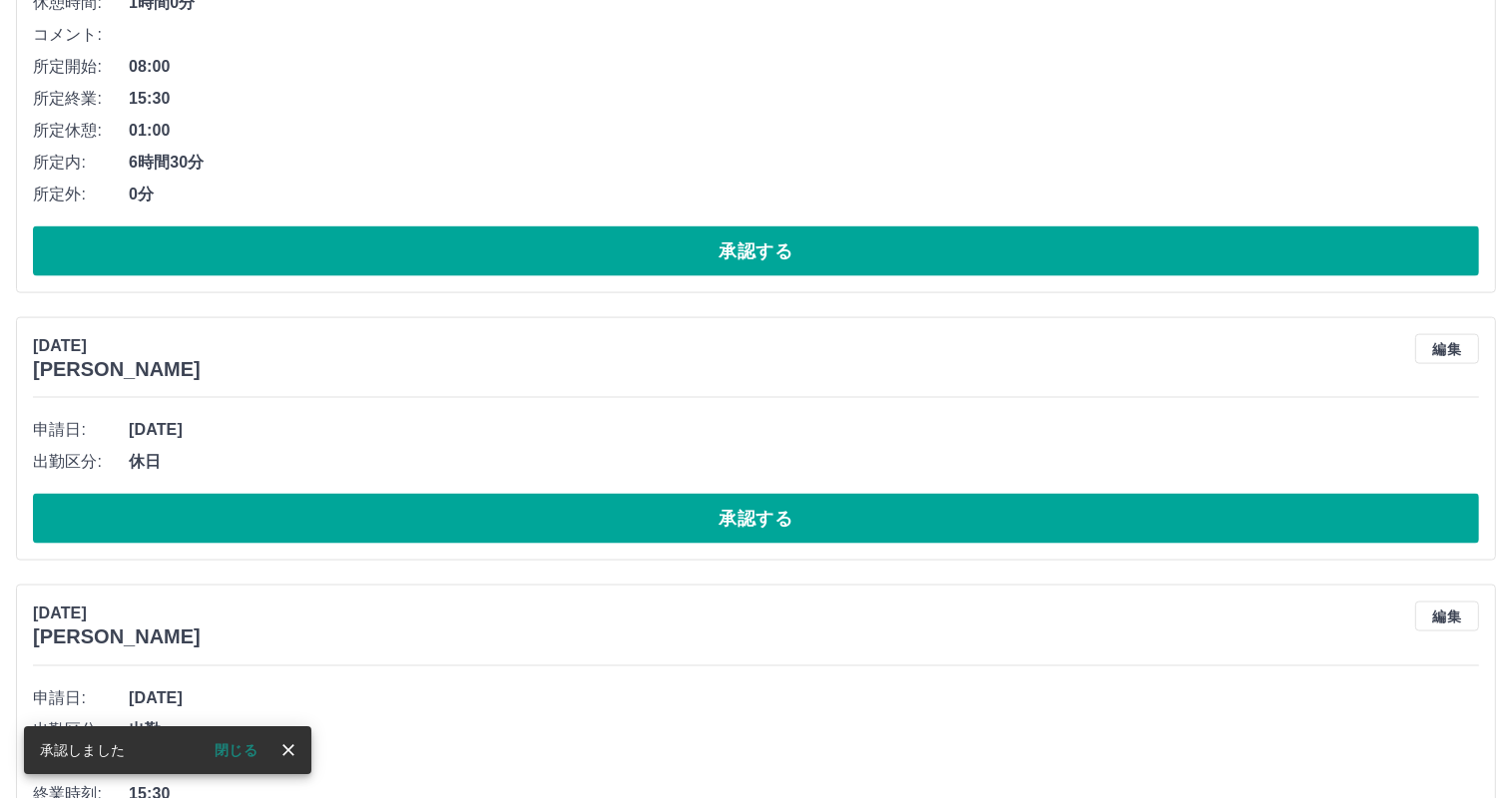 scroll, scrollTop: 10036, scrollLeft: 0, axis: vertical 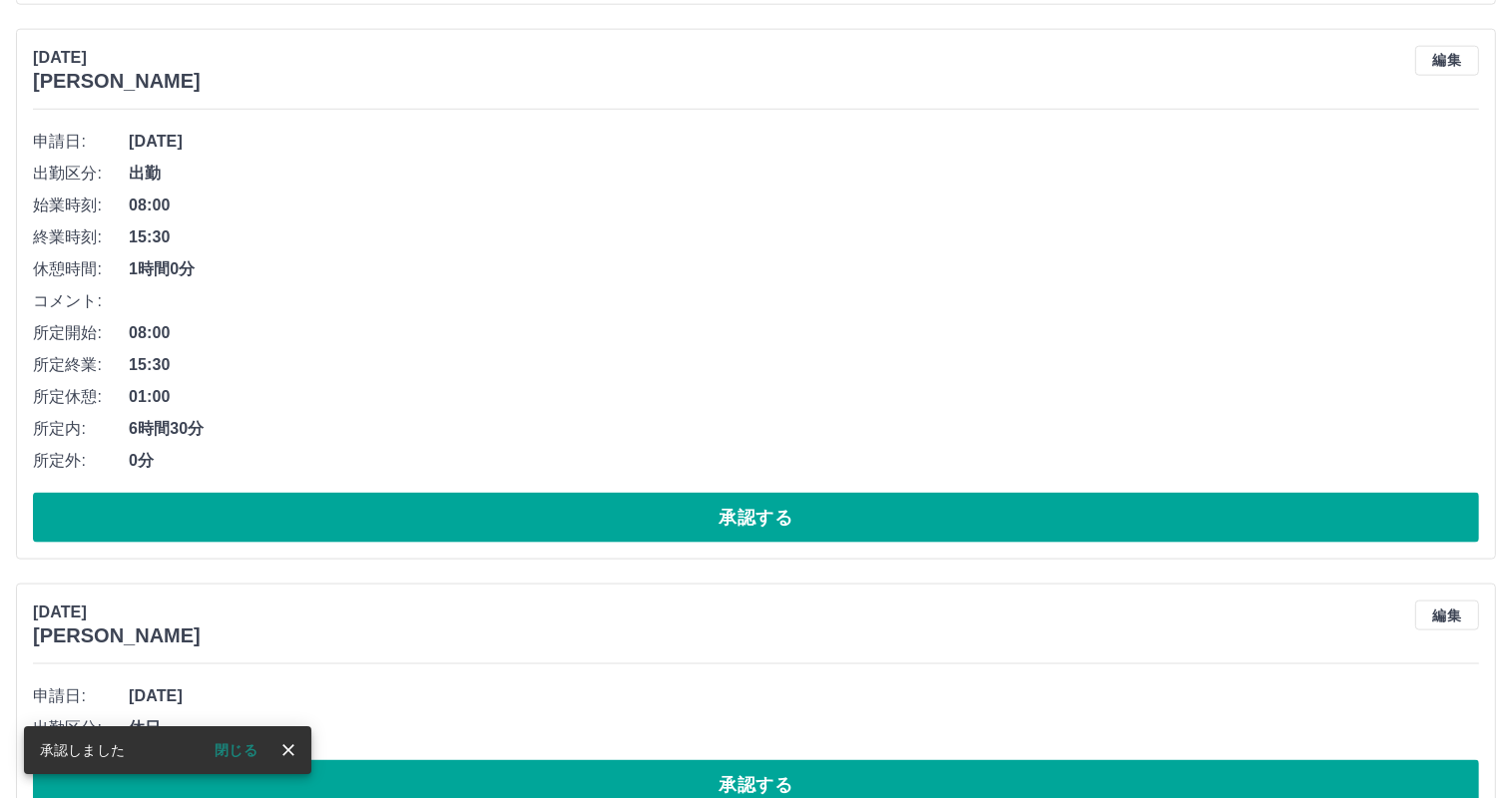 drag, startPoint x: 248, startPoint y: 507, endPoint x: 258, endPoint y: 533, distance: 27.856777 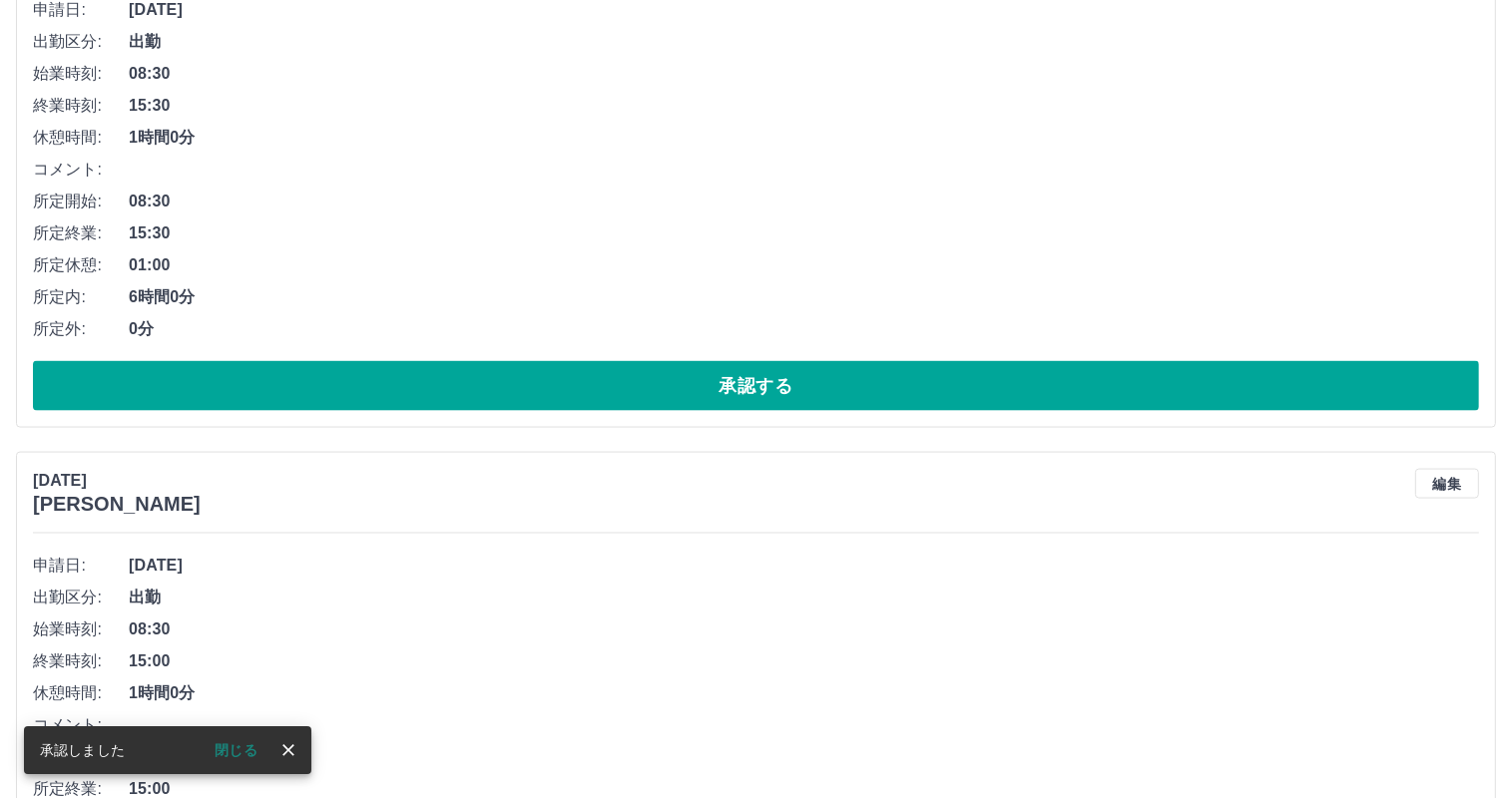 scroll, scrollTop: 9881, scrollLeft: 0, axis: vertical 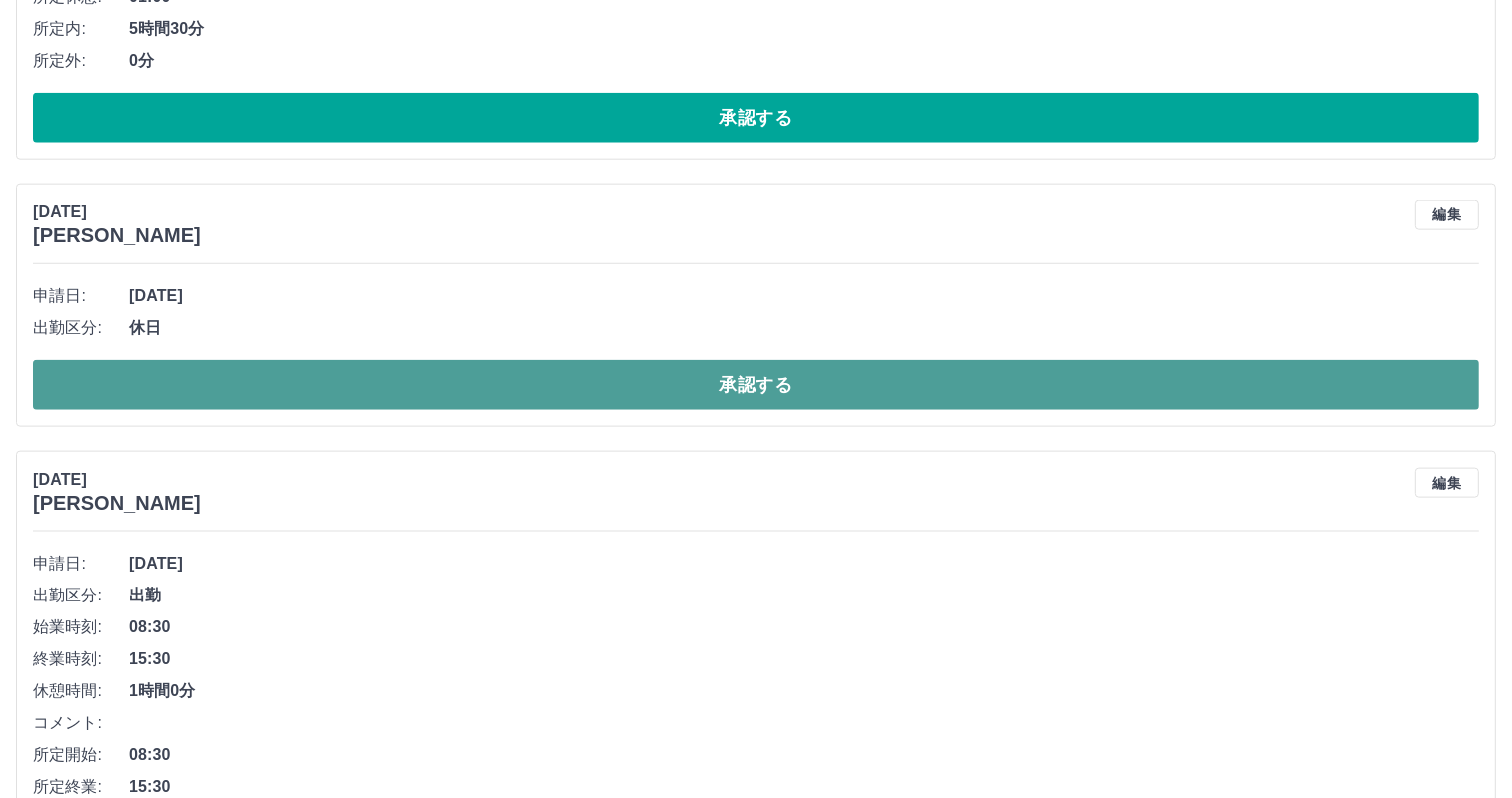 click on "承認する" at bounding box center [756, 385] 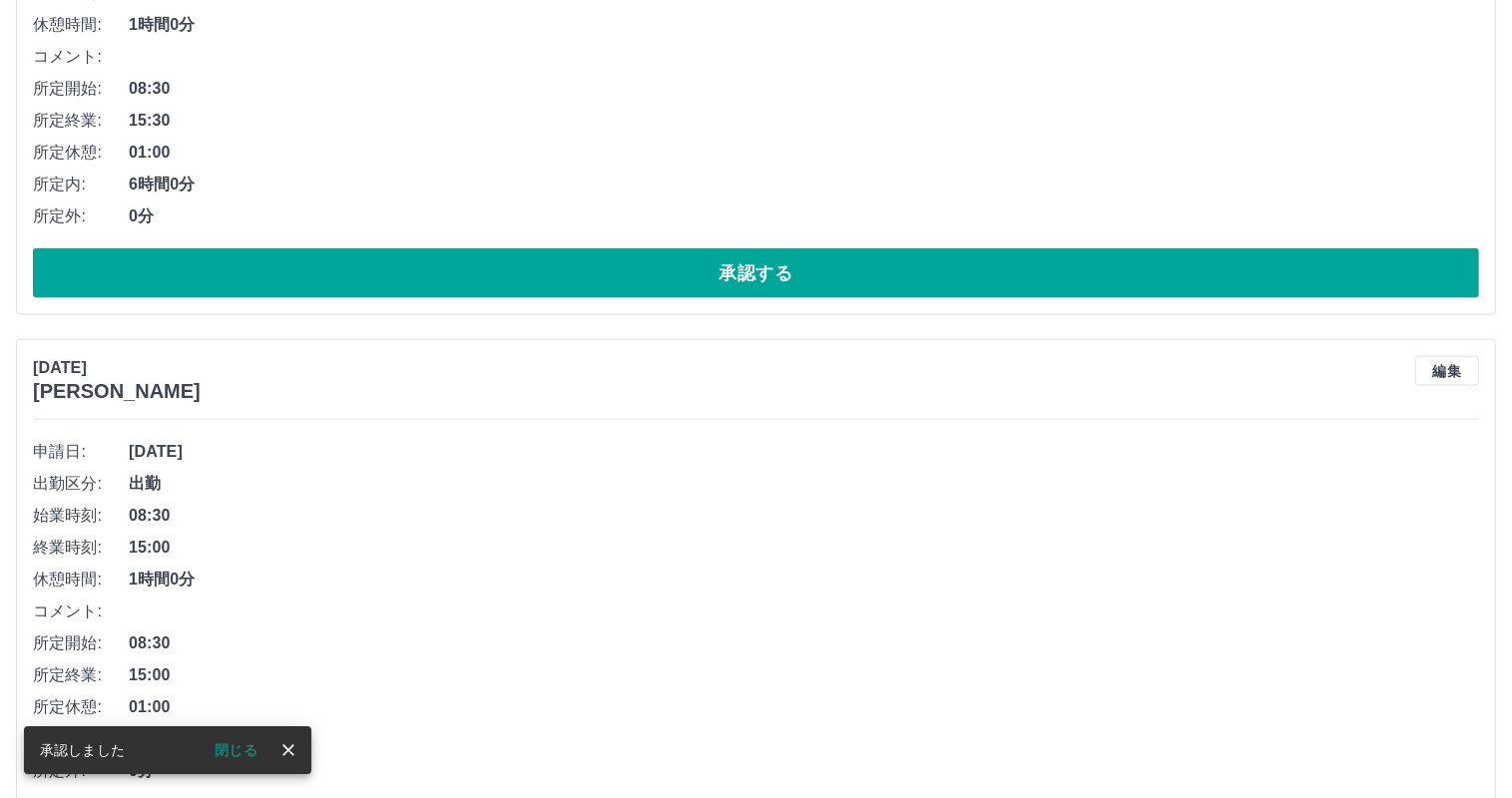 scroll, scrollTop: 10014, scrollLeft: 0, axis: vertical 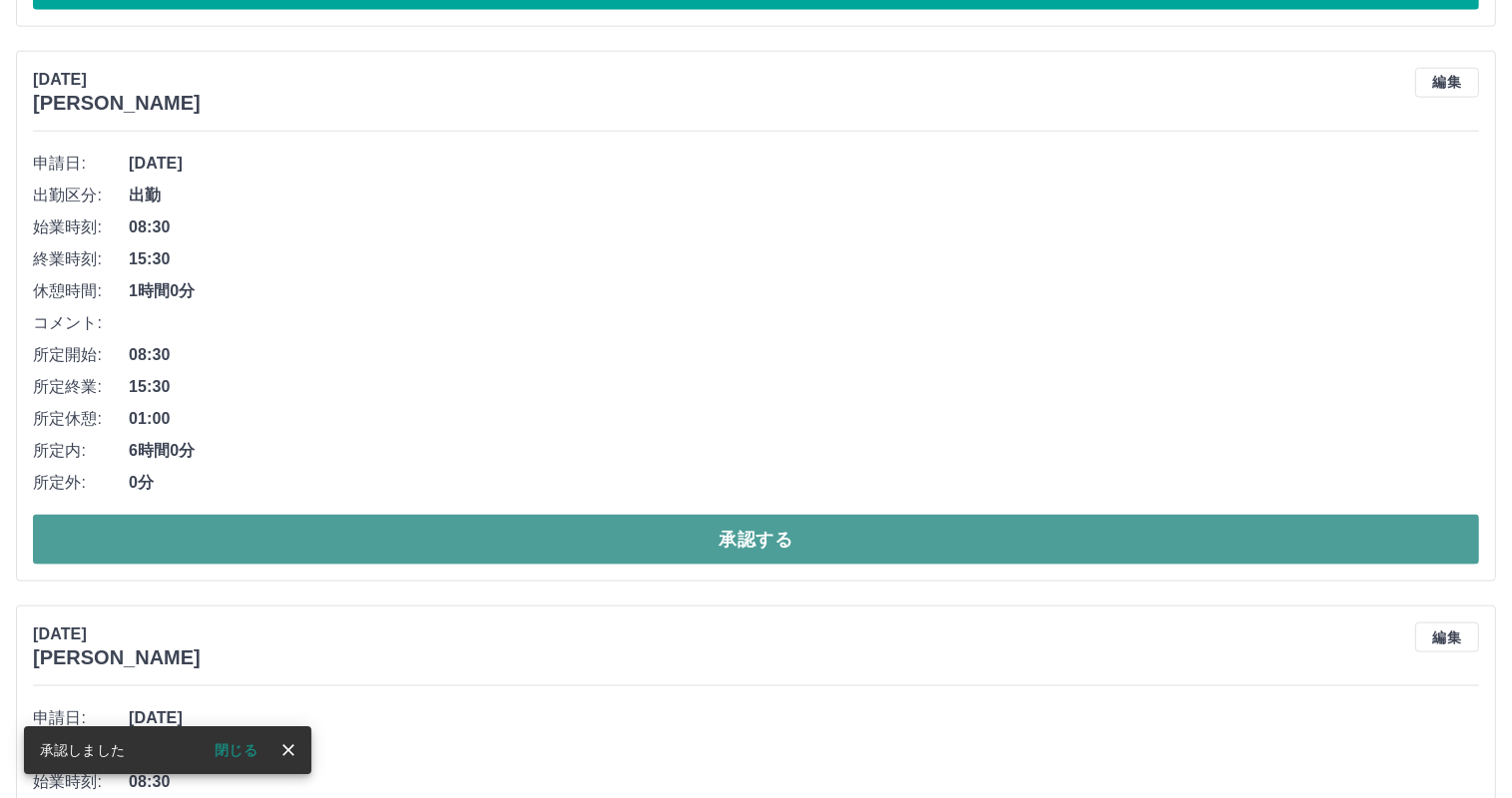 click on "承認する" at bounding box center (756, 540) 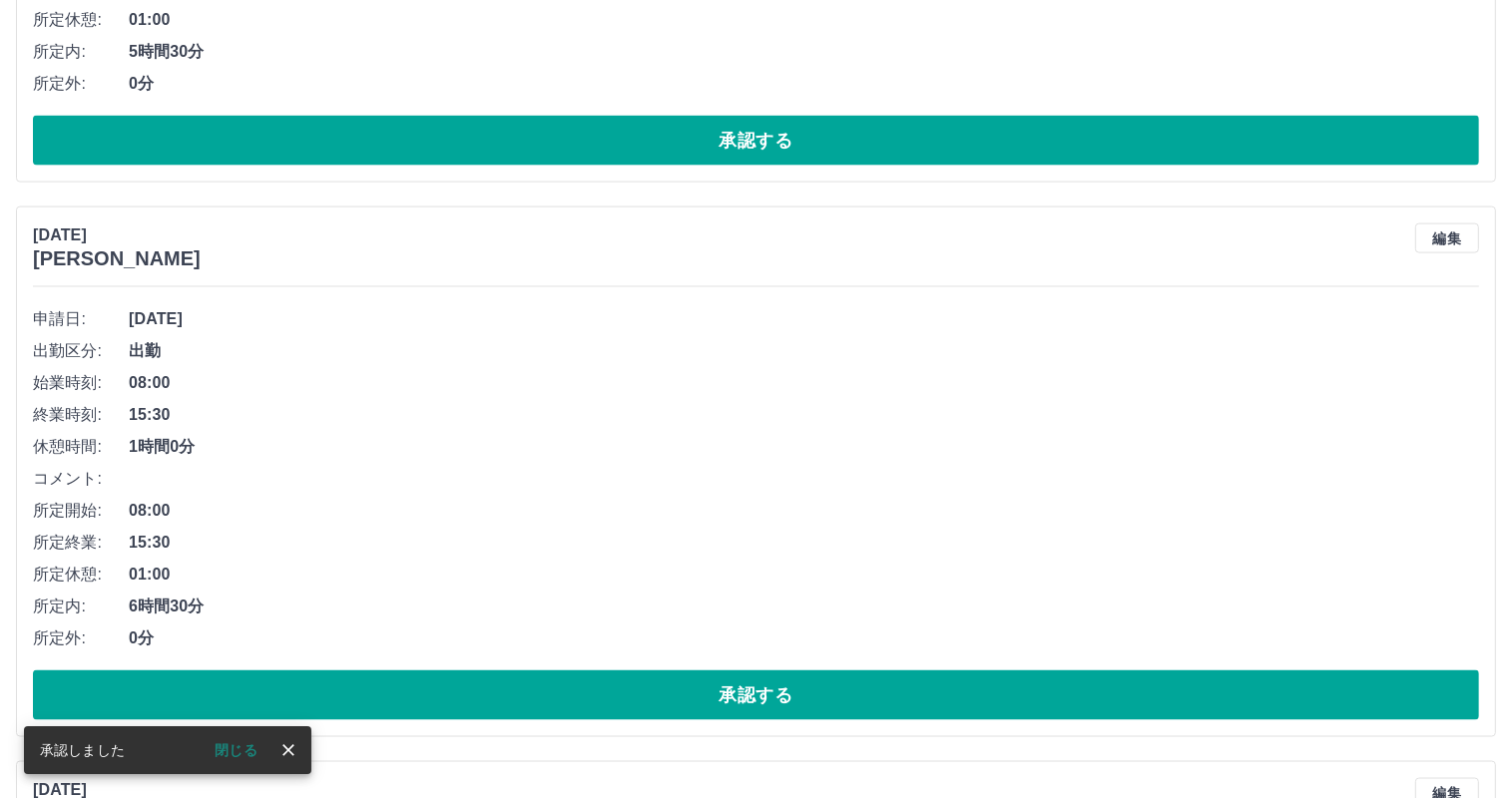 scroll, scrollTop: 9859, scrollLeft: 0, axis: vertical 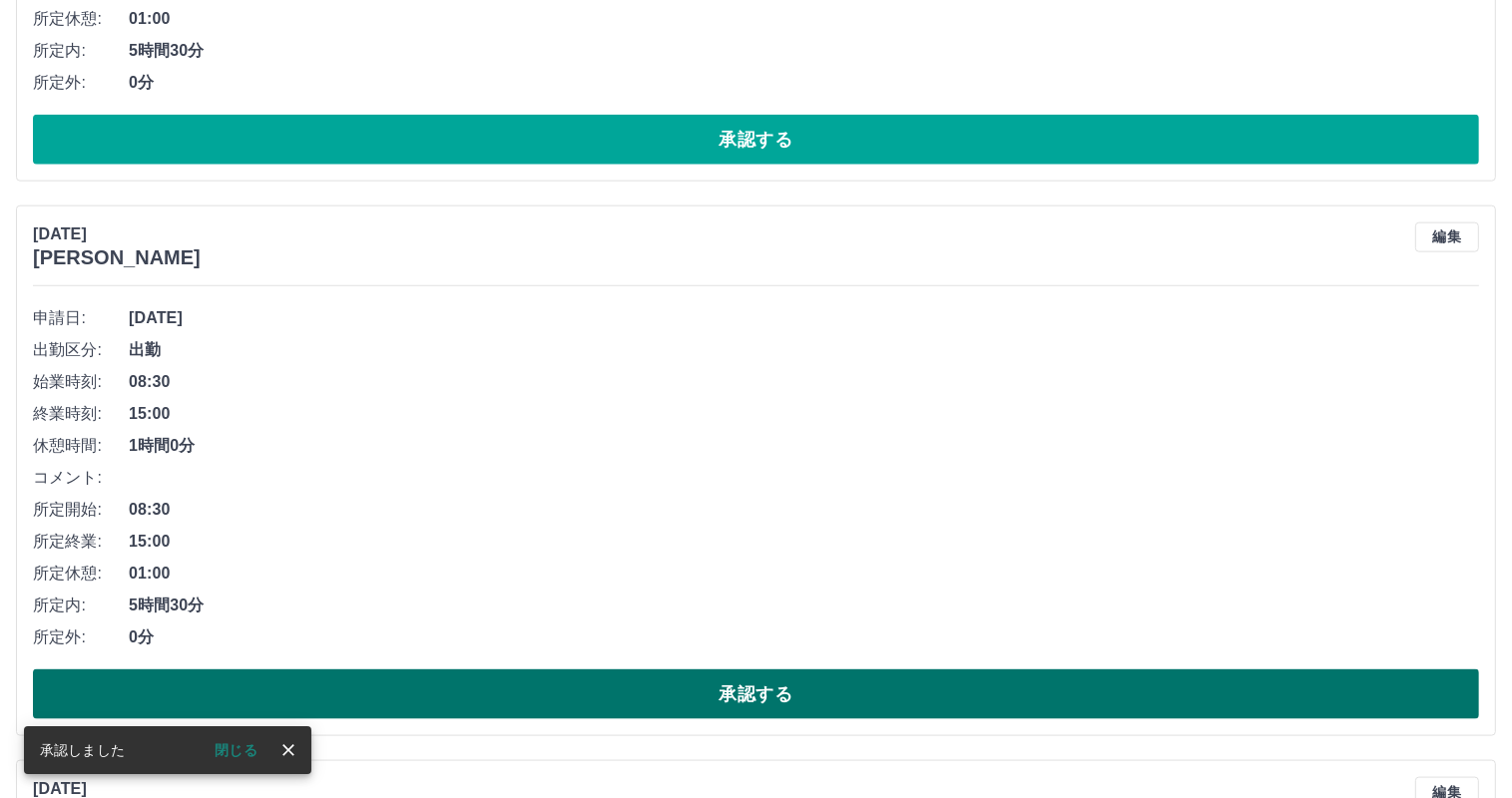 click on "承認する" at bounding box center [756, 694] 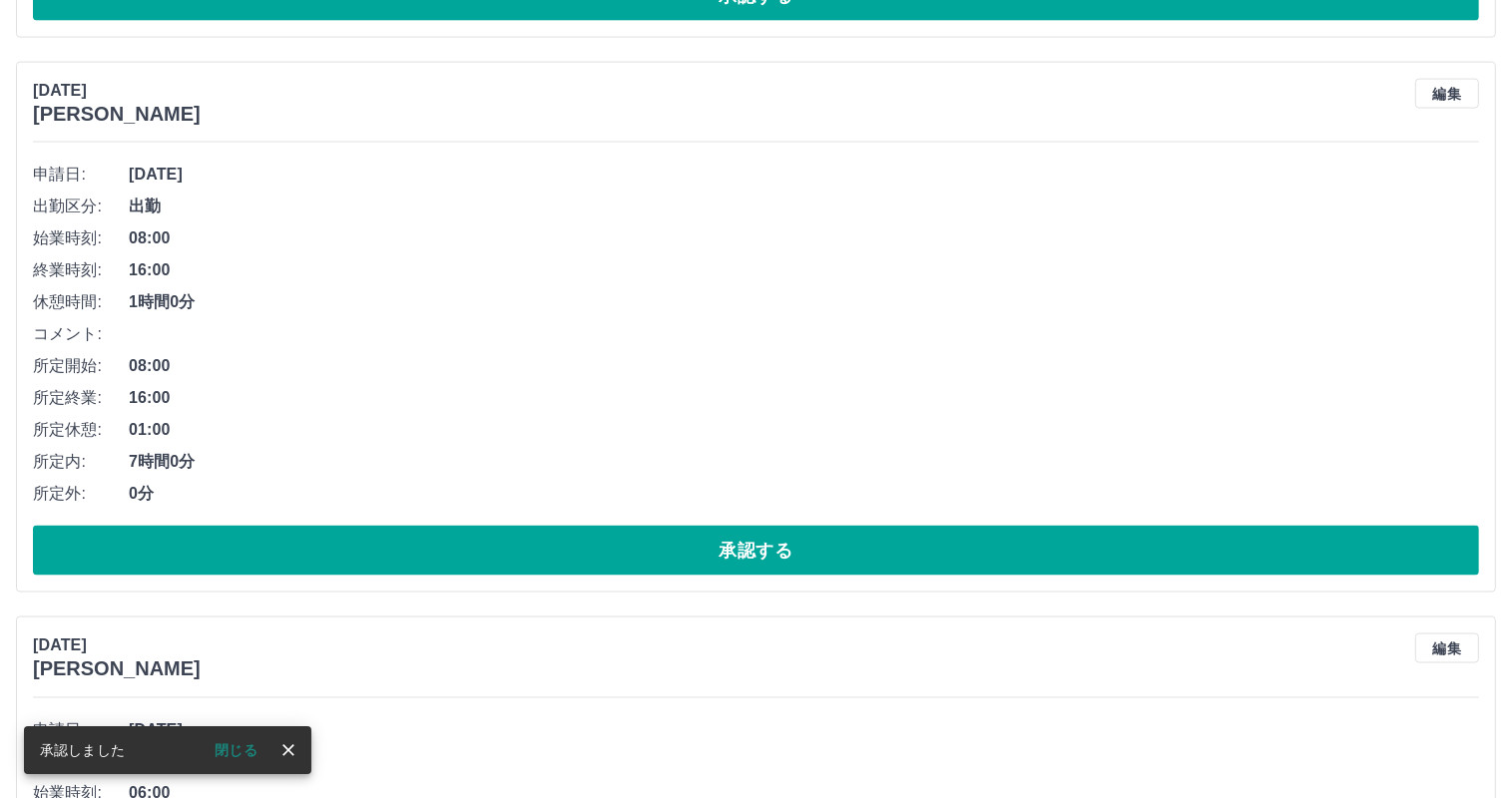 scroll, scrollTop: 10003, scrollLeft: 0, axis: vertical 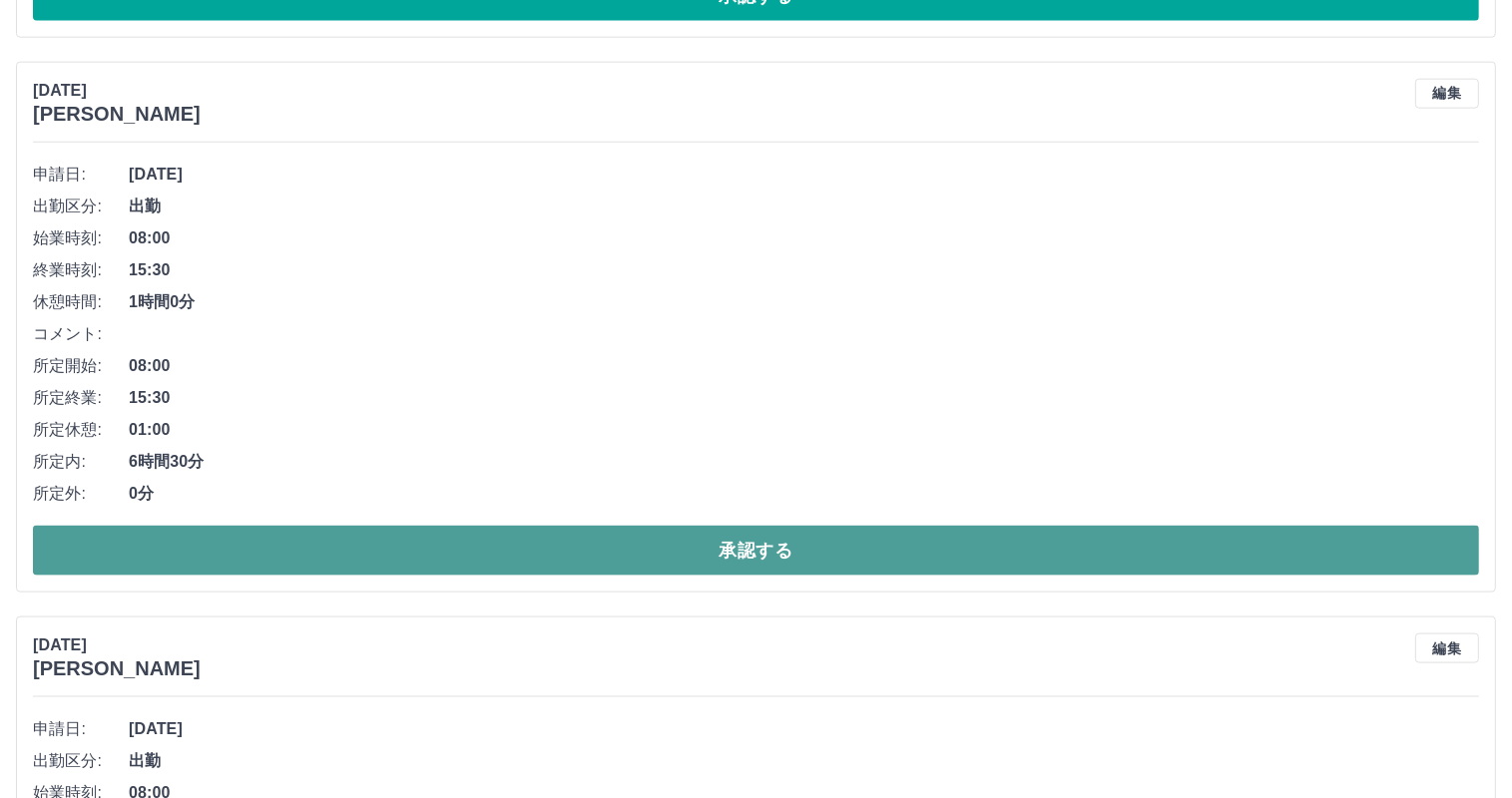 click on "承認する" at bounding box center [756, 551] 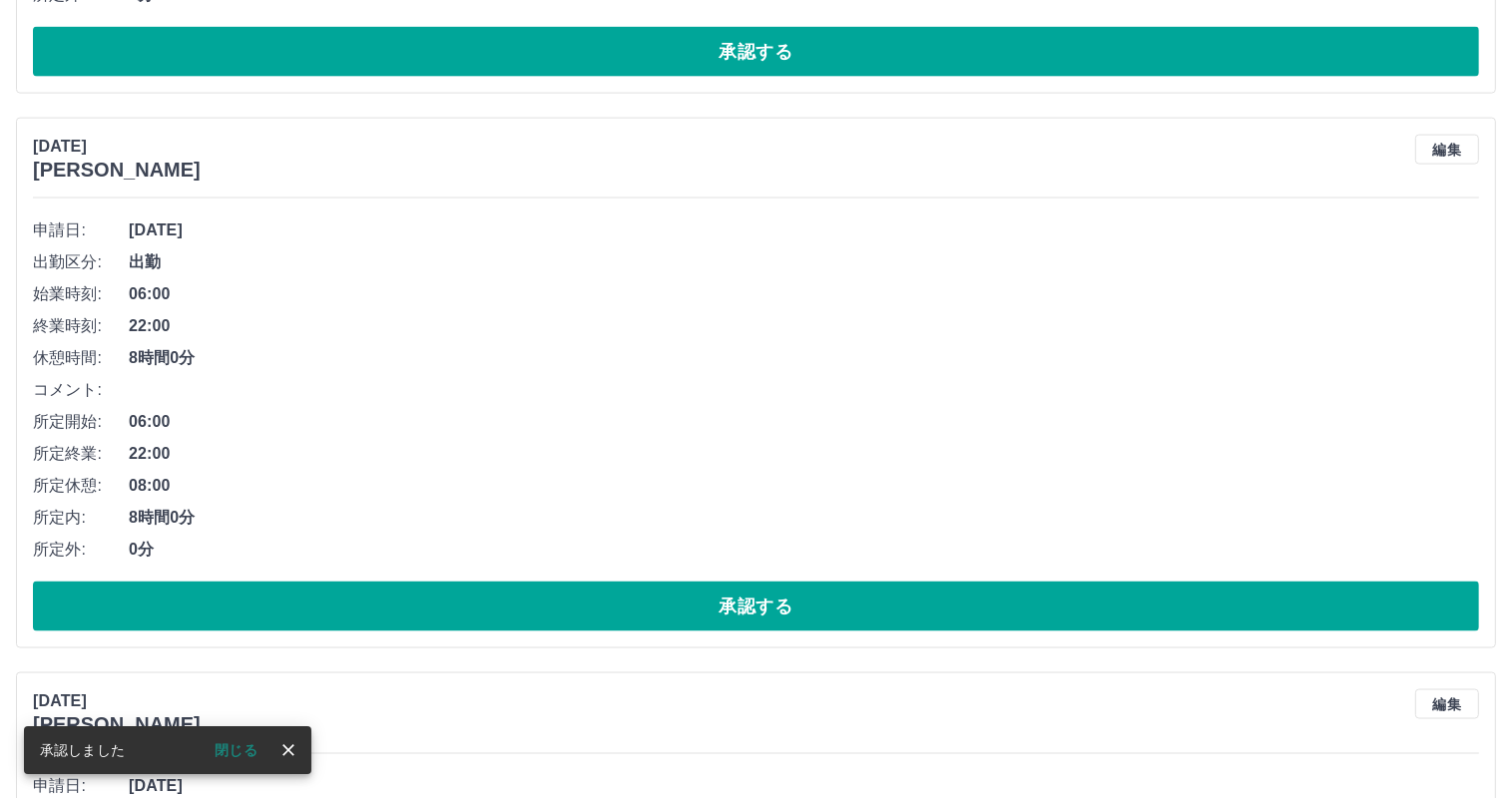 scroll, scrollTop: 9948, scrollLeft: 0, axis: vertical 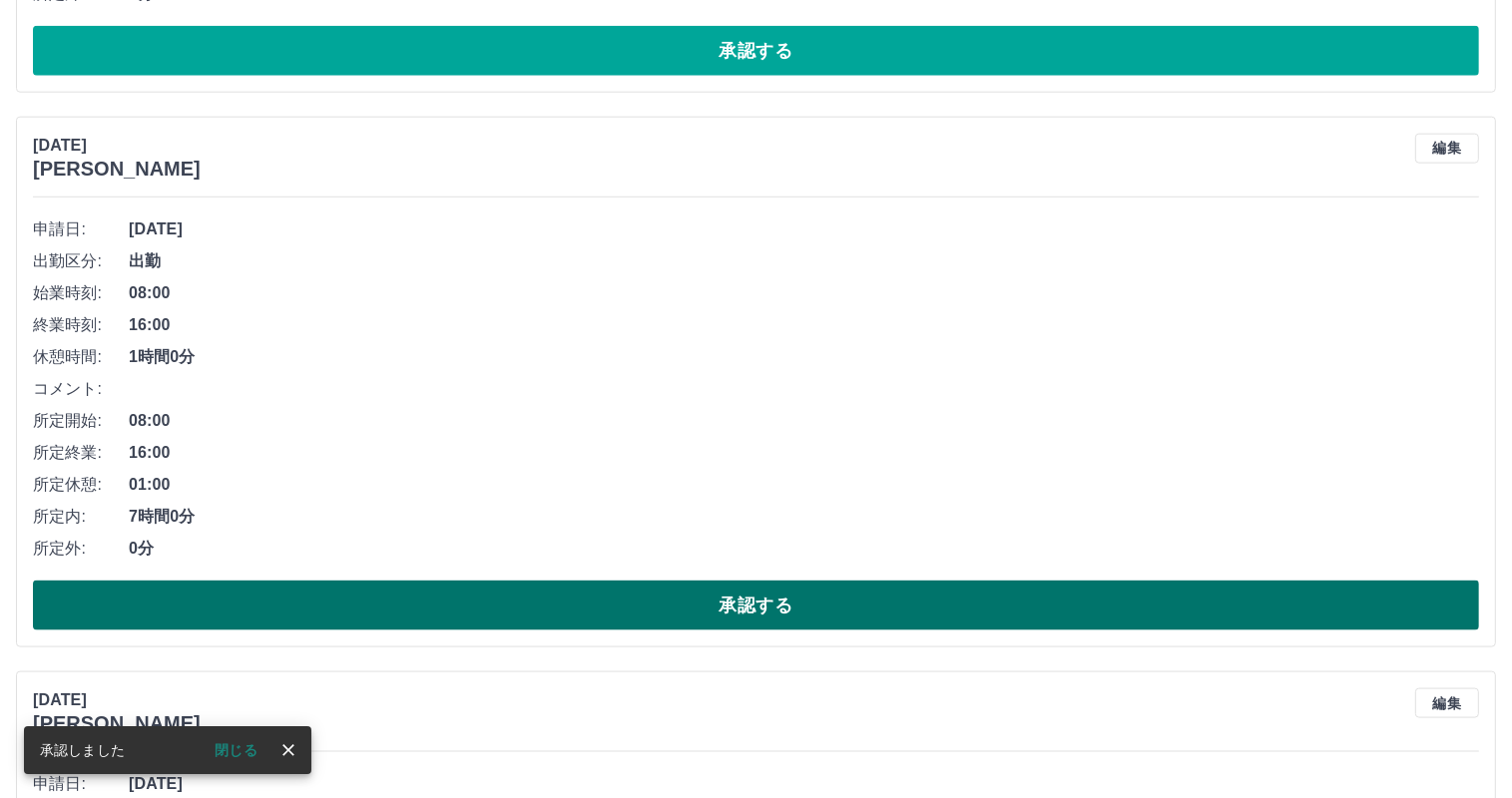 click on "承認する" at bounding box center [756, 605] 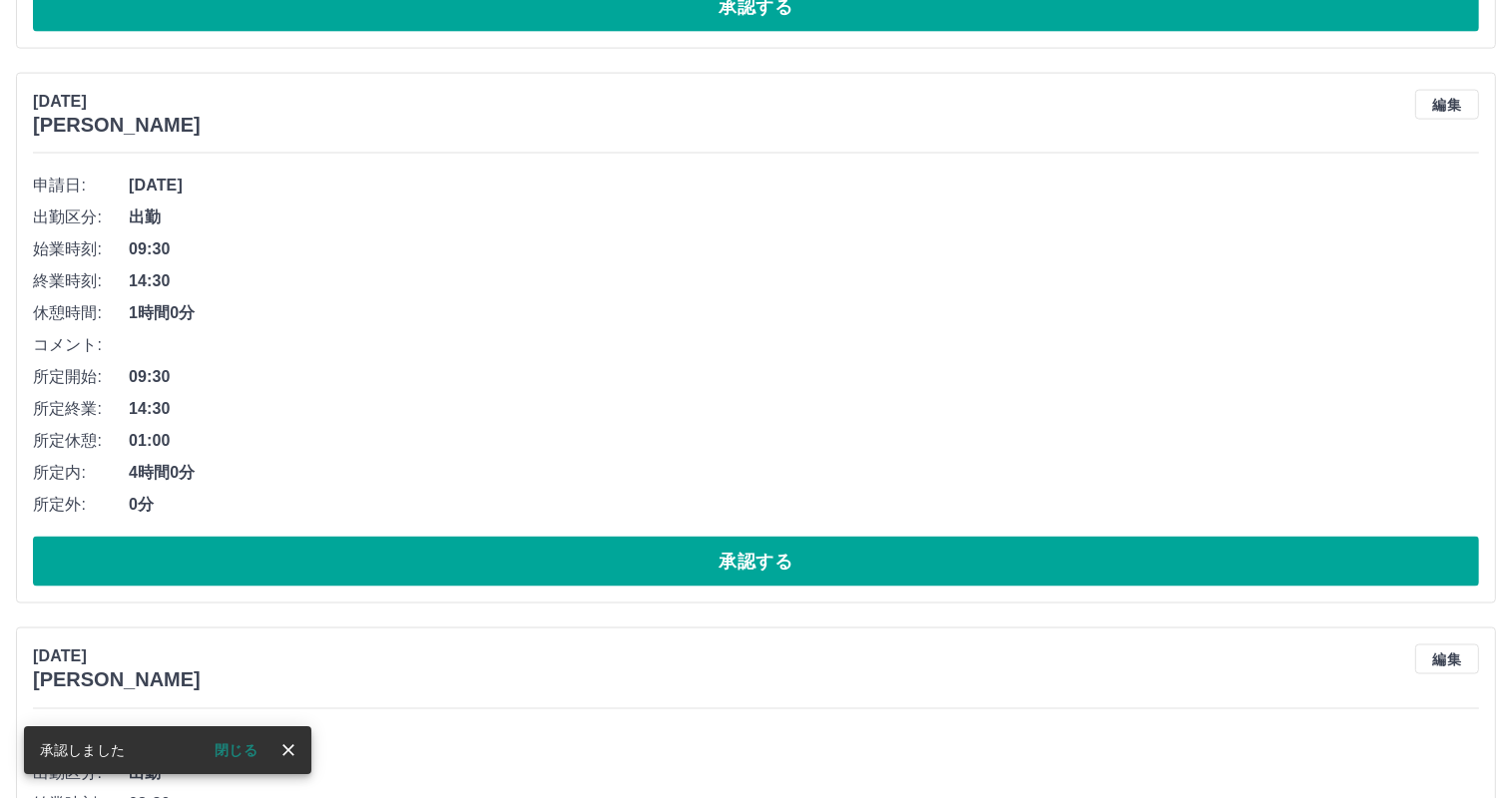 scroll, scrollTop: 9993, scrollLeft: 0, axis: vertical 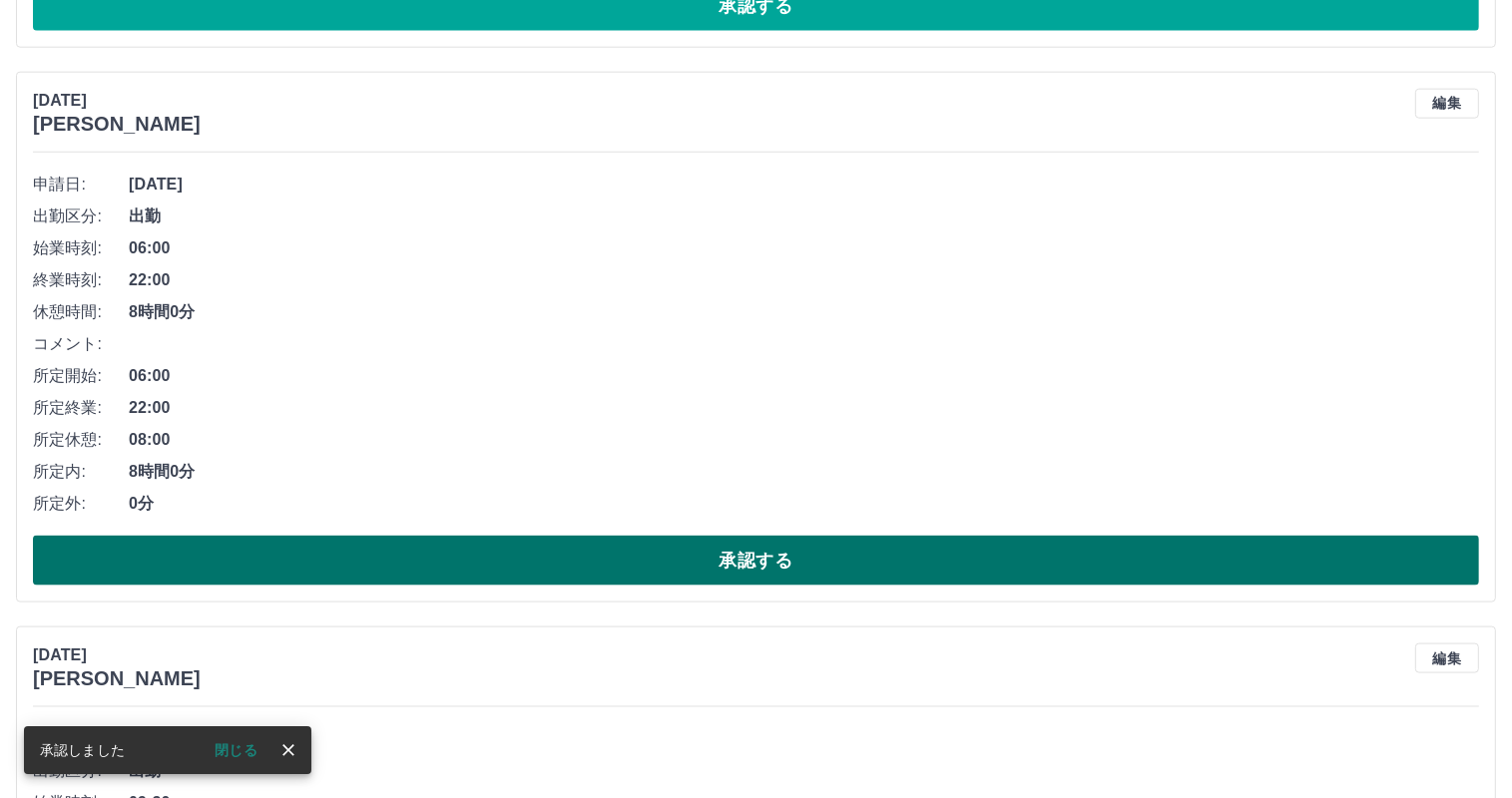 click on "承認する" at bounding box center (756, 561) 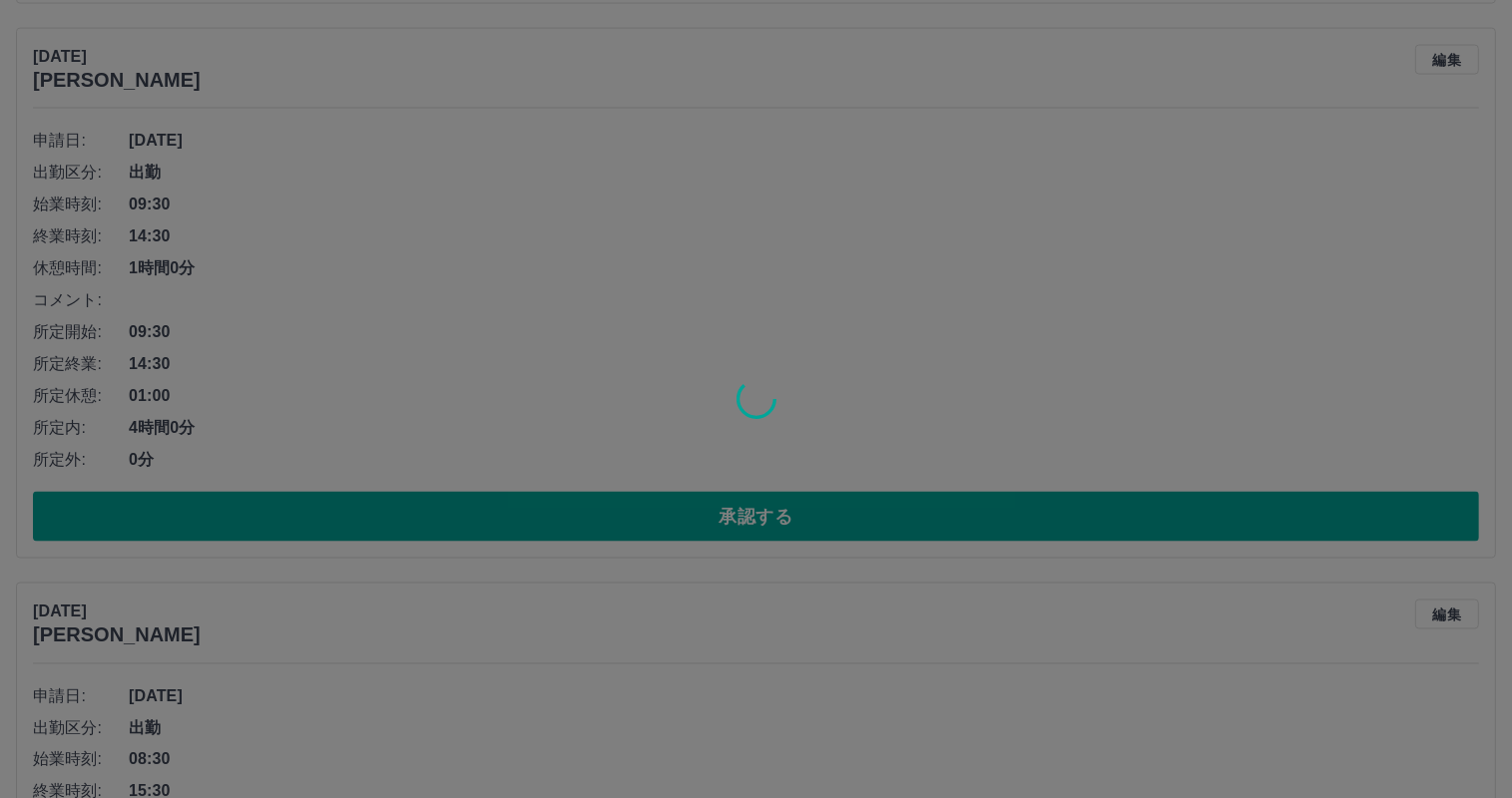 scroll, scrollTop: 10038, scrollLeft: 0, axis: vertical 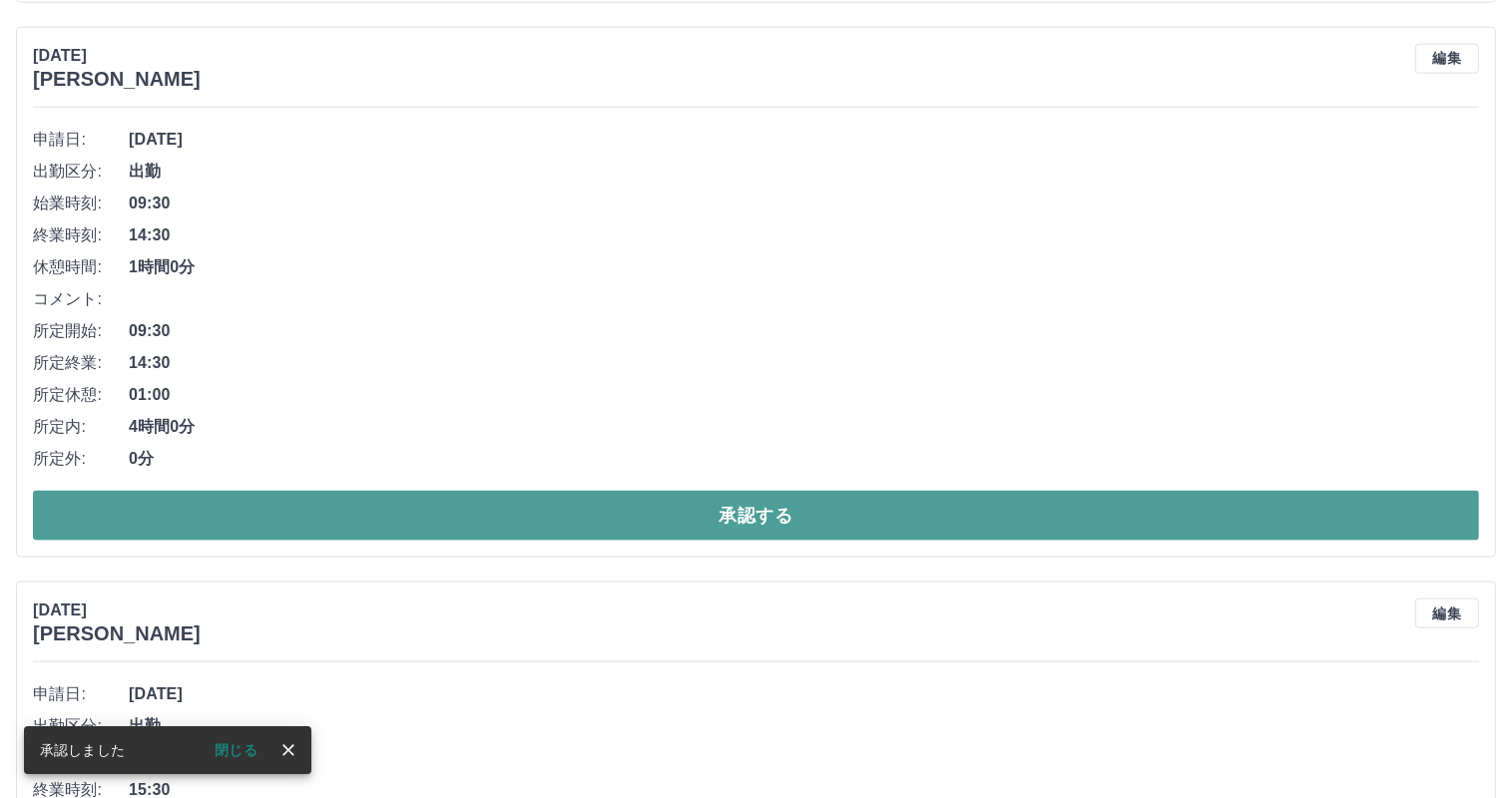 click on "承認する" at bounding box center [756, 516] 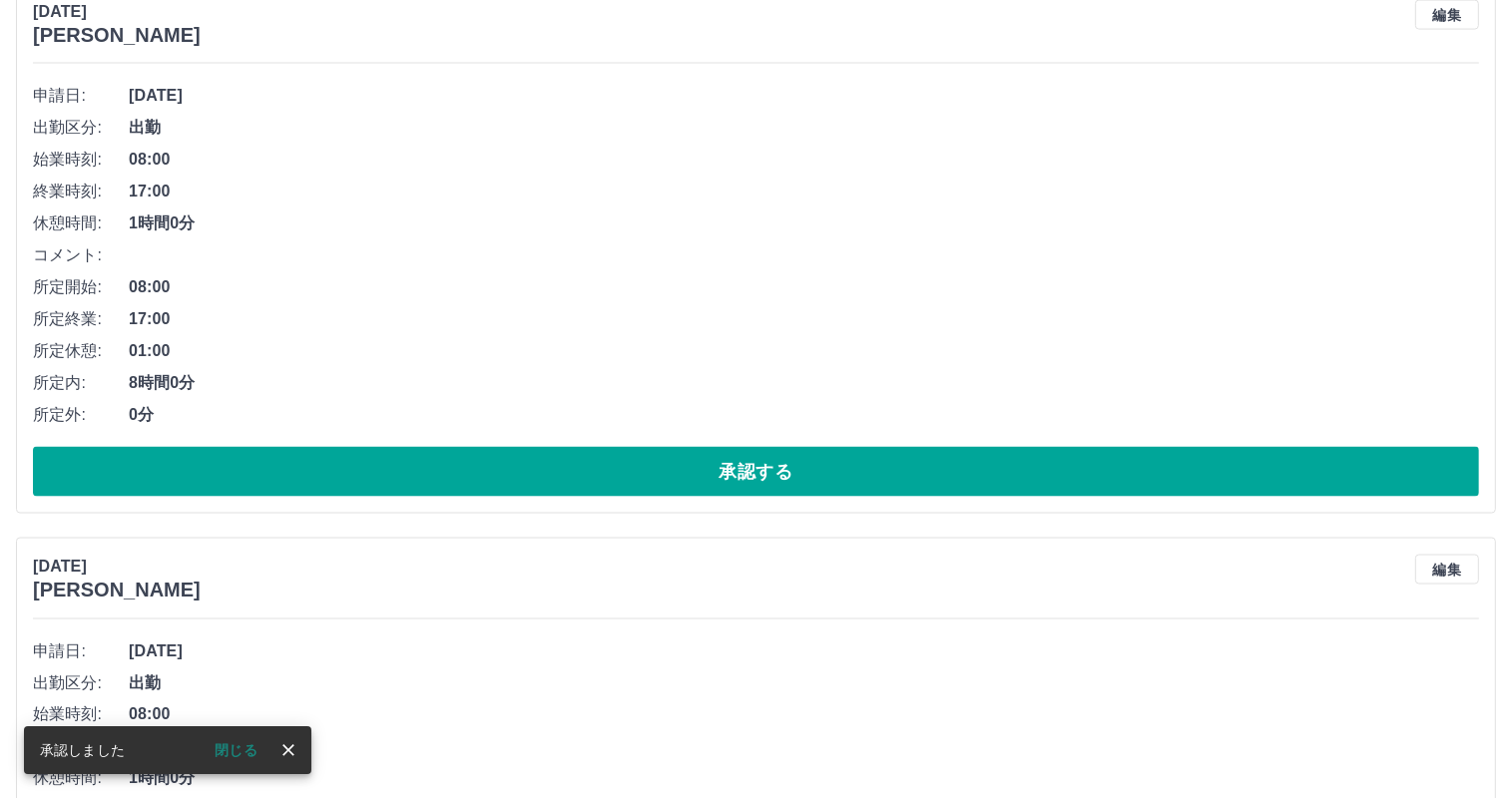 scroll, scrollTop: 10083, scrollLeft: 0, axis: vertical 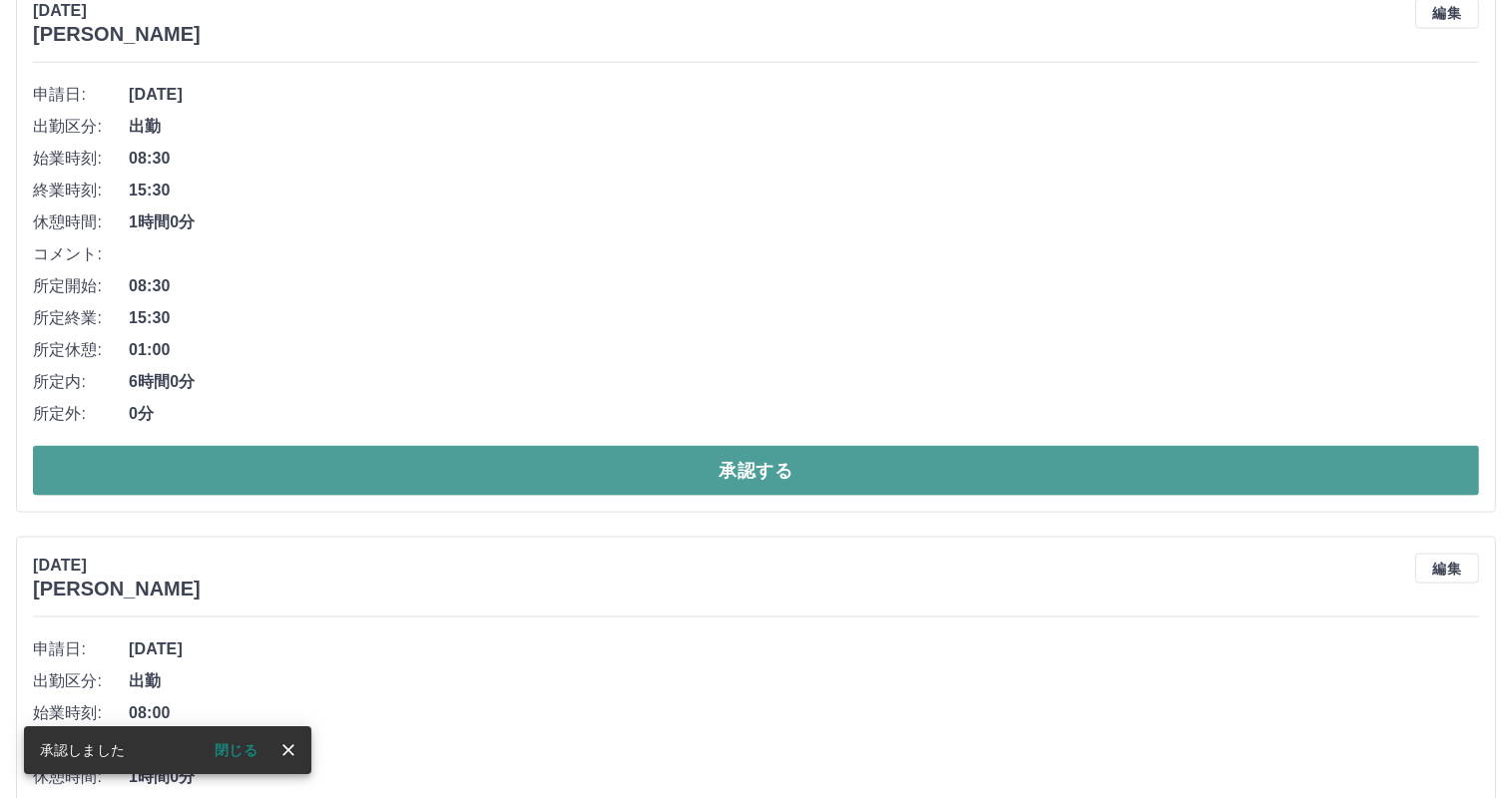 click on "承認する" at bounding box center [756, 471] 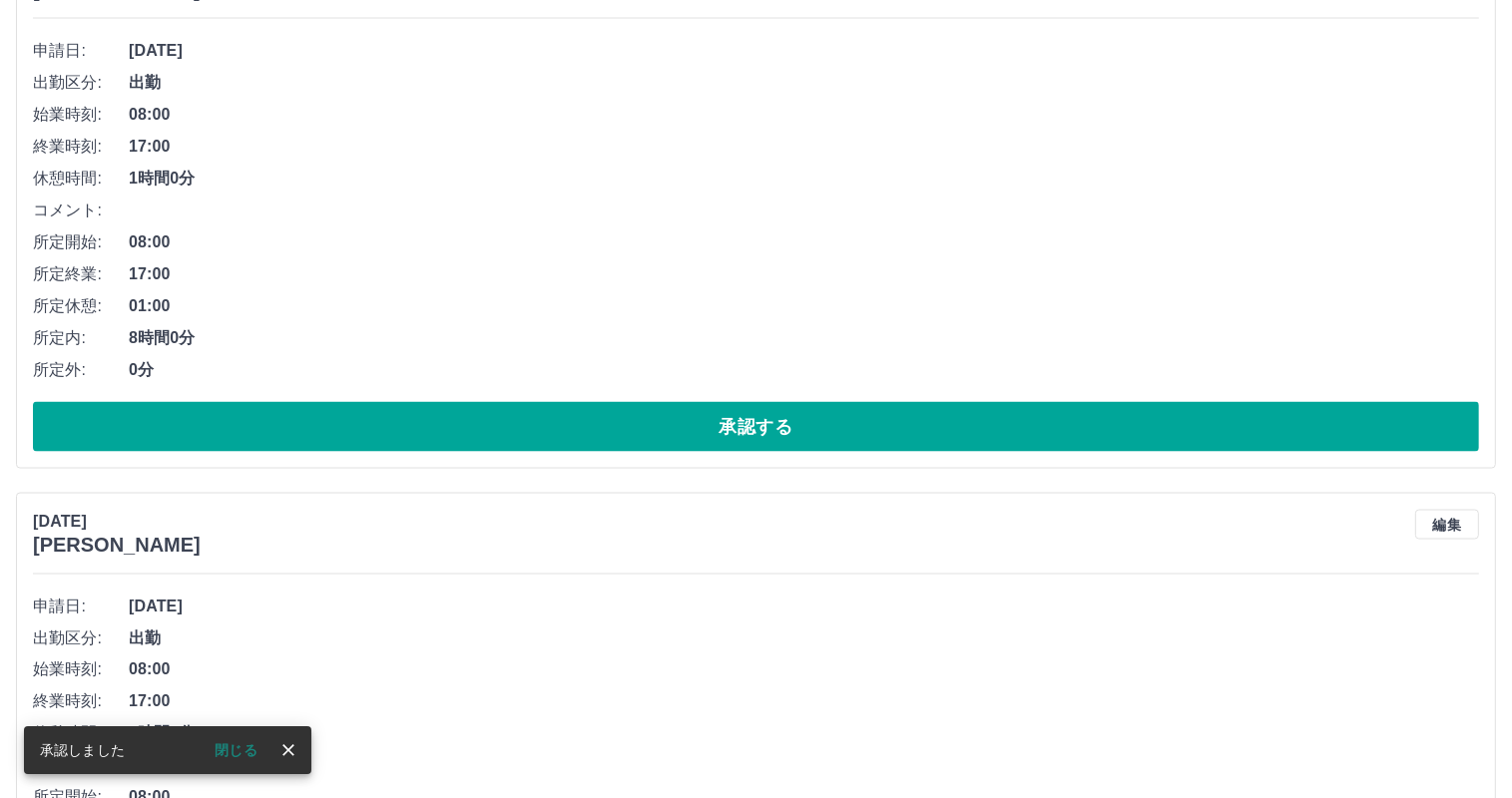 scroll, scrollTop: 10127, scrollLeft: 0, axis: vertical 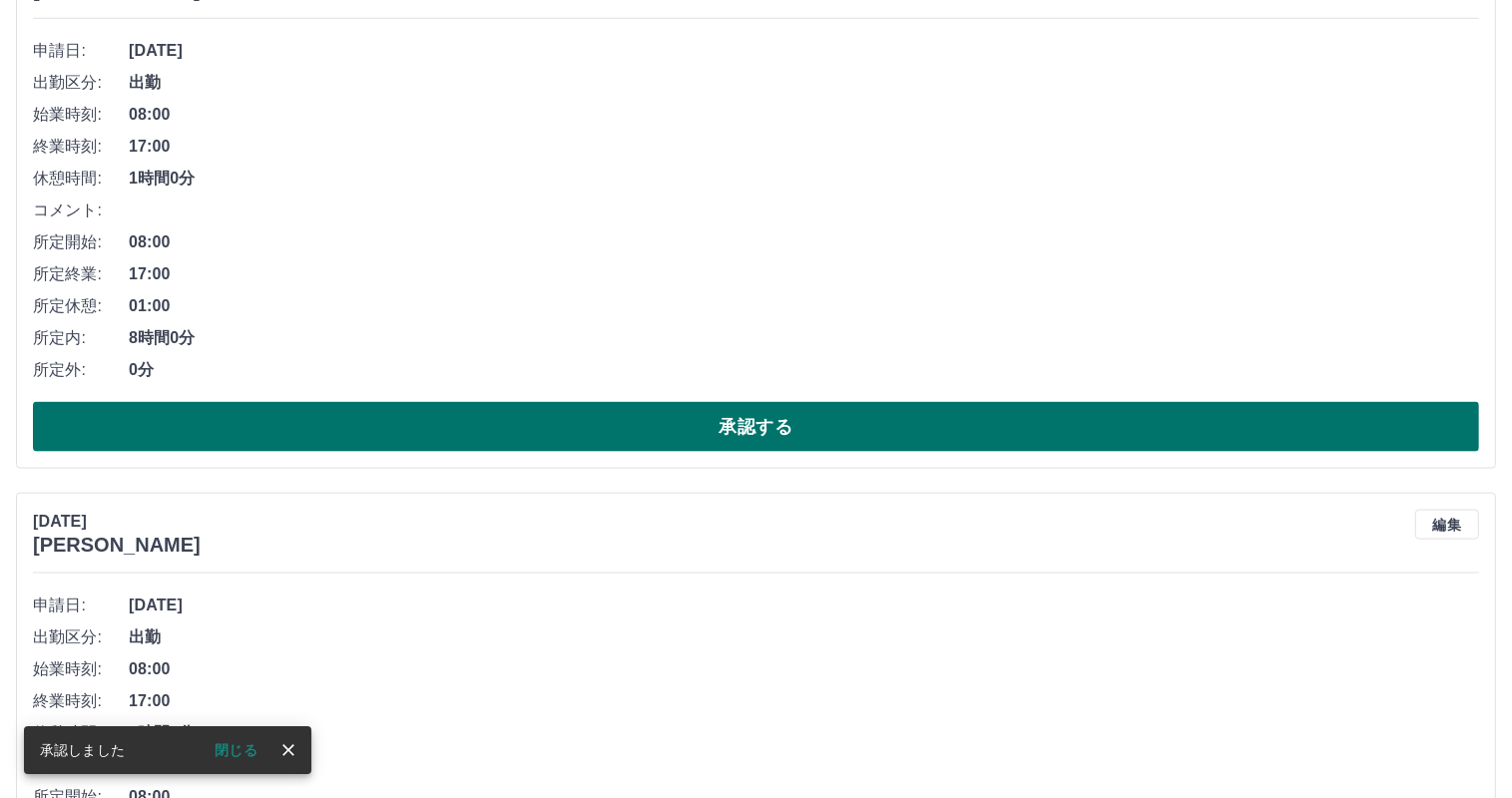 click on "承認する" at bounding box center (756, 427) 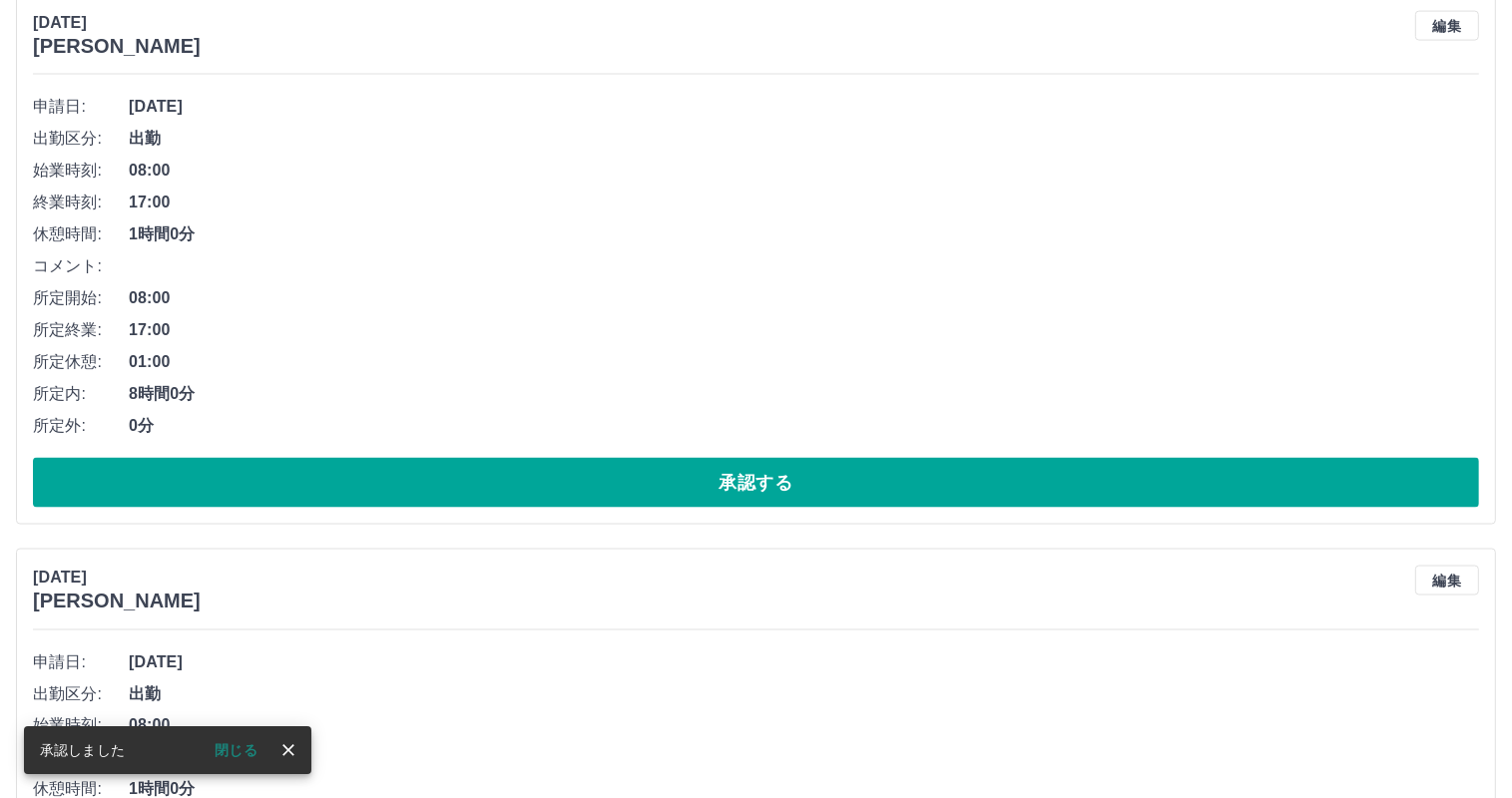 scroll, scrollTop: 10072, scrollLeft: 0, axis: vertical 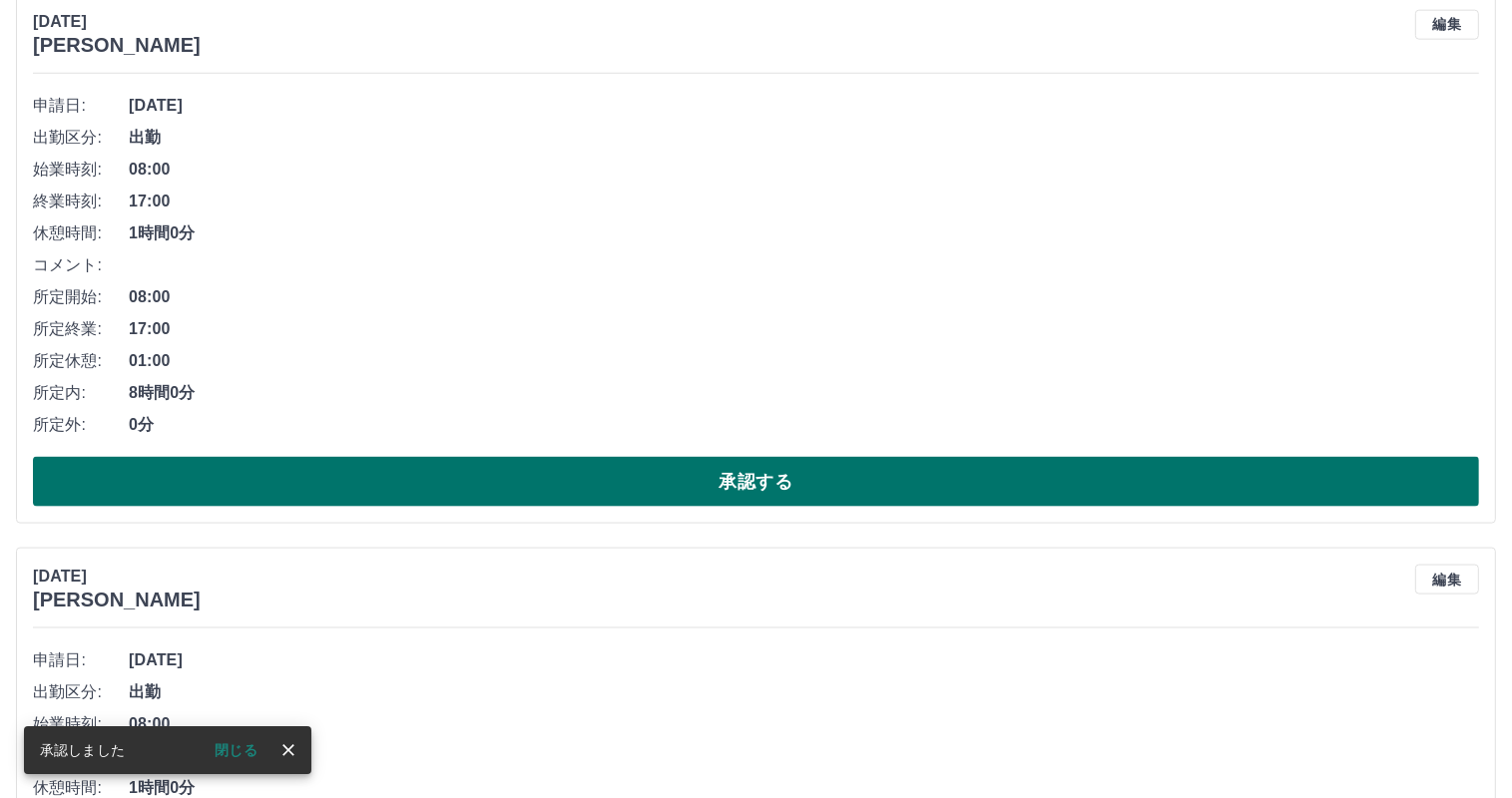 click on "承認する" at bounding box center (756, 482) 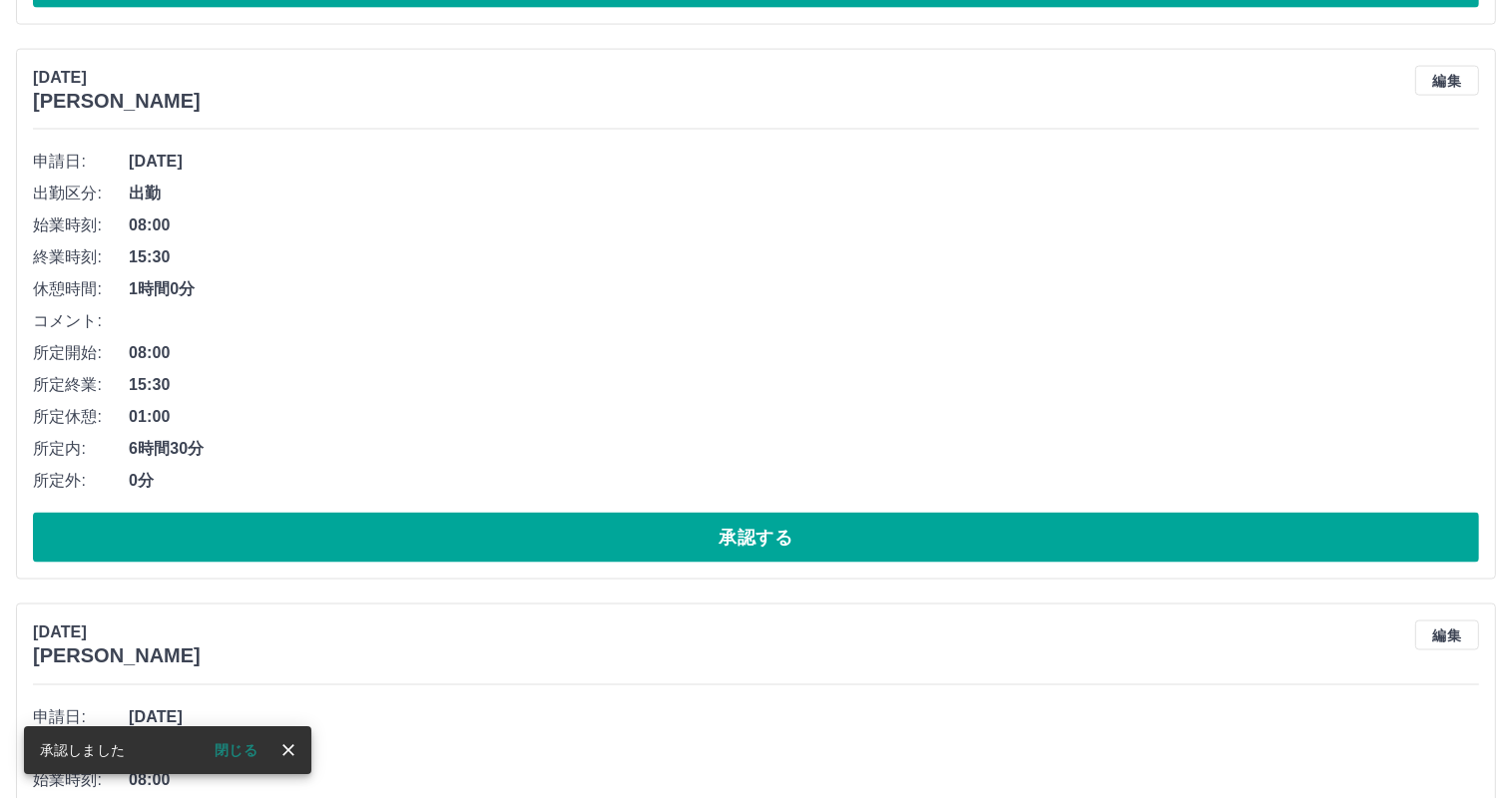scroll, scrollTop: 10017, scrollLeft: 0, axis: vertical 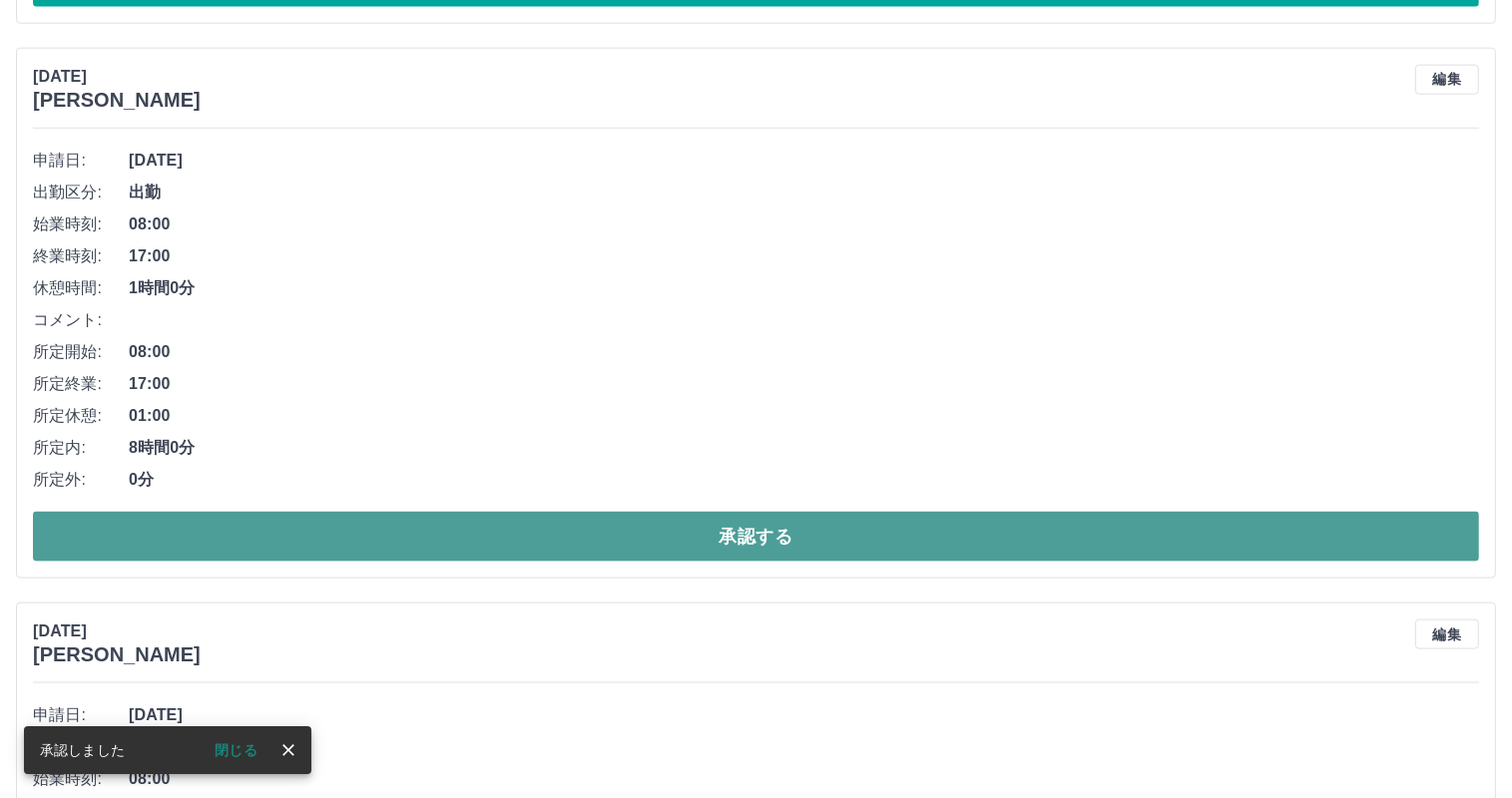 click on "承認する" at bounding box center [756, 537] 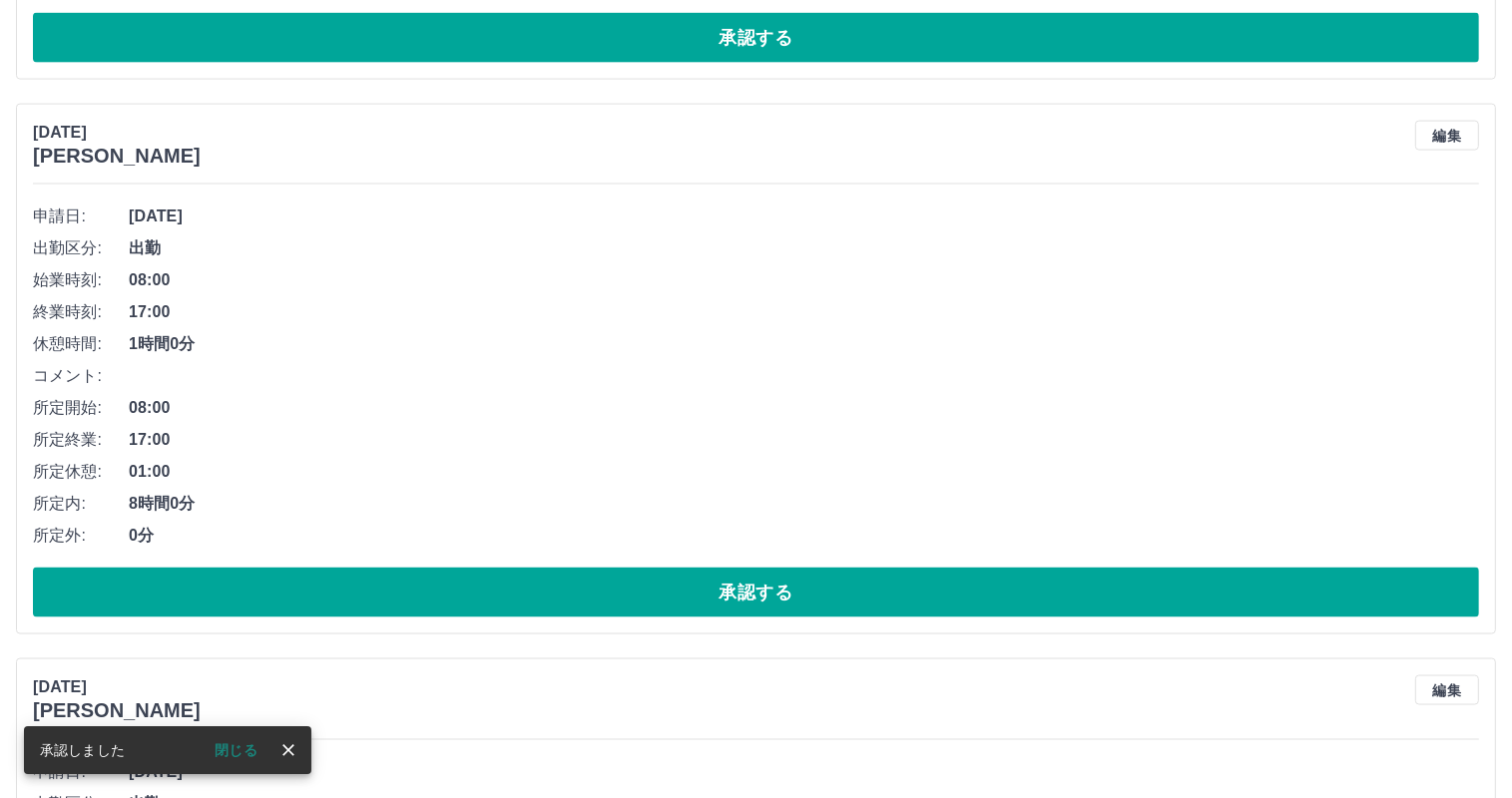 scroll, scrollTop: 9962, scrollLeft: 0, axis: vertical 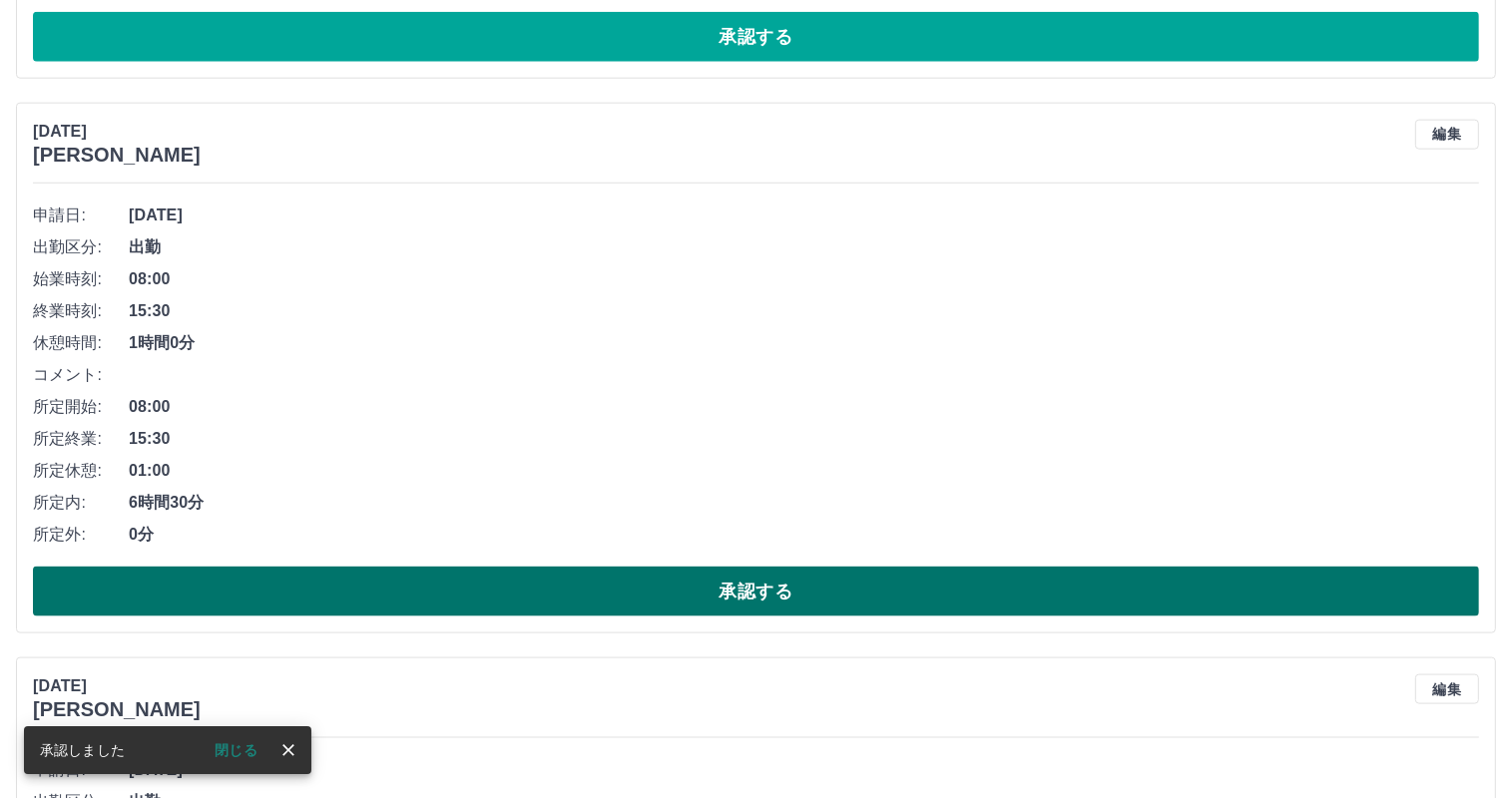 click on "承認する" at bounding box center (756, 592) 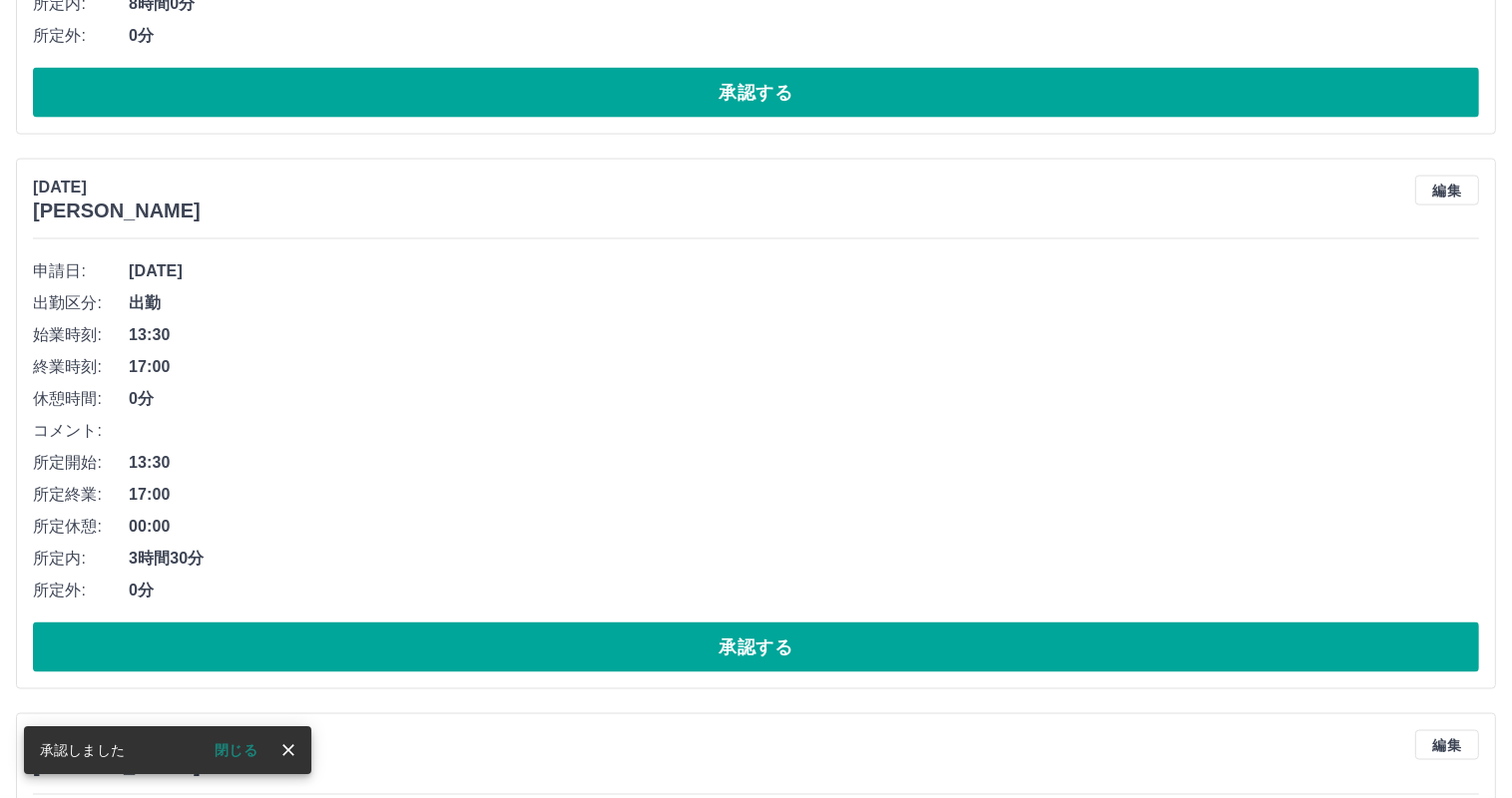 scroll, scrollTop: 9907, scrollLeft: 0, axis: vertical 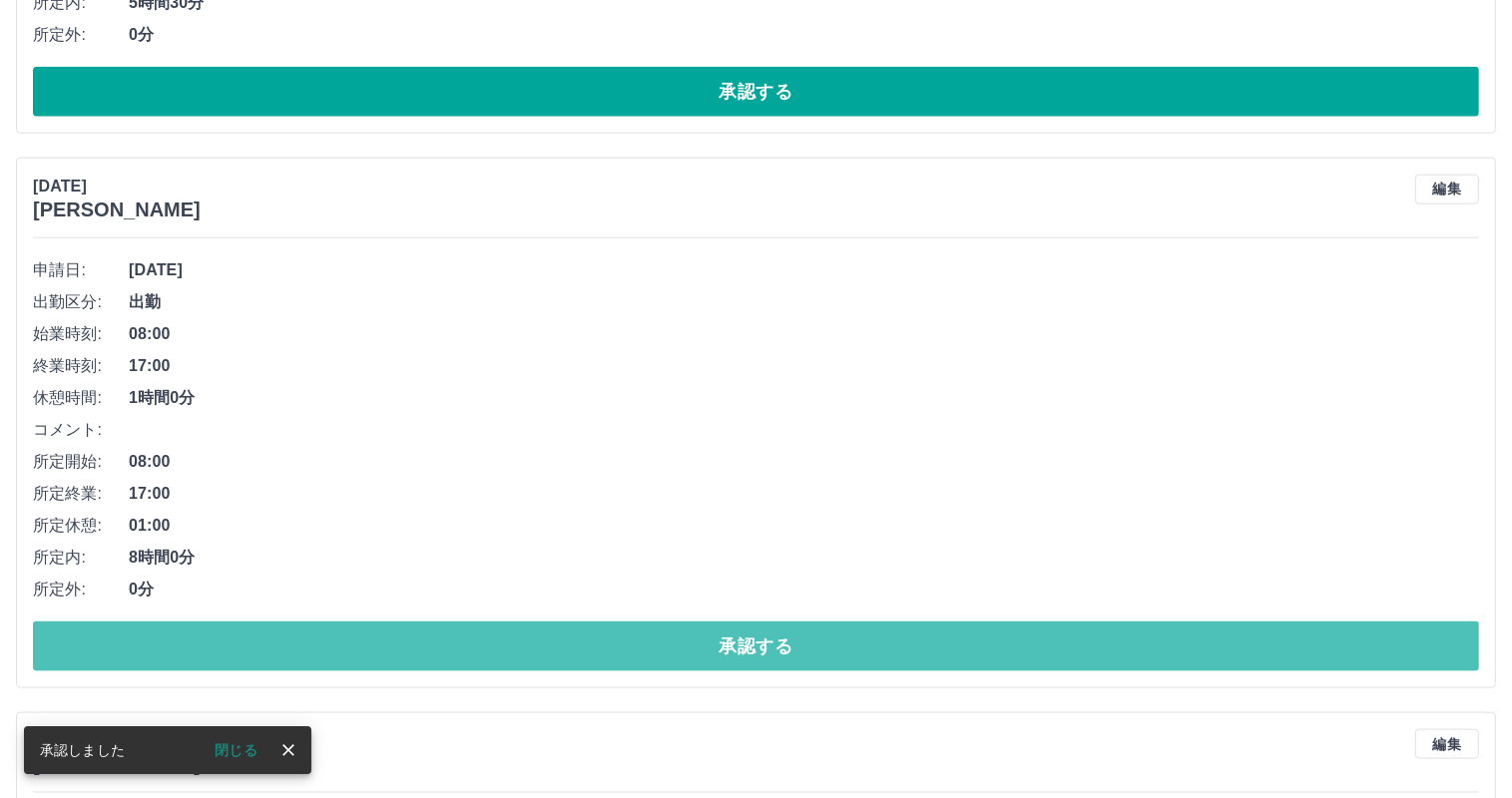 click on "承認する" at bounding box center (756, 646) 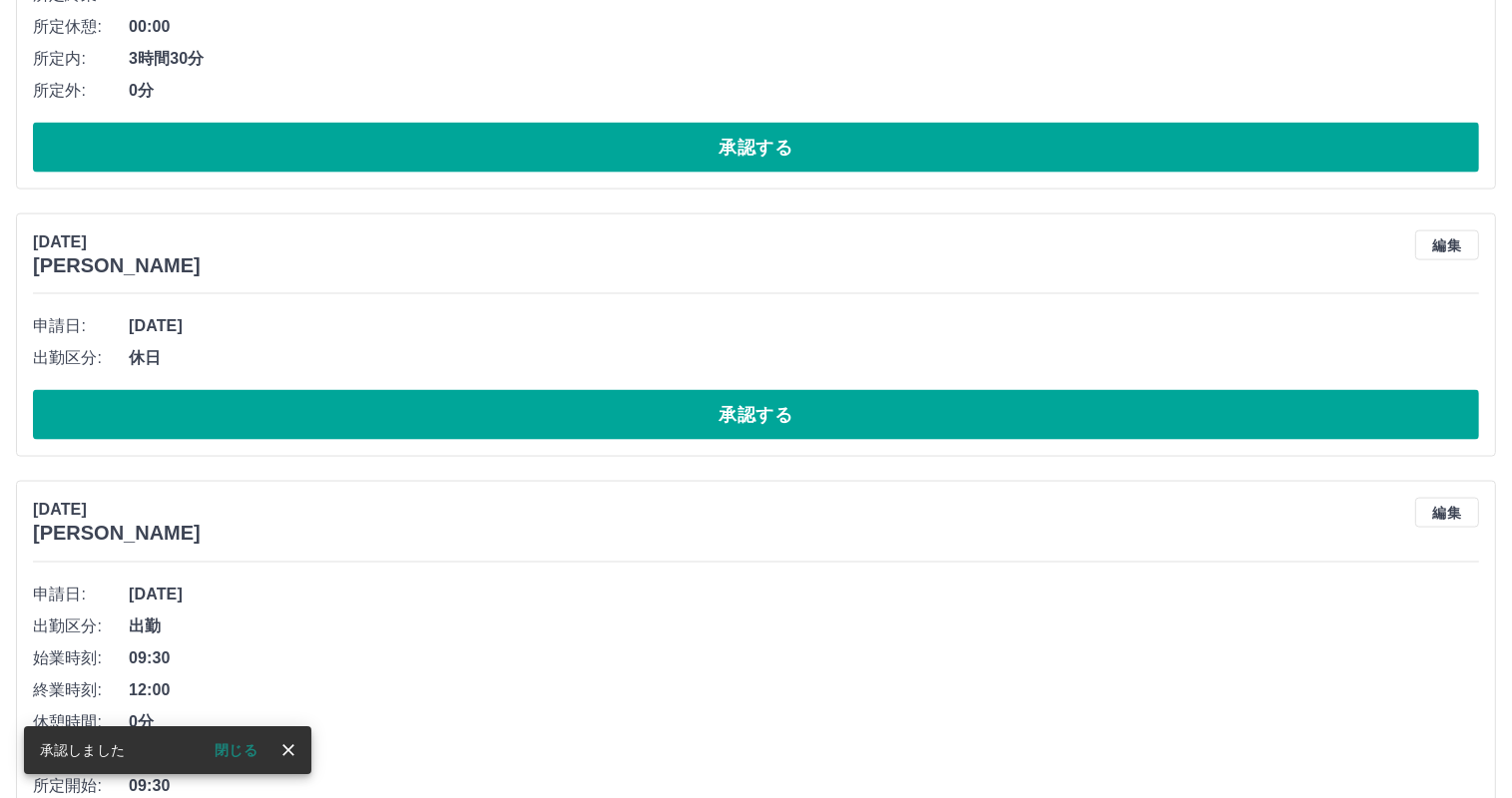 scroll, scrollTop: 9851, scrollLeft: 0, axis: vertical 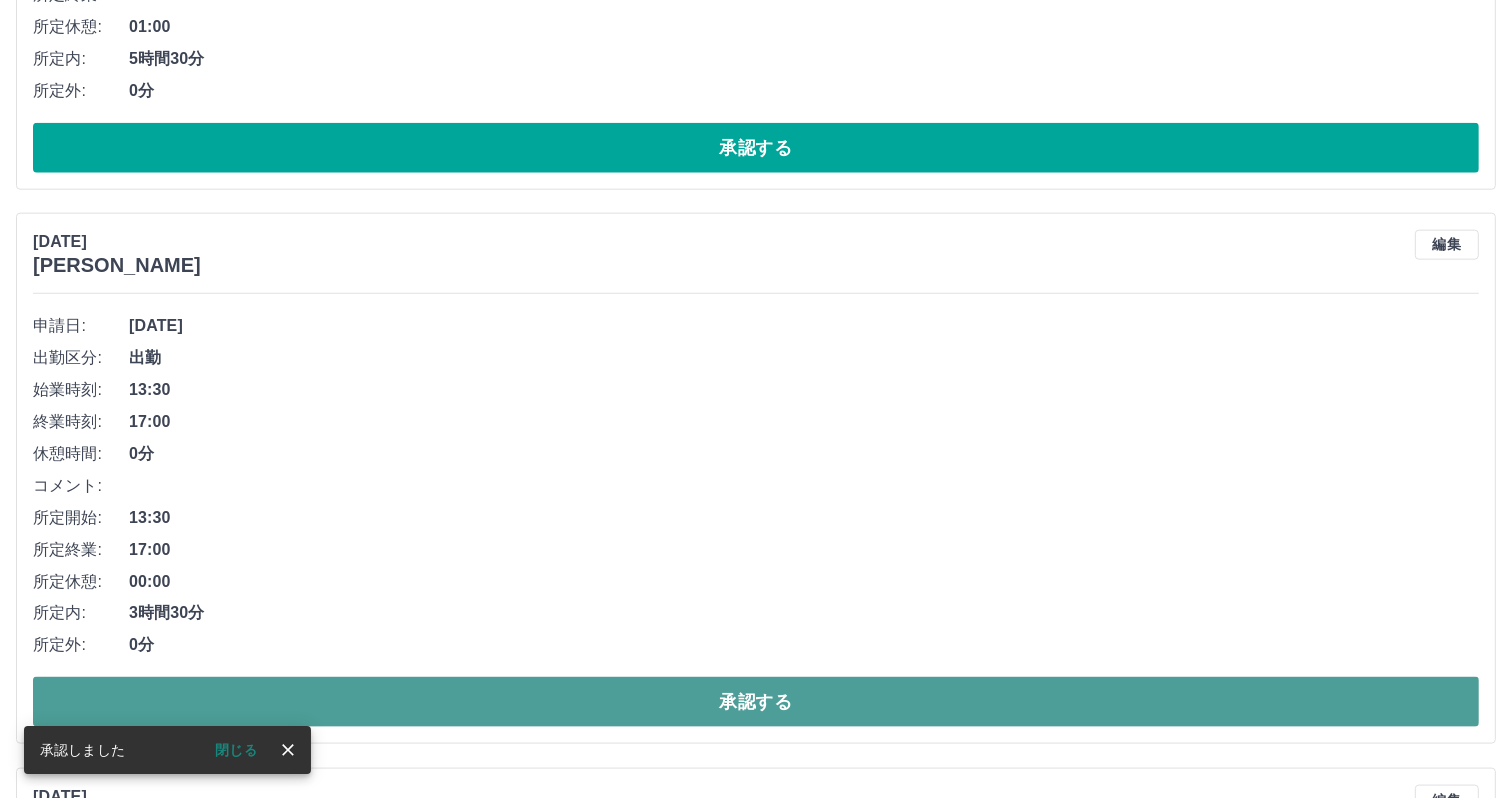 click on "承認する" at bounding box center (756, 702) 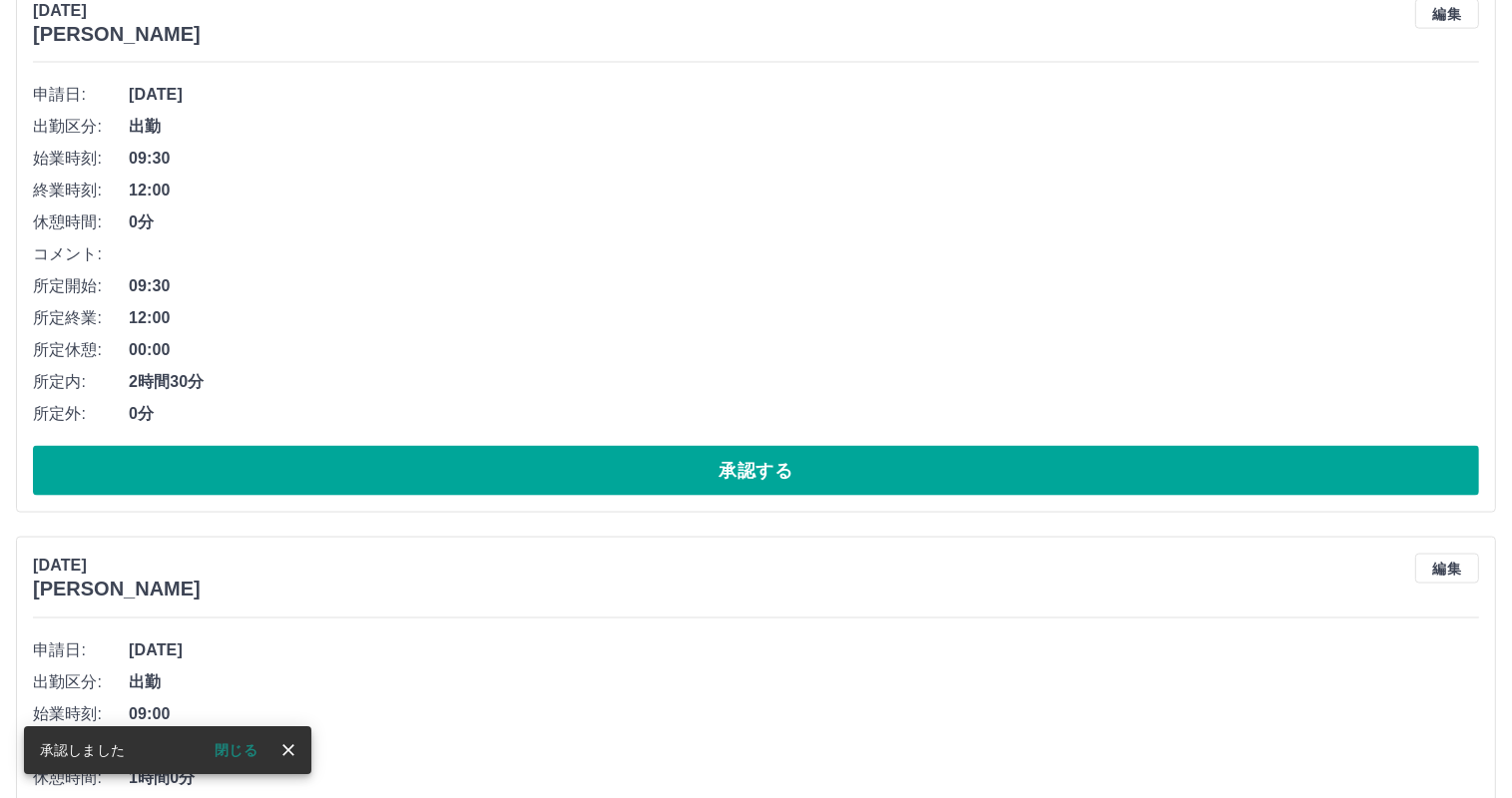 scroll, scrollTop: 9796, scrollLeft: 0, axis: vertical 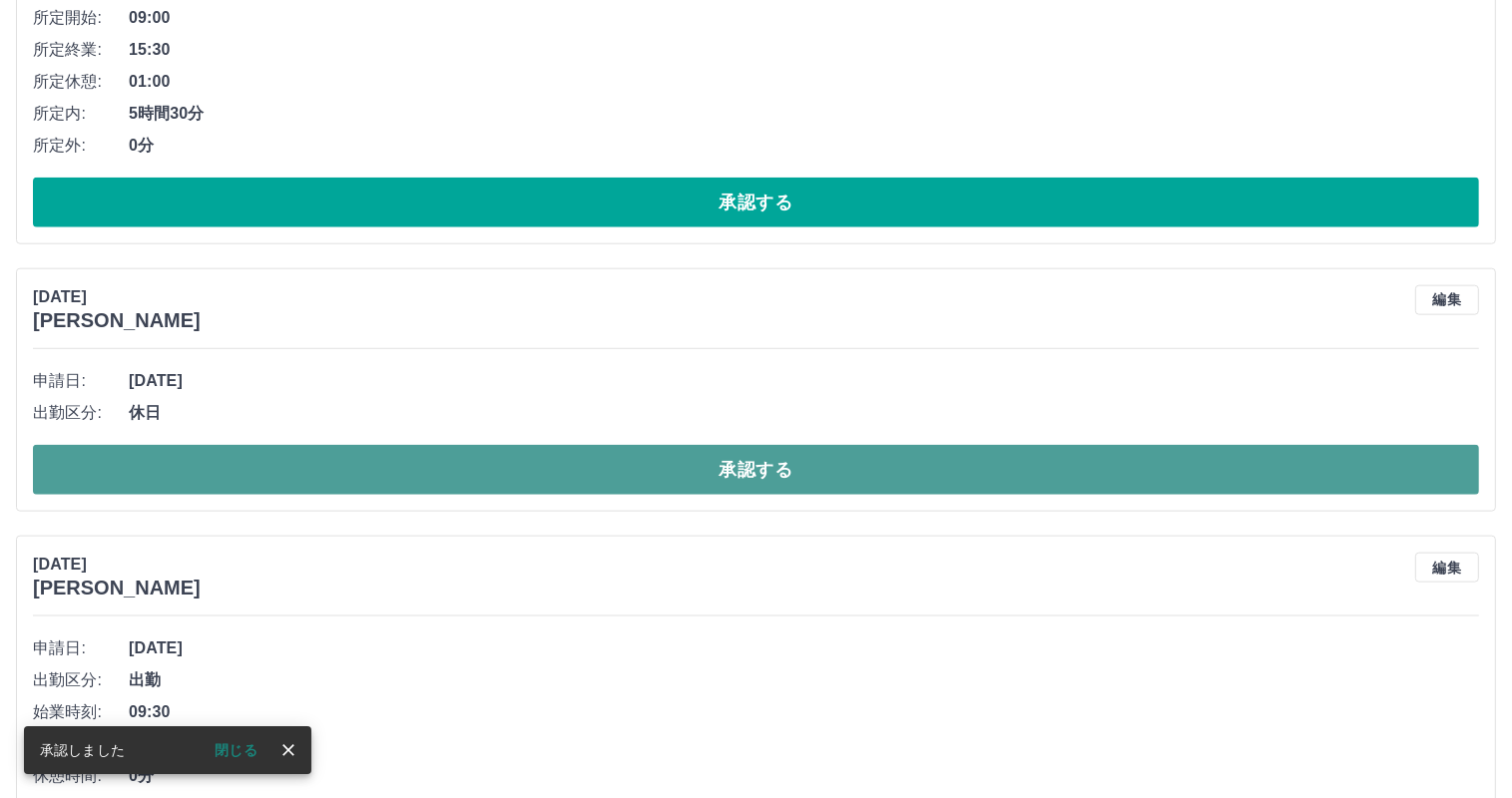 click on "承認する" at bounding box center (756, 470) 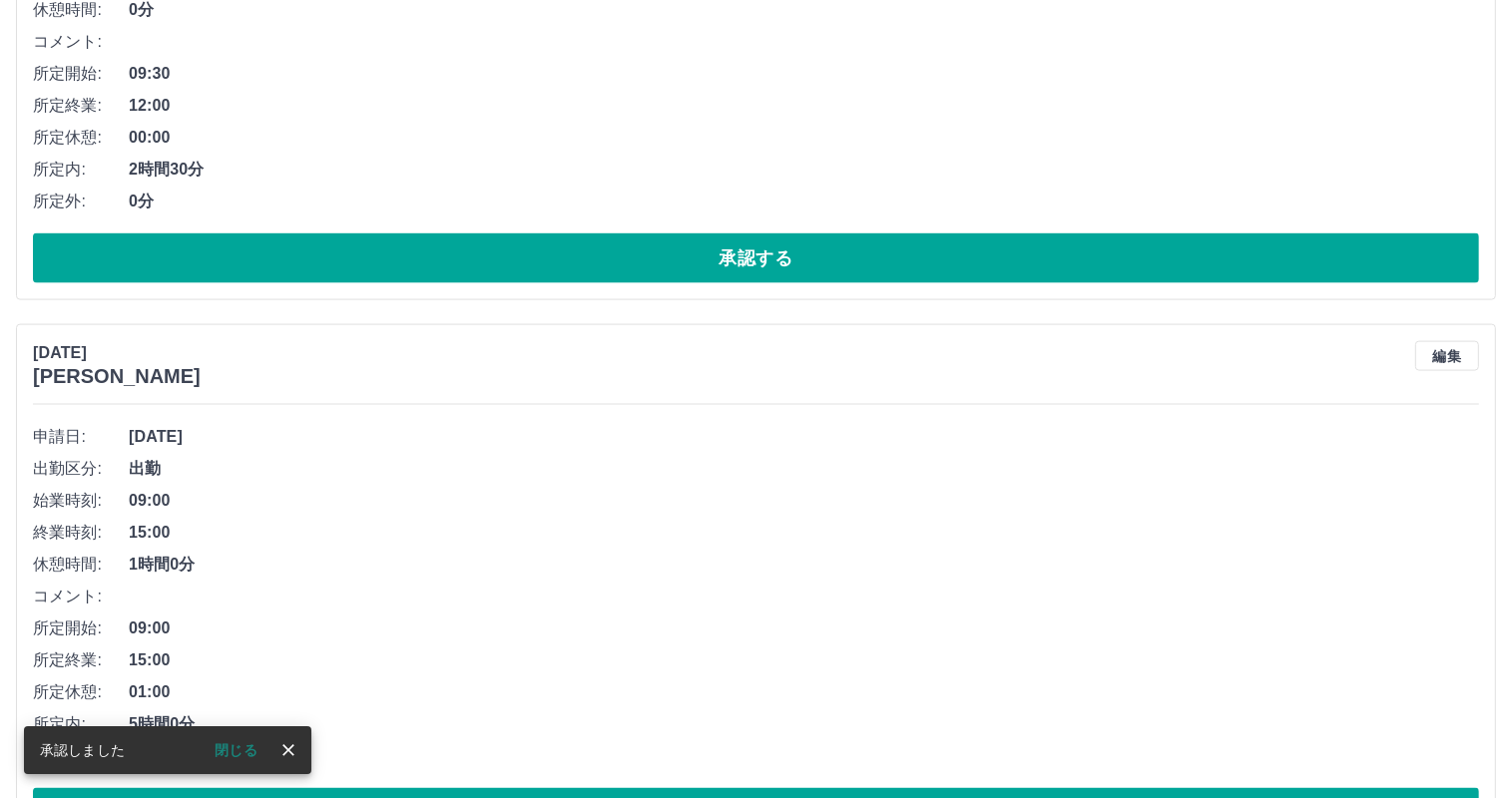 scroll, scrollTop: 10029, scrollLeft: 0, axis: vertical 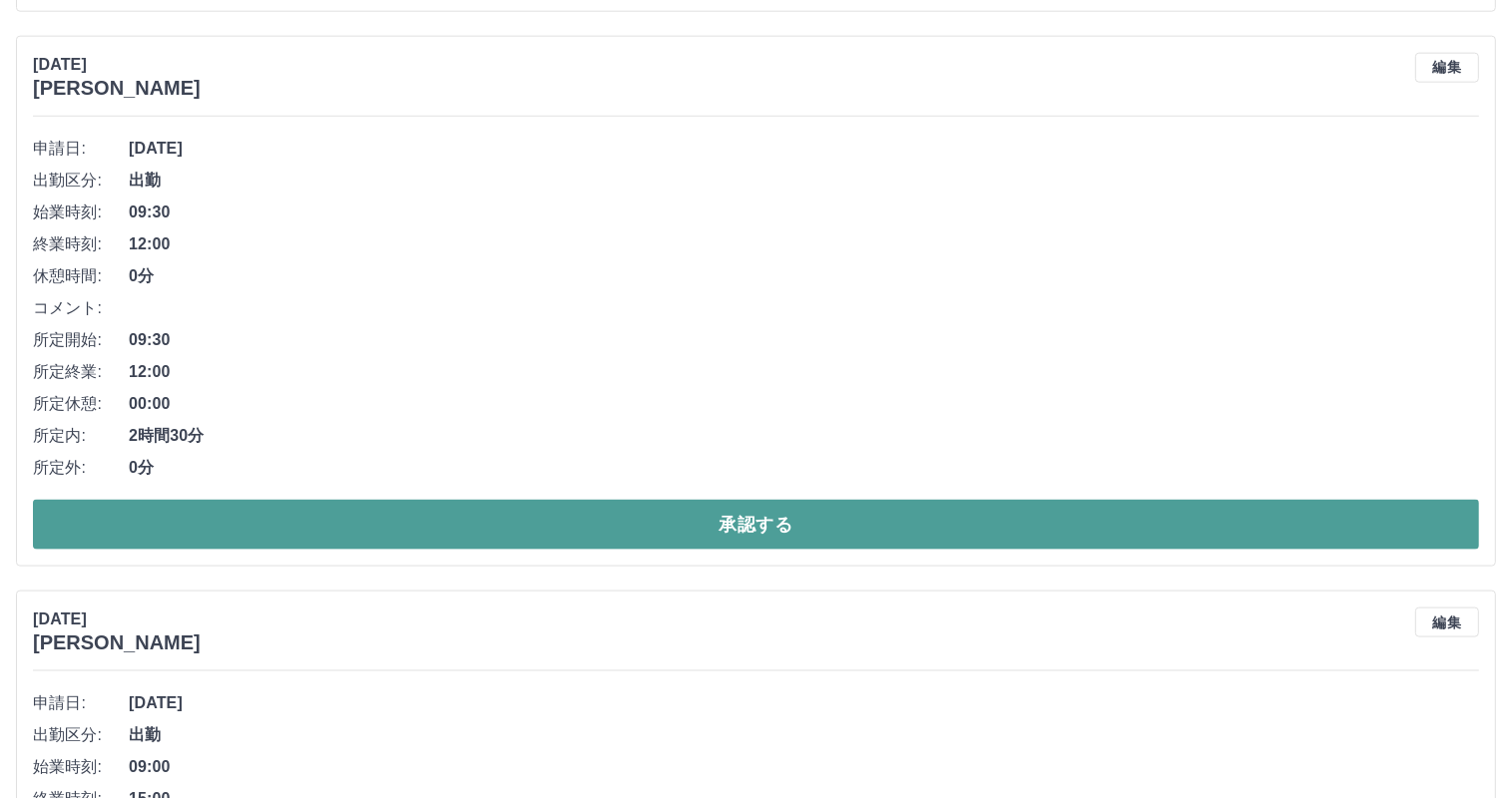 click on "承認する" at bounding box center (756, 525) 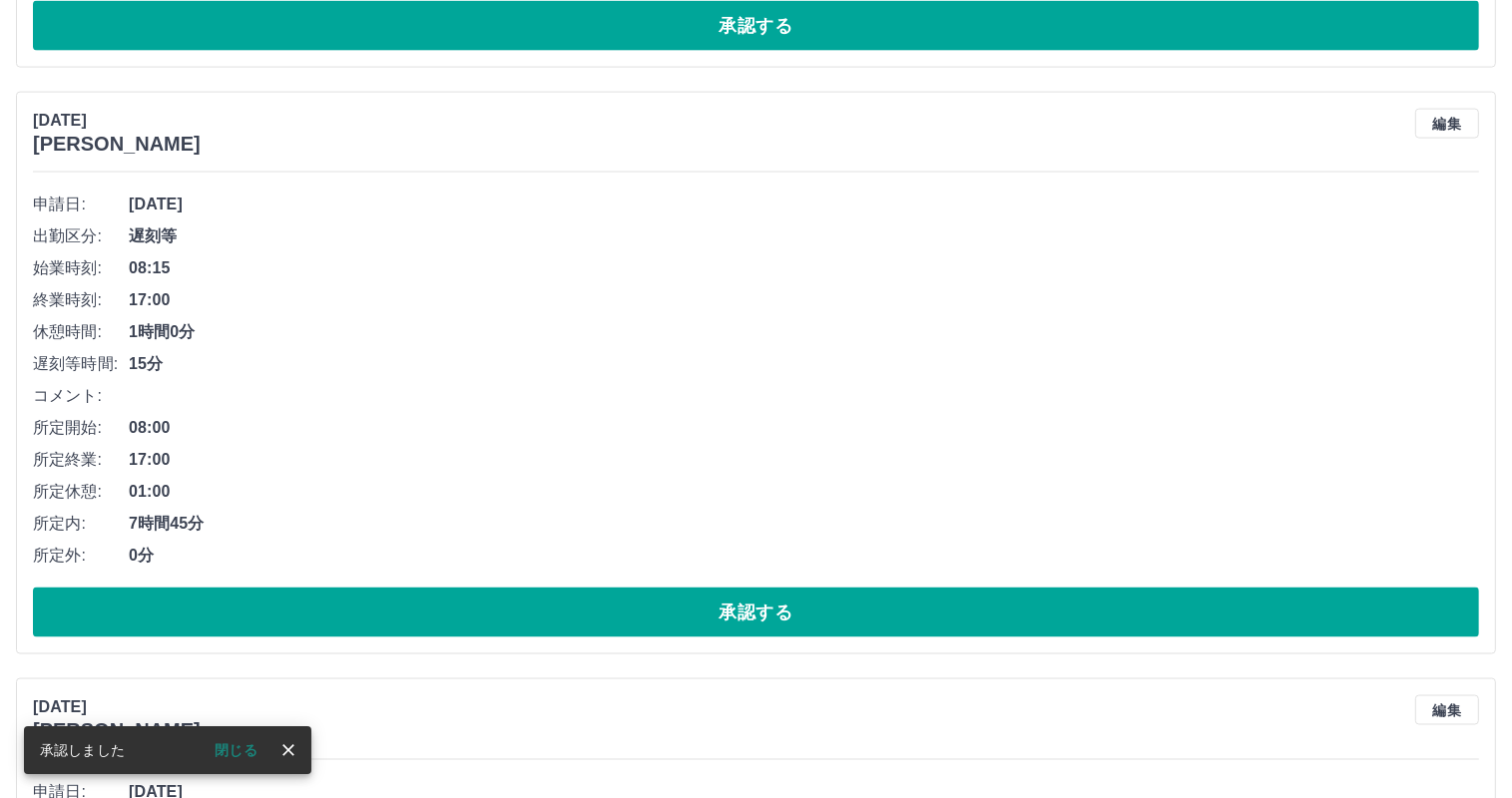scroll, scrollTop: 9974, scrollLeft: 0, axis: vertical 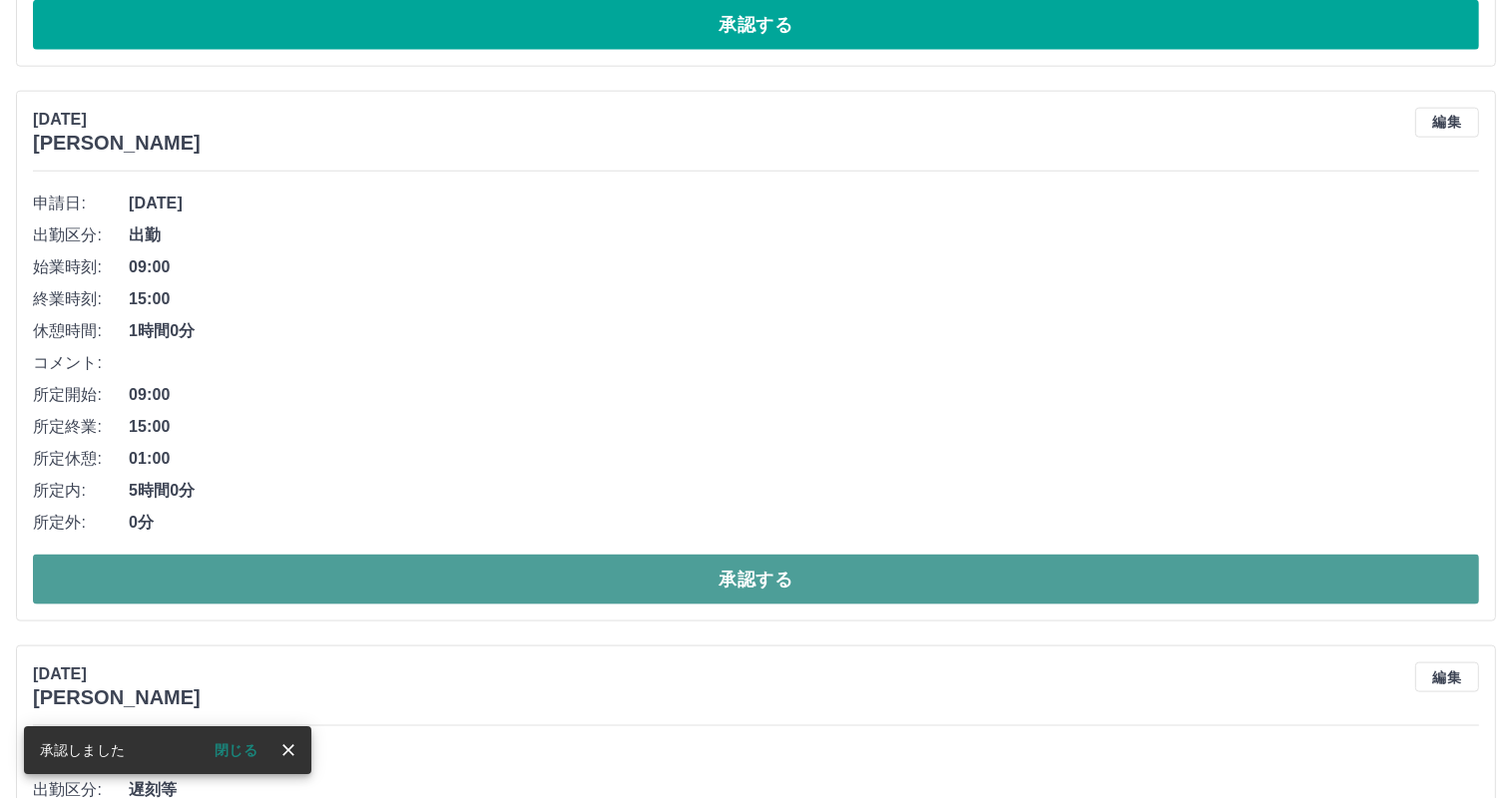 click on "承認する" at bounding box center (756, 580) 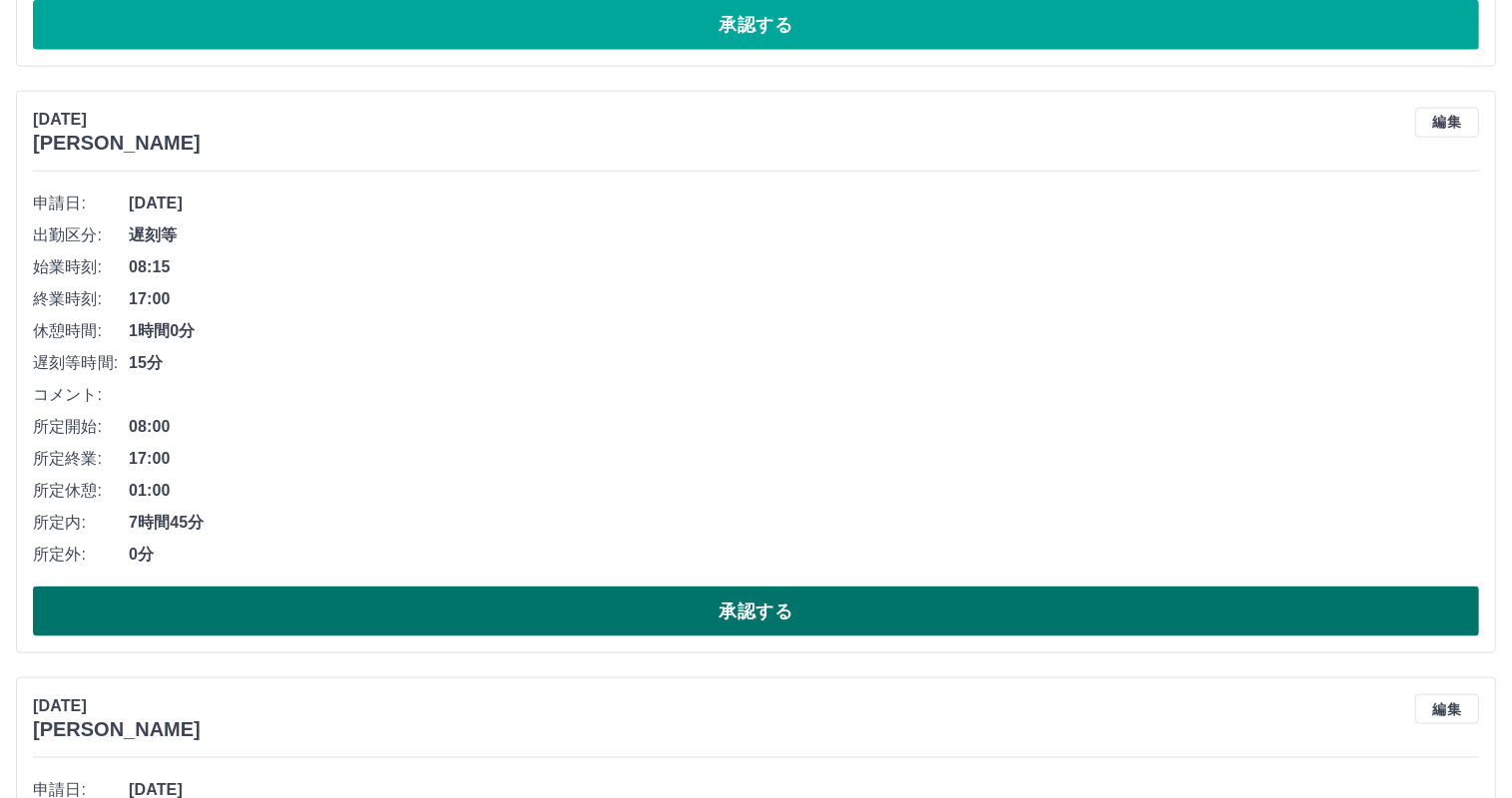 click on "承認する" at bounding box center (756, 611) 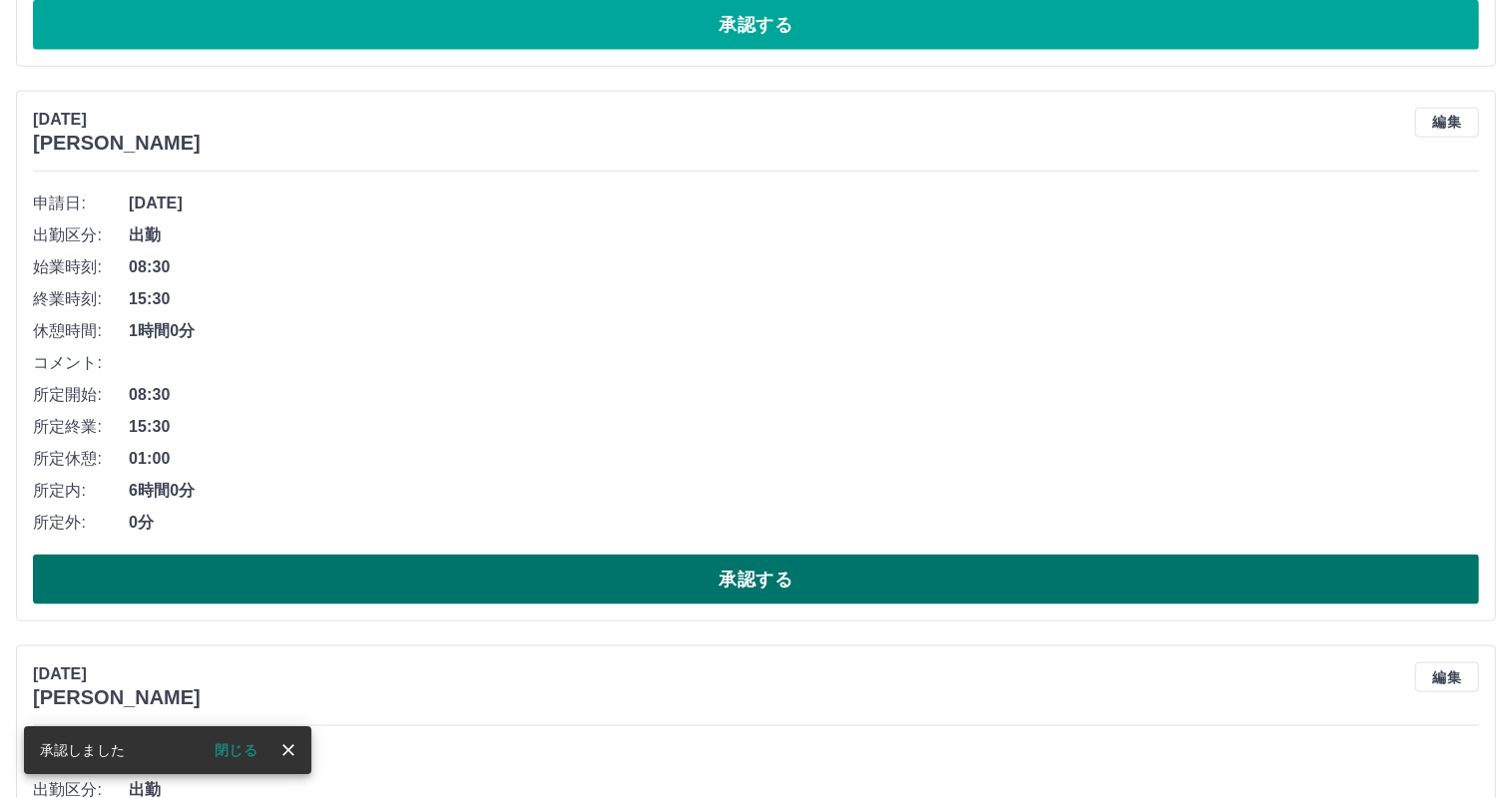 click on "承認する" at bounding box center [756, 580] 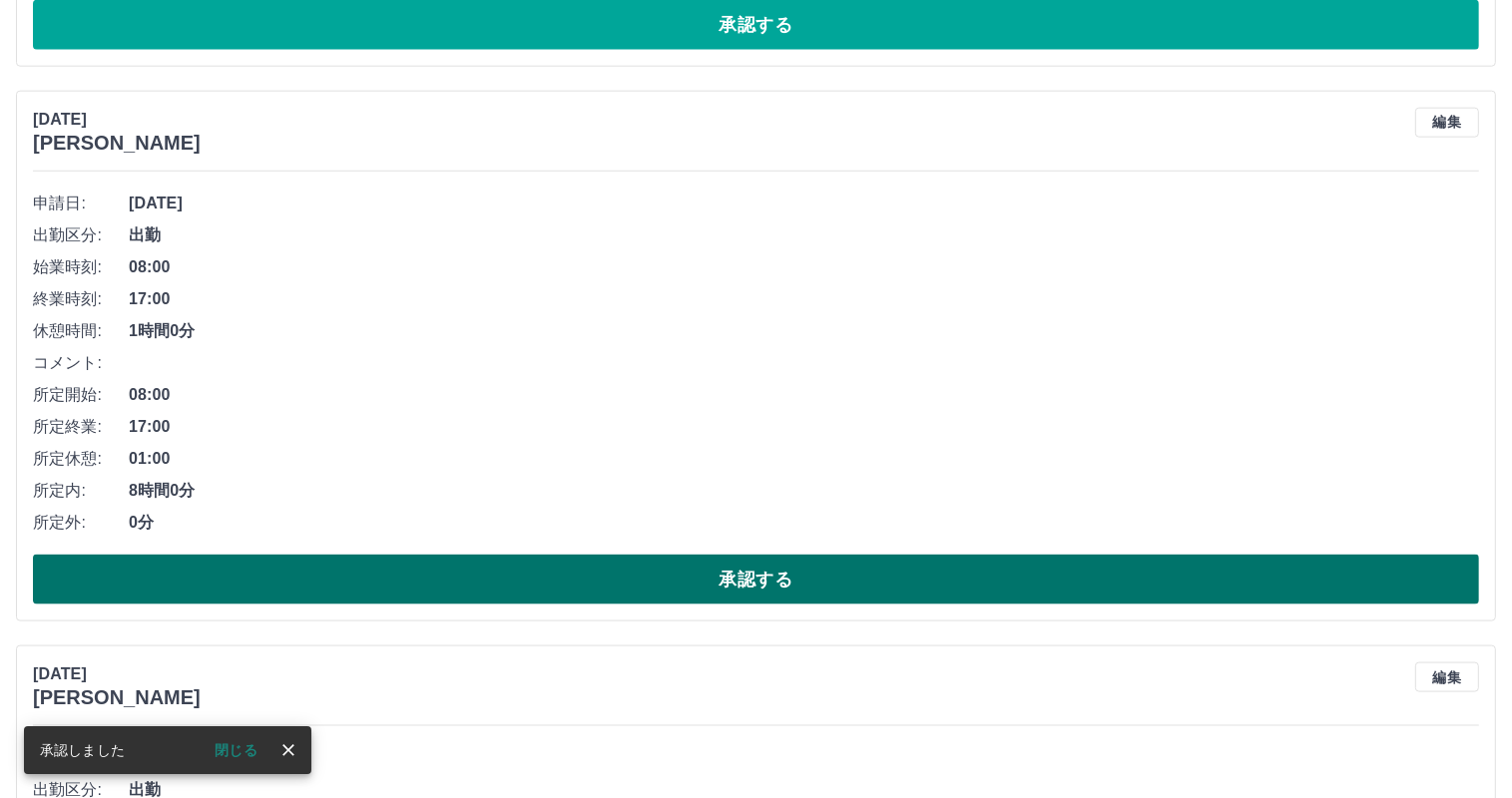 click on "承認する" at bounding box center [756, 580] 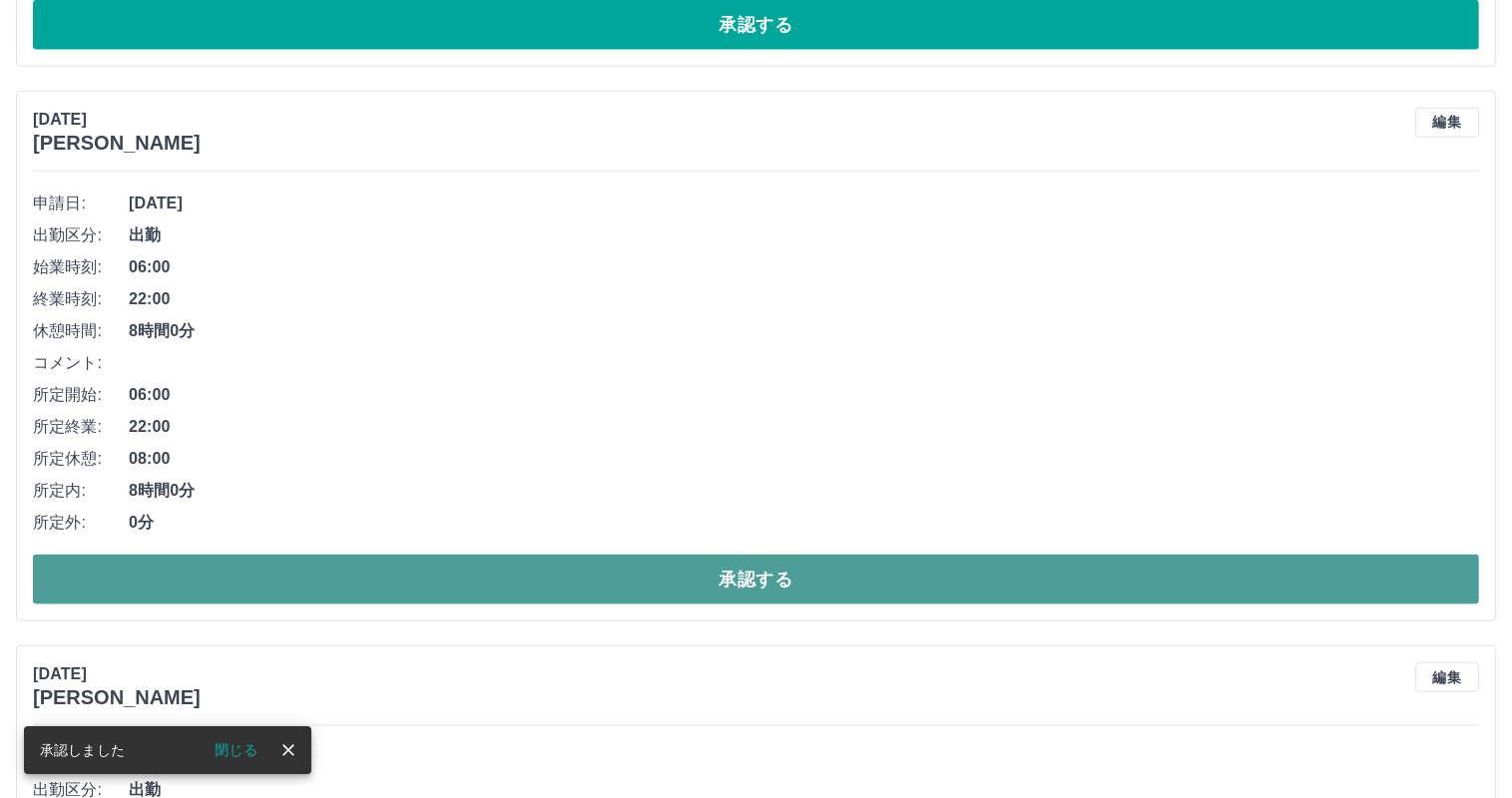 click on "承認する" at bounding box center (756, 580) 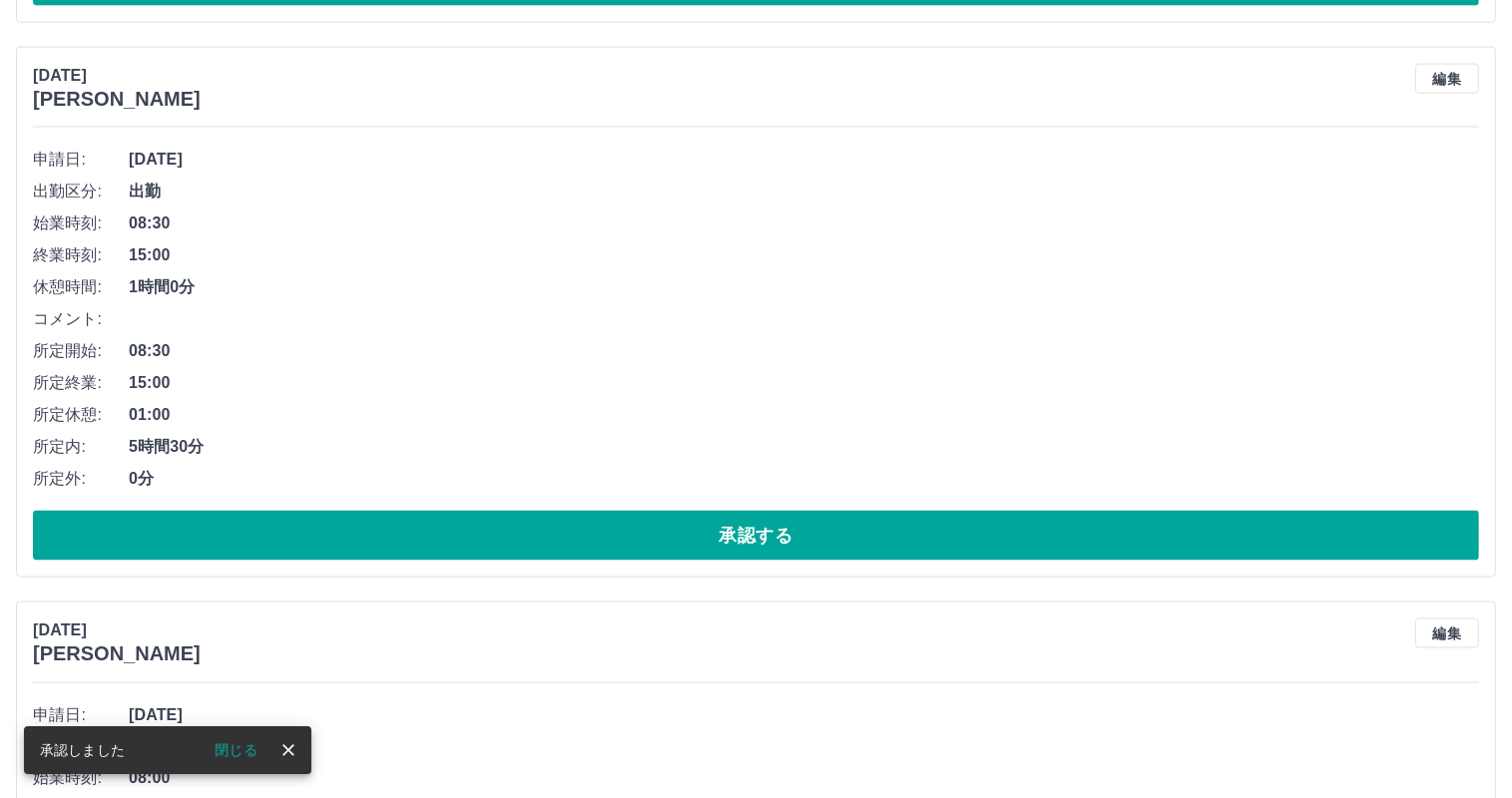 scroll, scrollTop: 10019, scrollLeft: 0, axis: vertical 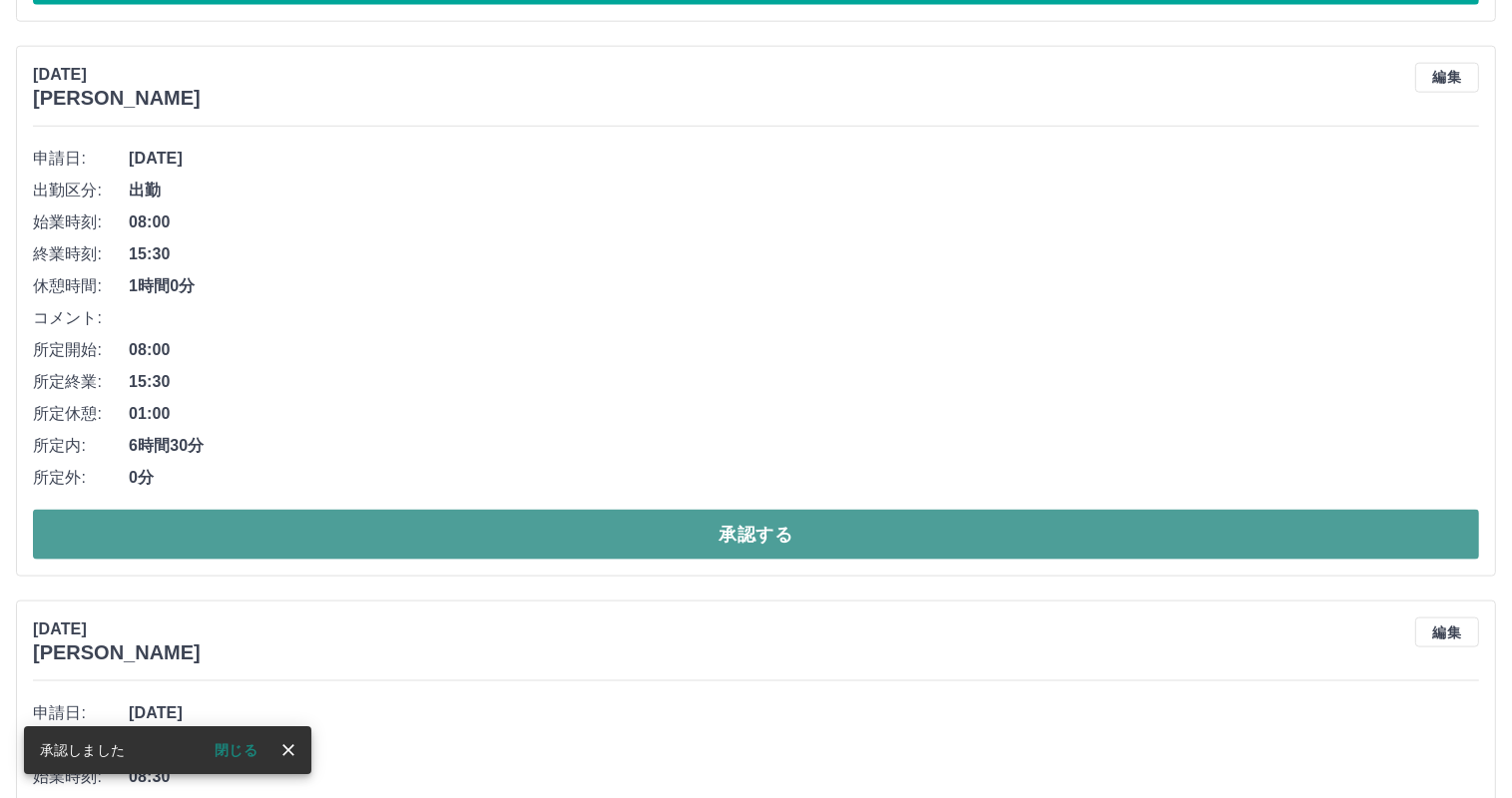 click on "承認する" at bounding box center [756, 535] 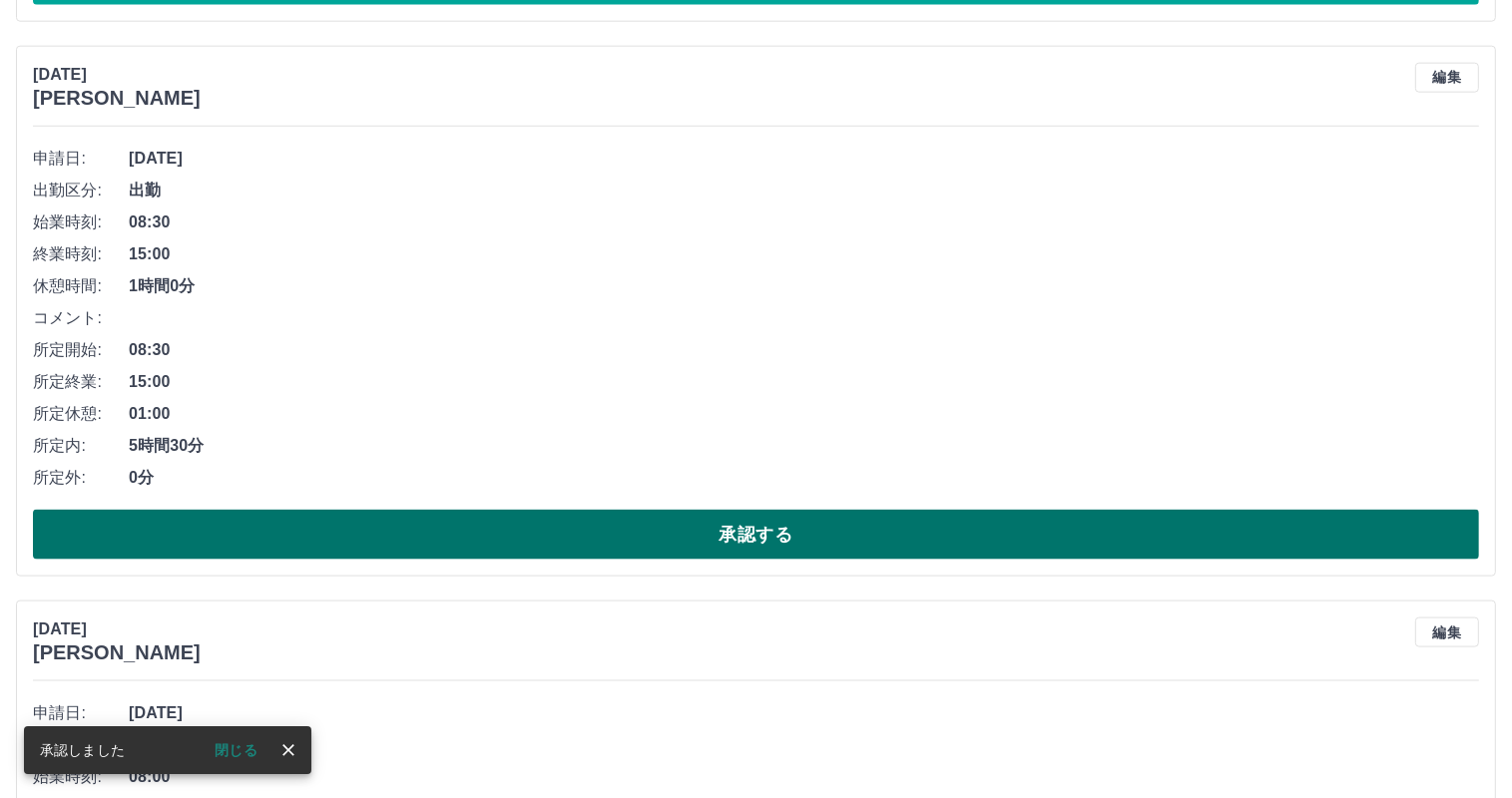 click on "承認する" at bounding box center (756, 535) 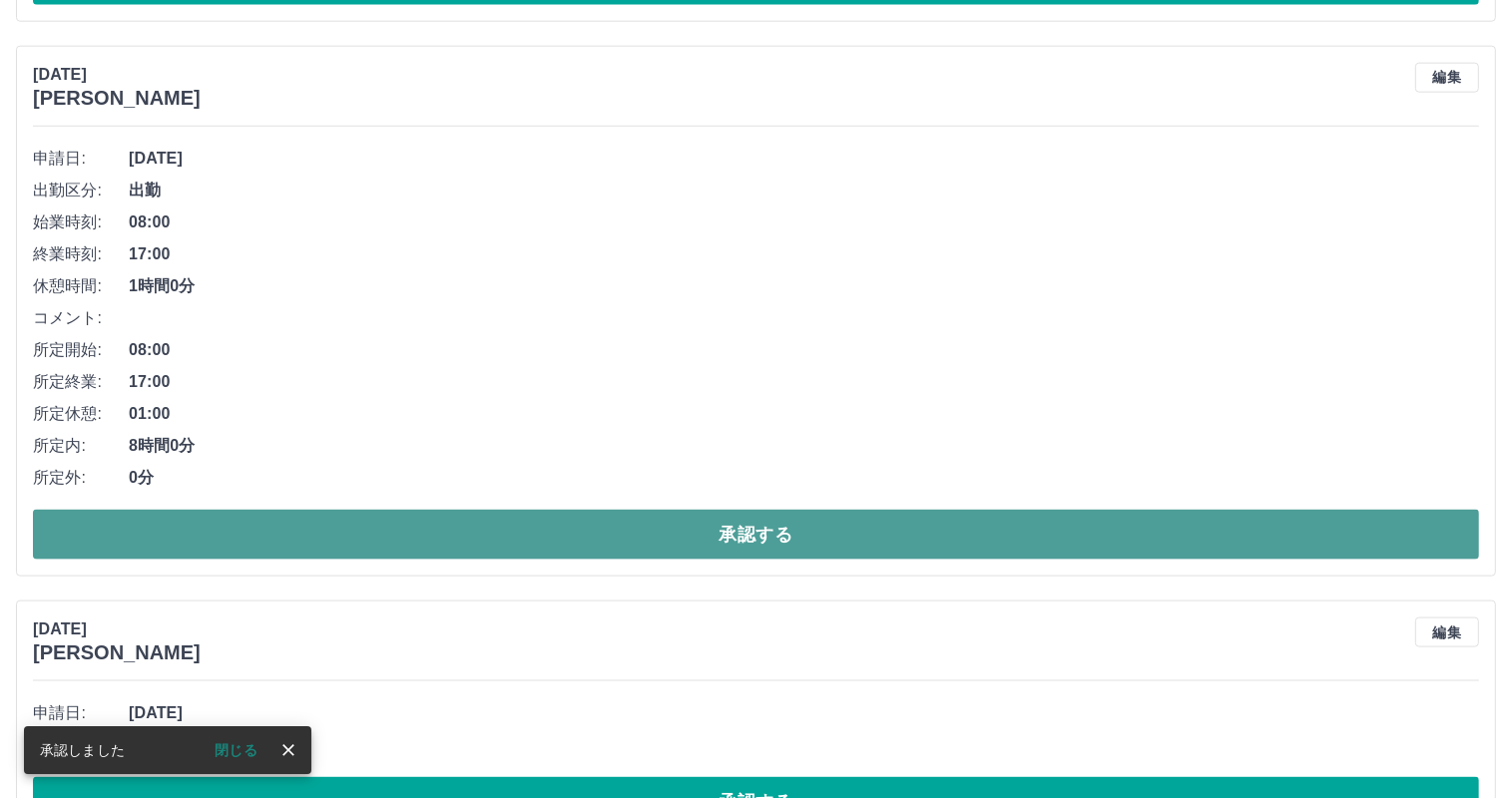 click on "承認する" at bounding box center (756, 535) 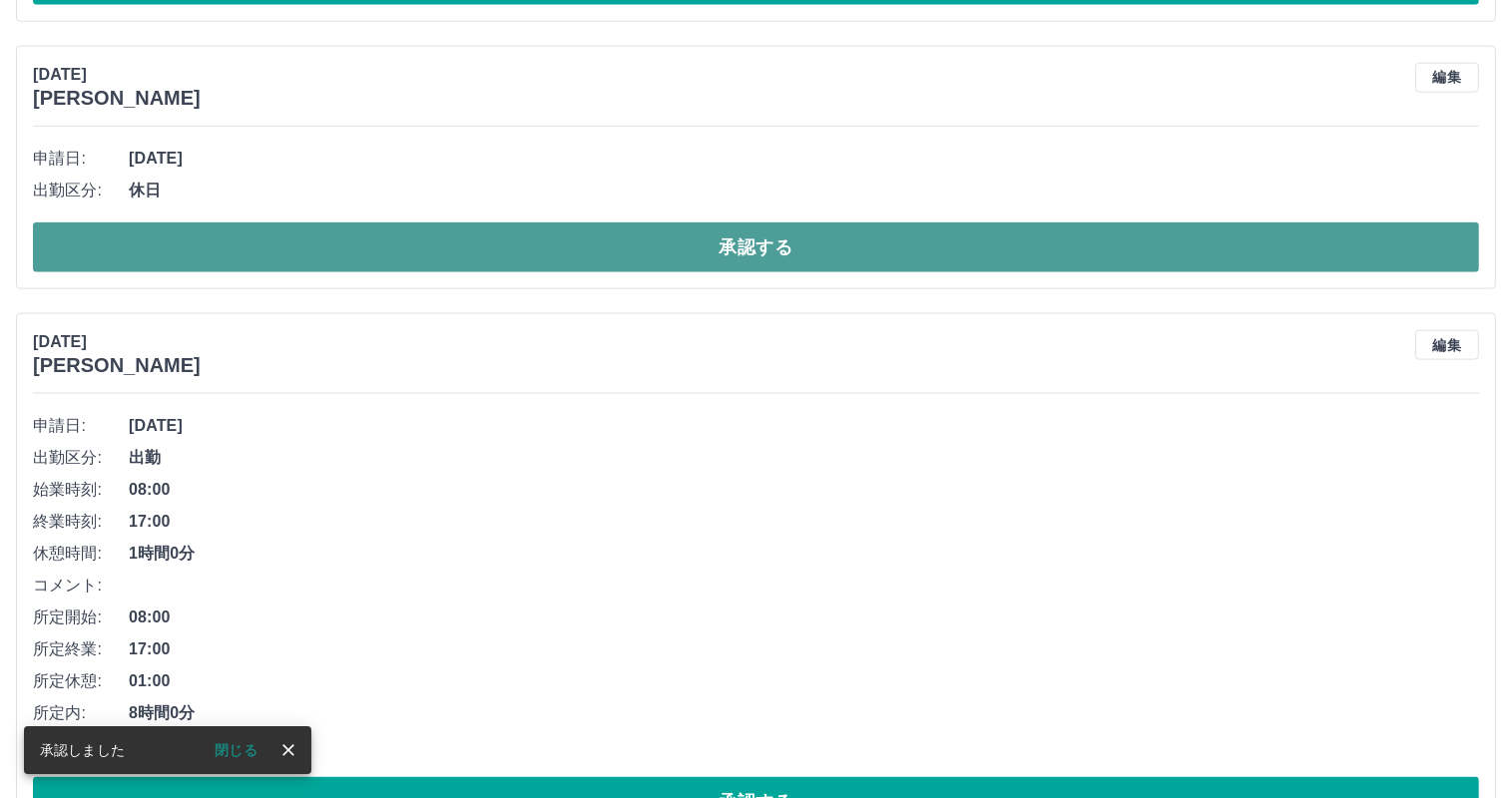 click on "承認する" at bounding box center (756, 247) 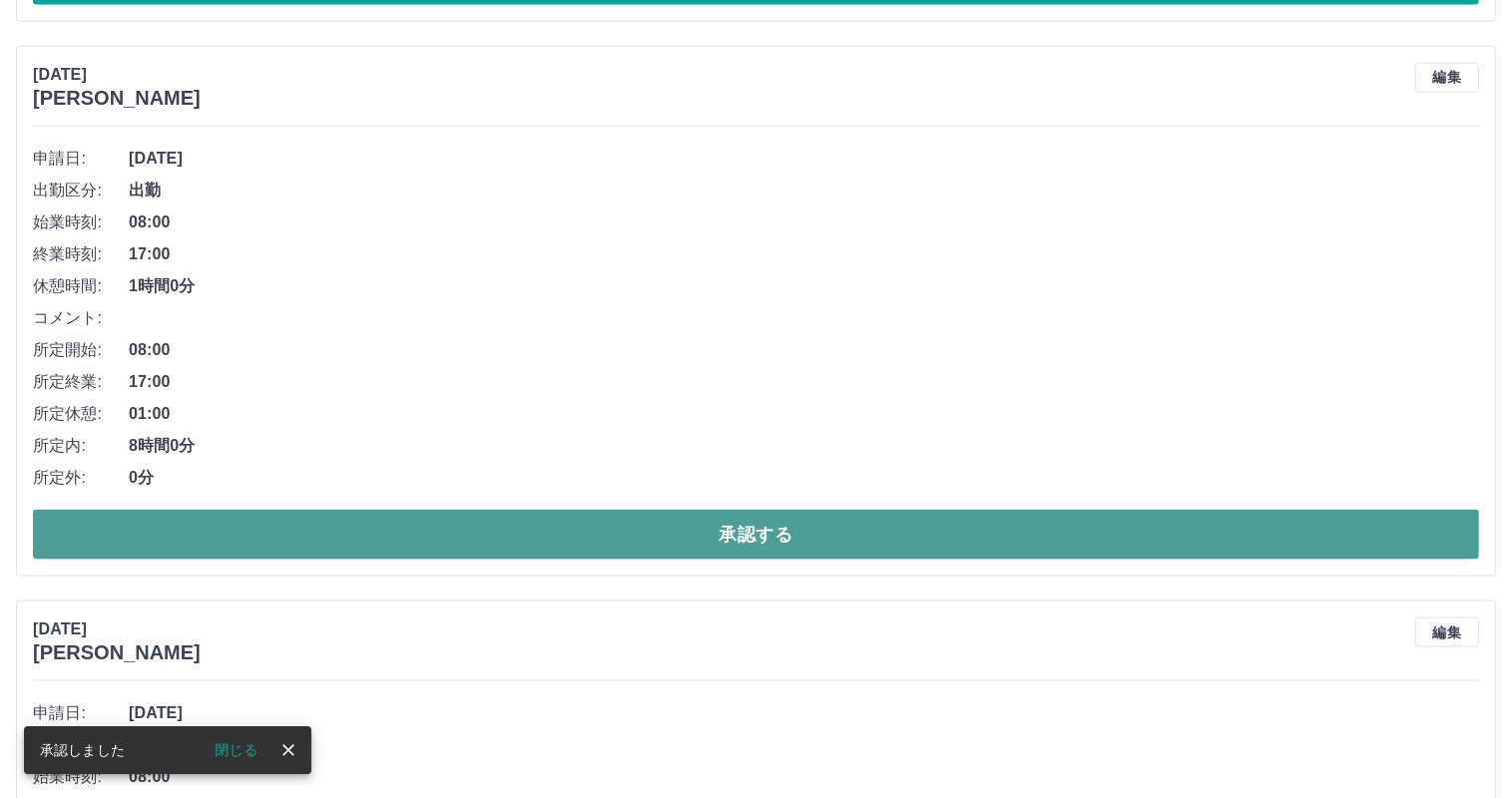 click on "承認する" at bounding box center (756, 535) 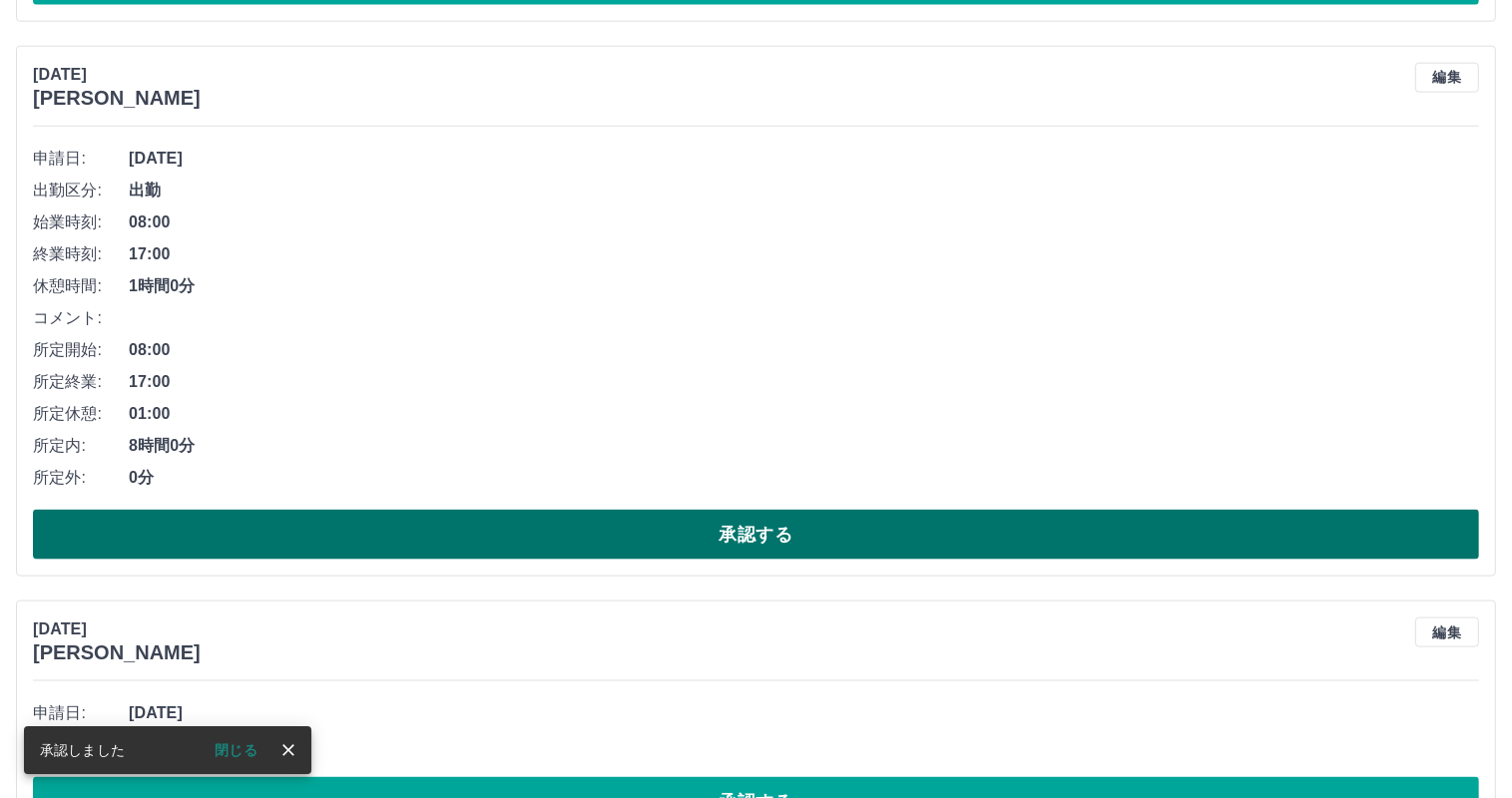 click on "承認する" at bounding box center (756, 535) 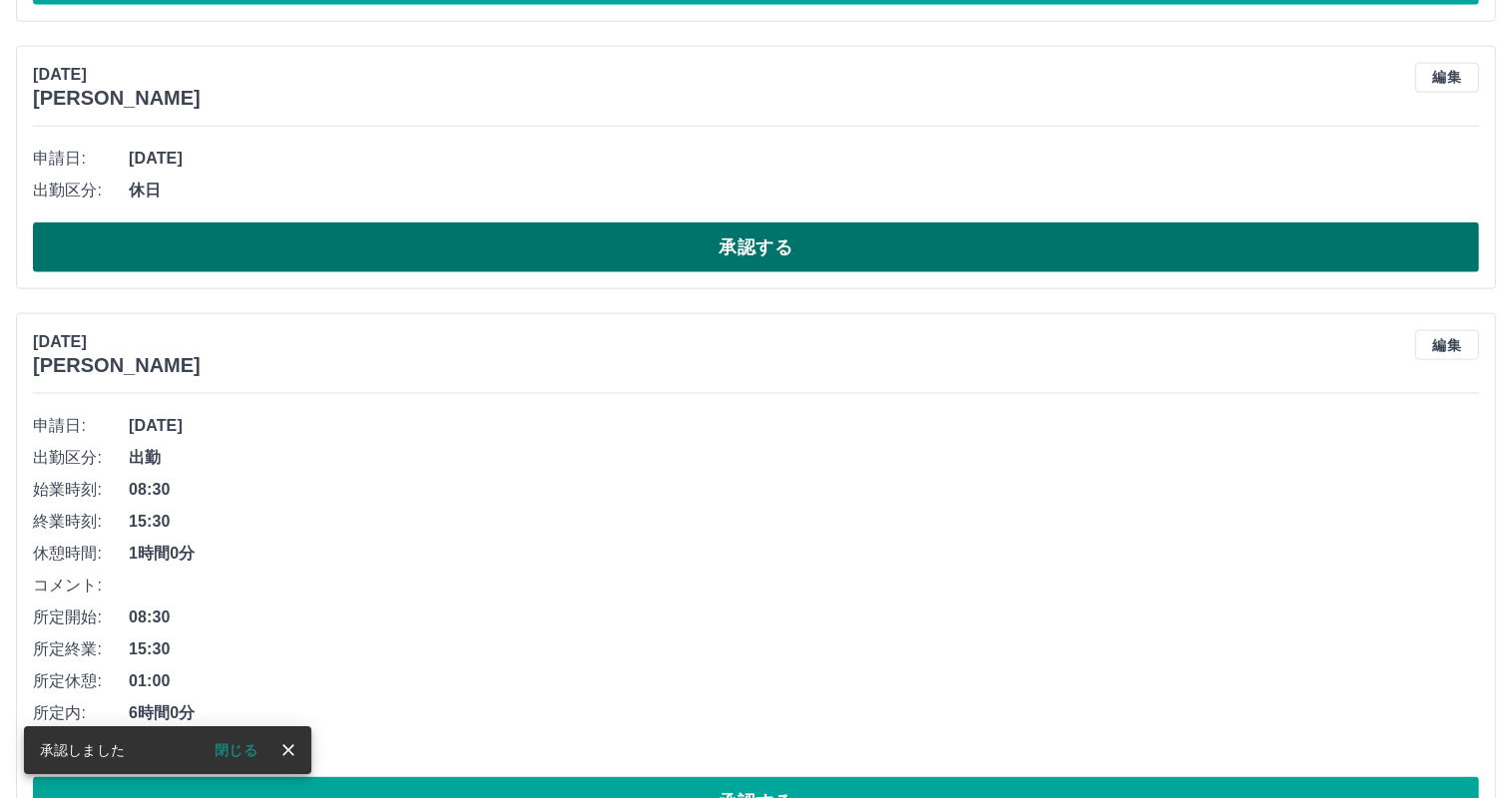 click on "承認する" at bounding box center (756, 247) 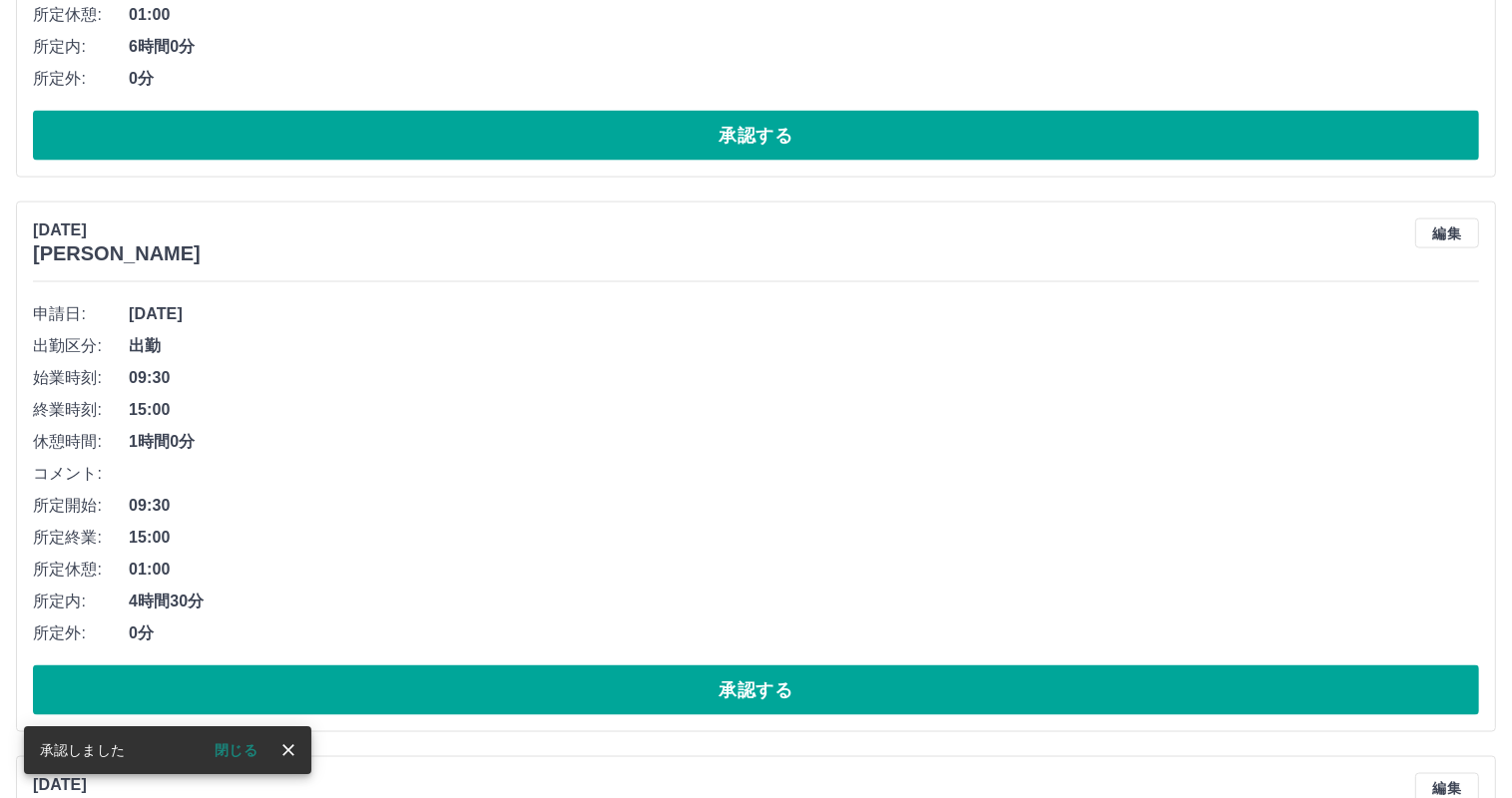 scroll, scrollTop: 10151, scrollLeft: 0, axis: vertical 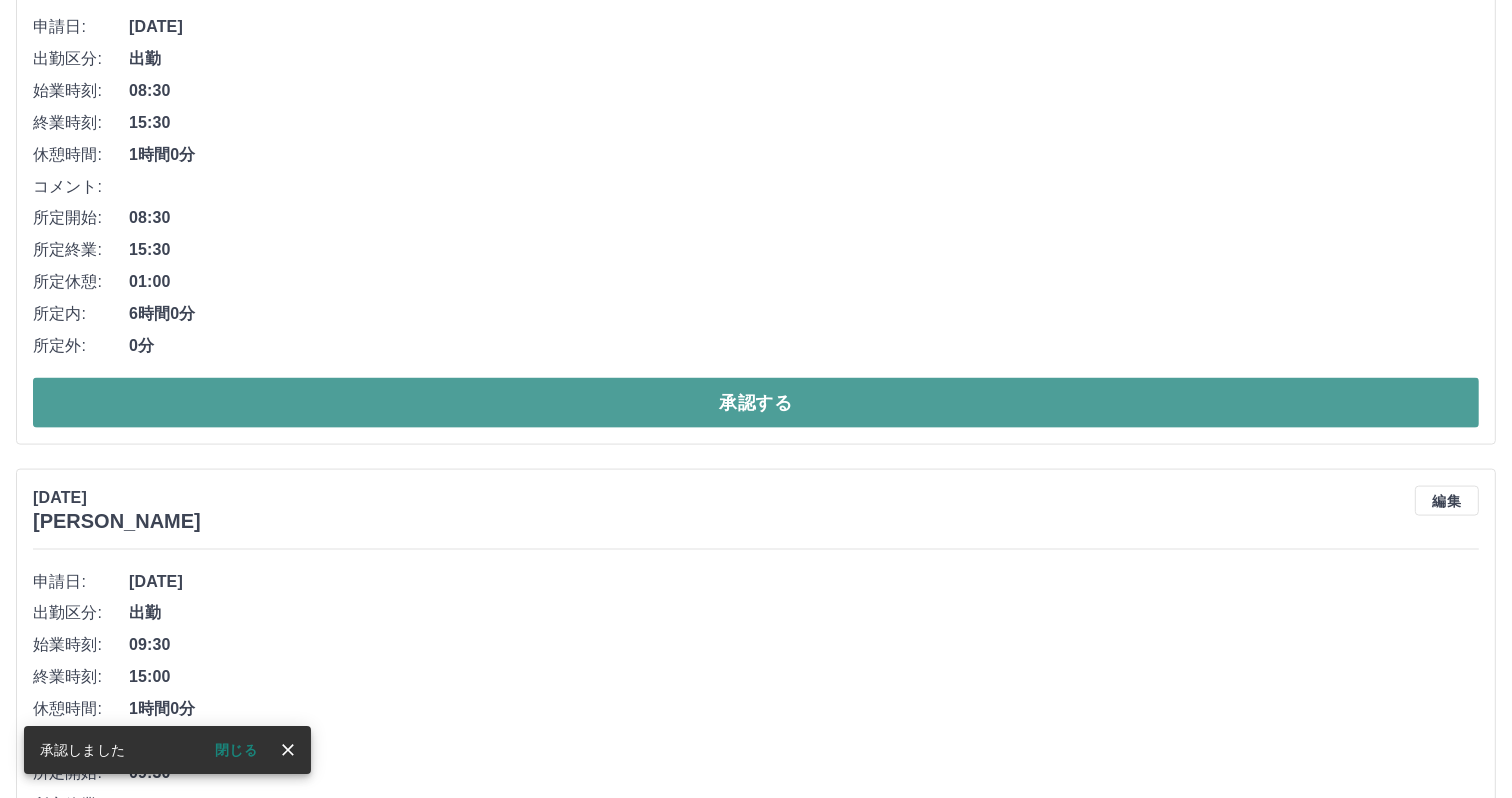 click on "承認する" at bounding box center [756, 403] 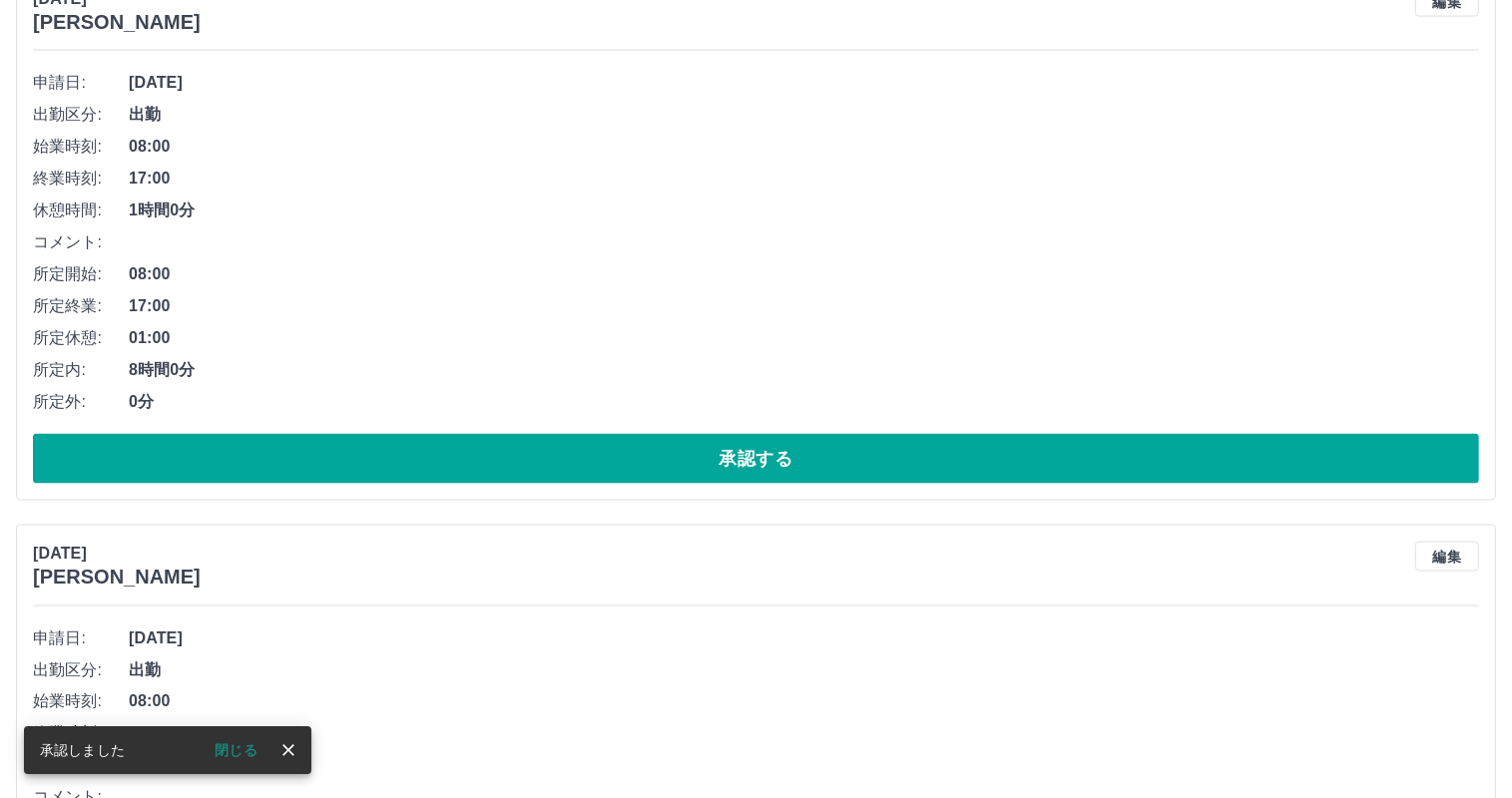 scroll, scrollTop: 10096, scrollLeft: 0, axis: vertical 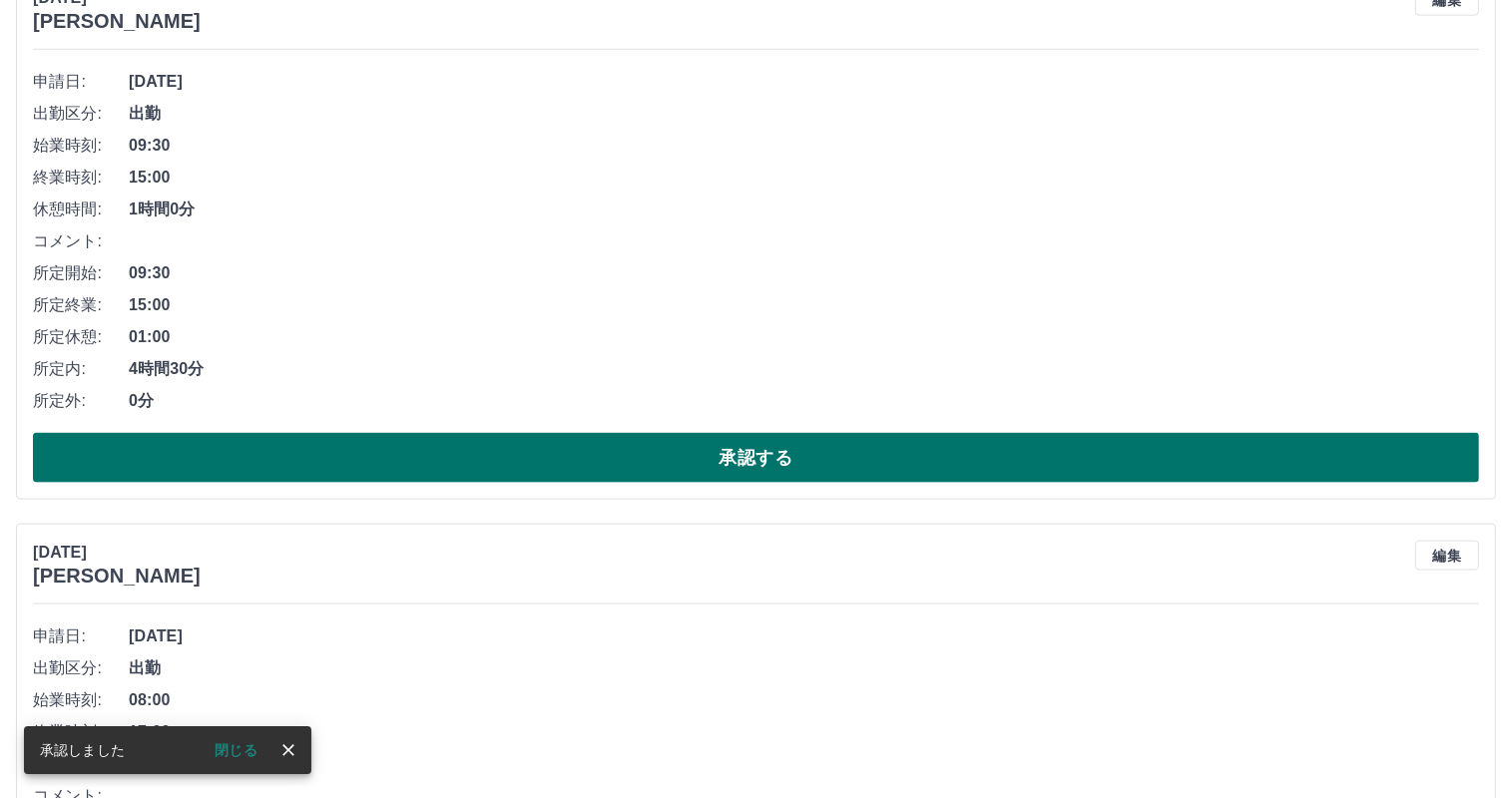 click on "承認する" at bounding box center [756, 458] 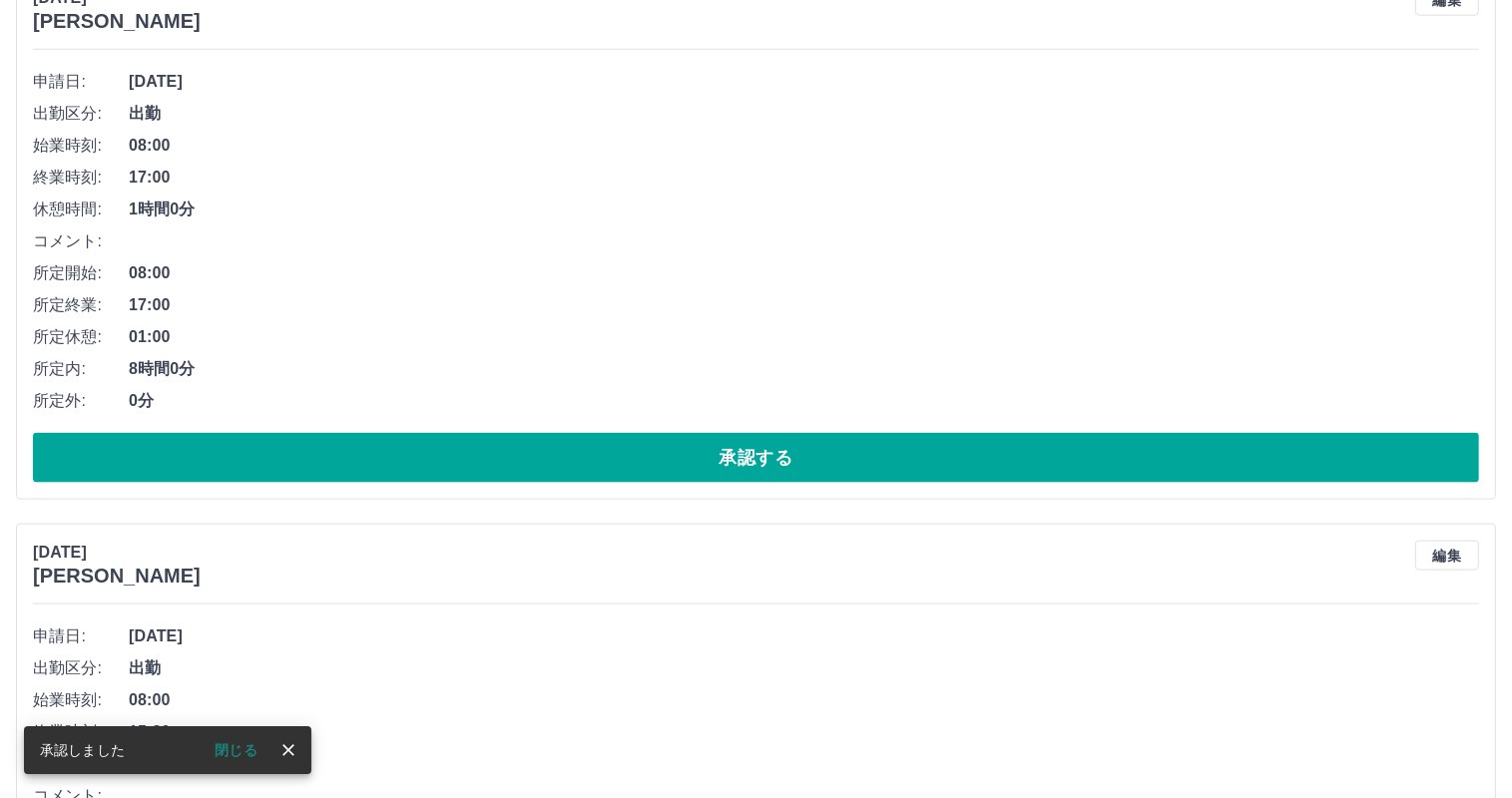 scroll, scrollTop: 9542, scrollLeft: 0, axis: vertical 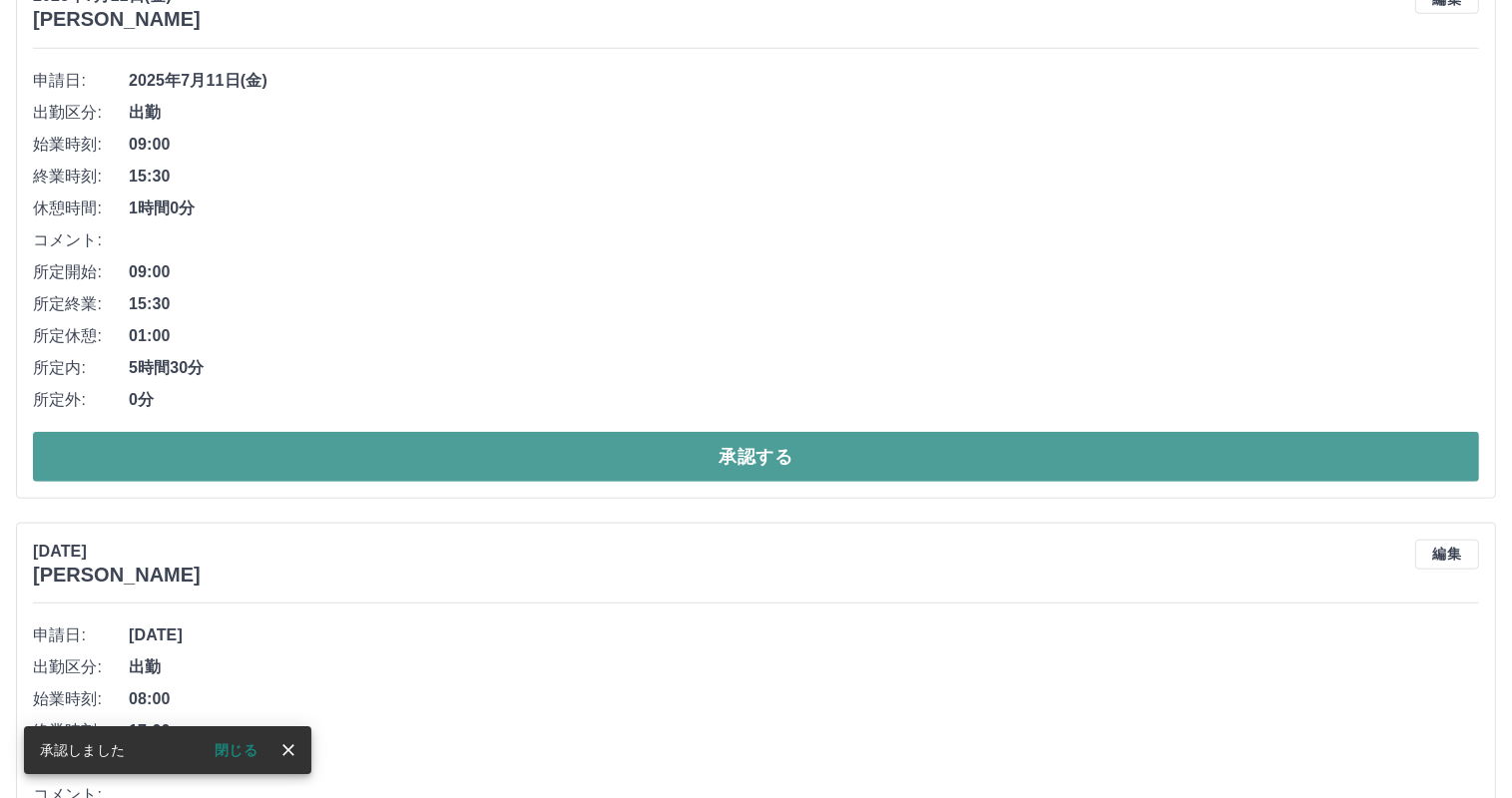 click on "承認する" at bounding box center [756, 457] 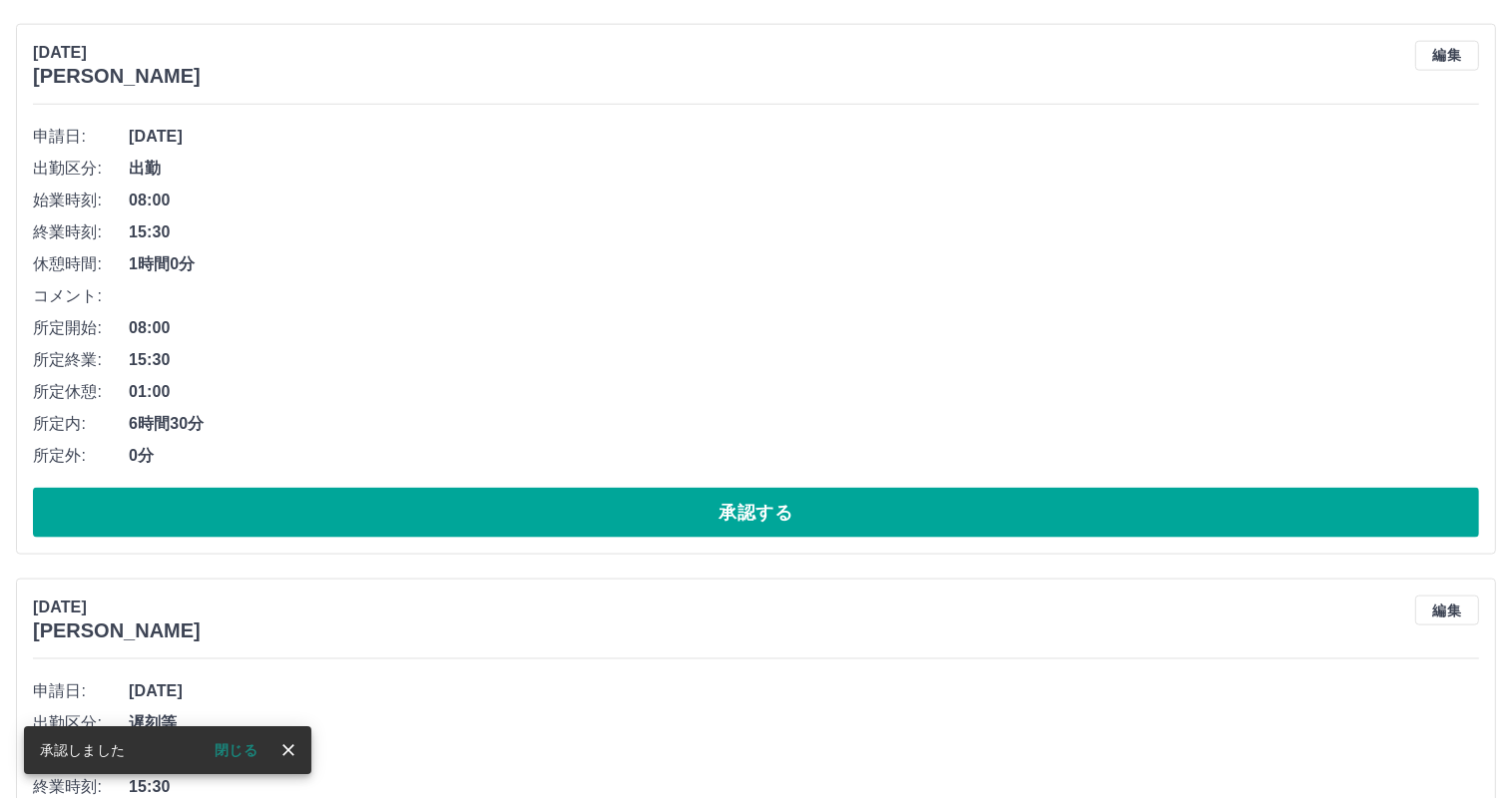 scroll, scrollTop: 9486, scrollLeft: 0, axis: vertical 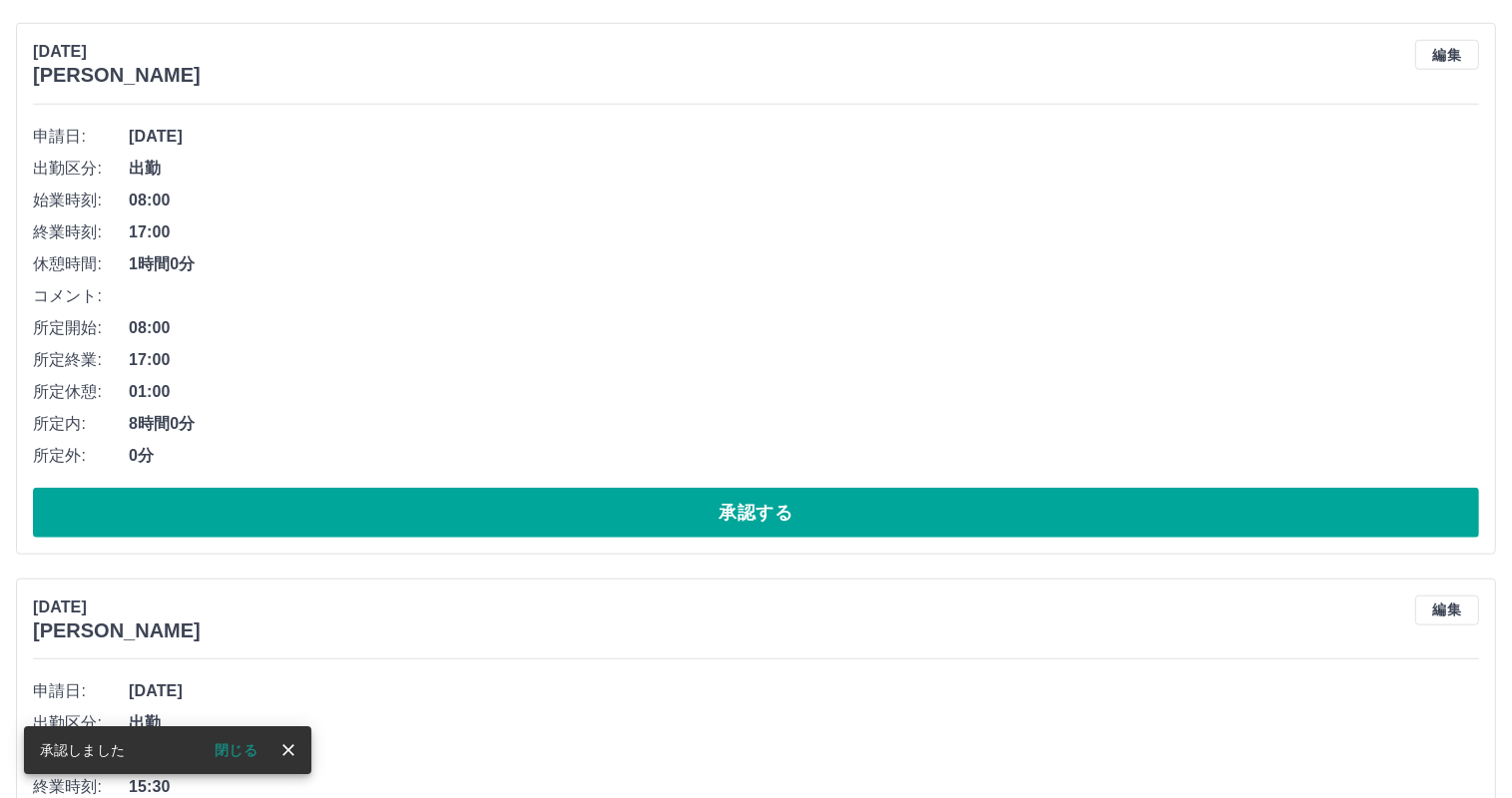 click on "承認する" at bounding box center (756, 513) 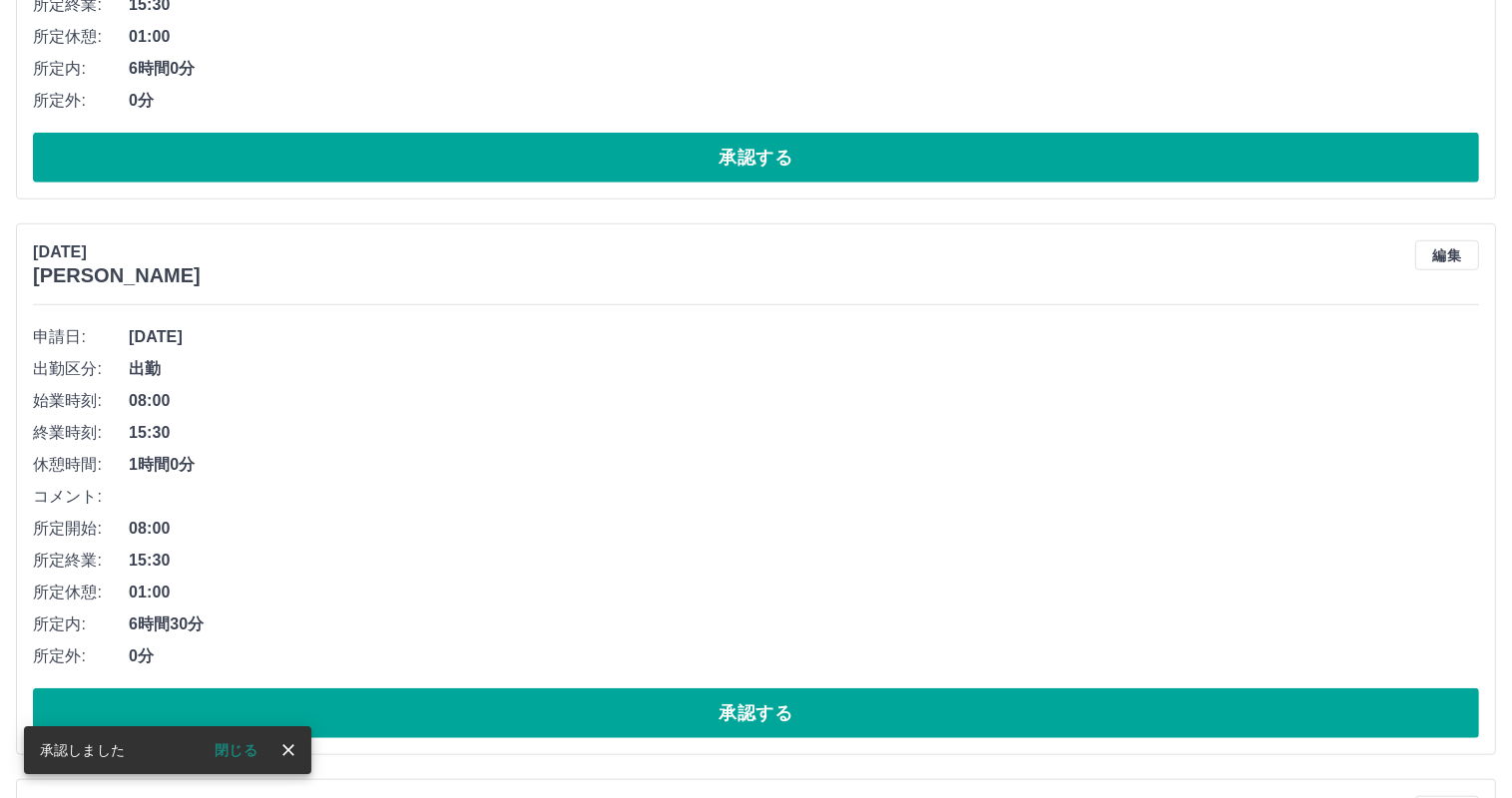 scroll, scrollTop: 9430, scrollLeft: 0, axis: vertical 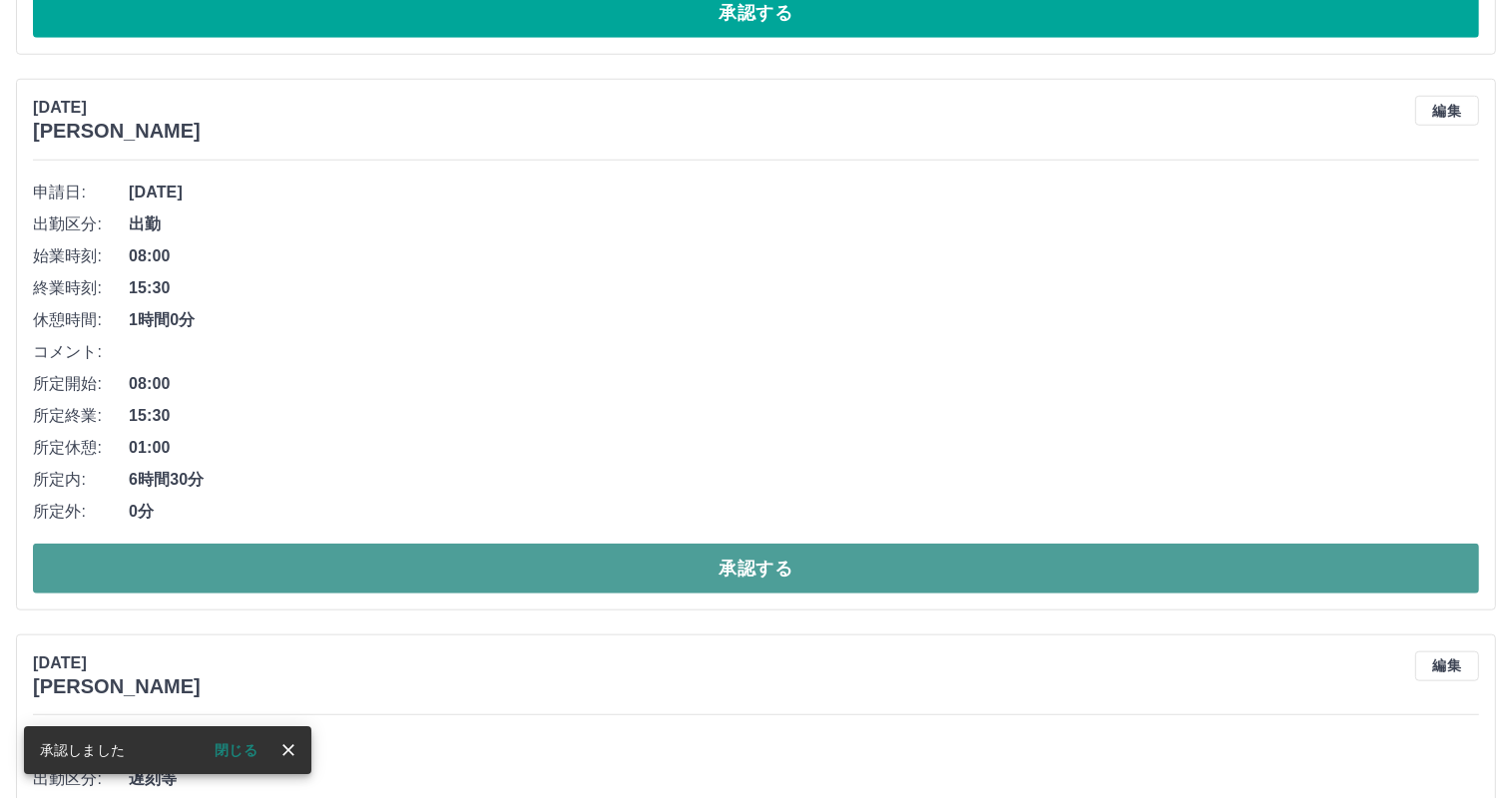 click on "承認する" at bounding box center [756, 569] 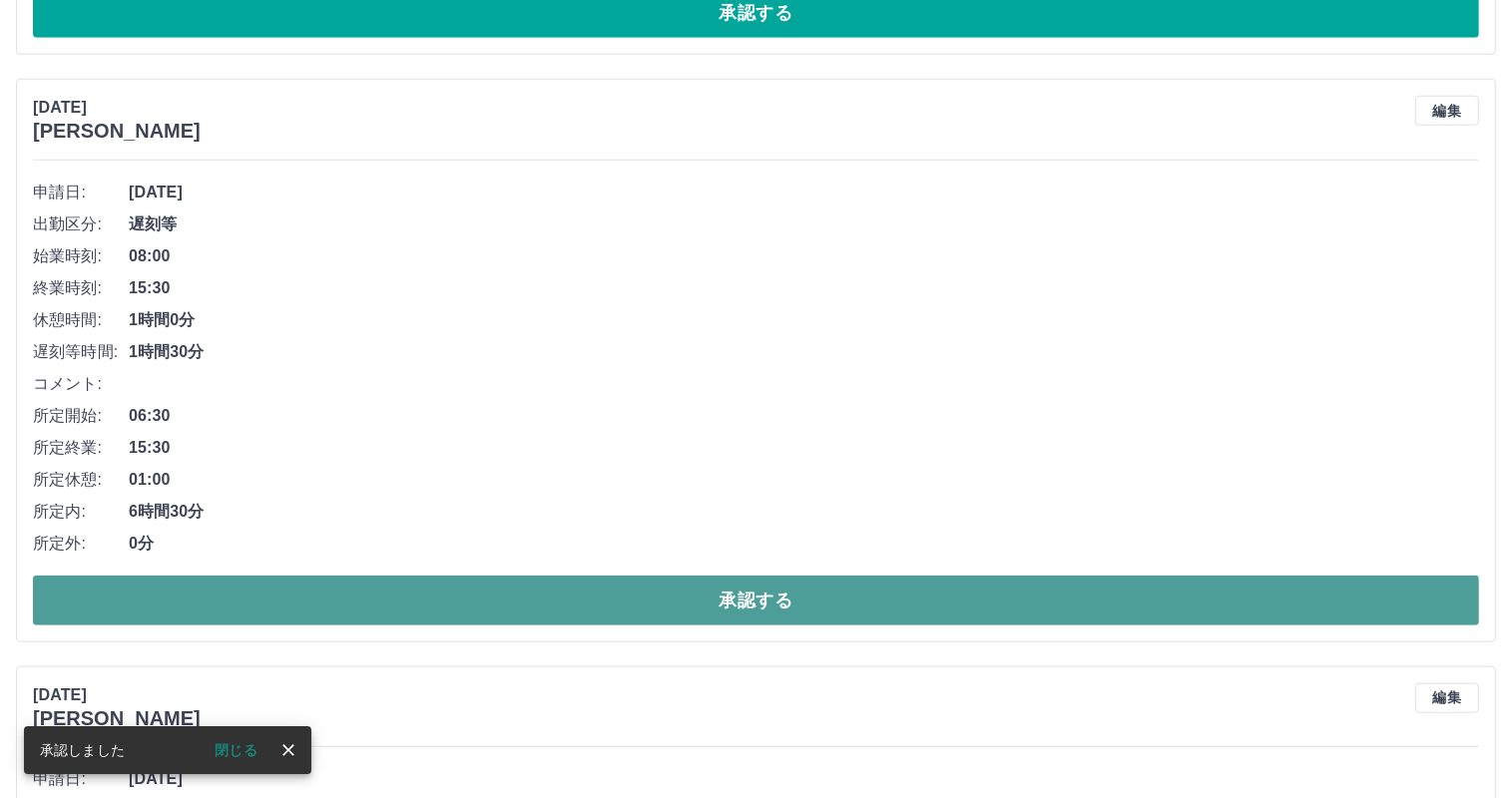 click on "承認する" at bounding box center [756, 600] 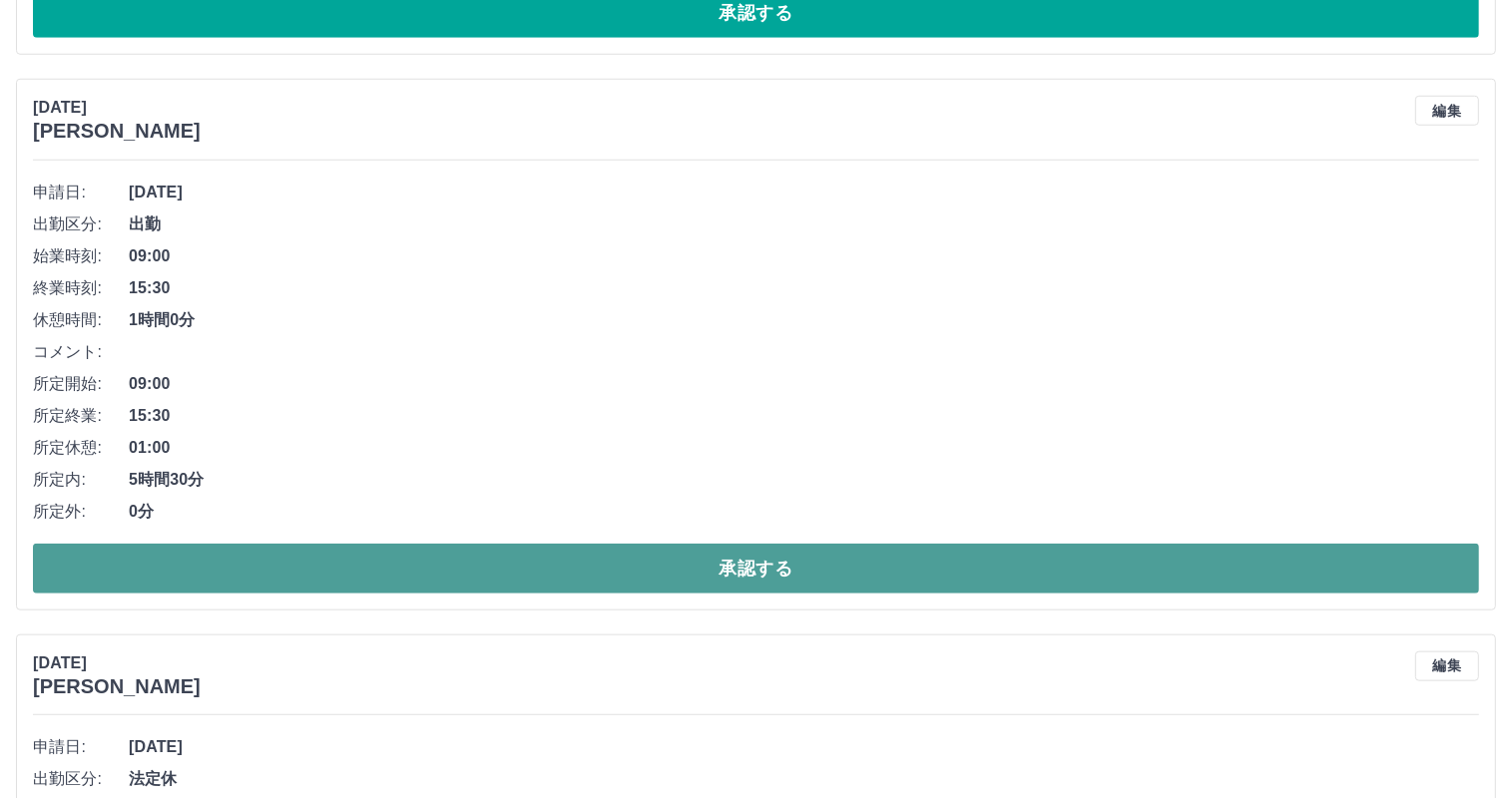click on "承認する" at bounding box center (756, 569) 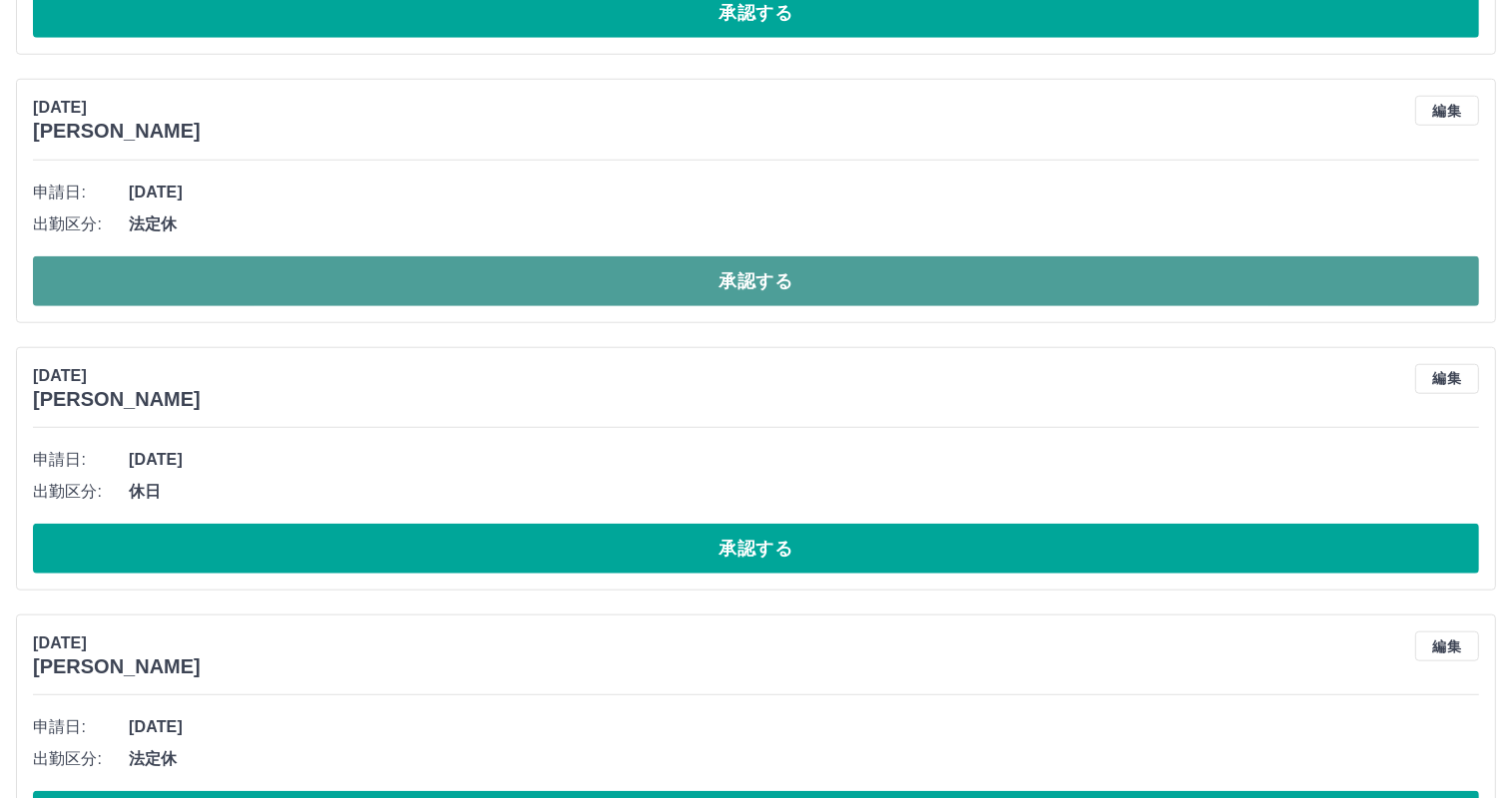 click on "承認する" at bounding box center [756, 281] 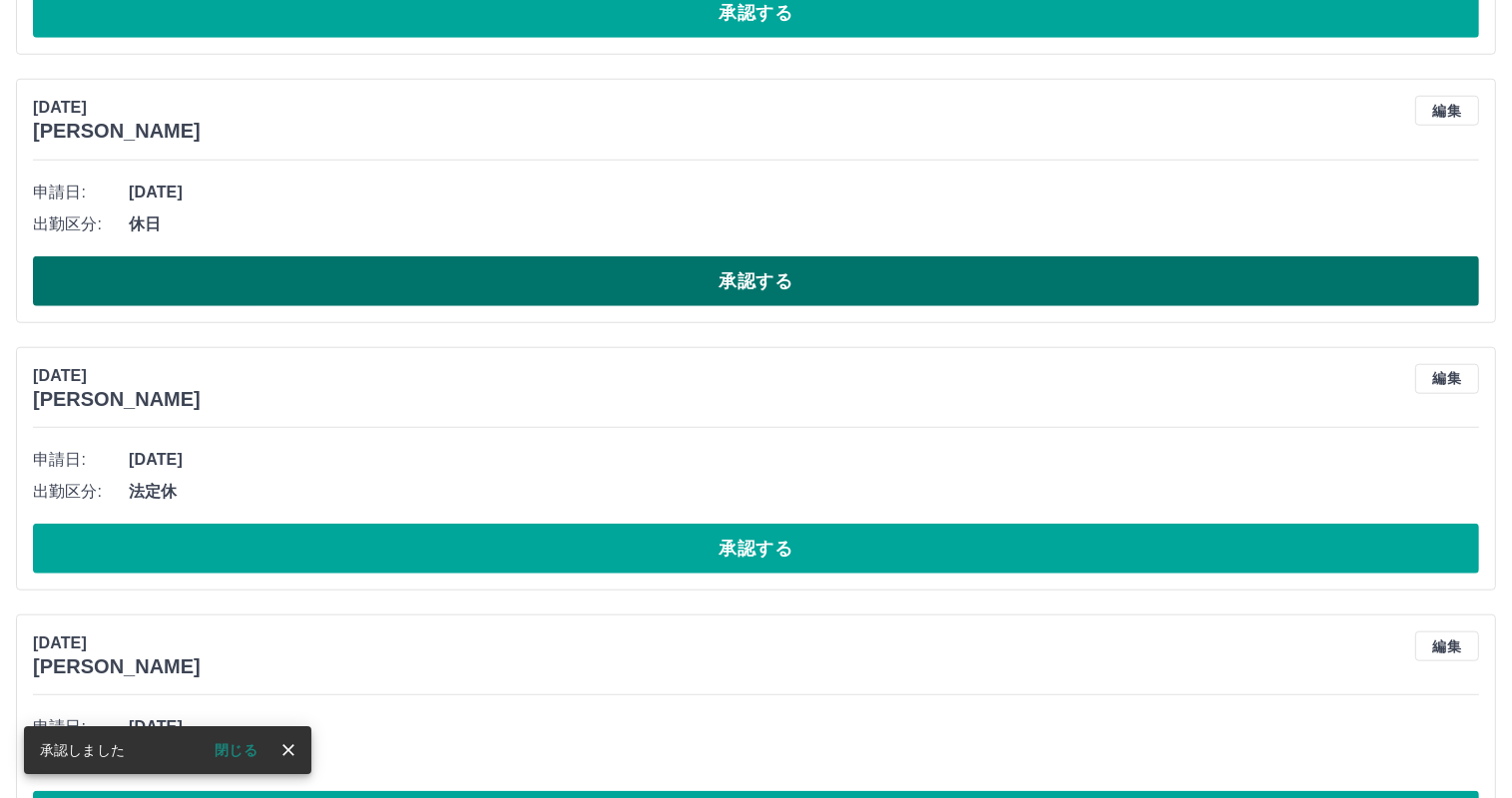 click on "承認する" at bounding box center (756, 281) 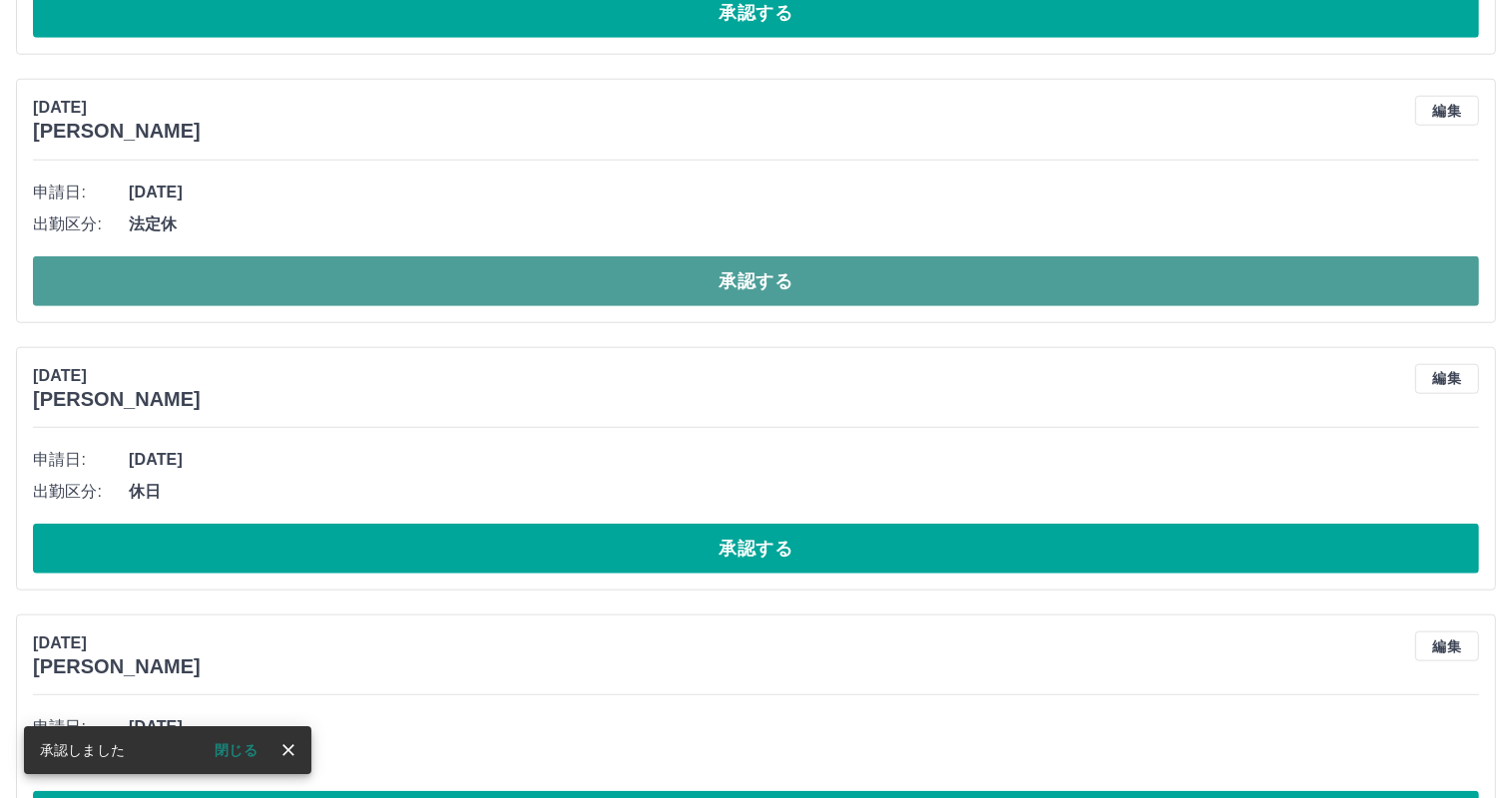 click on "承認する" at bounding box center (756, 281) 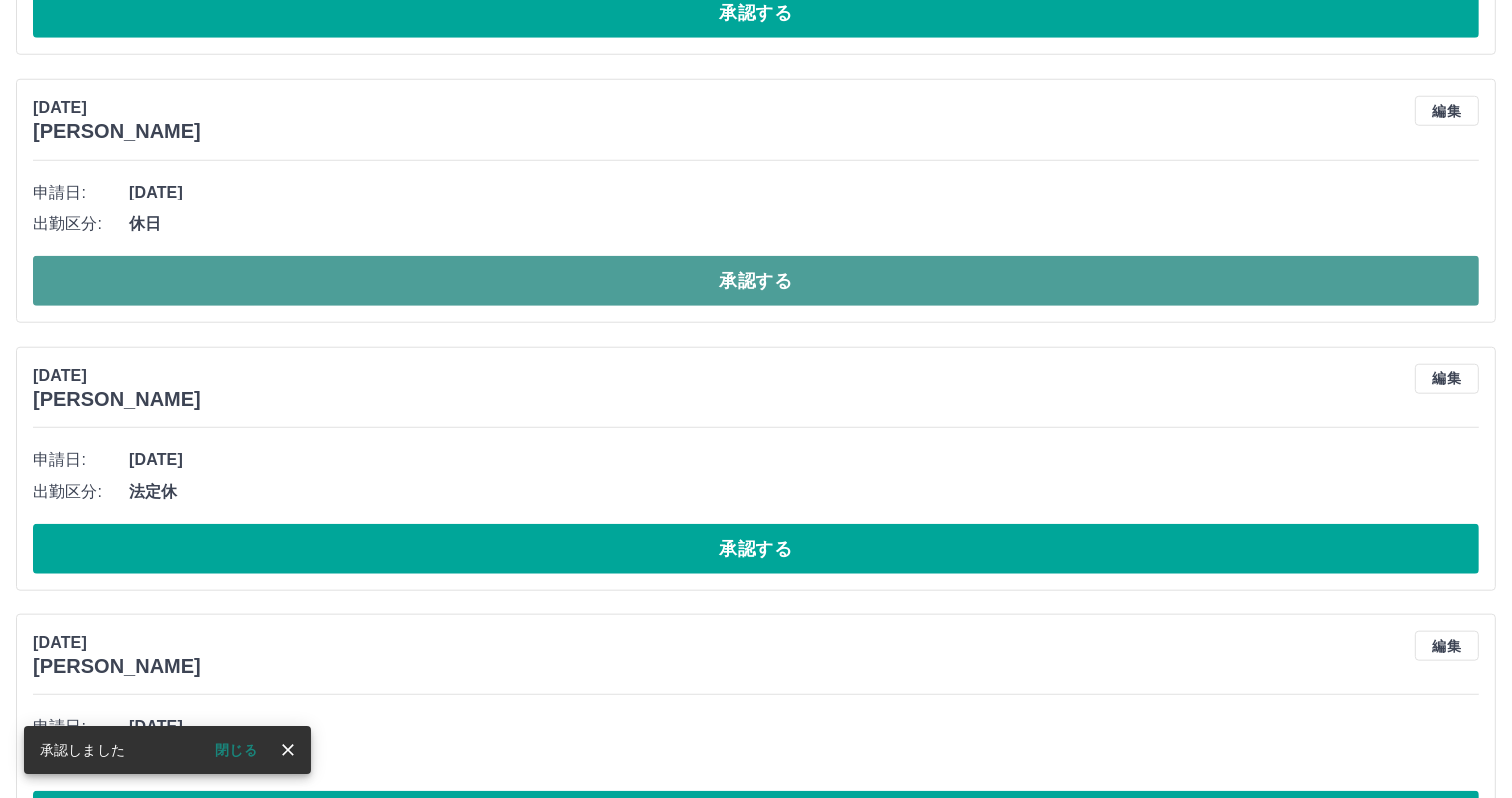 click on "承認する" at bounding box center (756, 281) 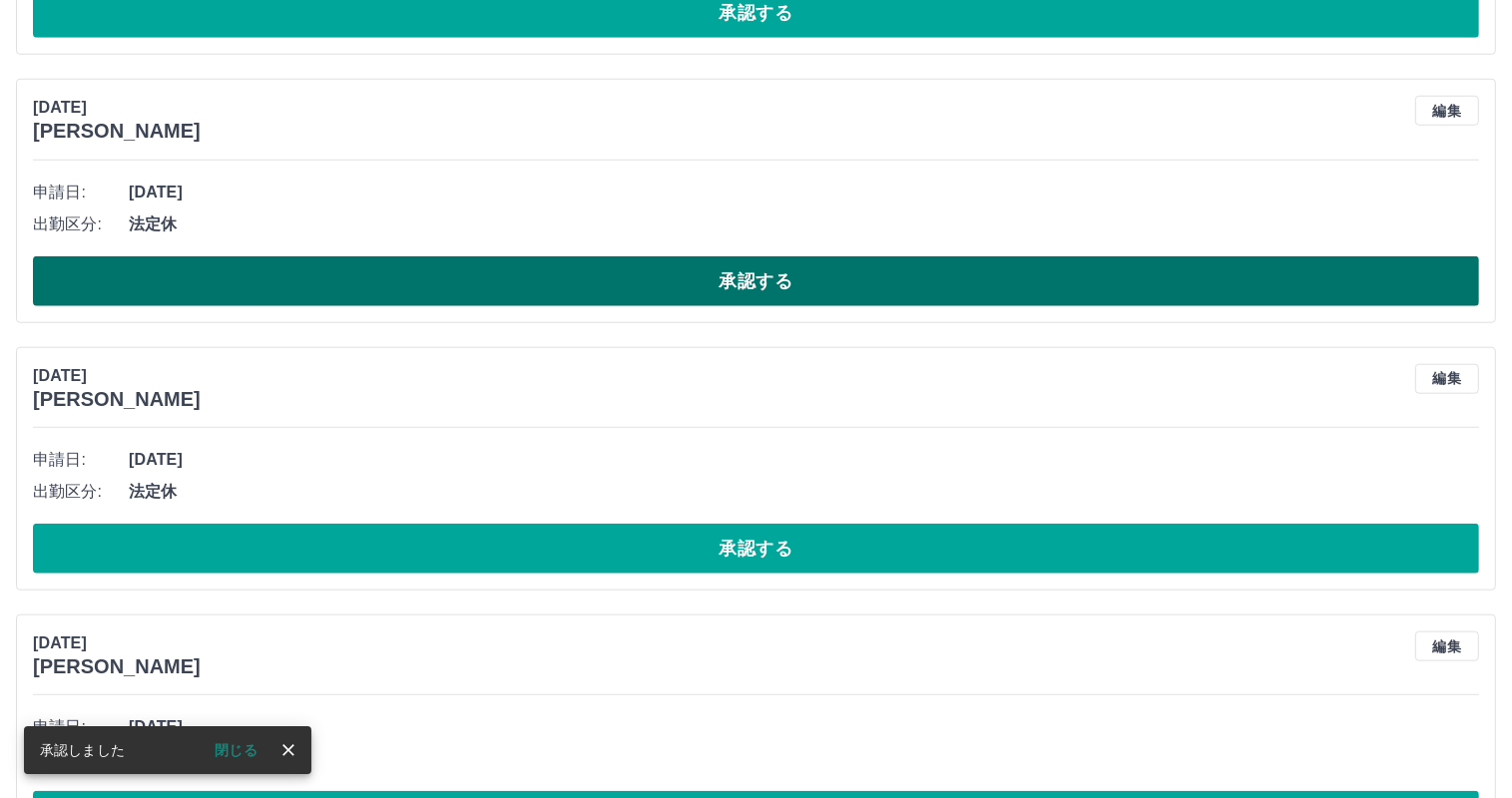 click on "承認する" at bounding box center (756, 281) 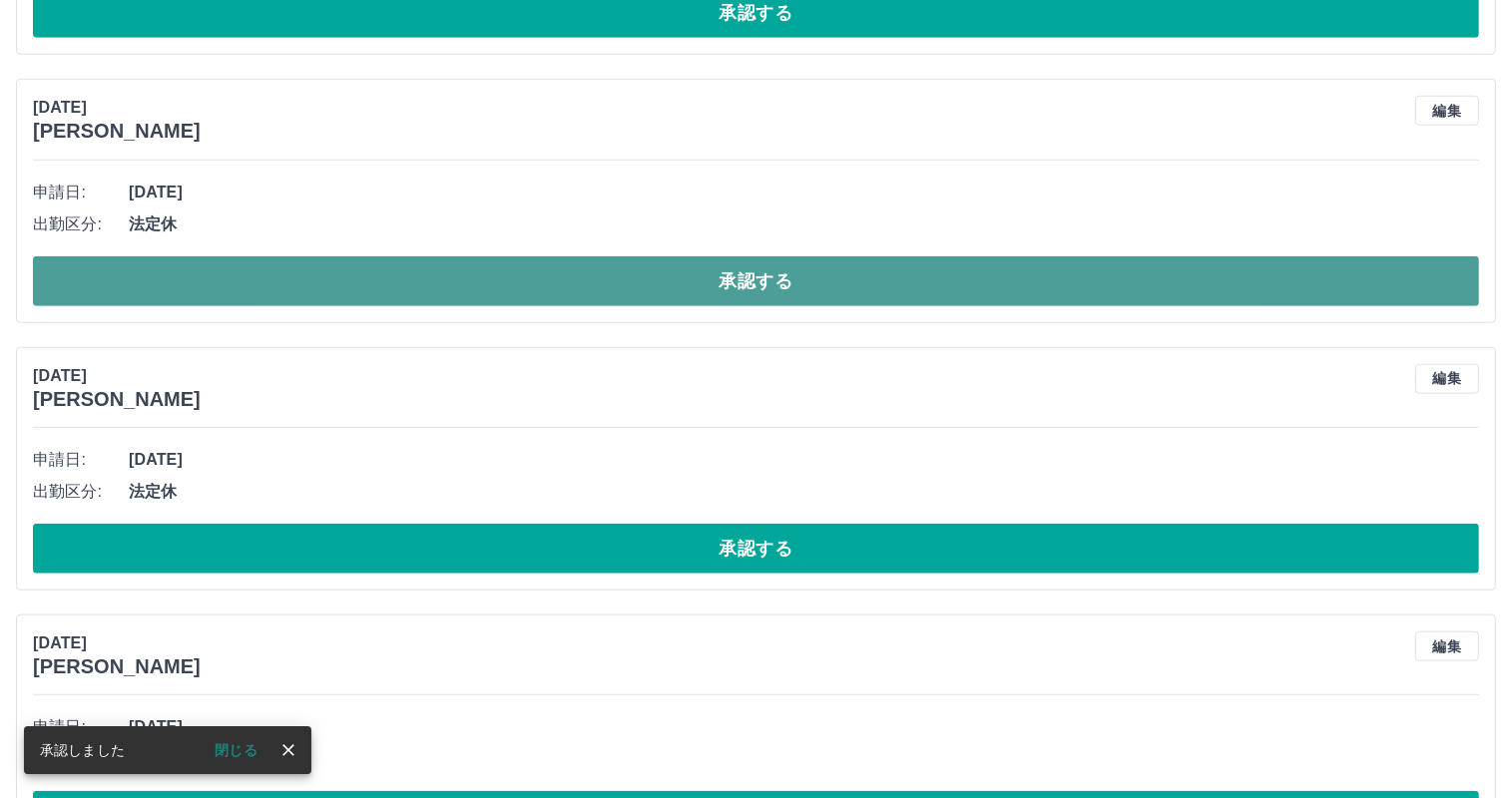 click on "承認する" at bounding box center [756, 281] 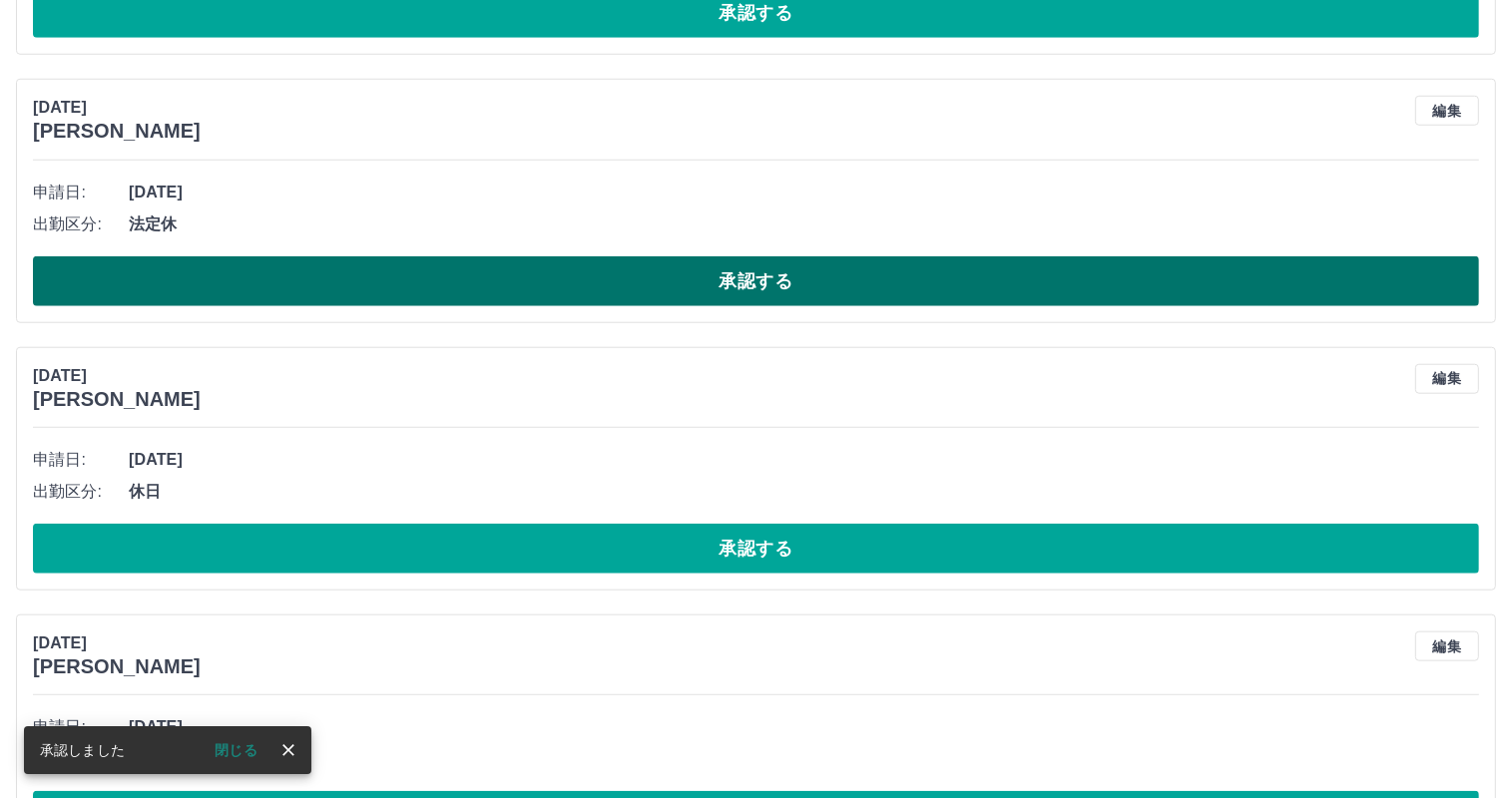 click on "承認する" at bounding box center [756, 281] 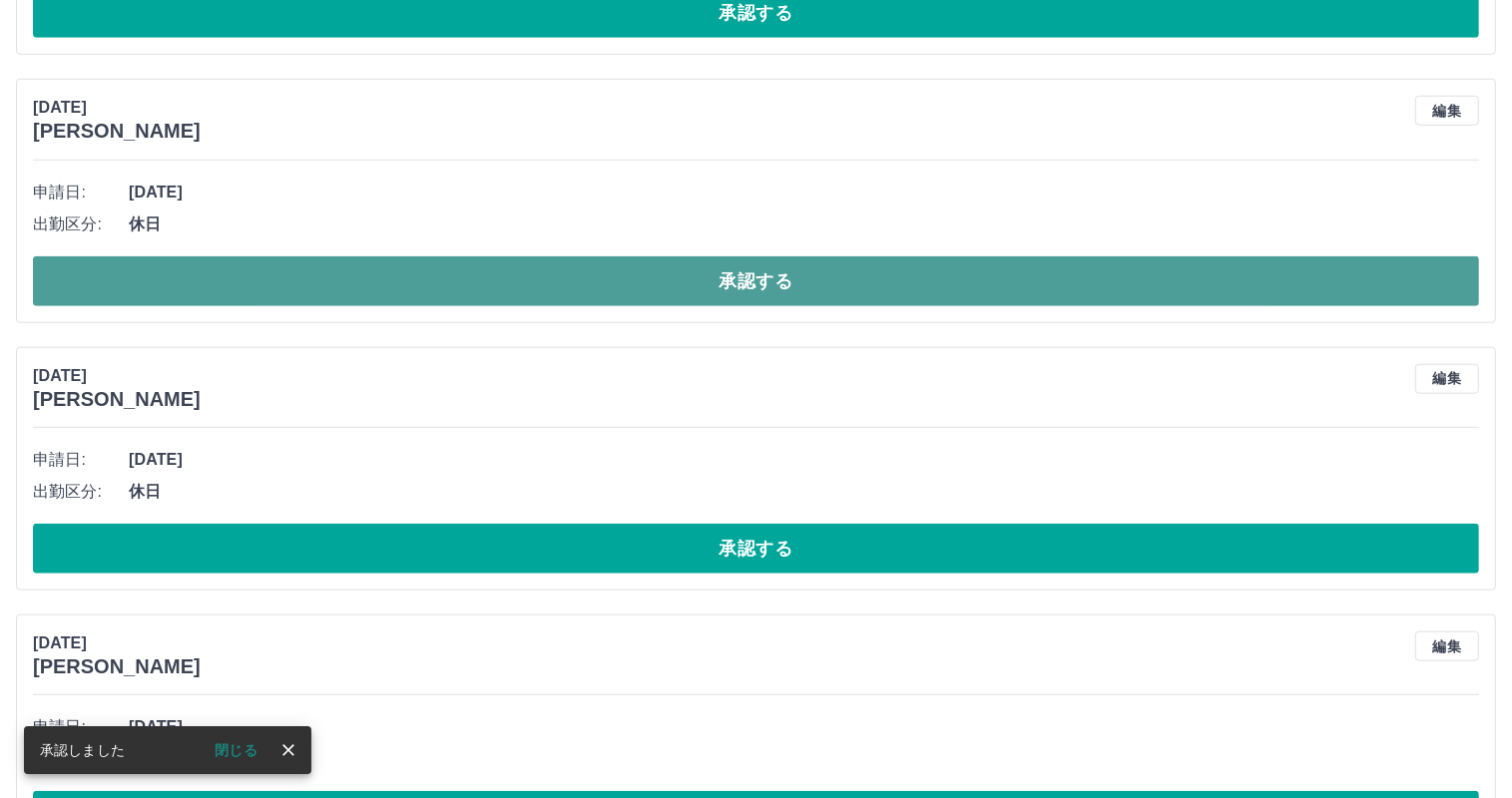 click on "承認する" at bounding box center (756, 281) 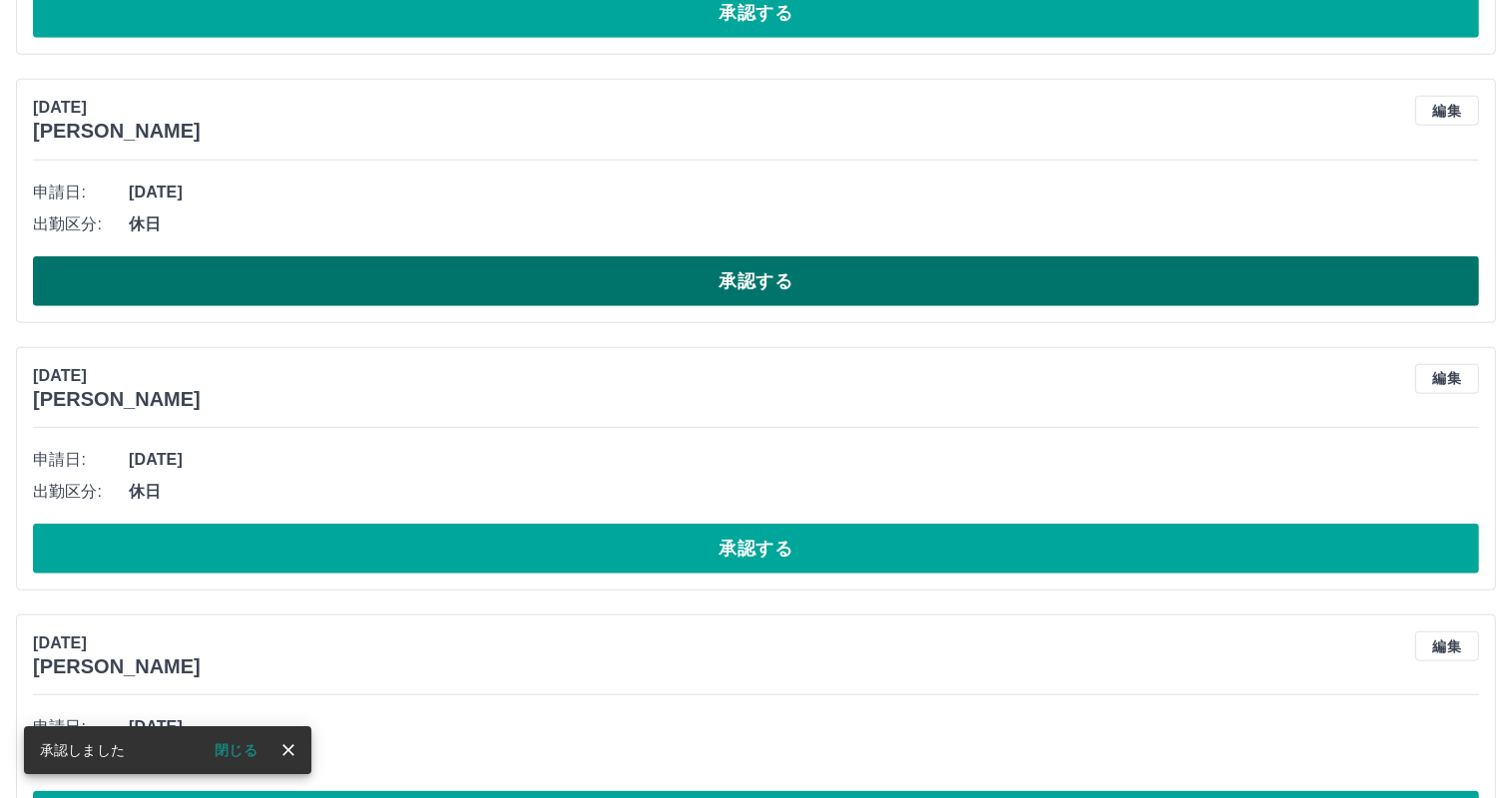 click on "承認する" at bounding box center (756, 281) 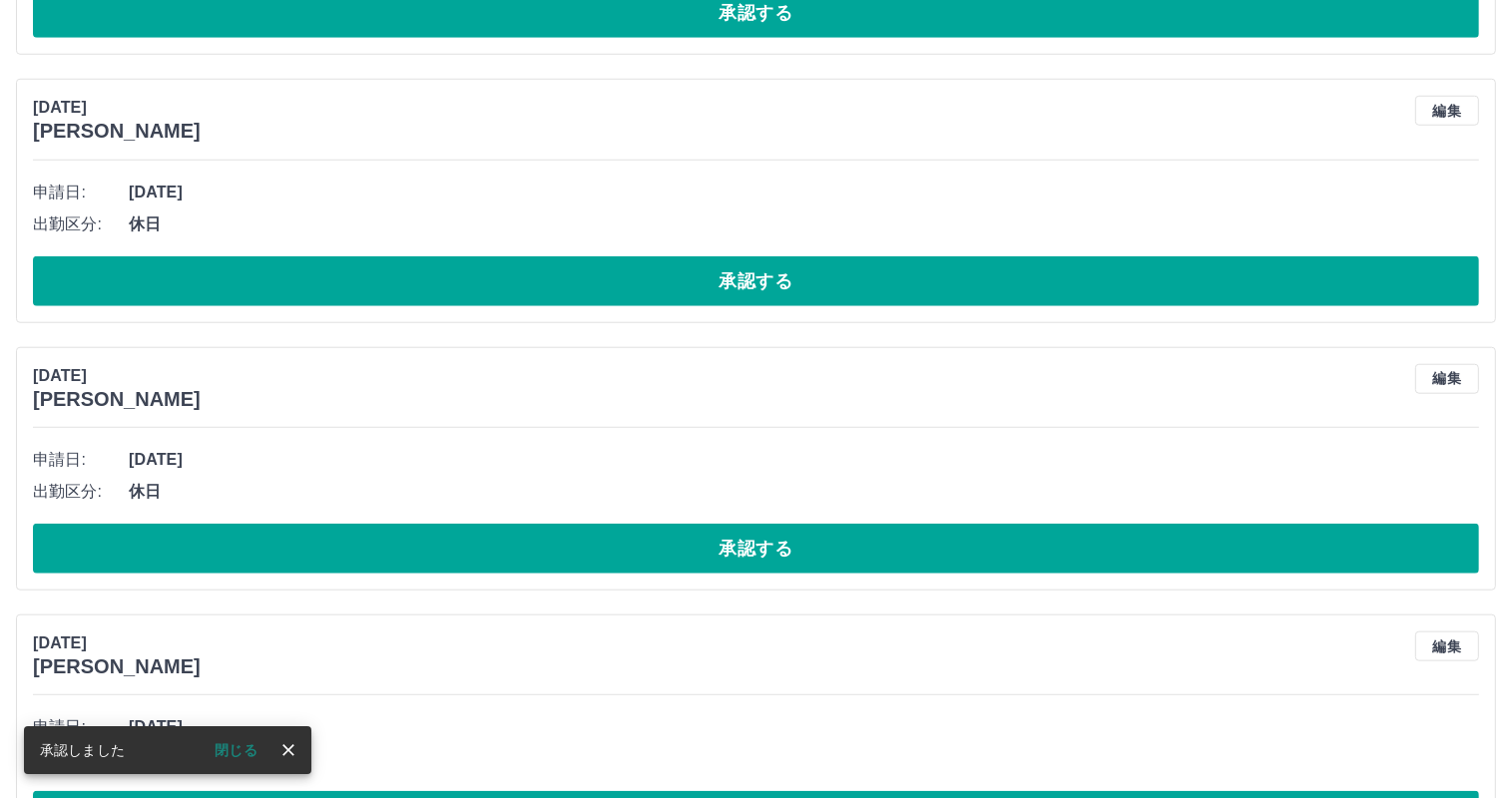 click on "承認する" at bounding box center [756, 281] 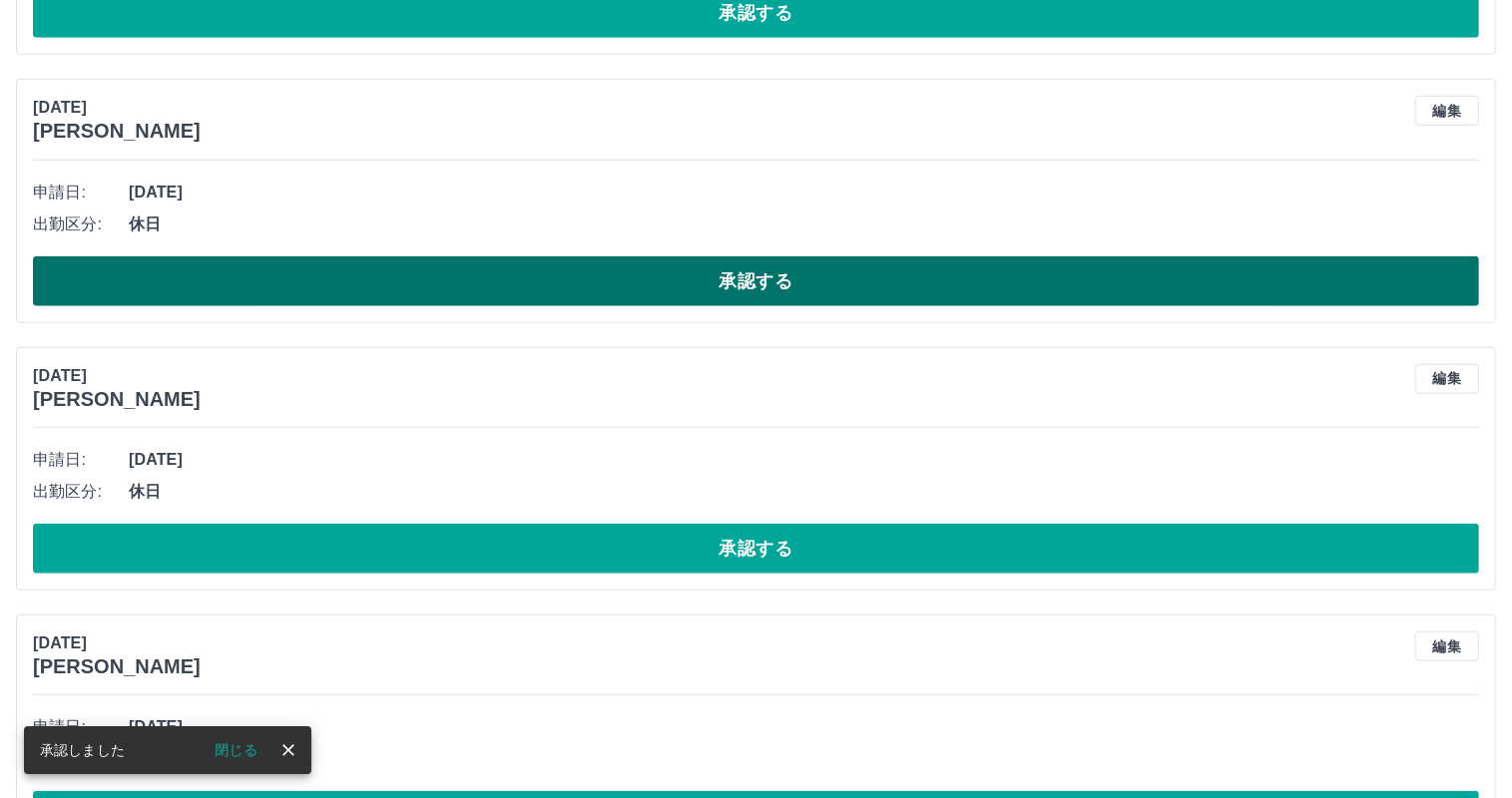 click on "承認する" at bounding box center [756, 281] 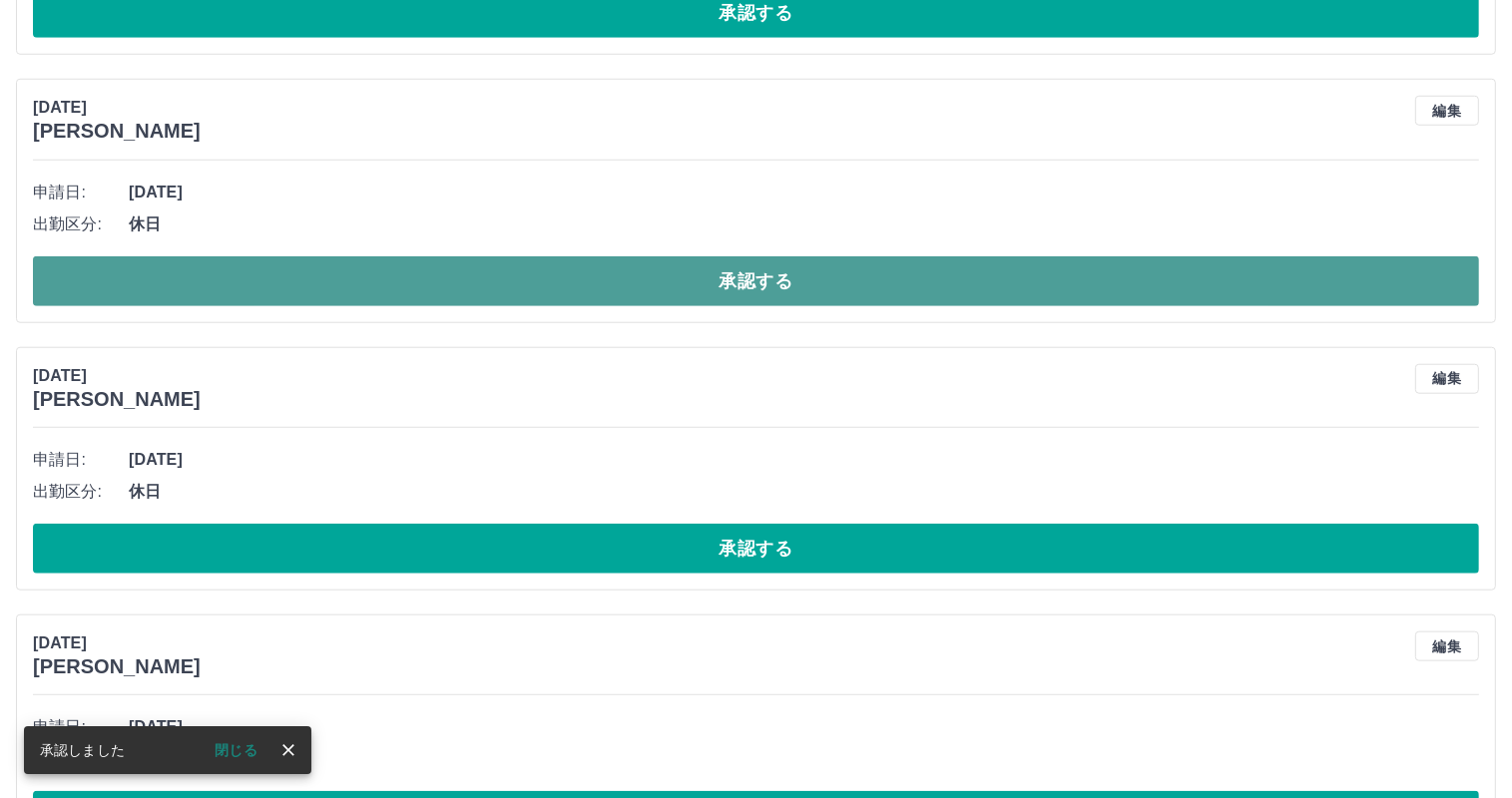 click on "承認する" at bounding box center [756, 281] 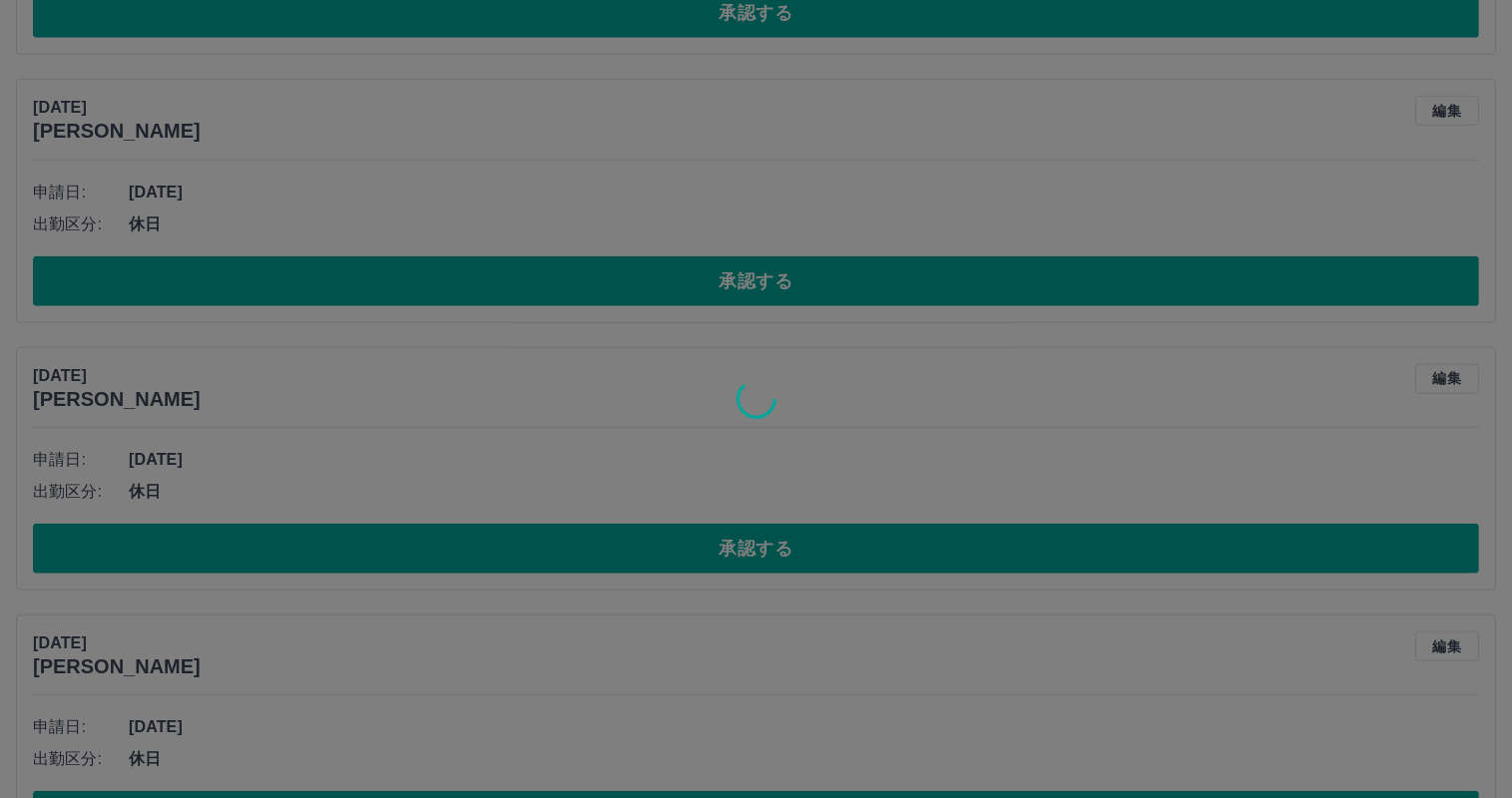 click at bounding box center [756, 399] 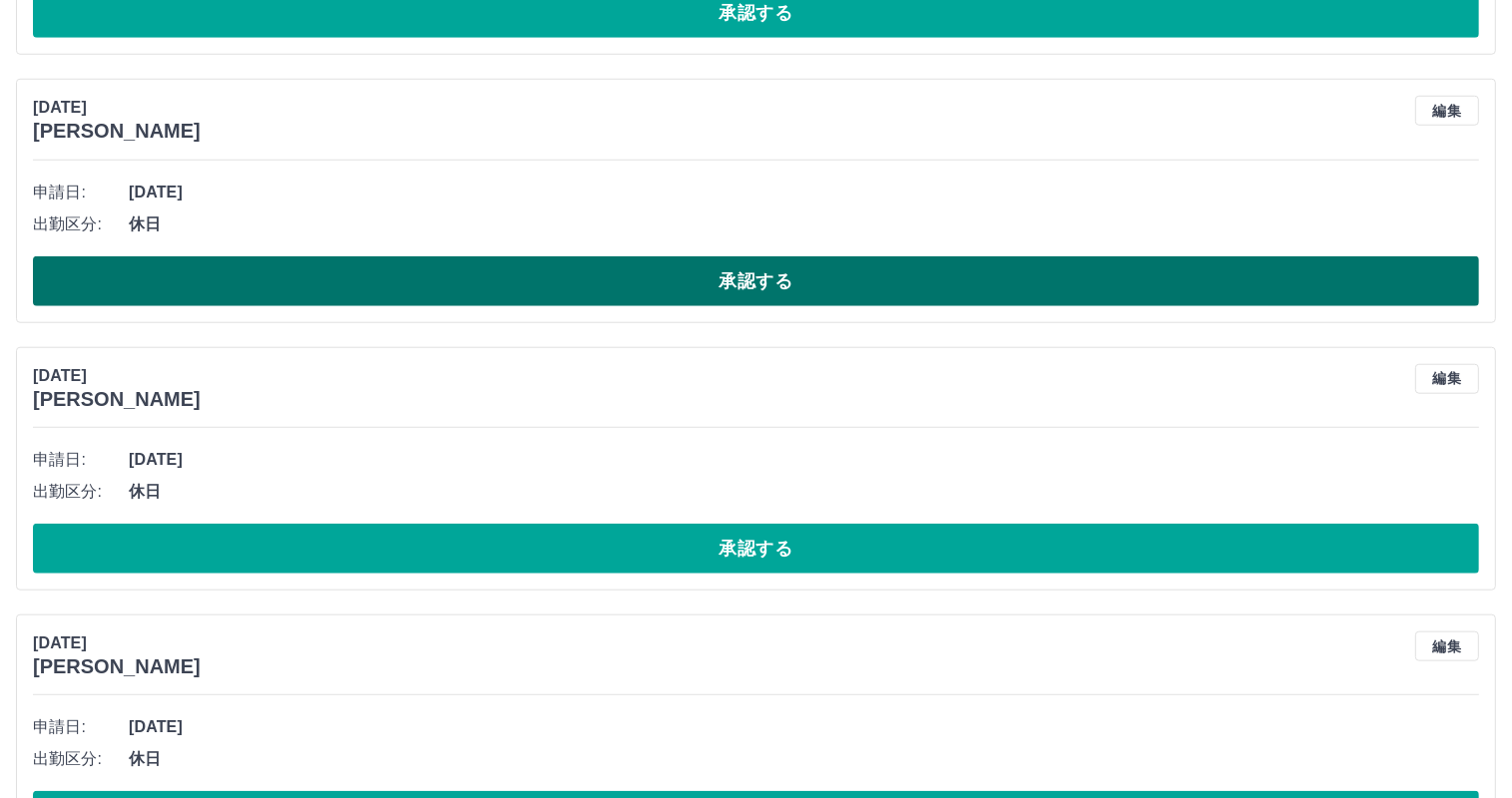 click on "承認する" at bounding box center [756, 281] 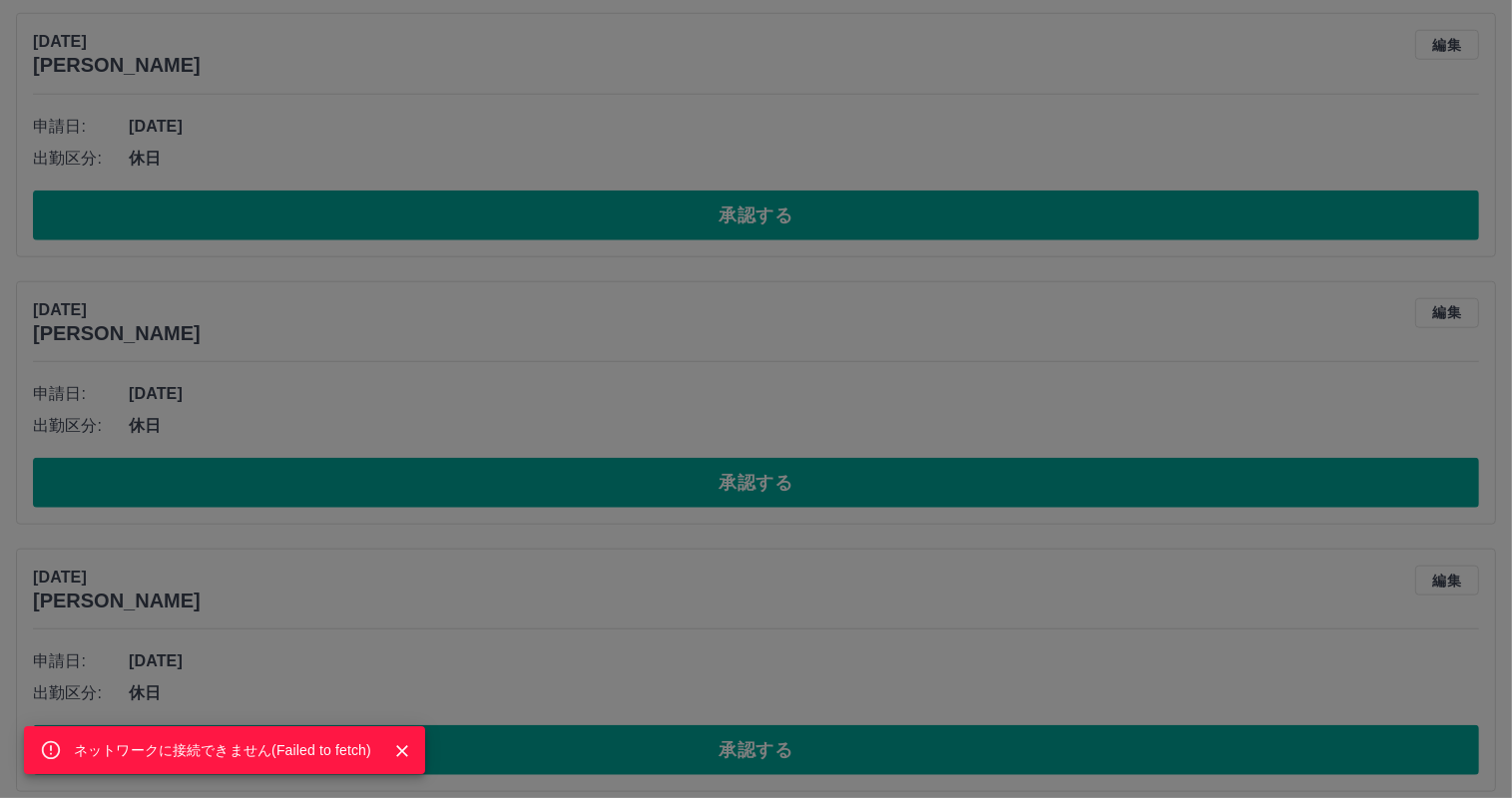 scroll, scrollTop: 9530, scrollLeft: 0, axis: vertical 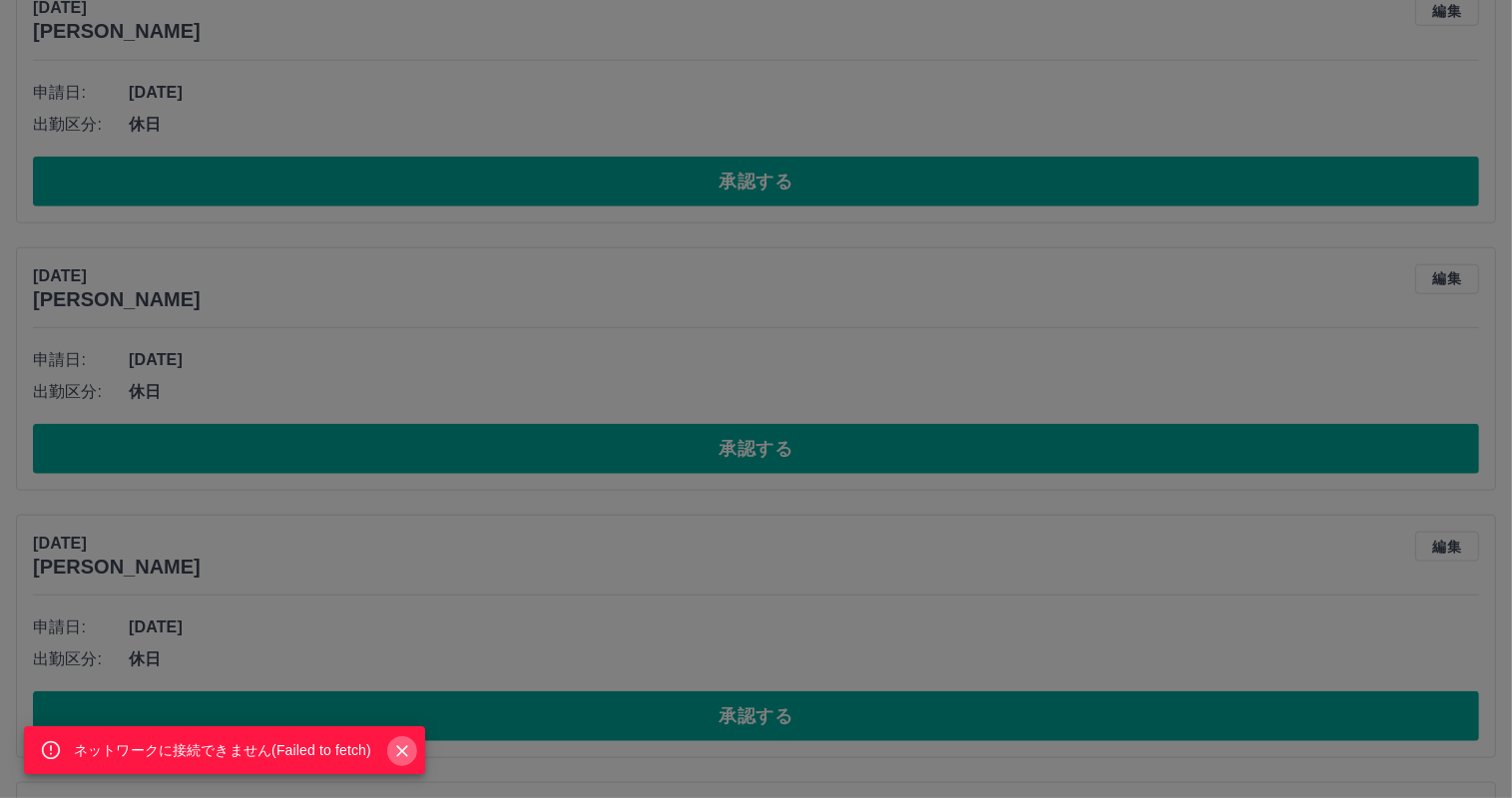 click 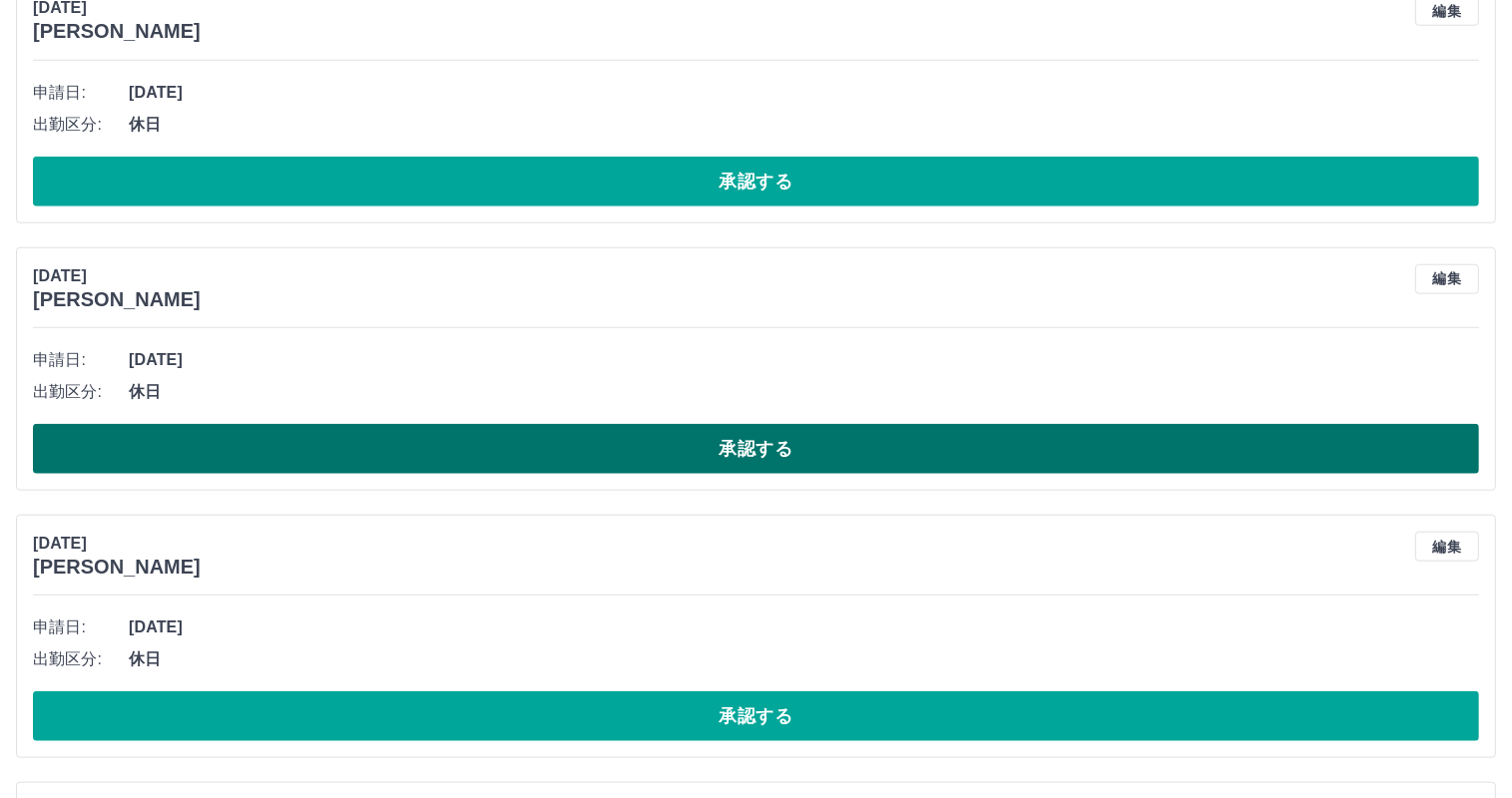 click on "承認する" at bounding box center [756, 449] 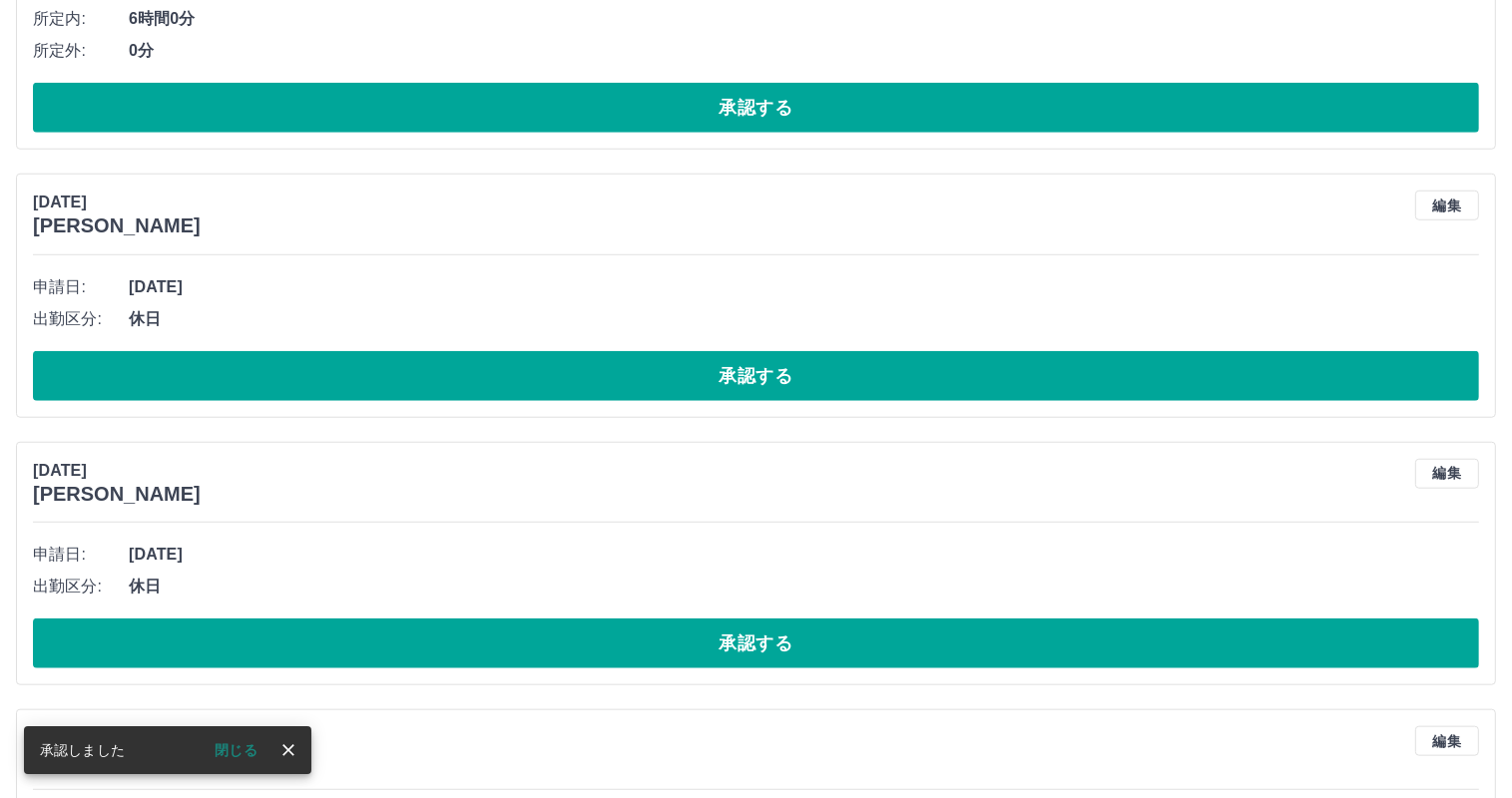 scroll, scrollTop: 9395, scrollLeft: 0, axis: vertical 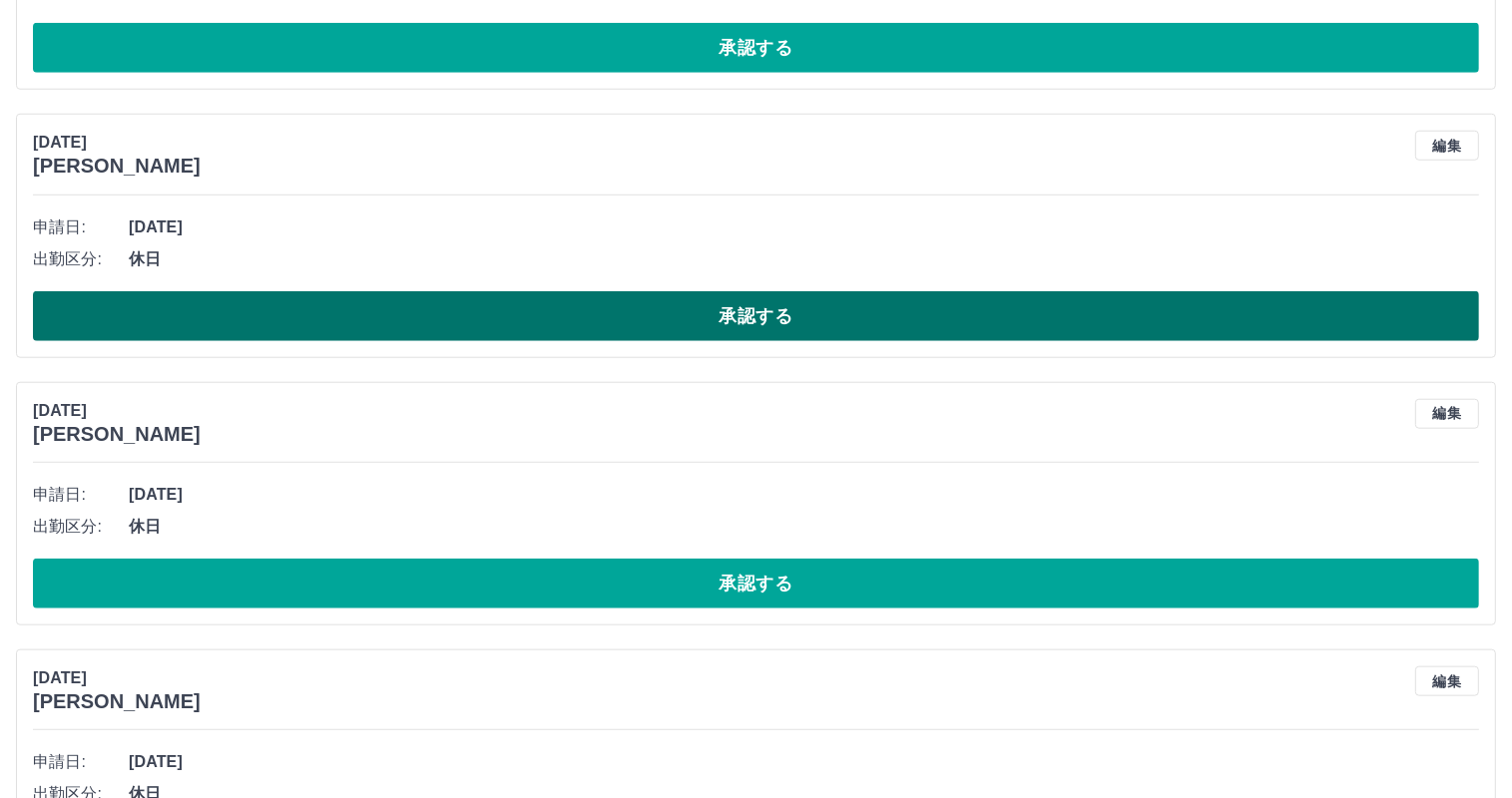 click on "承認する" at bounding box center [756, 316] 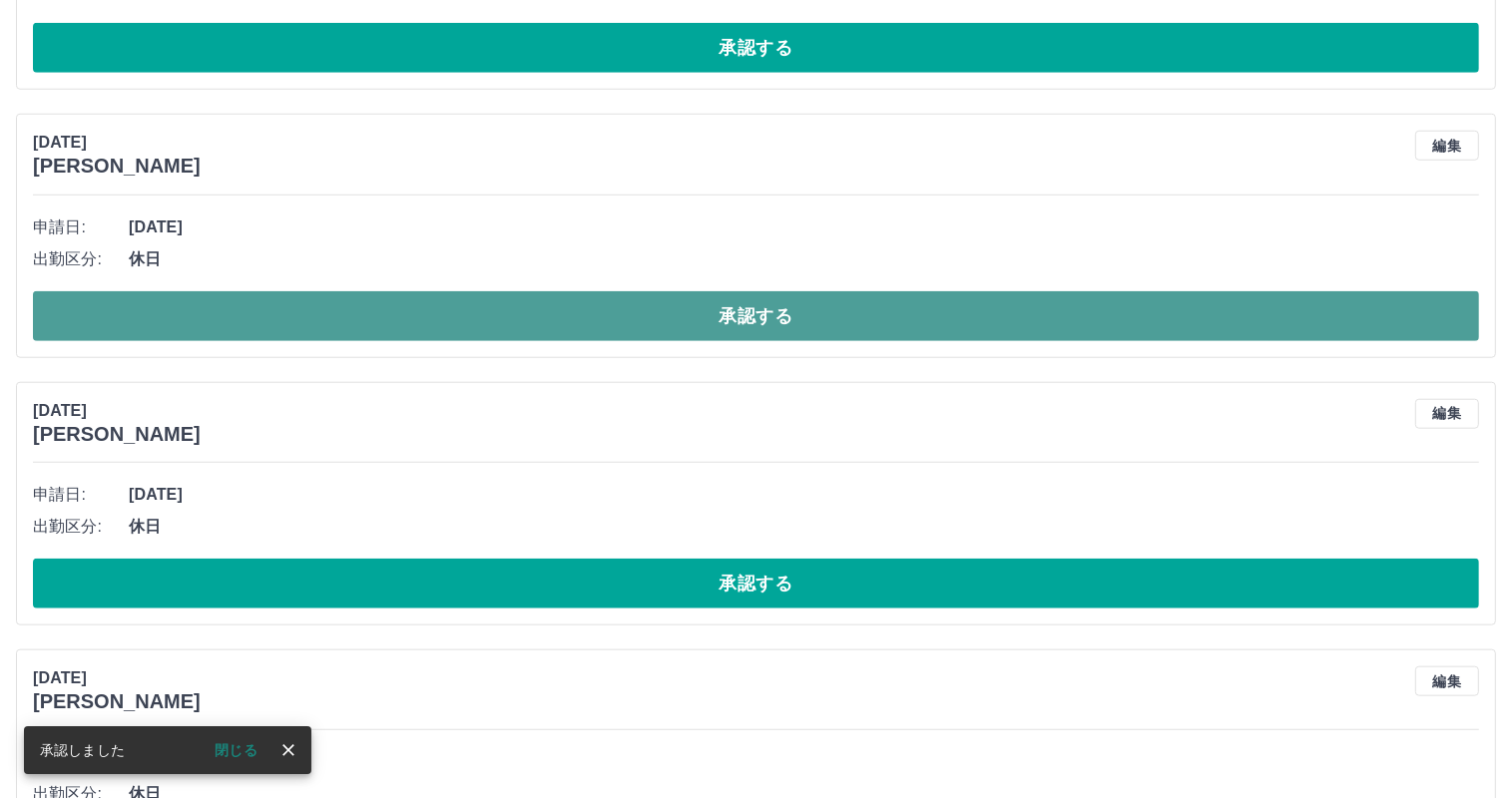 click on "承認する" at bounding box center [756, 316] 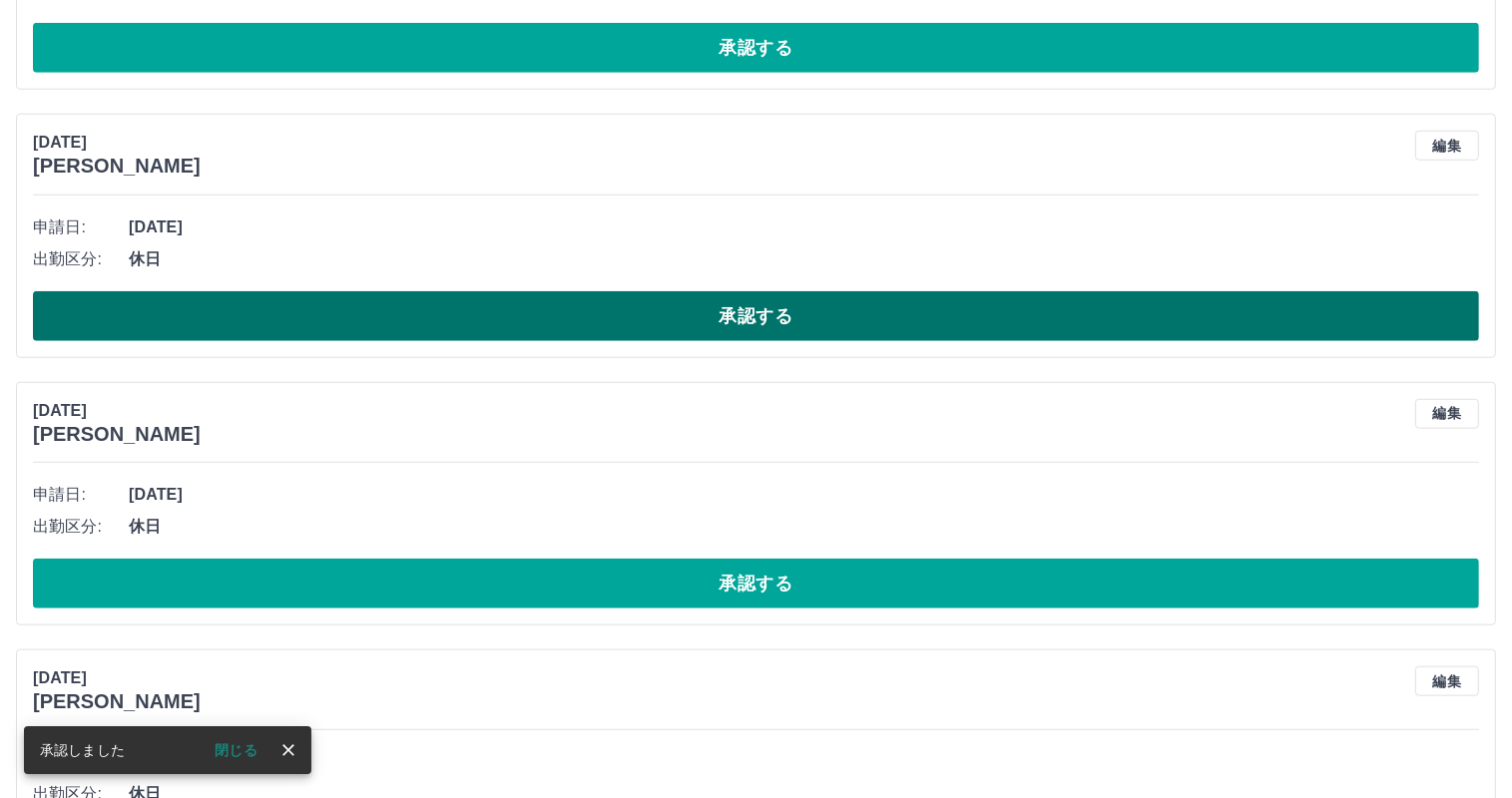 click on "承認する" at bounding box center (756, 316) 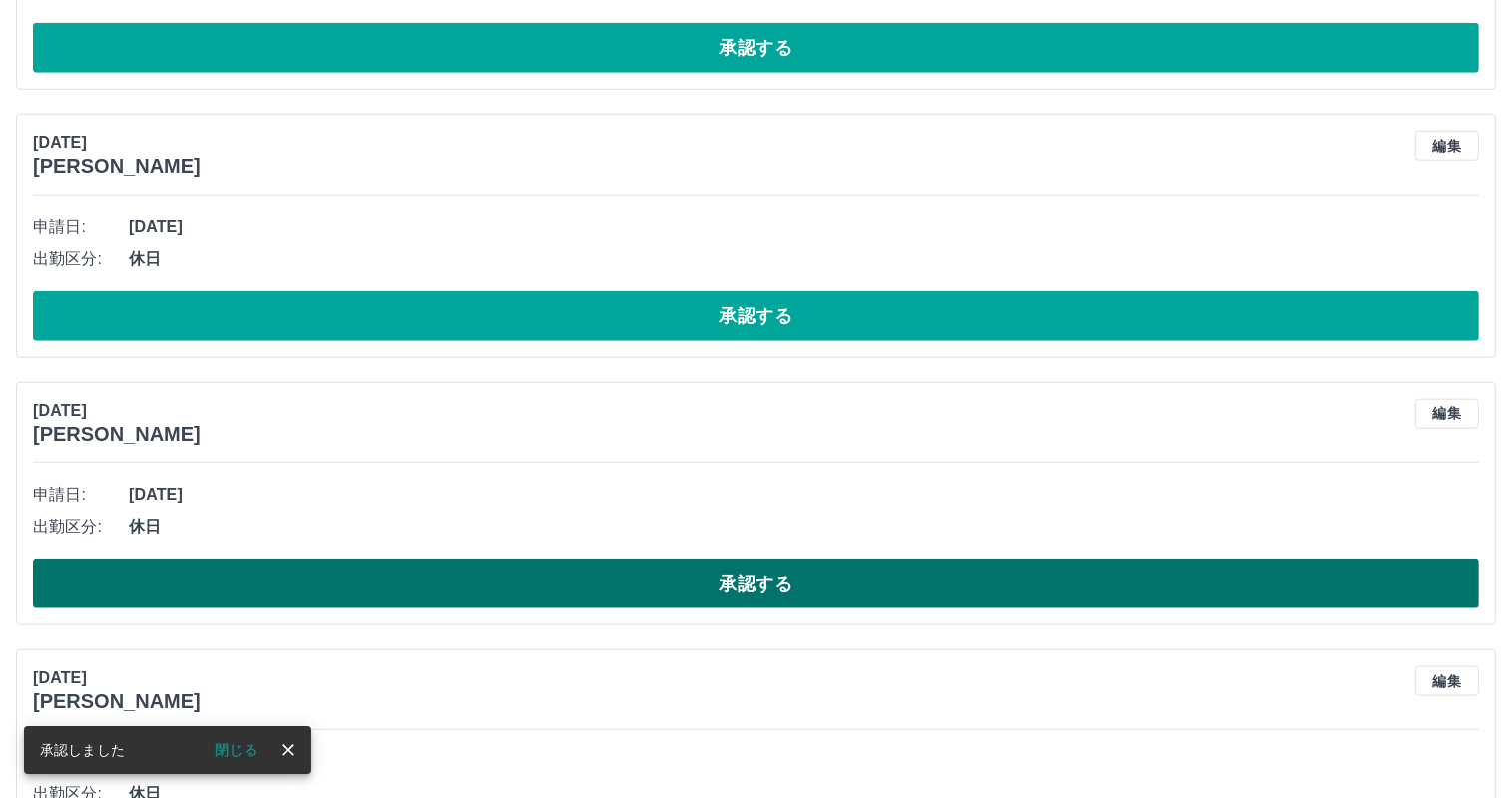 click on "承認する" at bounding box center (756, 584) 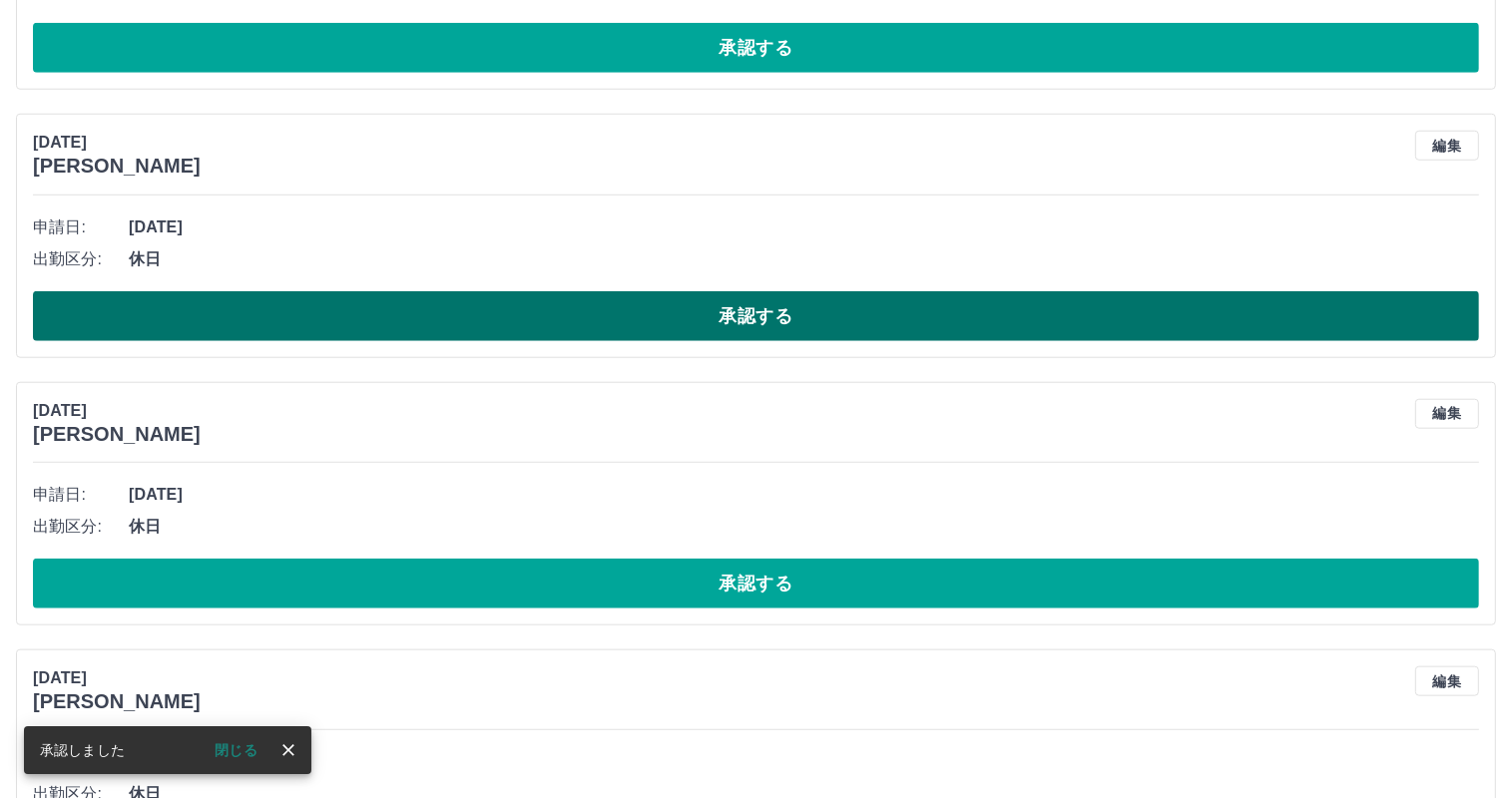 click on "承認する" at bounding box center [756, 316] 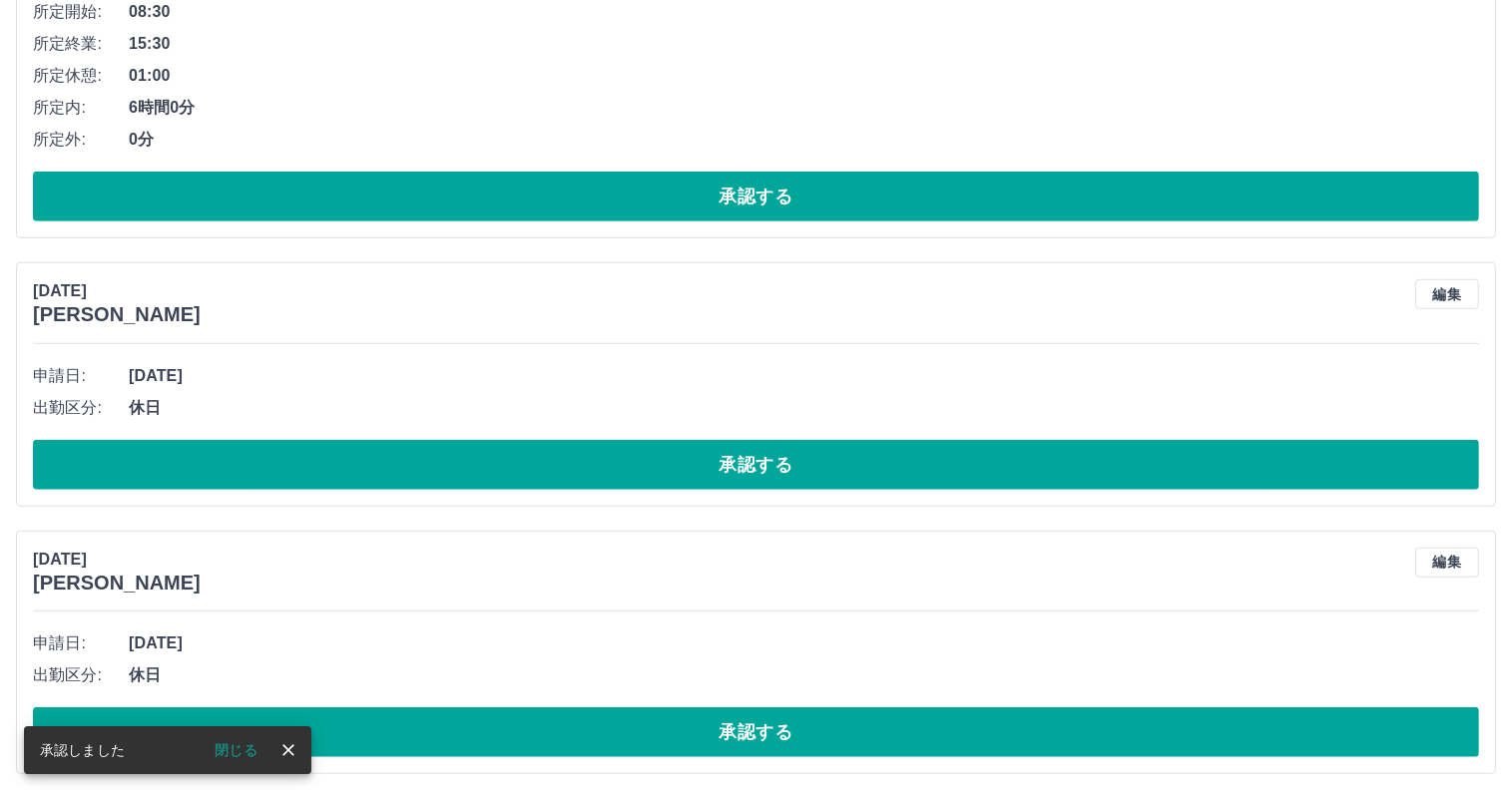 scroll, scrollTop: 9237, scrollLeft: 0, axis: vertical 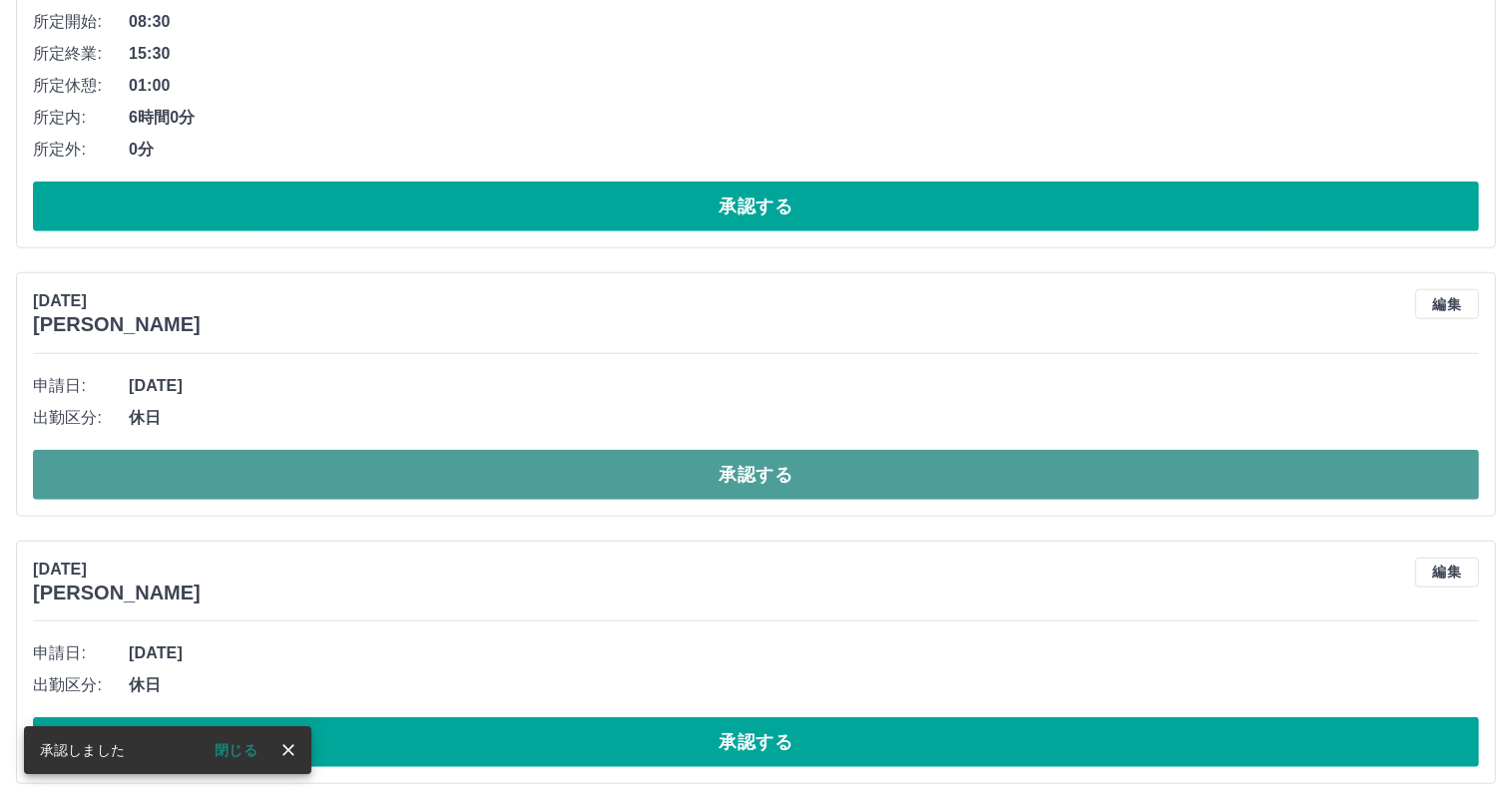 click on "承認する" at bounding box center (756, 475) 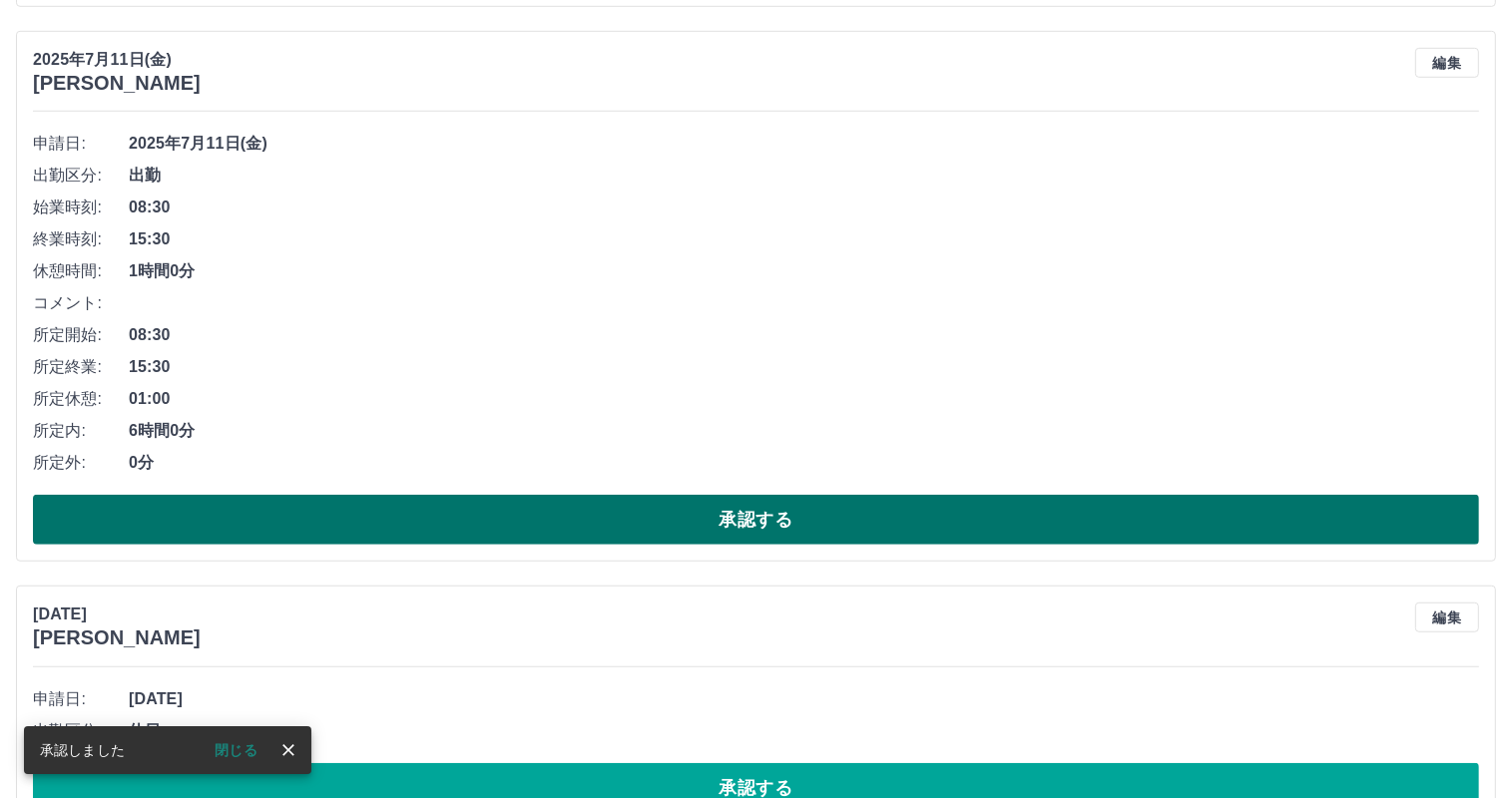 scroll, scrollTop: 8970, scrollLeft: 0, axis: vertical 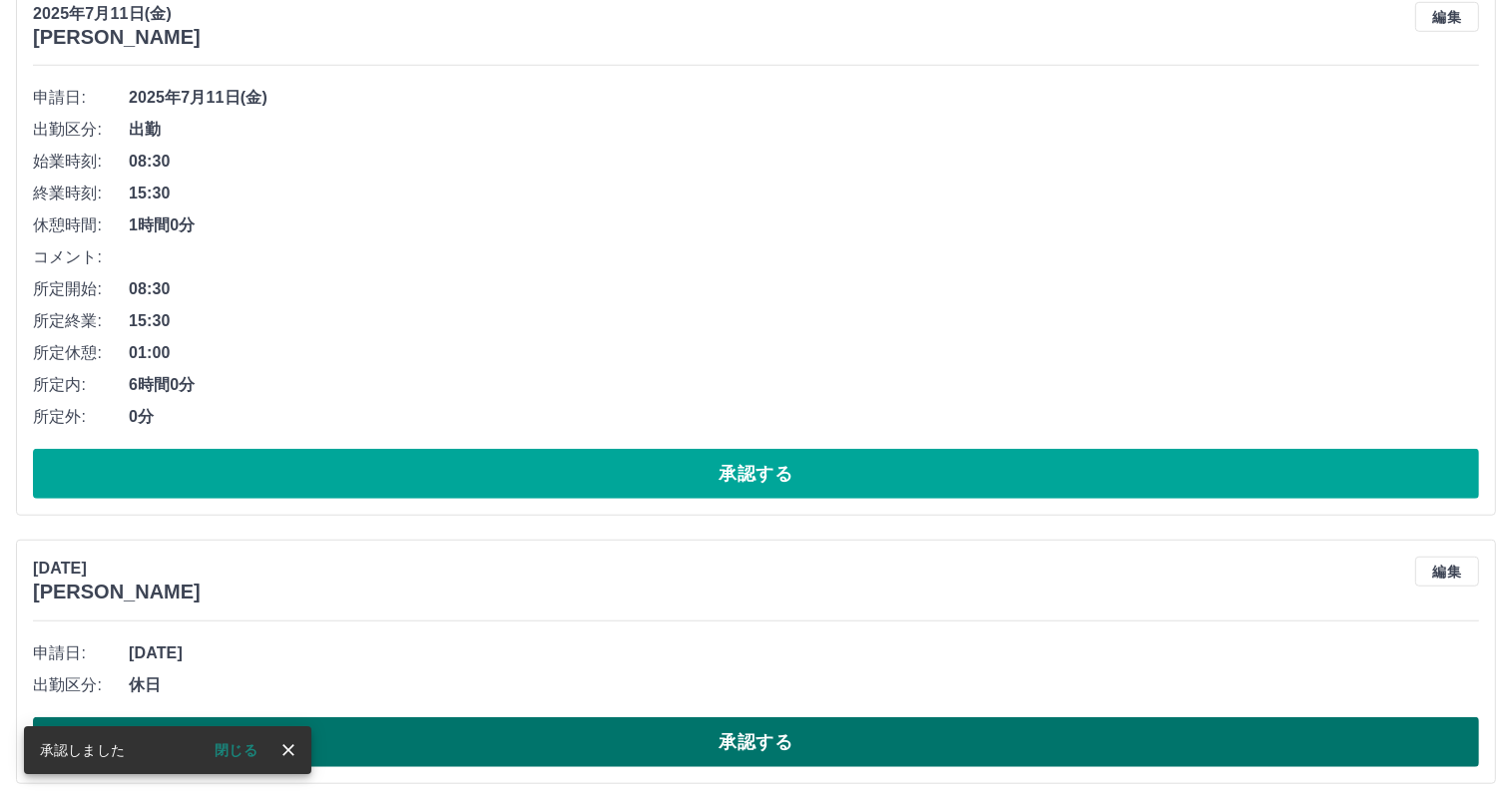 click on "承認する" at bounding box center (756, 742) 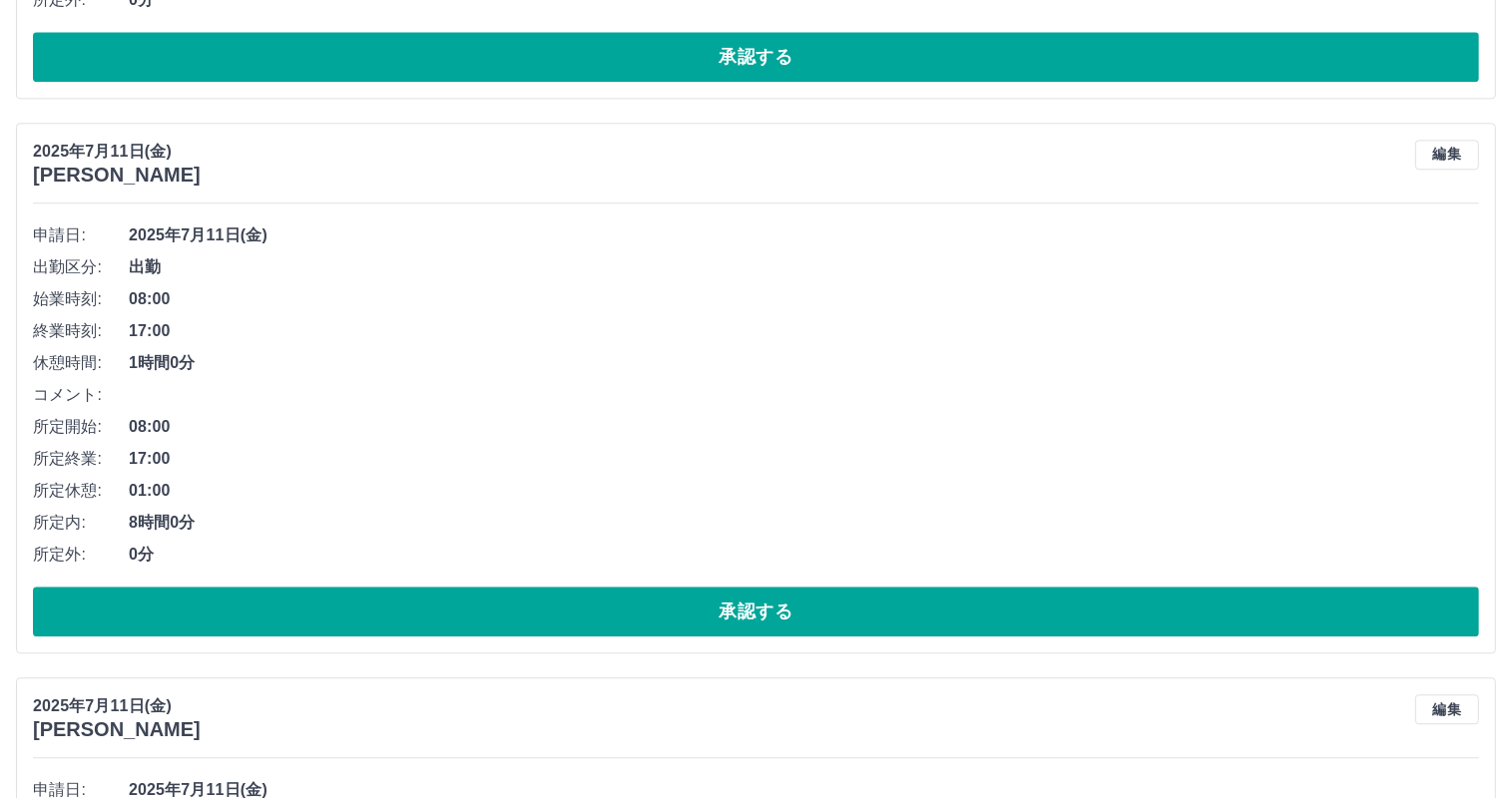 scroll, scrollTop: 4812, scrollLeft: 0, axis: vertical 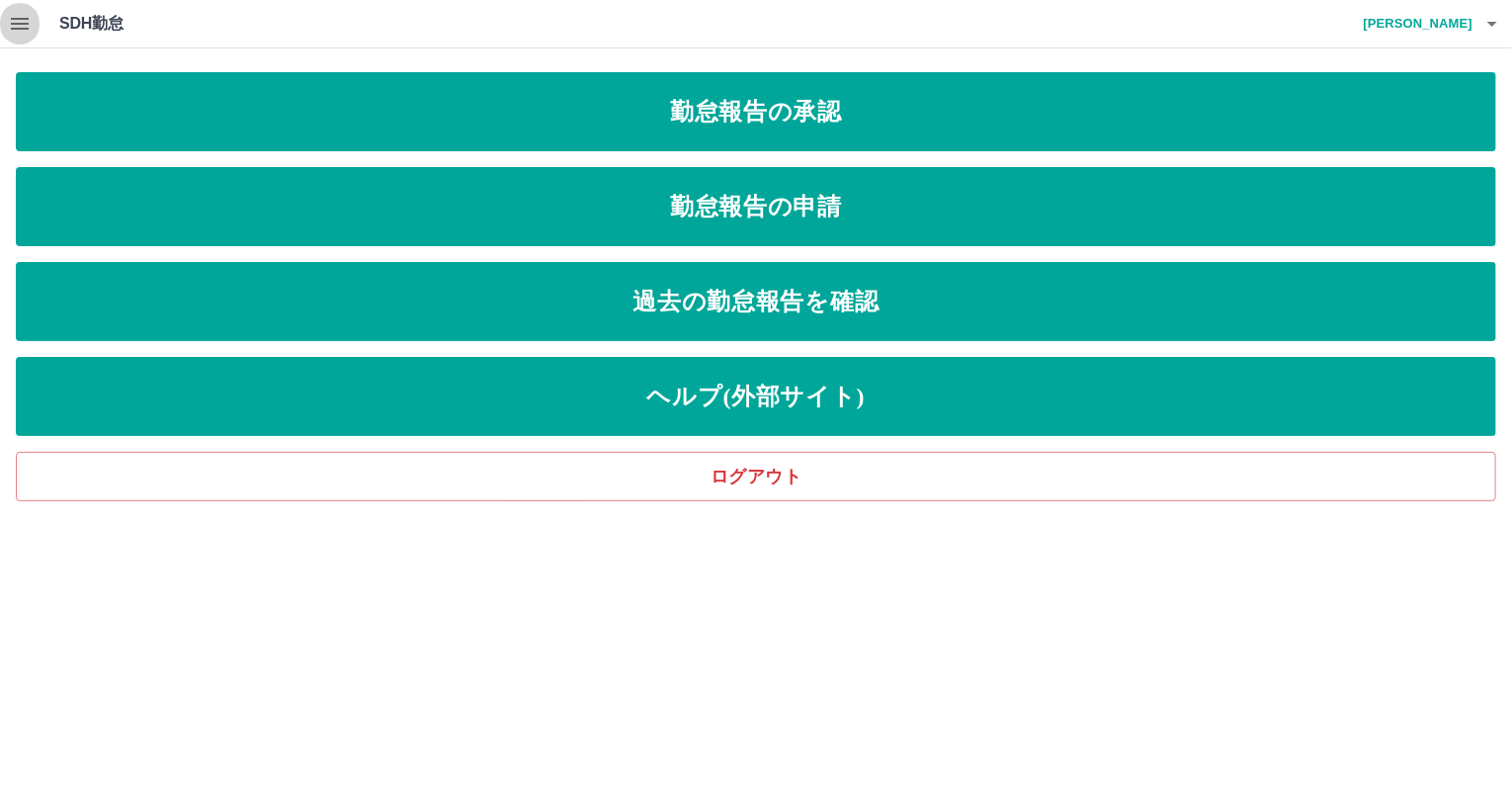click 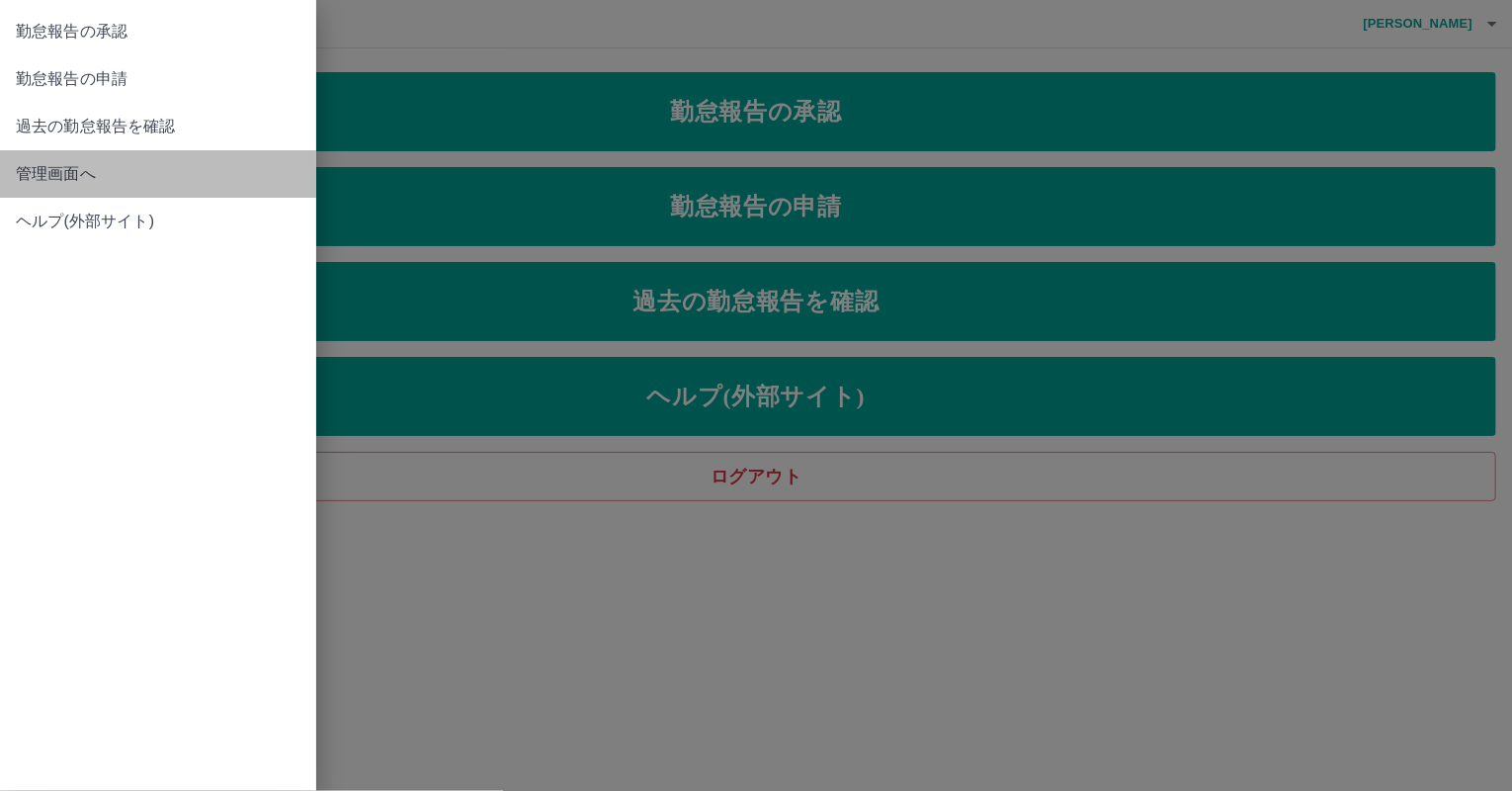 click on "管理画面へ" at bounding box center (158, 174) 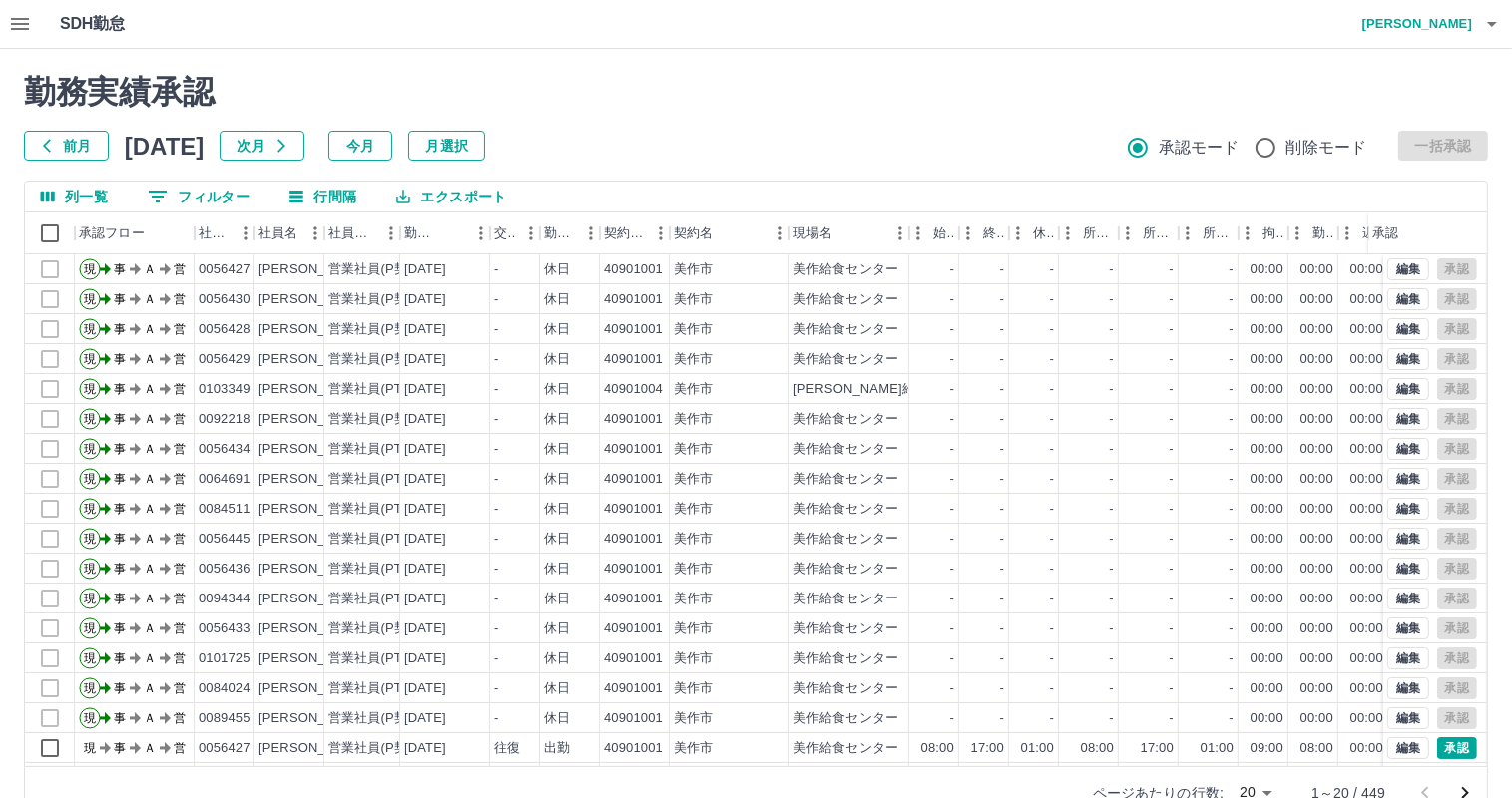 click on "SDH勤怠 [PERSON_NAME] 勤務実績承認 前月 [DATE] 次月 今月 月選択 承認モード 削除モード 一括承認 列一覧 0 フィルター 行間隔 エクスポート 承認フロー 社員番号 社員名 社員区分 勤務日 交通費 勤務区分 契約コード 契約名 現場名 始業 終業 休憩 所定開始 所定終業 所定休憩 拘束 勤務 遅刻等 コメント ステータス 承認 現 事 Ａ 営 0056427 [PERSON_NAME] 営業社員(P契約) [DATE]  -  休日 40901001 美作市 美作給食センター - - - - - - 00:00 00:00 00:00 事務担当者承認待 現 事 Ａ 営 0056430 [PERSON_NAME] 営業社員(P契約) [DATE]  -  休日 40901001 美作市 美作給食センター - - - - - - 00:00 00:00 00:00 事務担当者承認待 現 事 Ａ 営 0056428 [PERSON_NAME] 営業社員(P契約) [DATE]  -  休日 40901001 美作市 美作給食センター - - - - - - 00:00 00:00 00:00 事務担当者承認待 現 事 Ａ 営 0056429 [PERSON_NAME]  -" at bounding box center [756, 421] 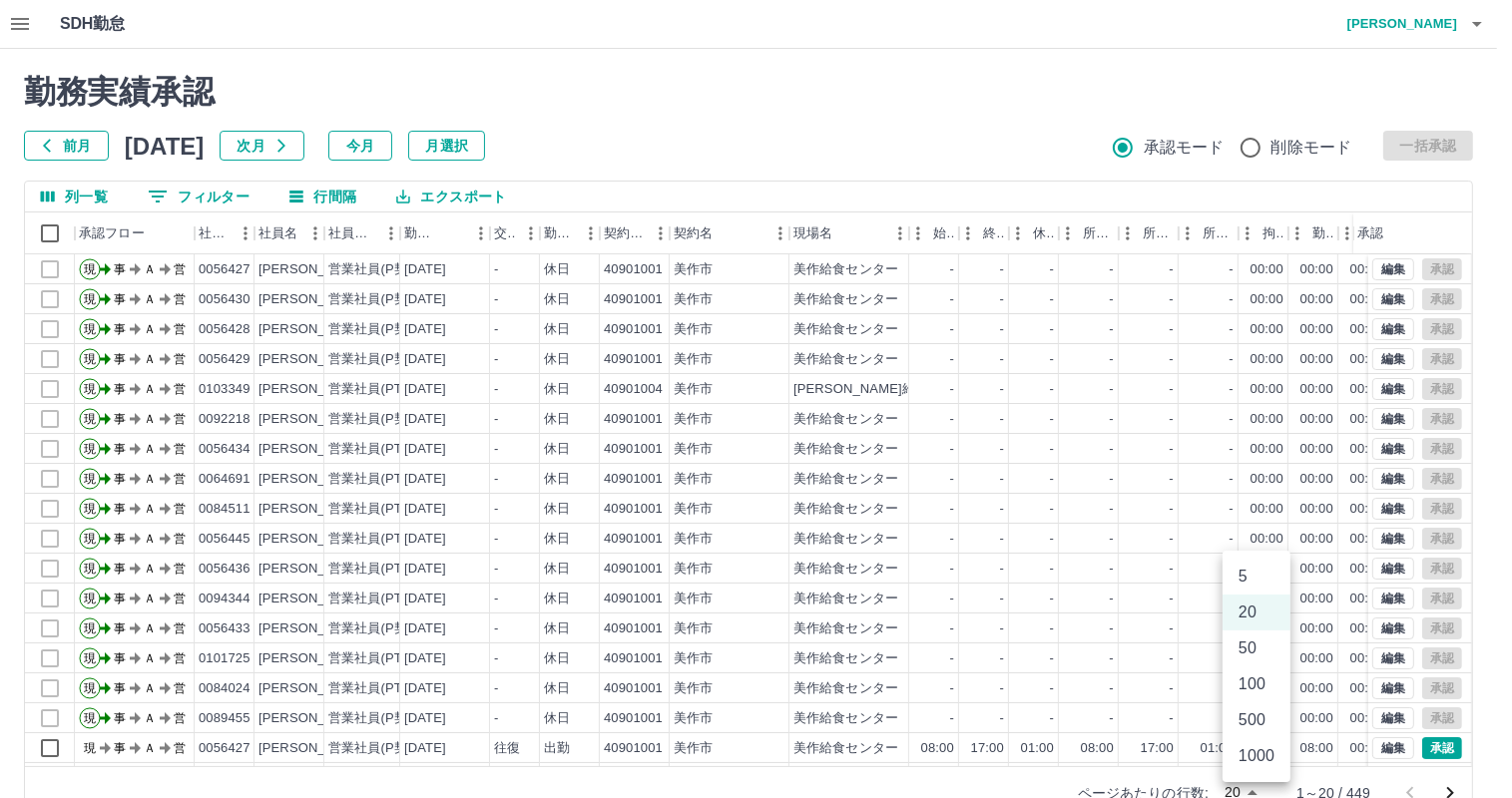 scroll, scrollTop: 9, scrollLeft: 0, axis: vertical 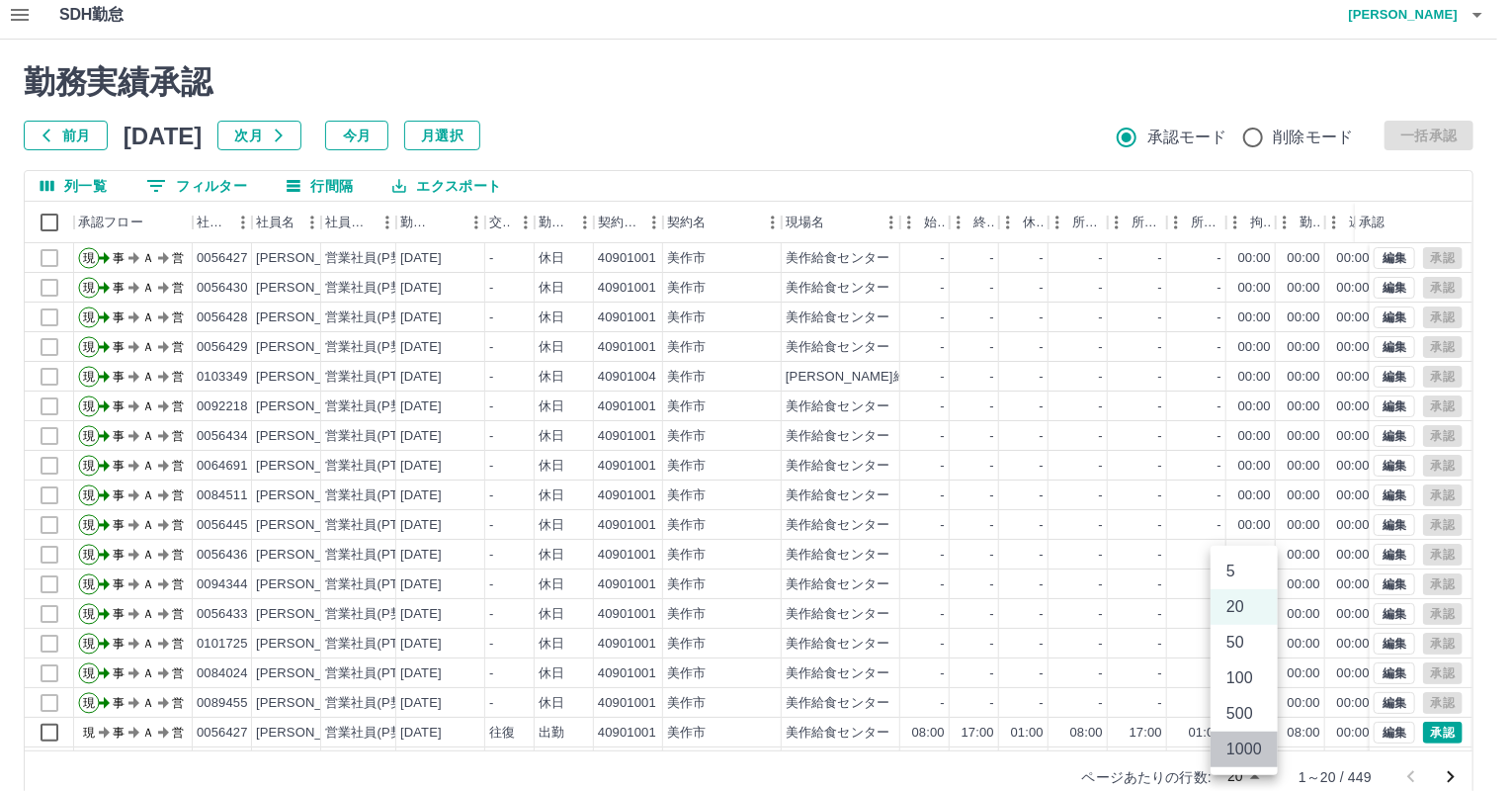 click on "1000" at bounding box center (1244, 749) 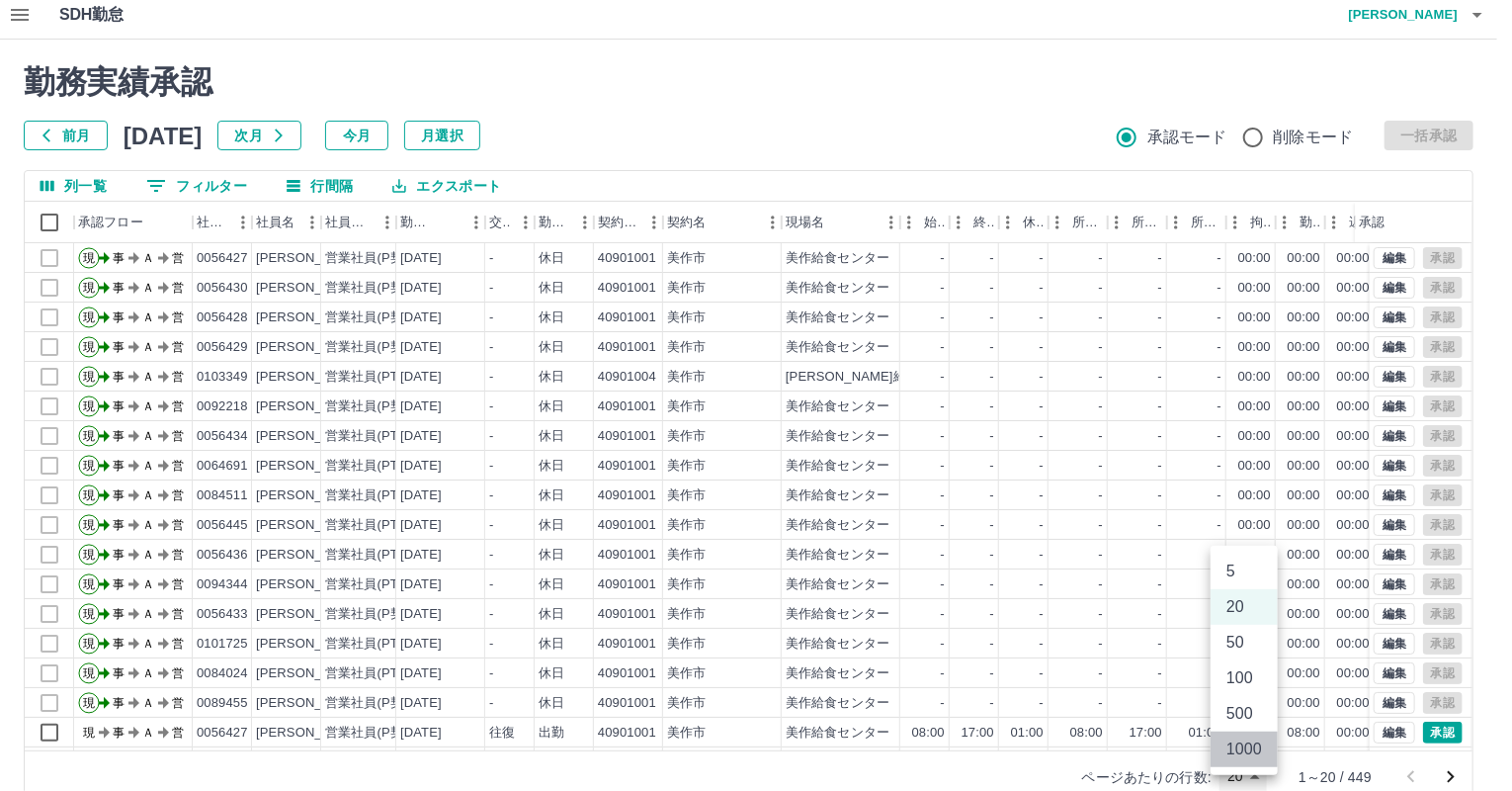 type on "****" 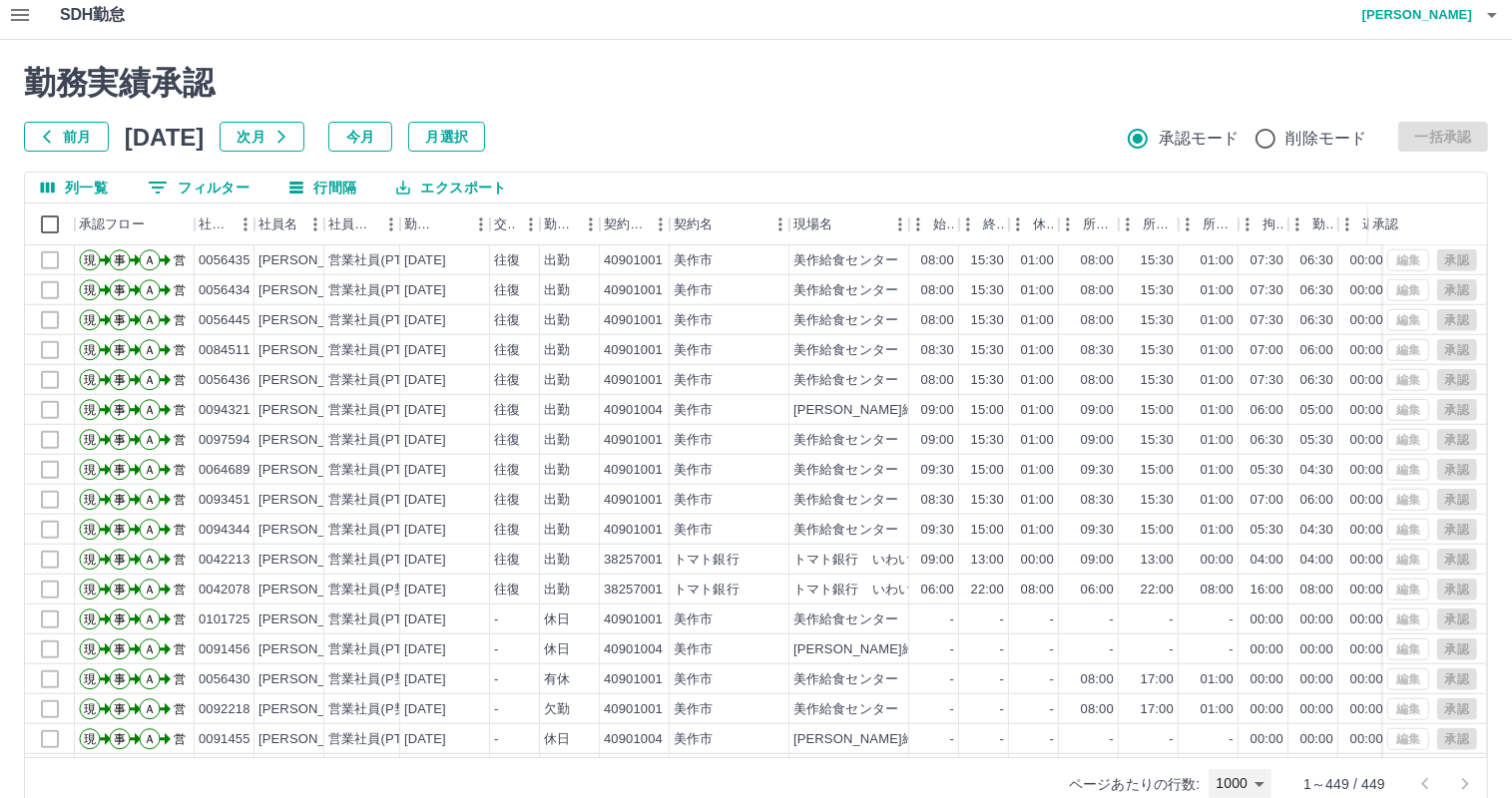 scroll, scrollTop: 9376, scrollLeft: 0, axis: vertical 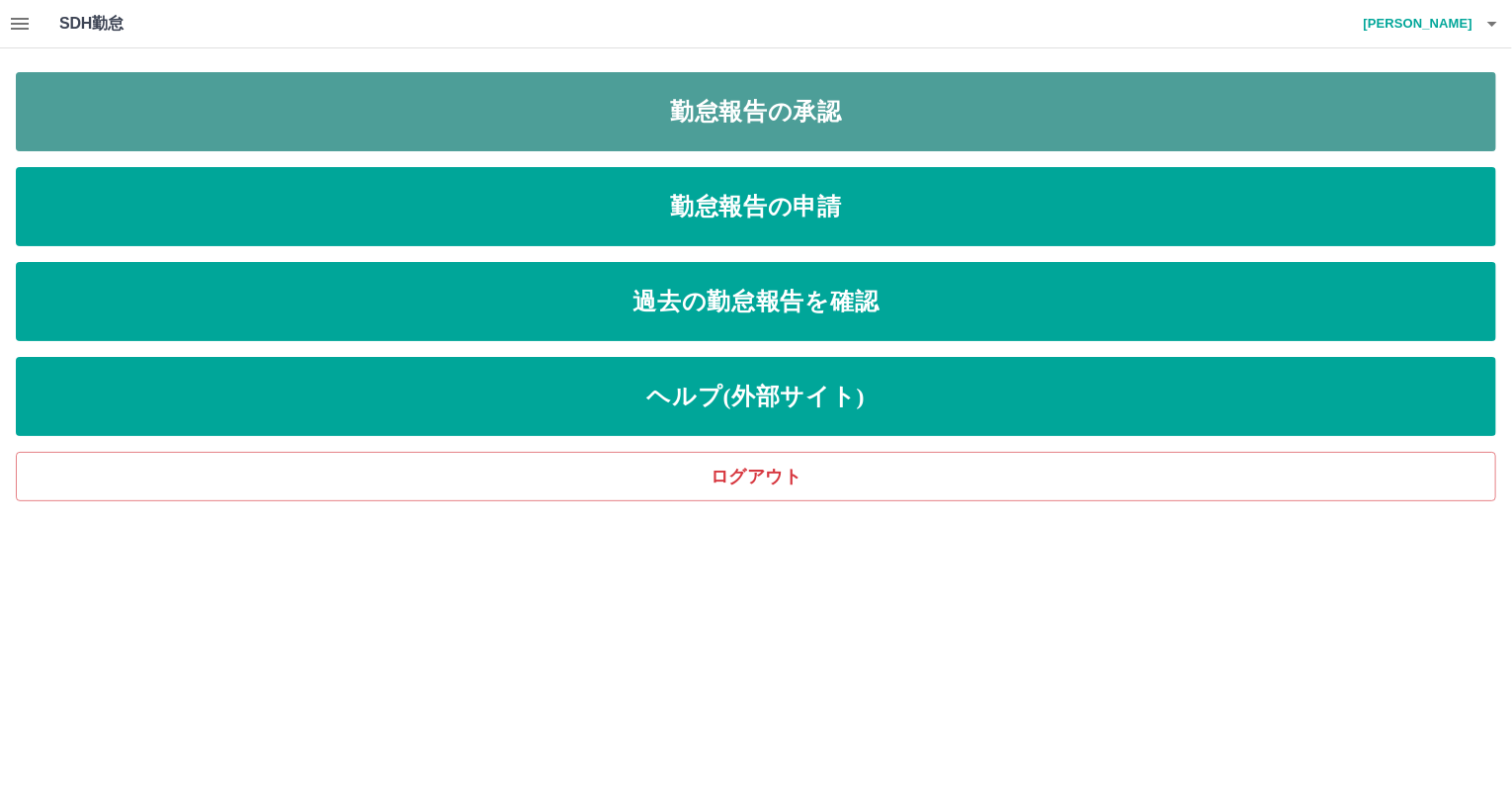 click on "勤怠報告の承認" at bounding box center [756, 112] 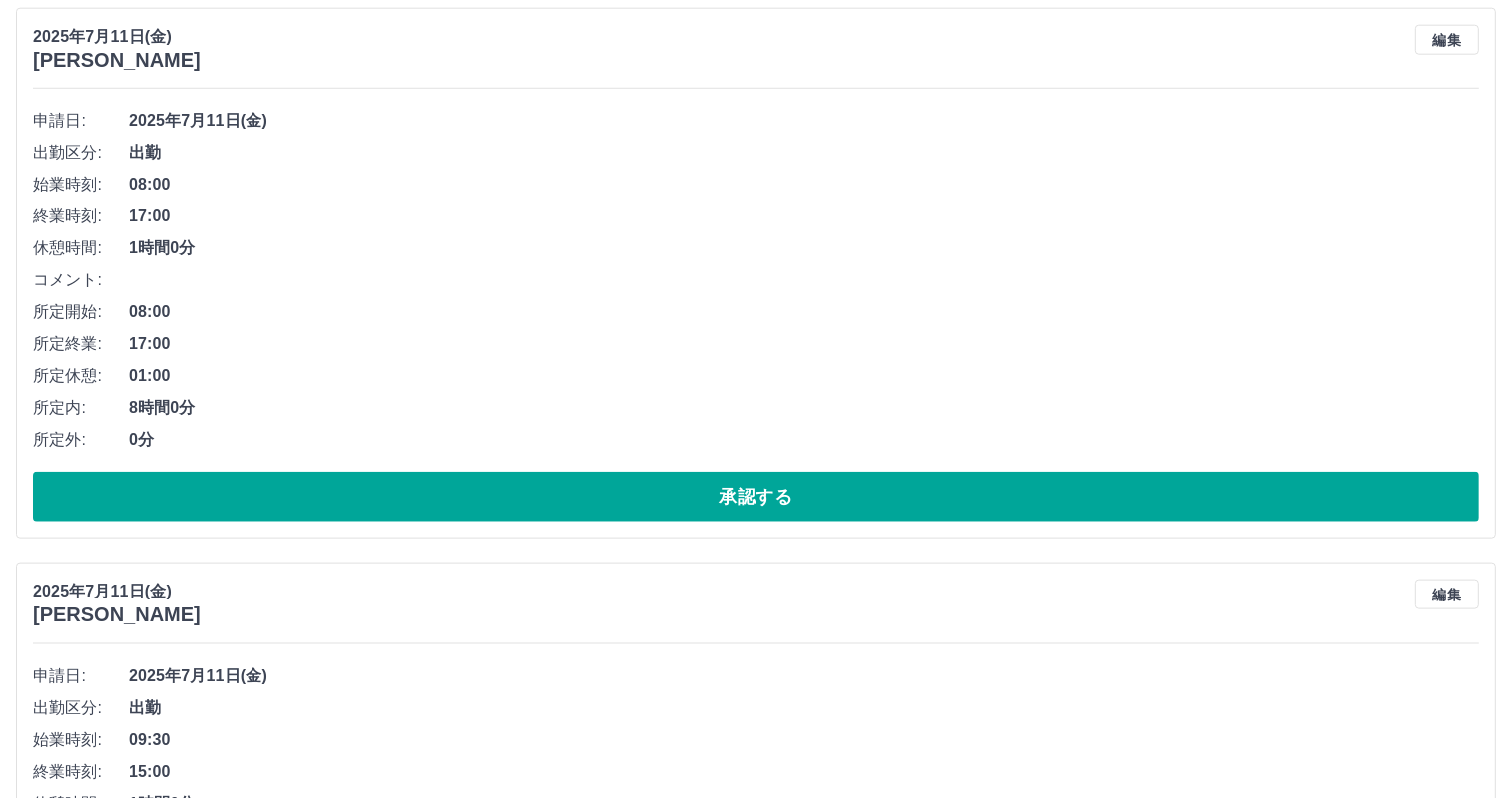 scroll, scrollTop: 2394, scrollLeft: 0, axis: vertical 